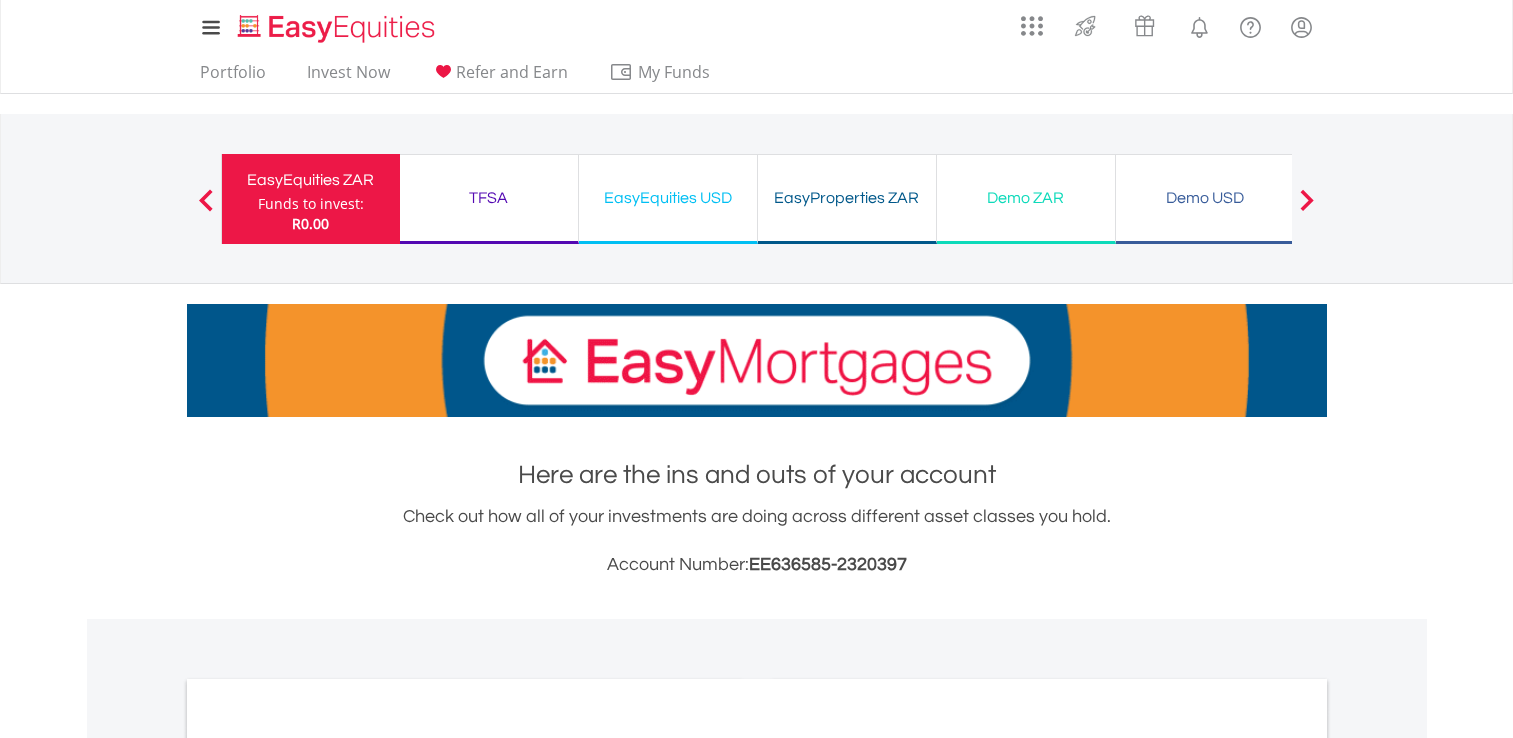 scroll, scrollTop: 0, scrollLeft: 0, axis: both 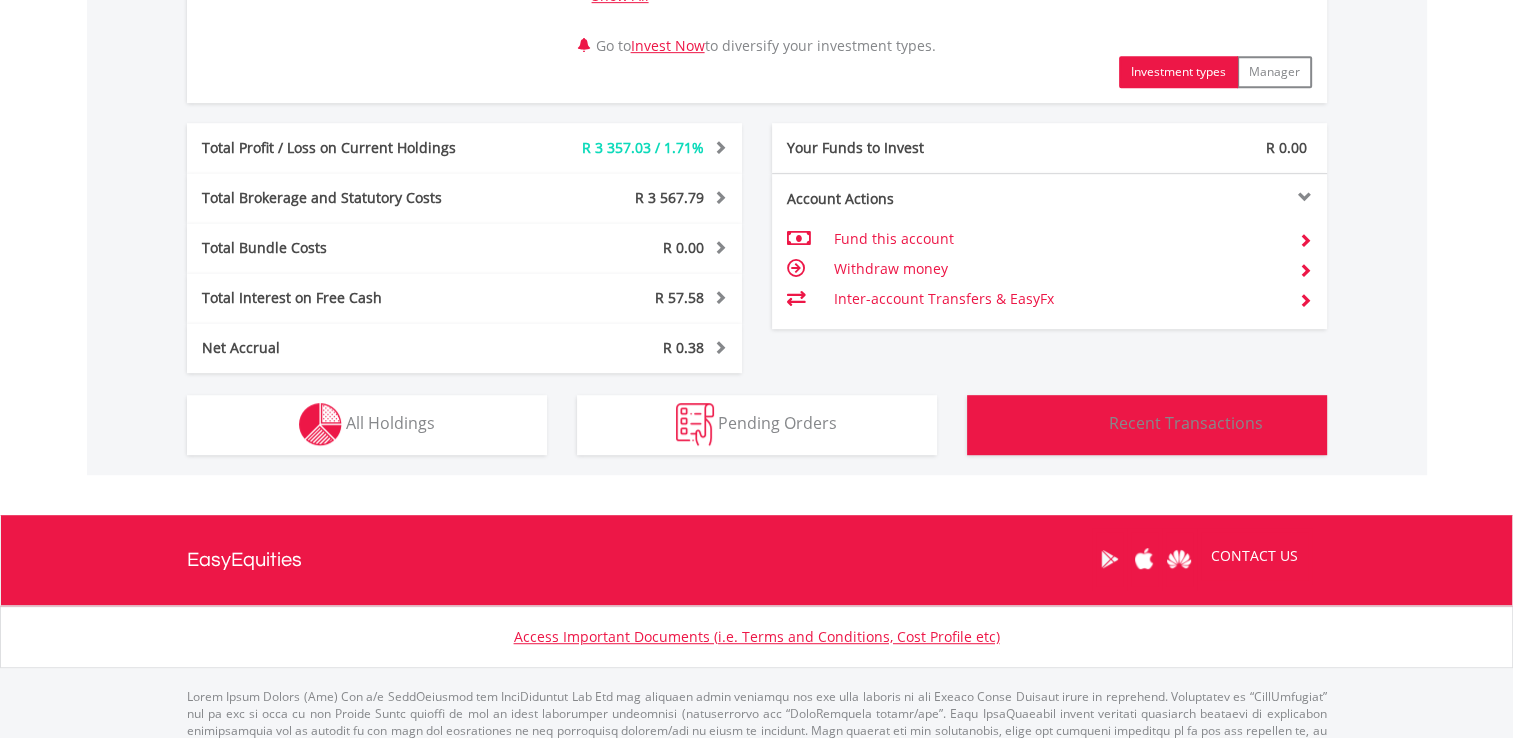 click at bounding box center (1067, 425) 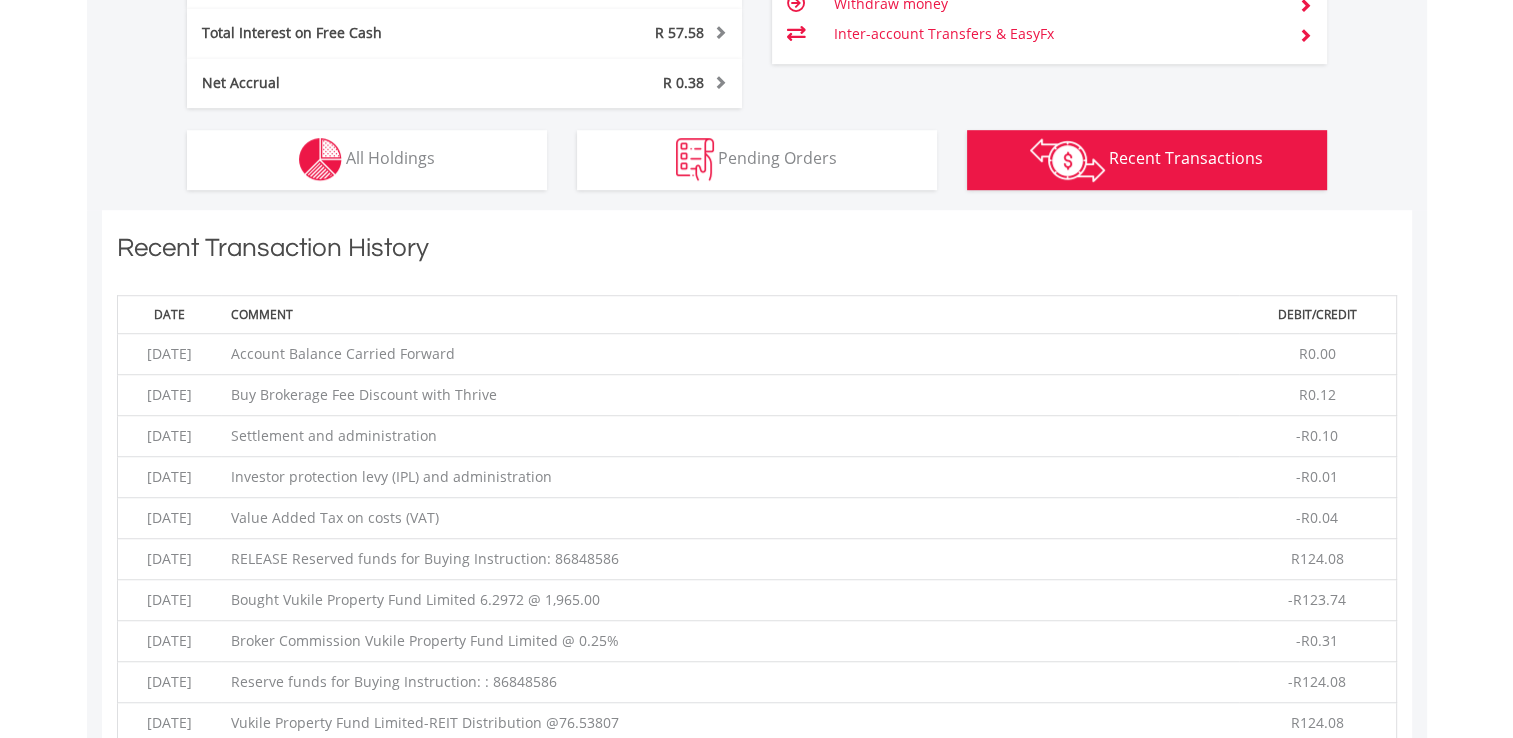 scroll, scrollTop: 1312, scrollLeft: 0, axis: vertical 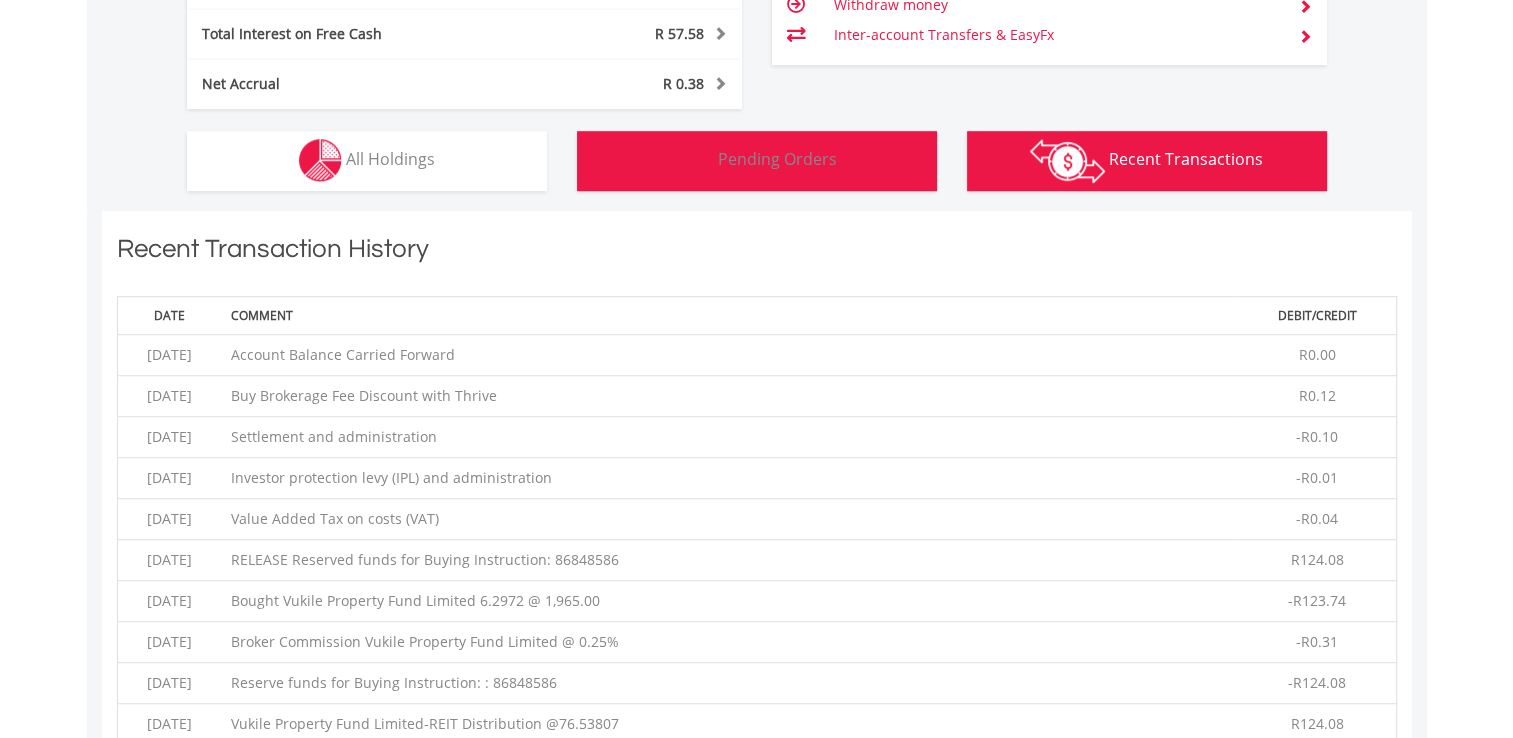 click on "Pending Orders" at bounding box center [777, 159] 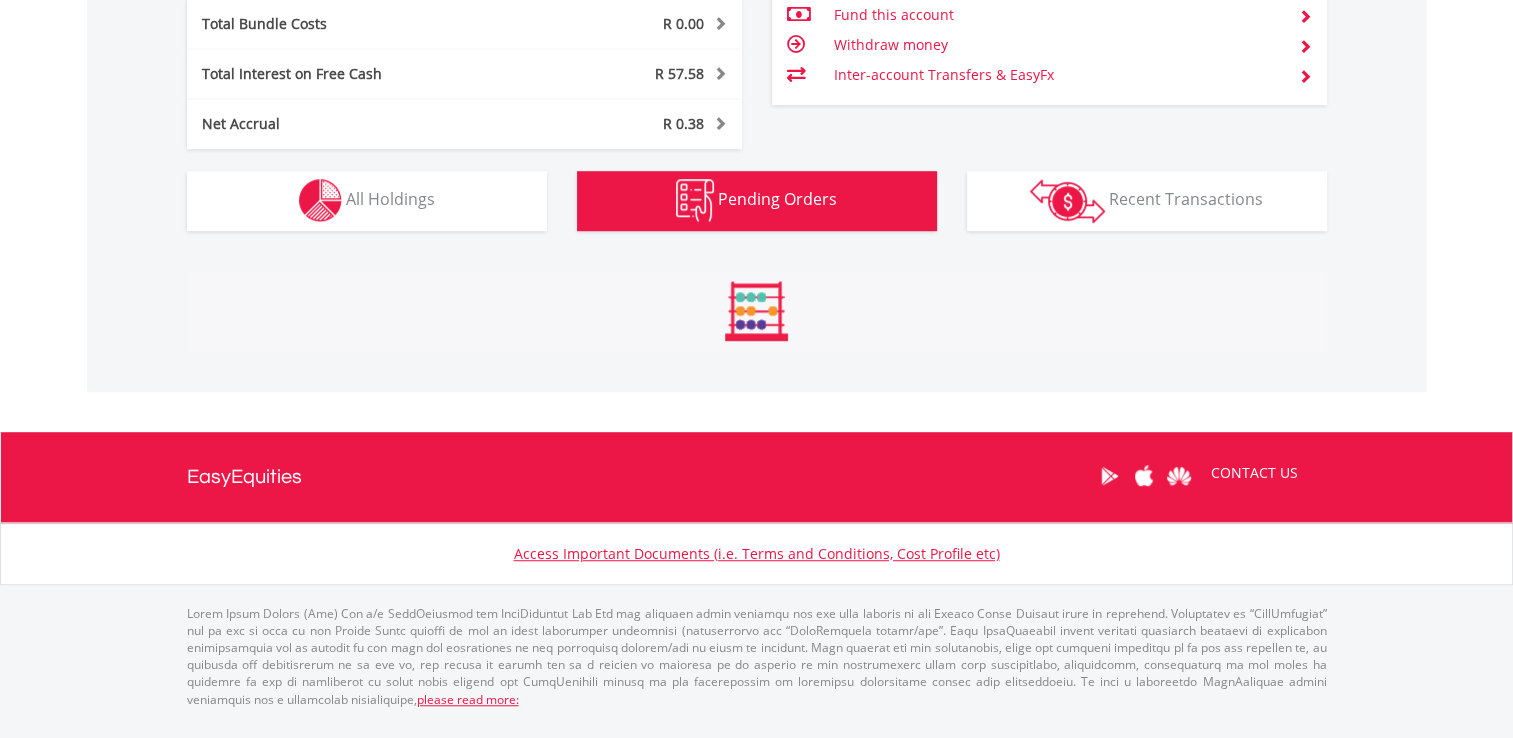 scroll, scrollTop: 1222, scrollLeft: 0, axis: vertical 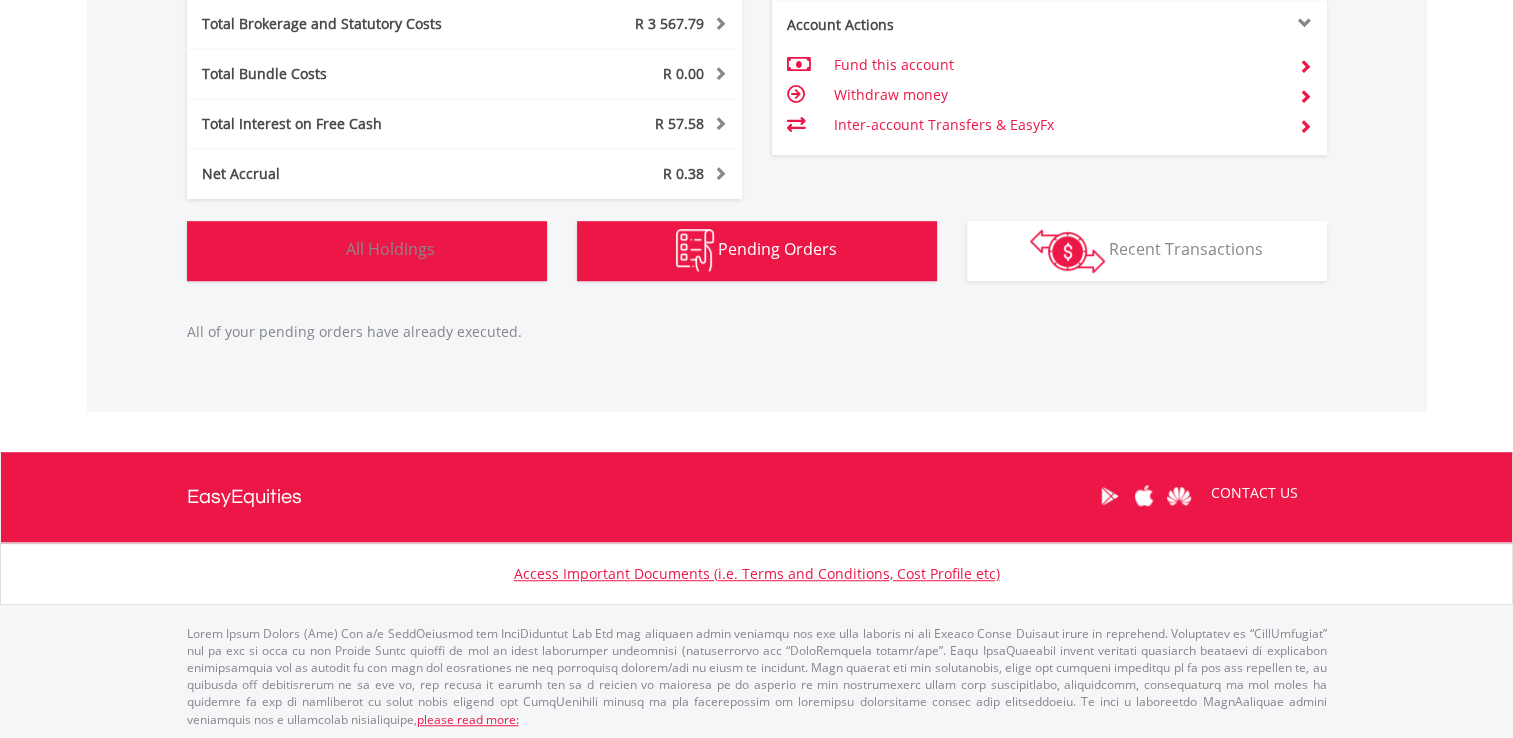click on "Holdings
All Holdings" at bounding box center (367, 251) 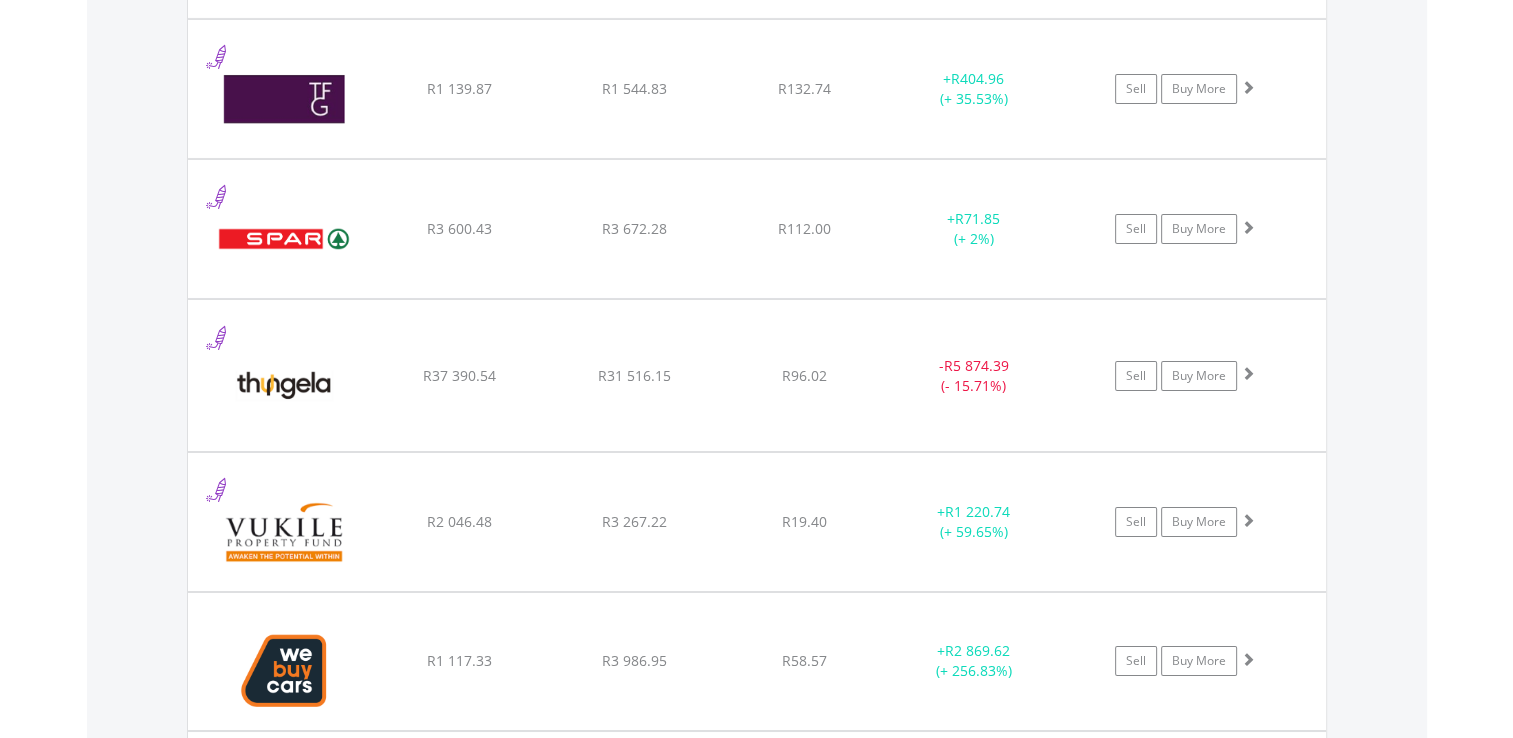 scroll, scrollTop: 7063, scrollLeft: 0, axis: vertical 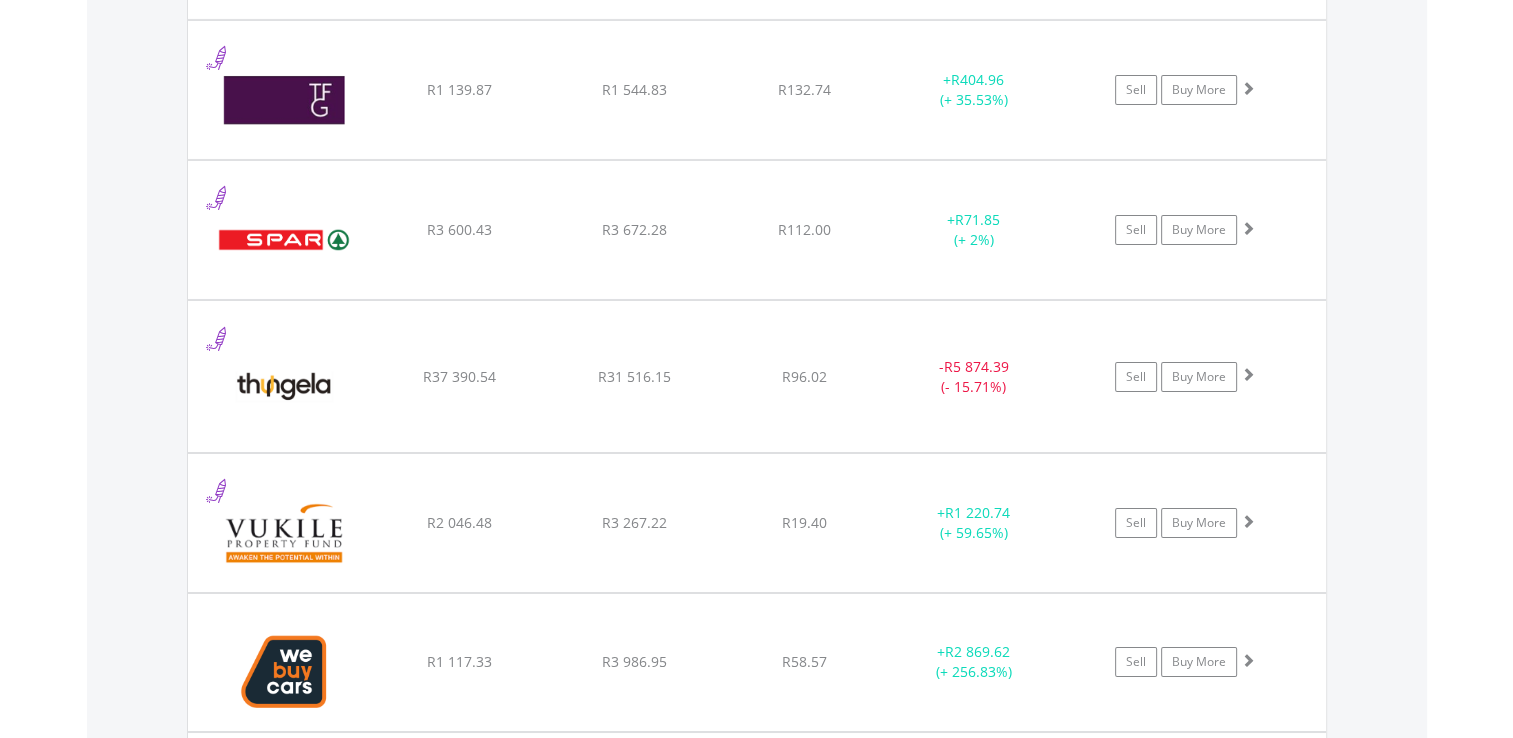 click on "﻿
Thungela Resources Limited
R37 390.54
R31 516.15
R96.02
-  R5 874.39 (- 15.71%)
Sell
Buy More" at bounding box center [757, -5332] 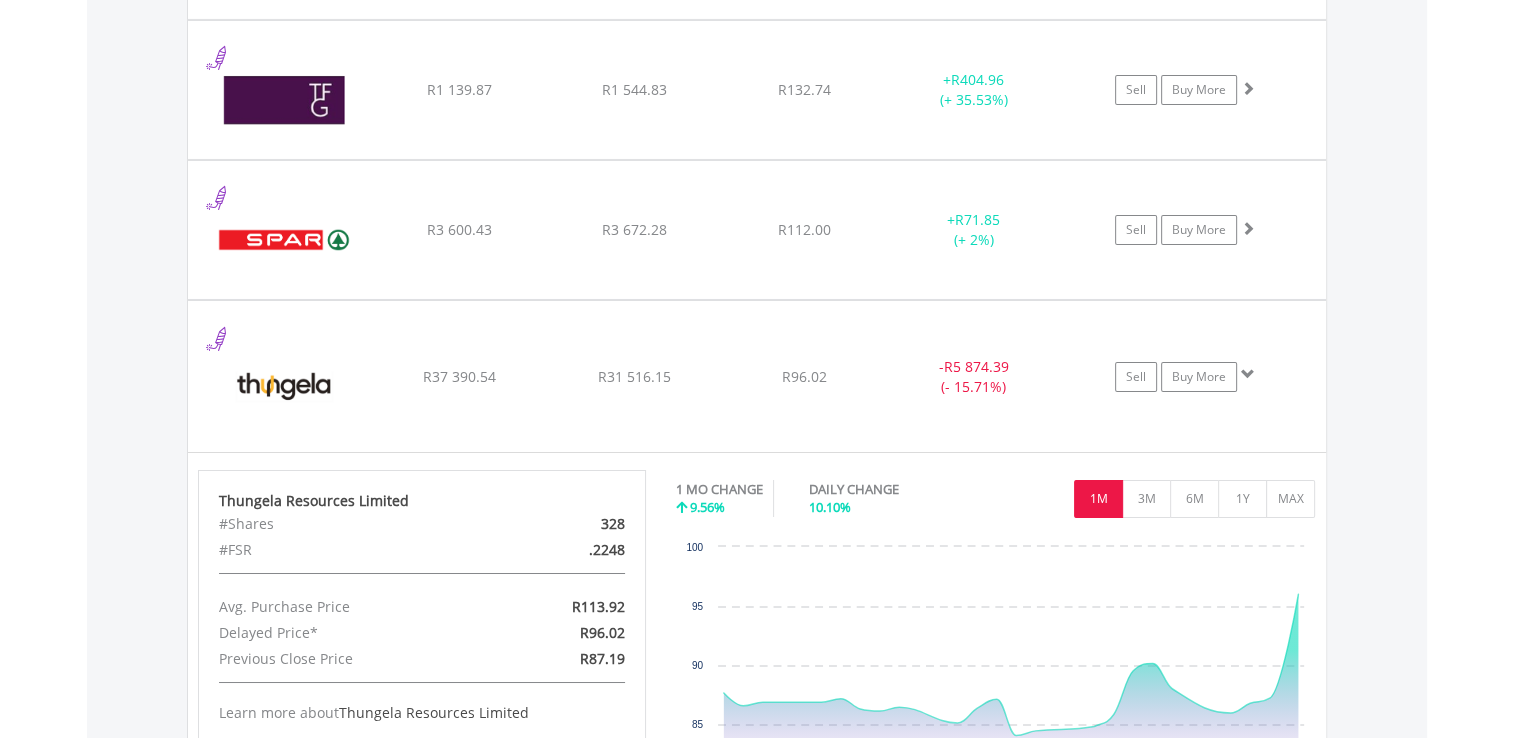 click on "﻿
Thungela Resources Limited
R37 390.54
R31 516.15
R96.02
-  R5 874.39 (- 15.71%)
Sell
Buy More" at bounding box center (757, -5332) 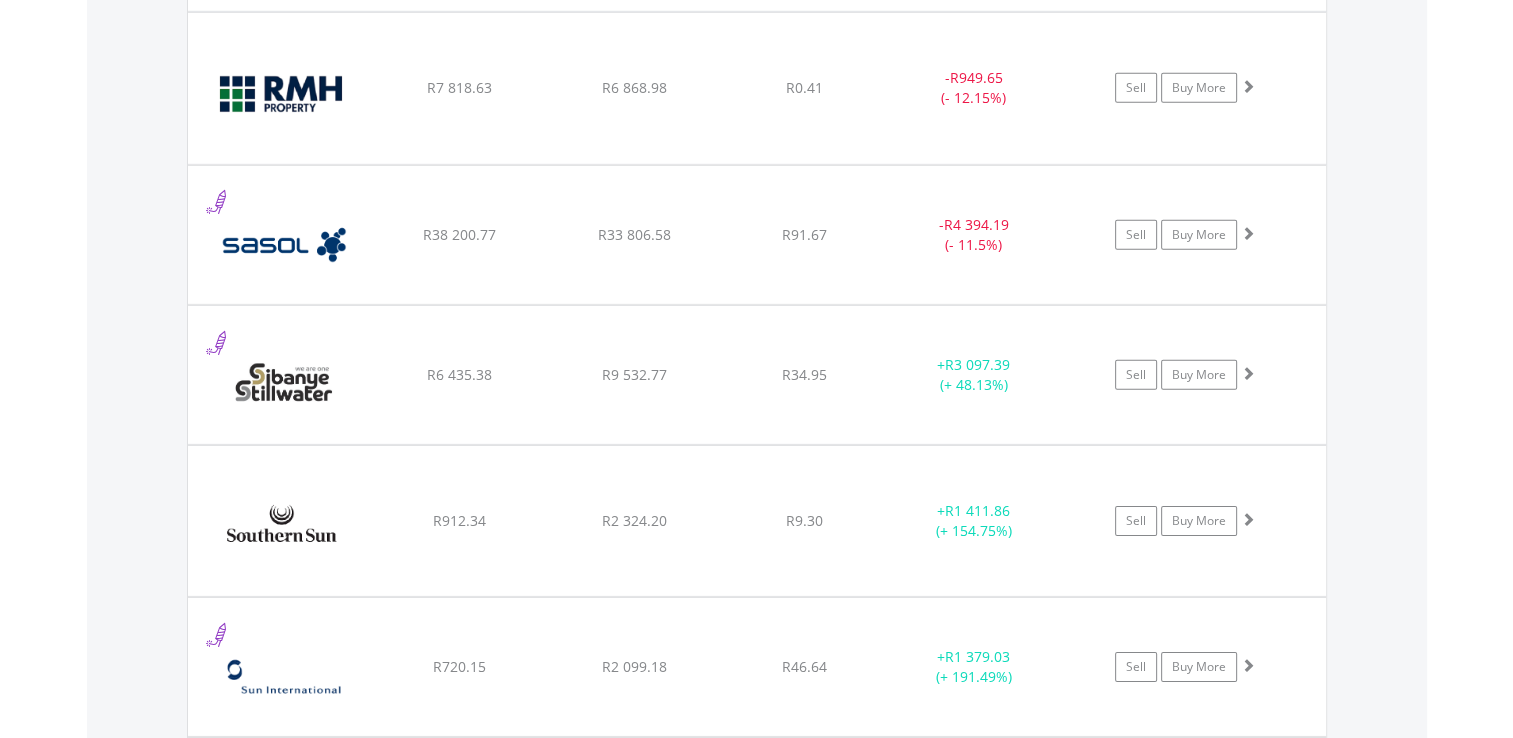 scroll, scrollTop: 6203, scrollLeft: 0, axis: vertical 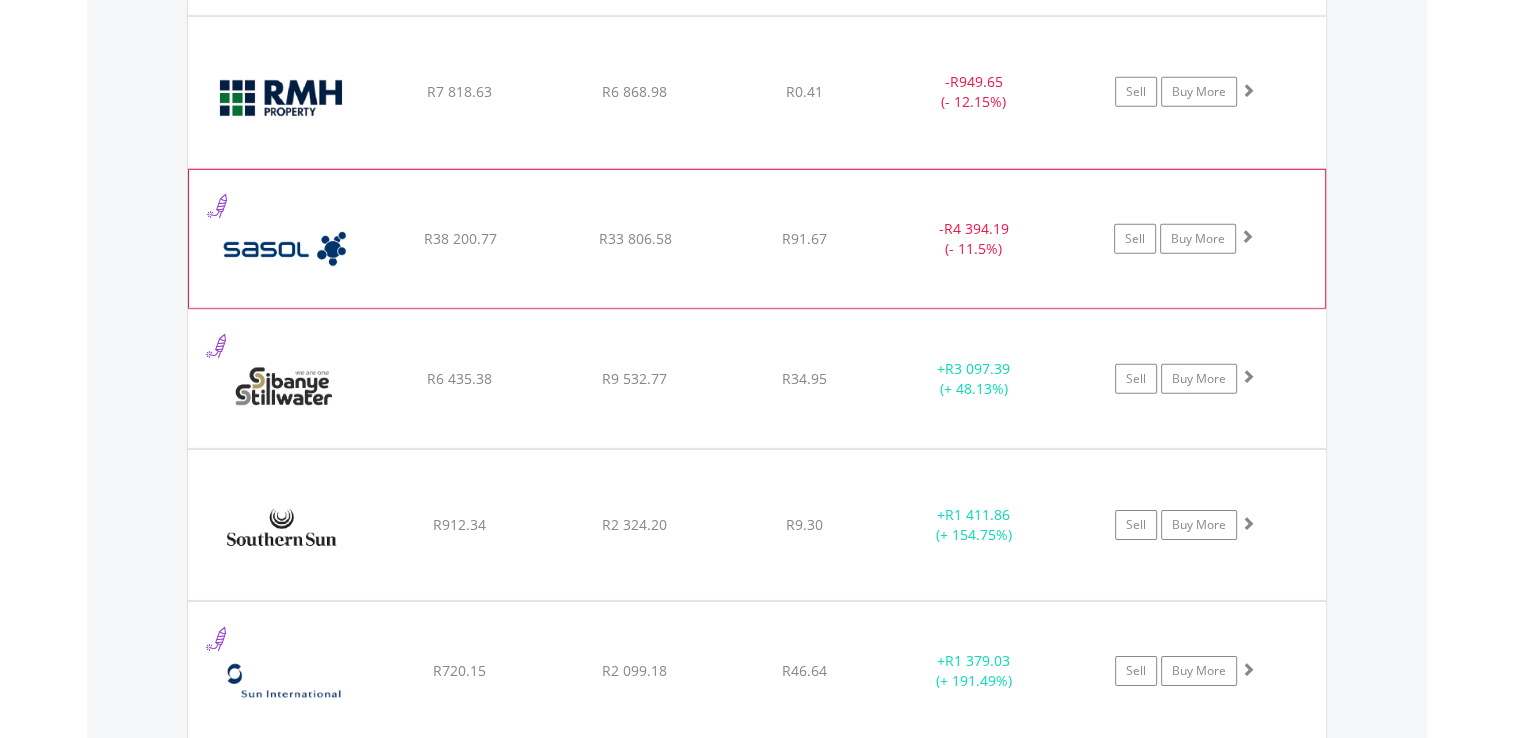 click on "-  R4 394.19 (- 11.5%)" at bounding box center (974, -4192) 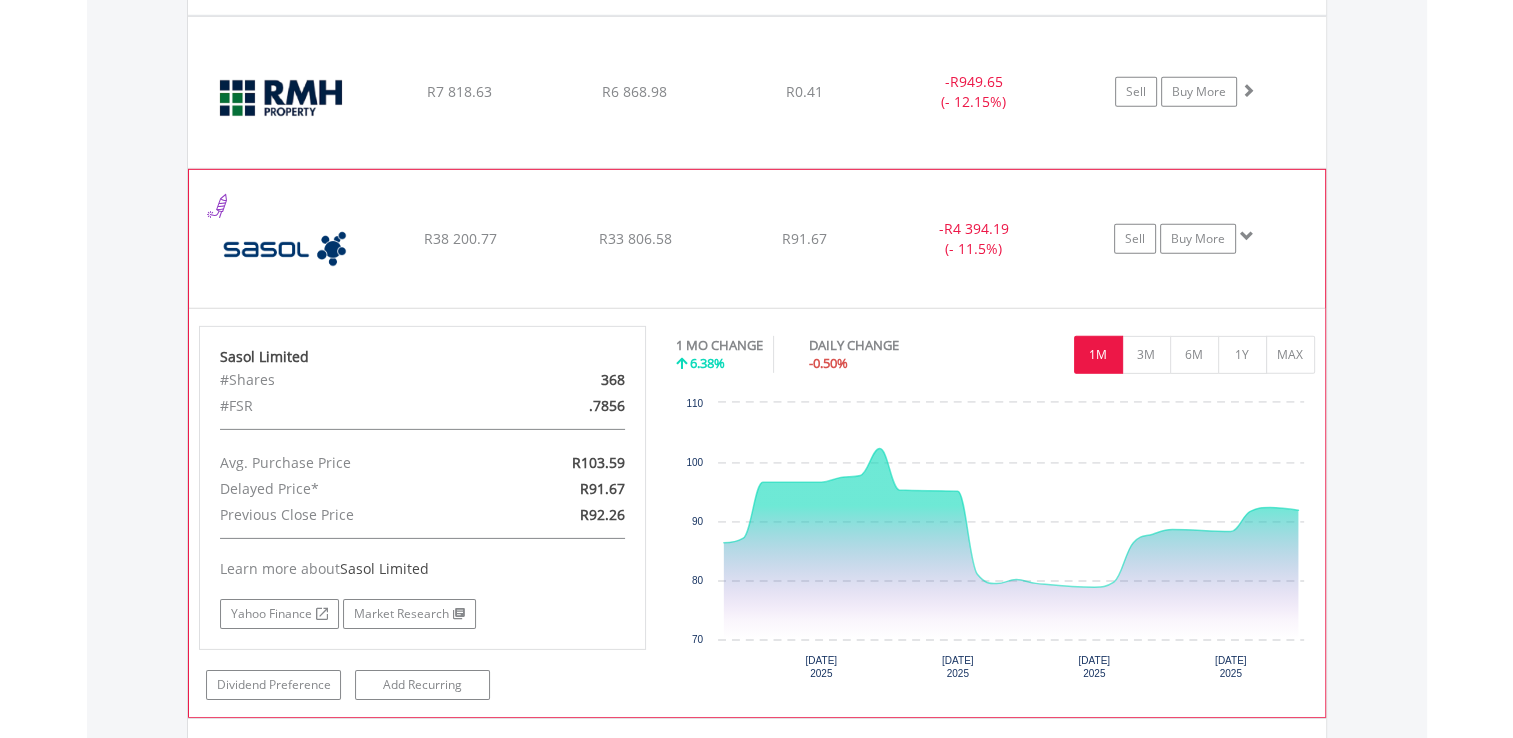 click on "-  R4 394.19 (- 11.5%)" at bounding box center (974, -4192) 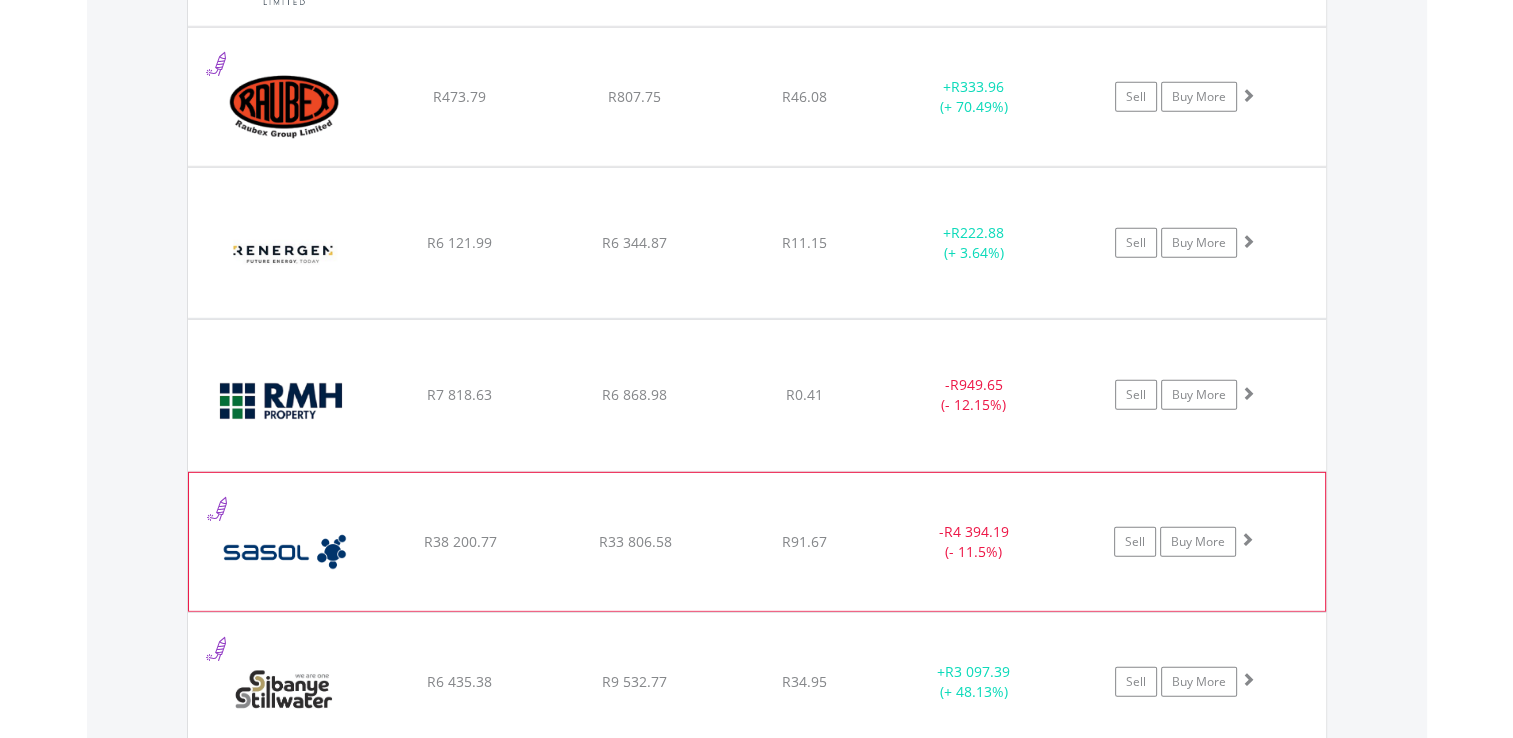 scroll, scrollTop: 5898, scrollLeft: 0, axis: vertical 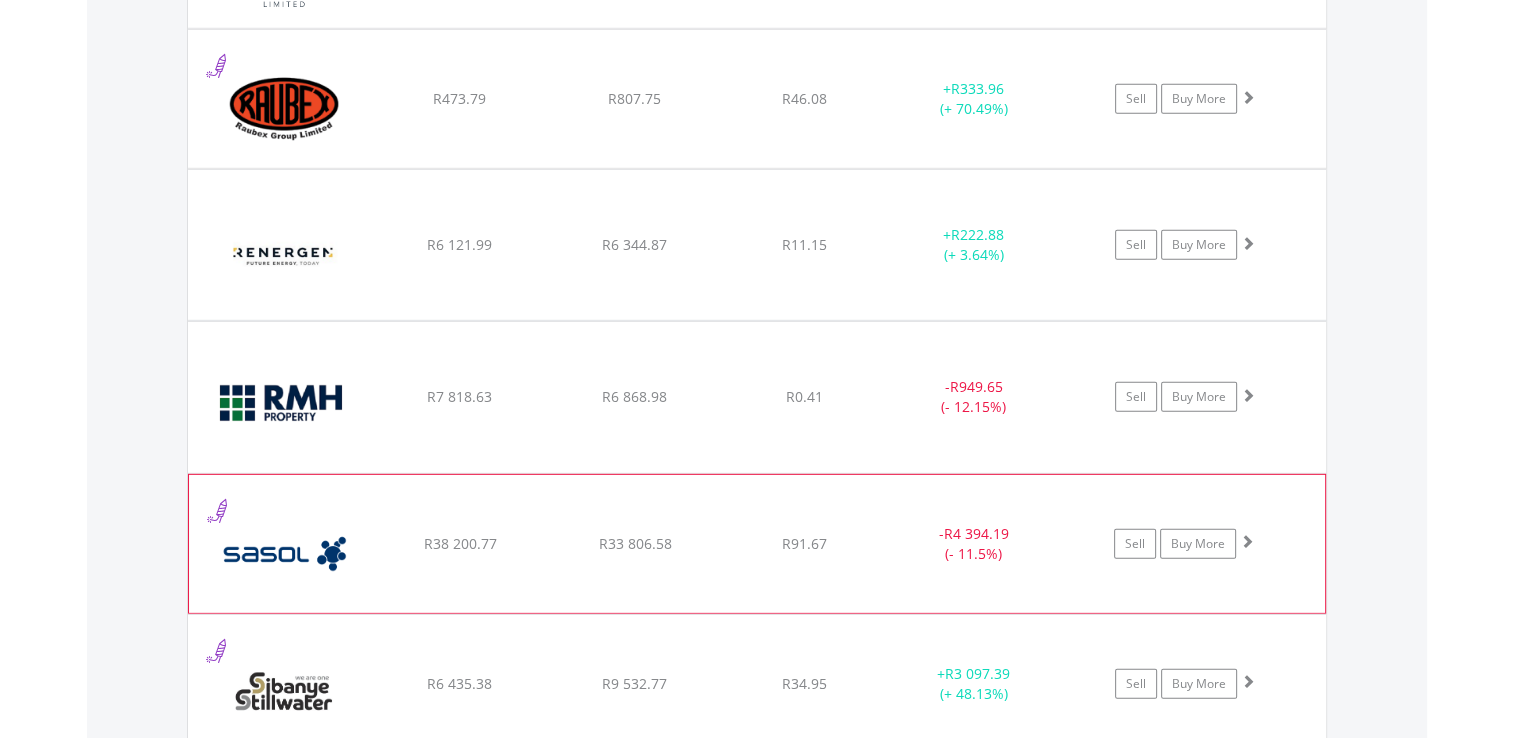click on "+  R222.88 (+ 3.64%)" at bounding box center [974, -4167] 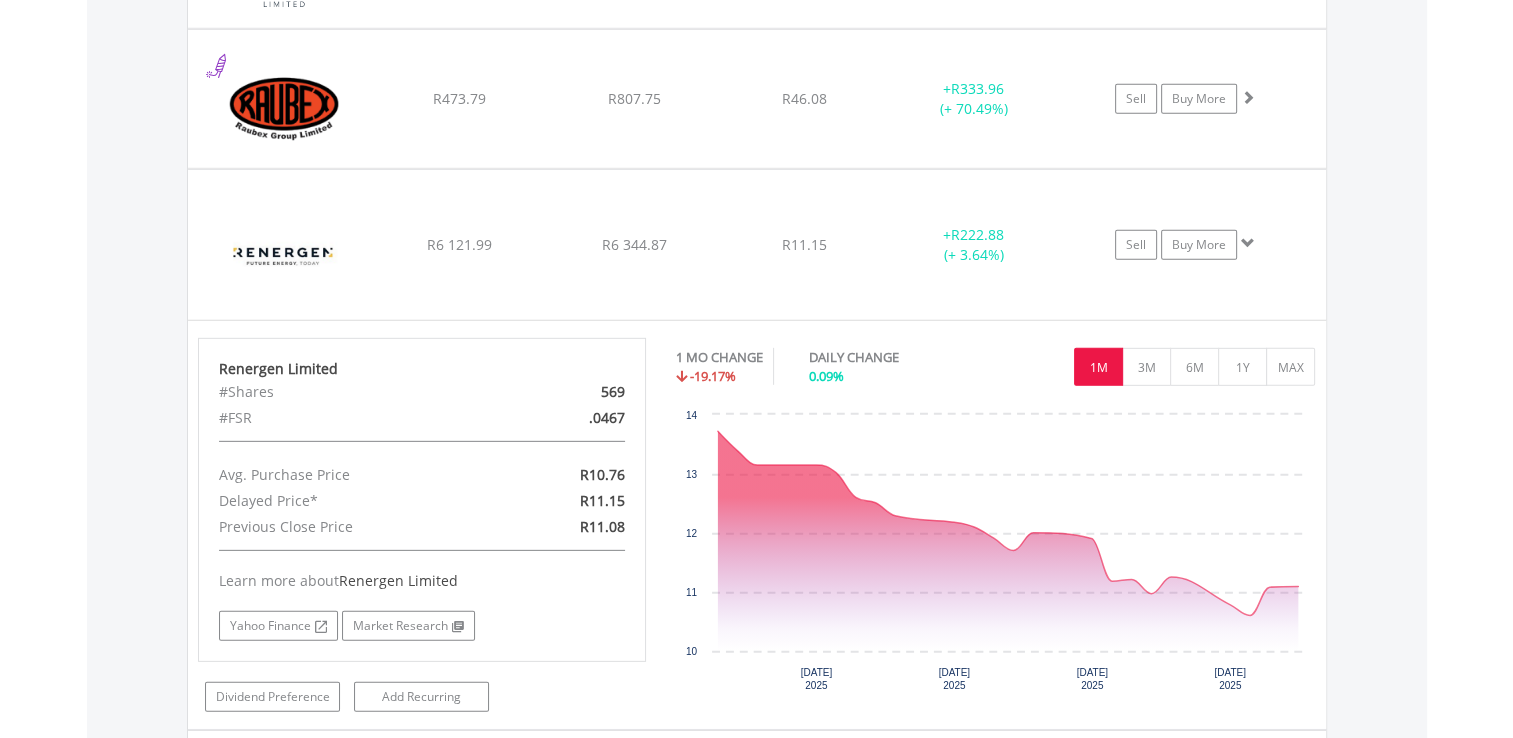click on "+  R222.88 (+ 3.64%)" at bounding box center (974, -4167) 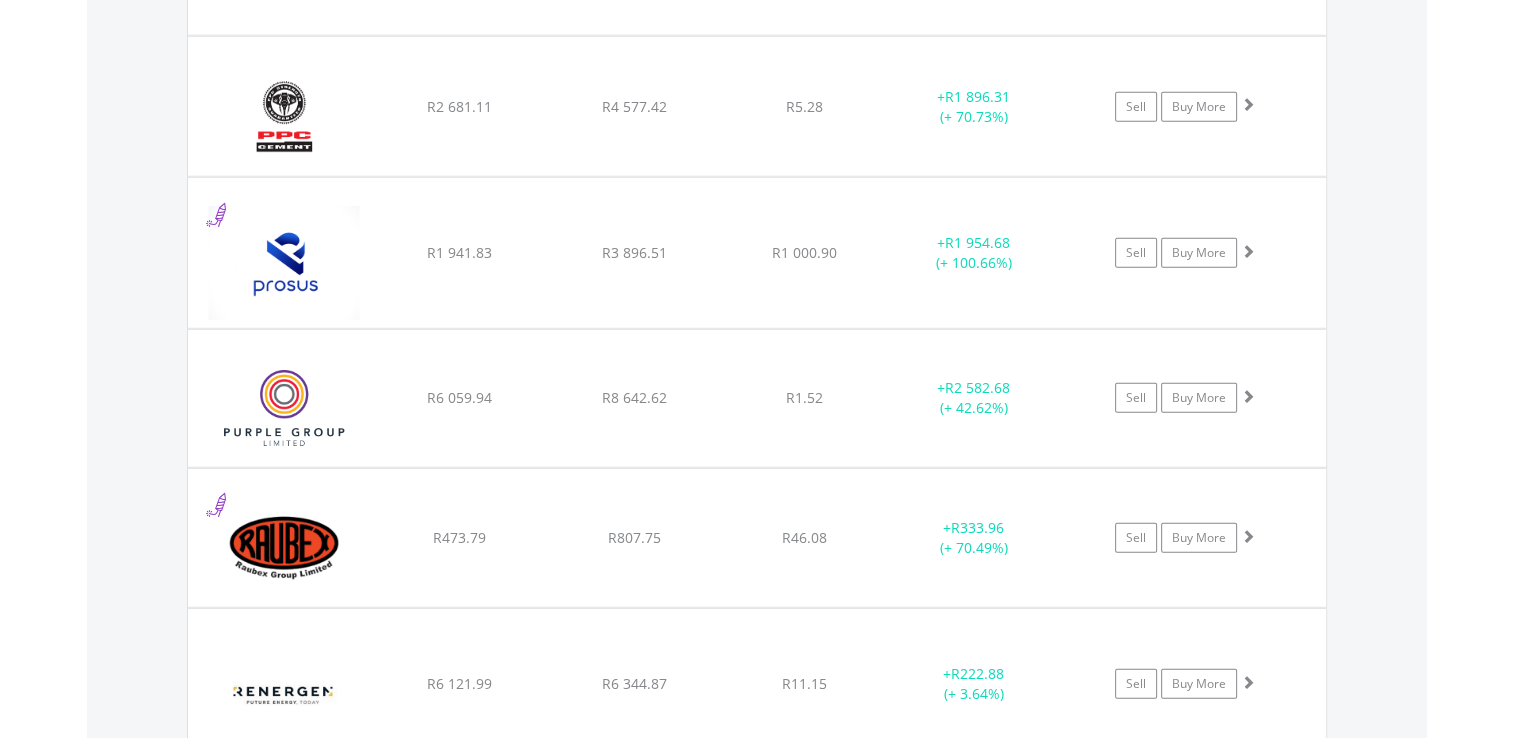 scroll, scrollTop: 5455, scrollLeft: 0, axis: vertical 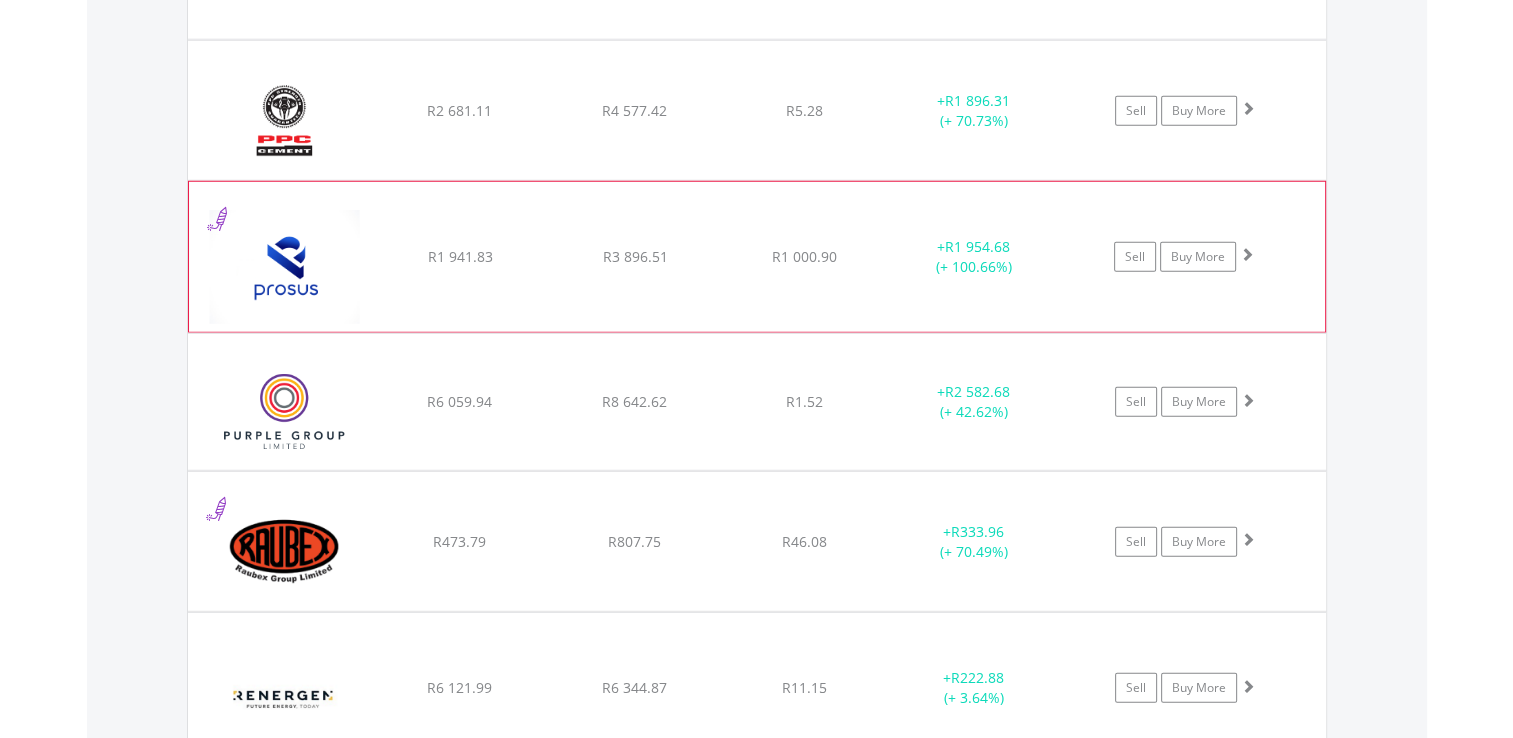 click on "R1 000.90" at bounding box center (804, -3725) 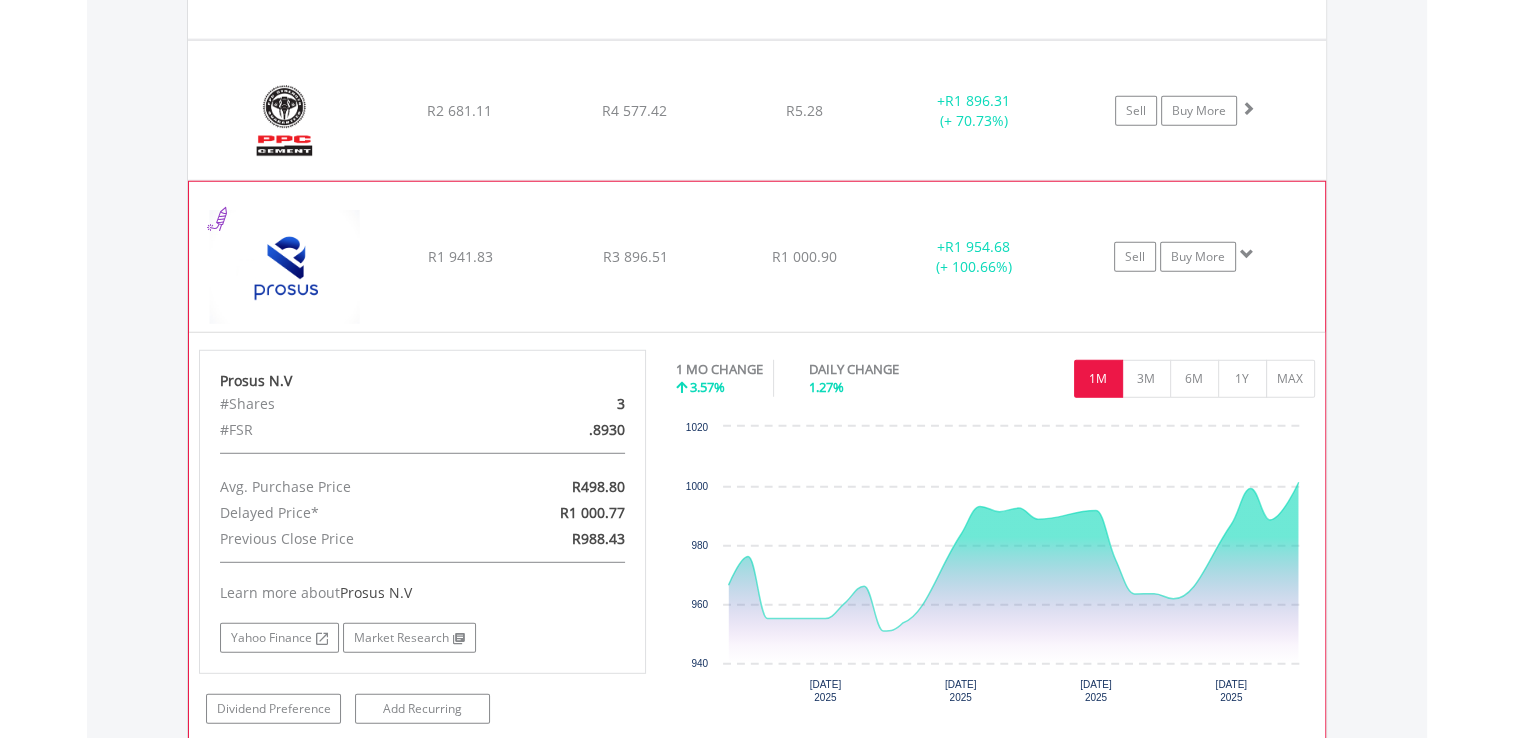 click on "R1 000.90" at bounding box center (804, -3725) 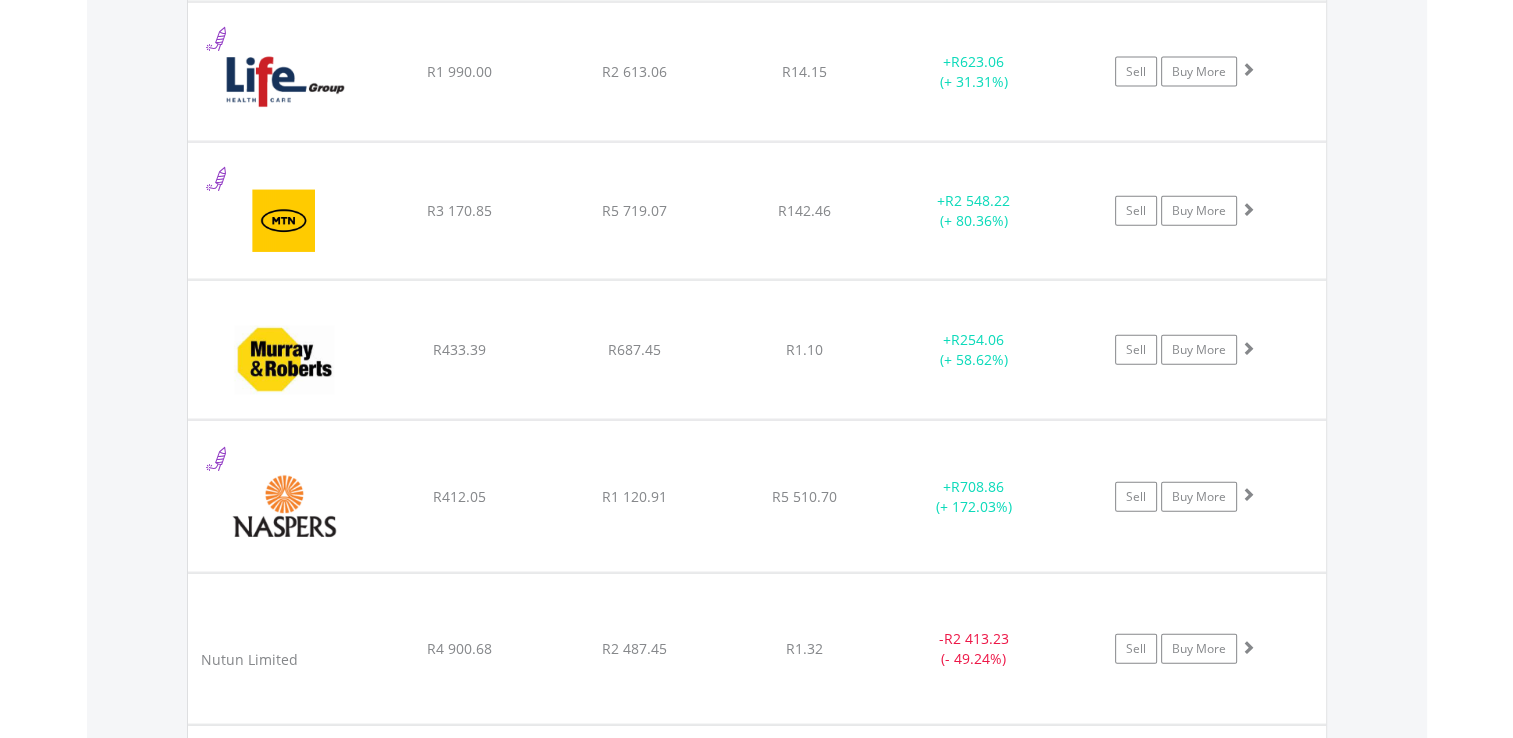 scroll, scrollTop: 4629, scrollLeft: 0, axis: vertical 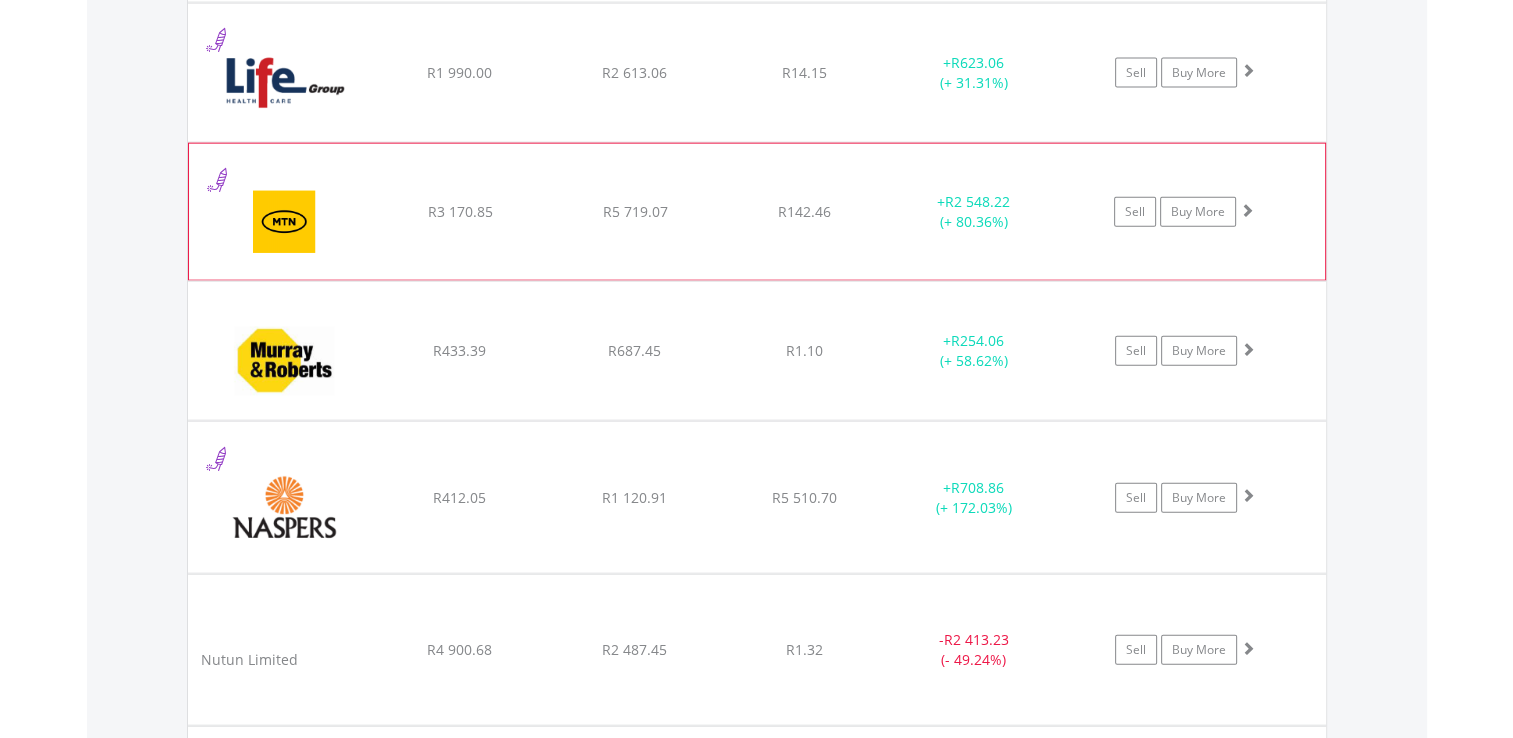 click on "﻿
MTN Group Limited
R3 170.85
R5 719.07
R142.46
+  R2 548.22 (+ 80.36%)
Sell
Buy More" at bounding box center [757, -2898] 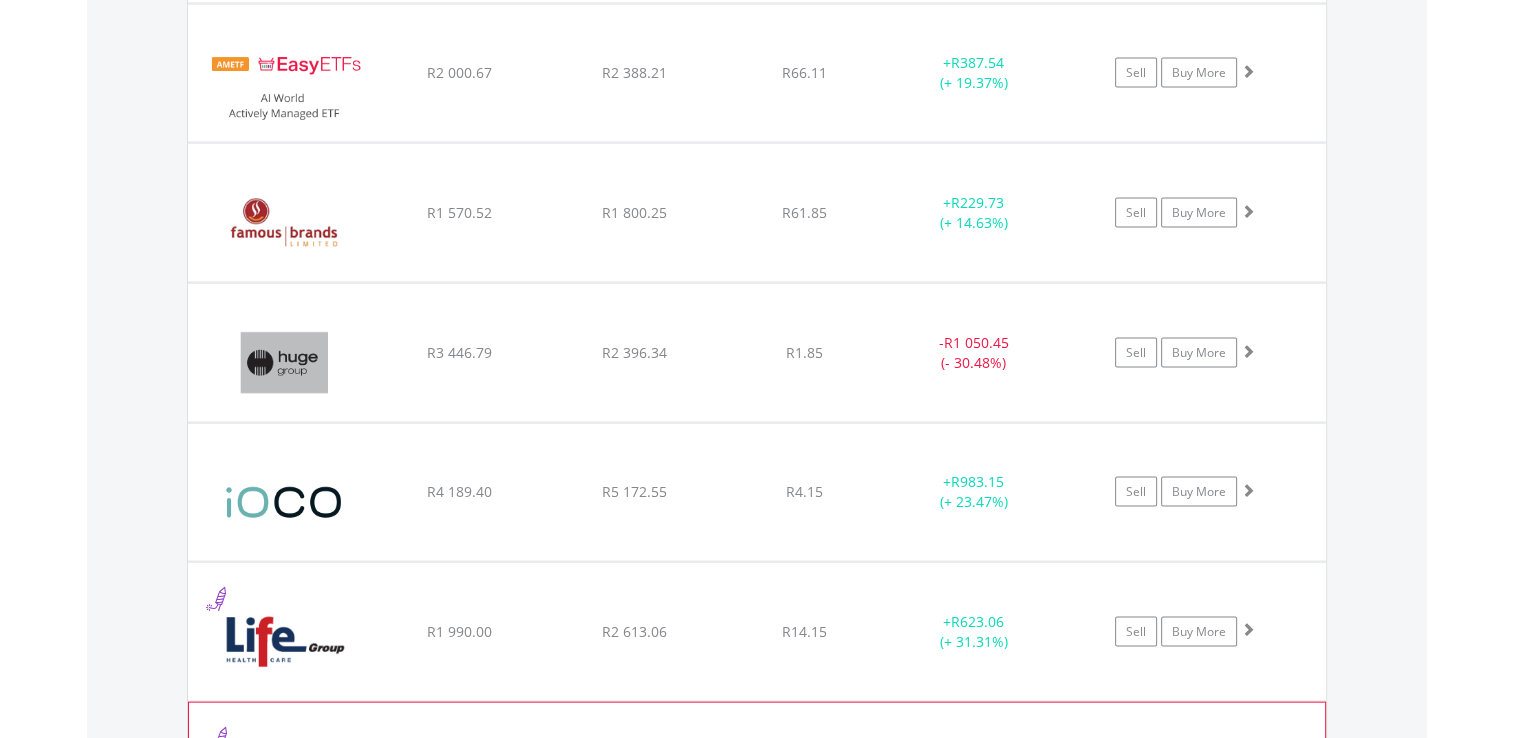 scroll, scrollTop: 4067, scrollLeft: 0, axis: vertical 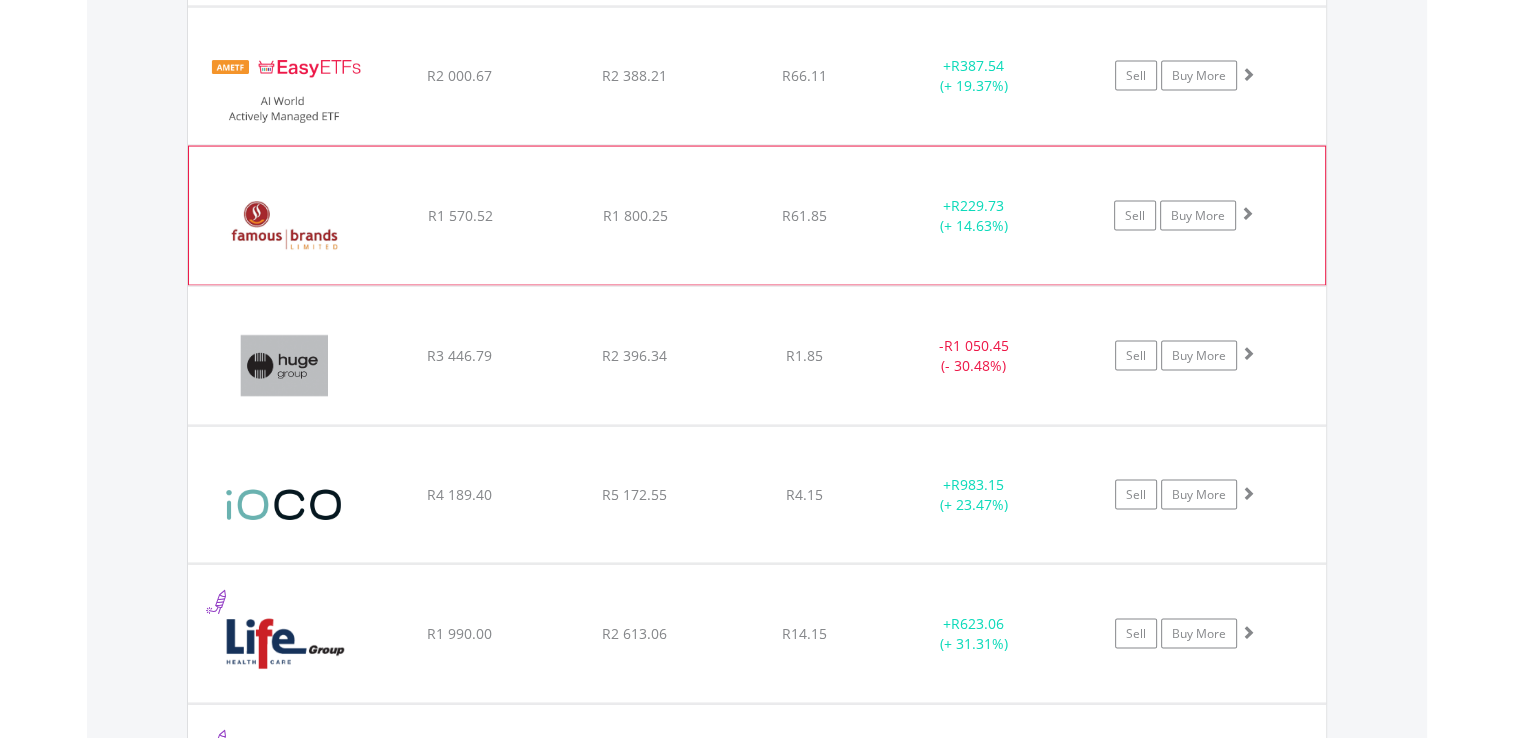 click on "R61.85" at bounding box center (804, -2337) 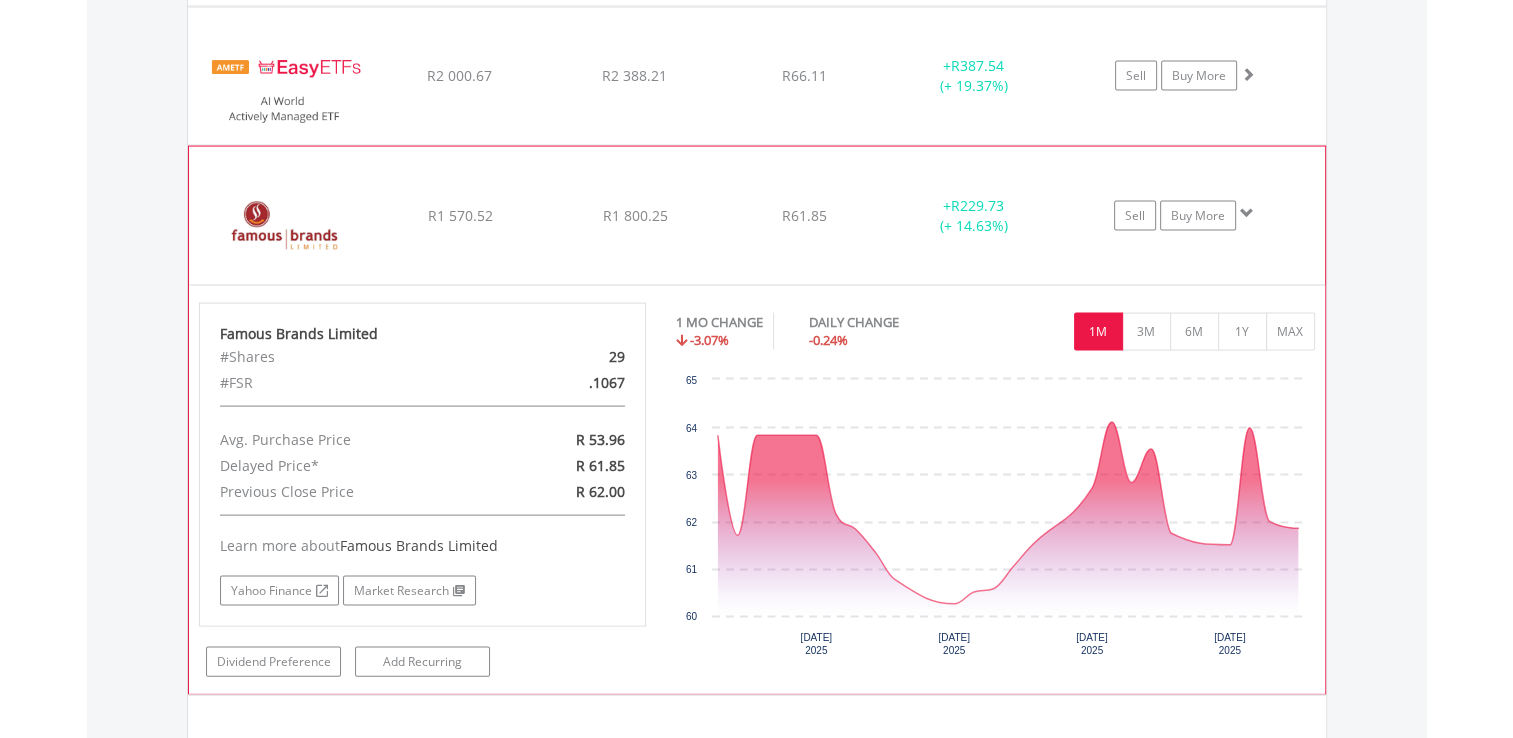 click on "R61.85" at bounding box center [804, -2337] 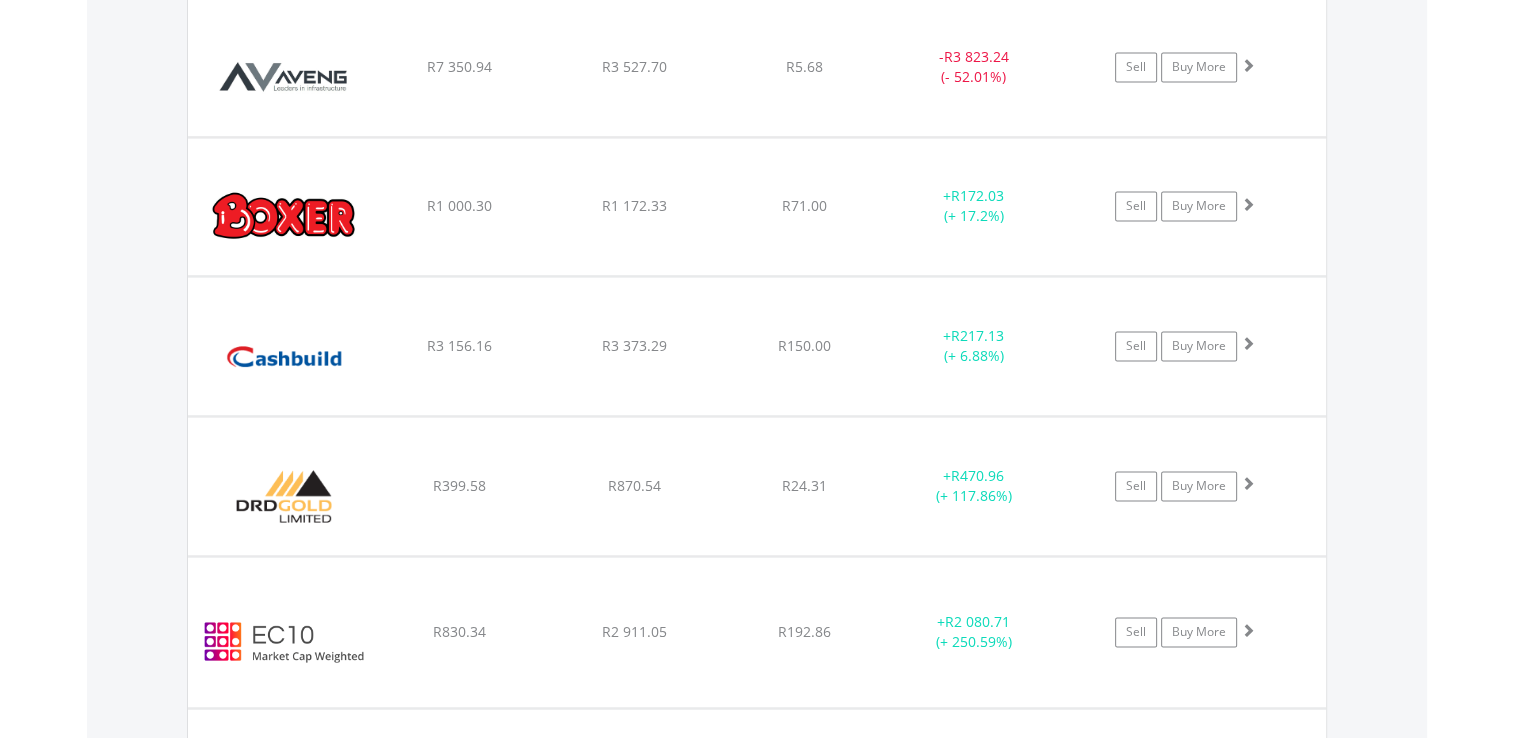 scroll, scrollTop: 3058, scrollLeft: 0, axis: vertical 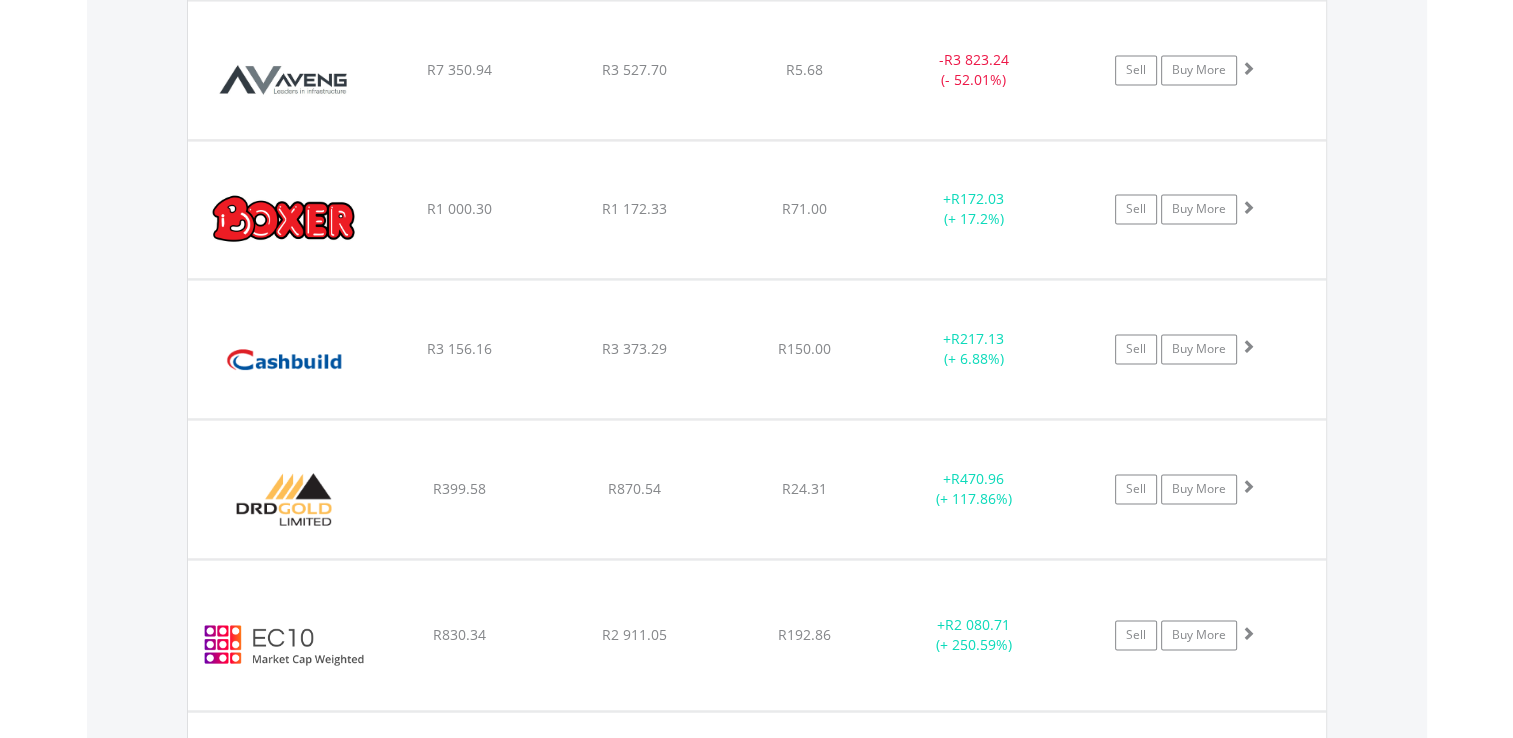 click on "R71.00" at bounding box center [804, -1328] 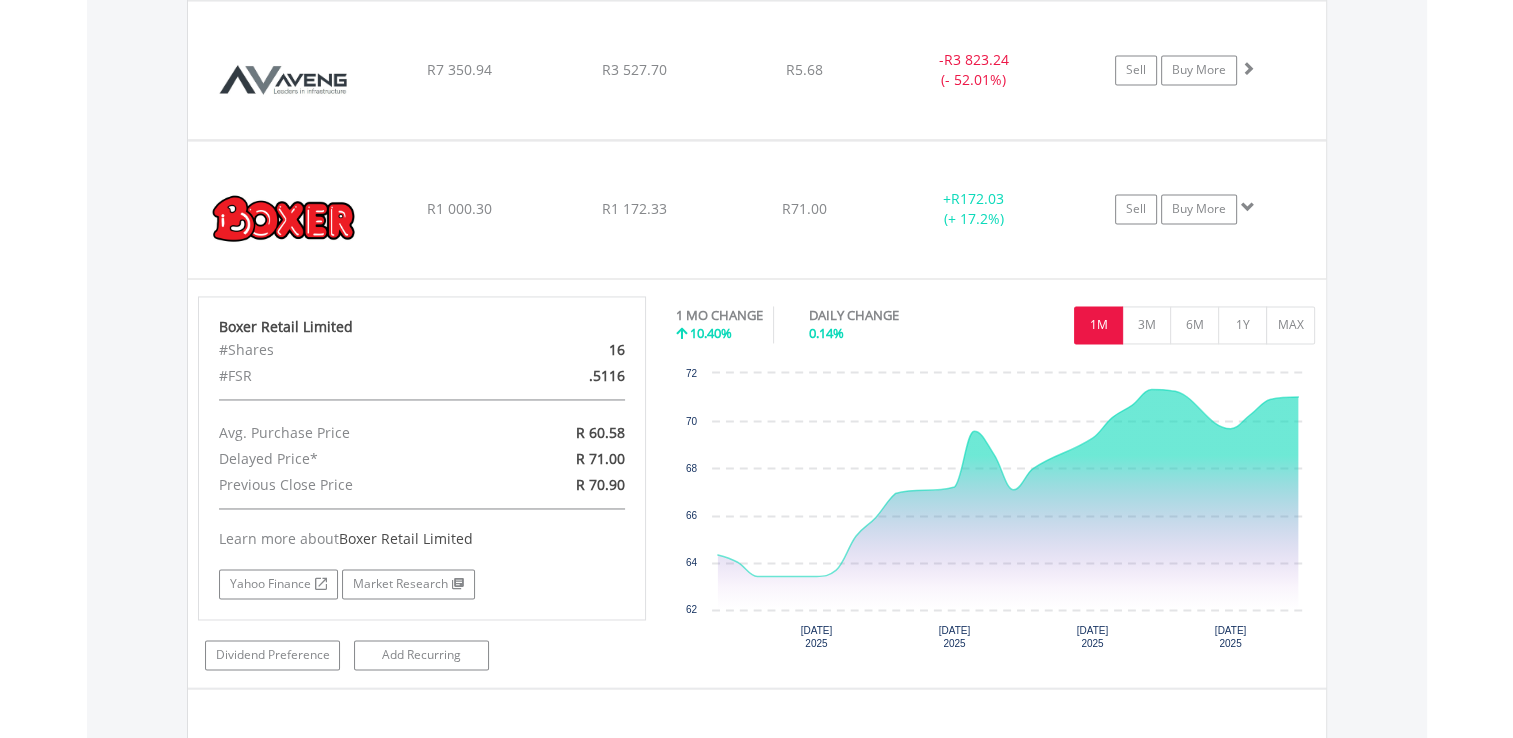 click on "R71.00" at bounding box center [804, -1328] 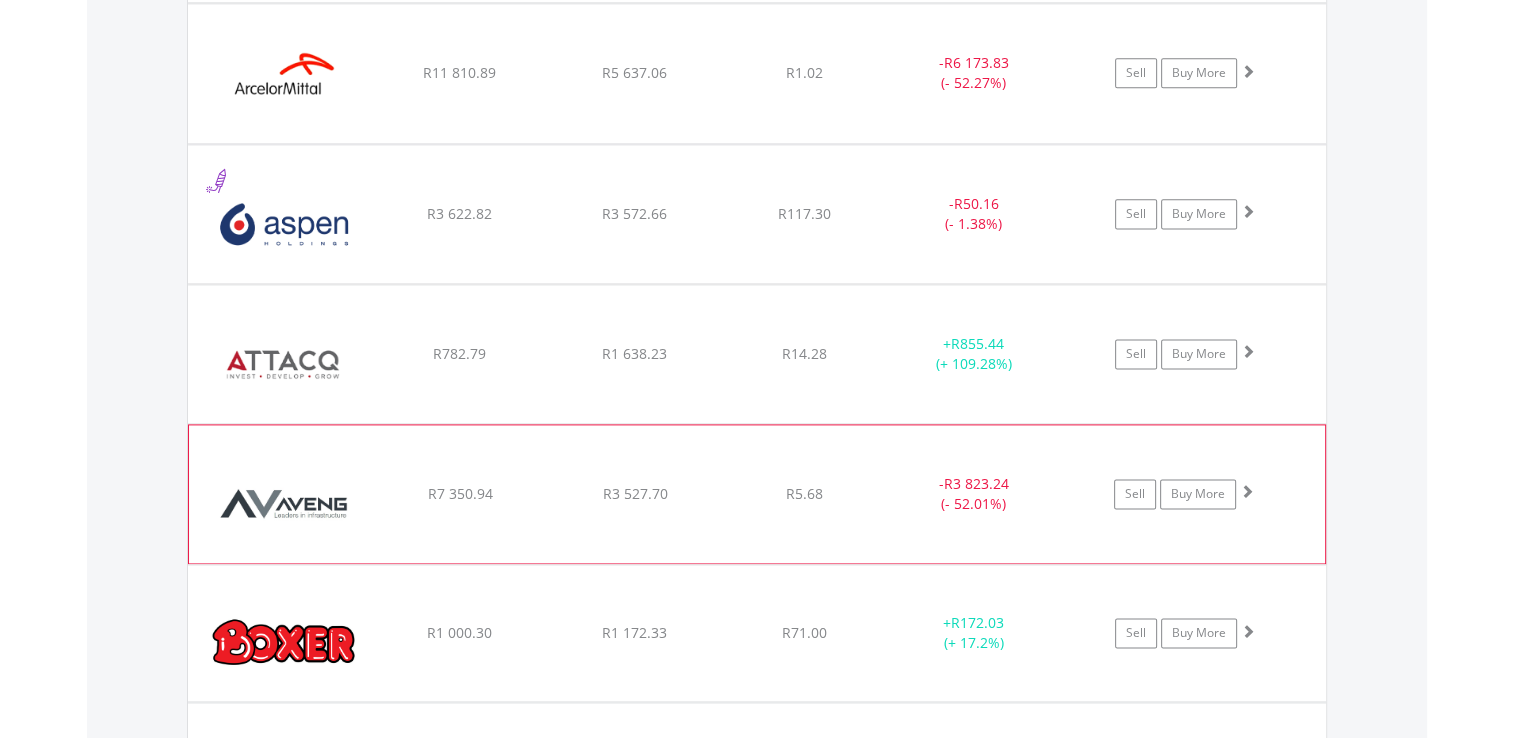 scroll, scrollTop: 2633, scrollLeft: 0, axis: vertical 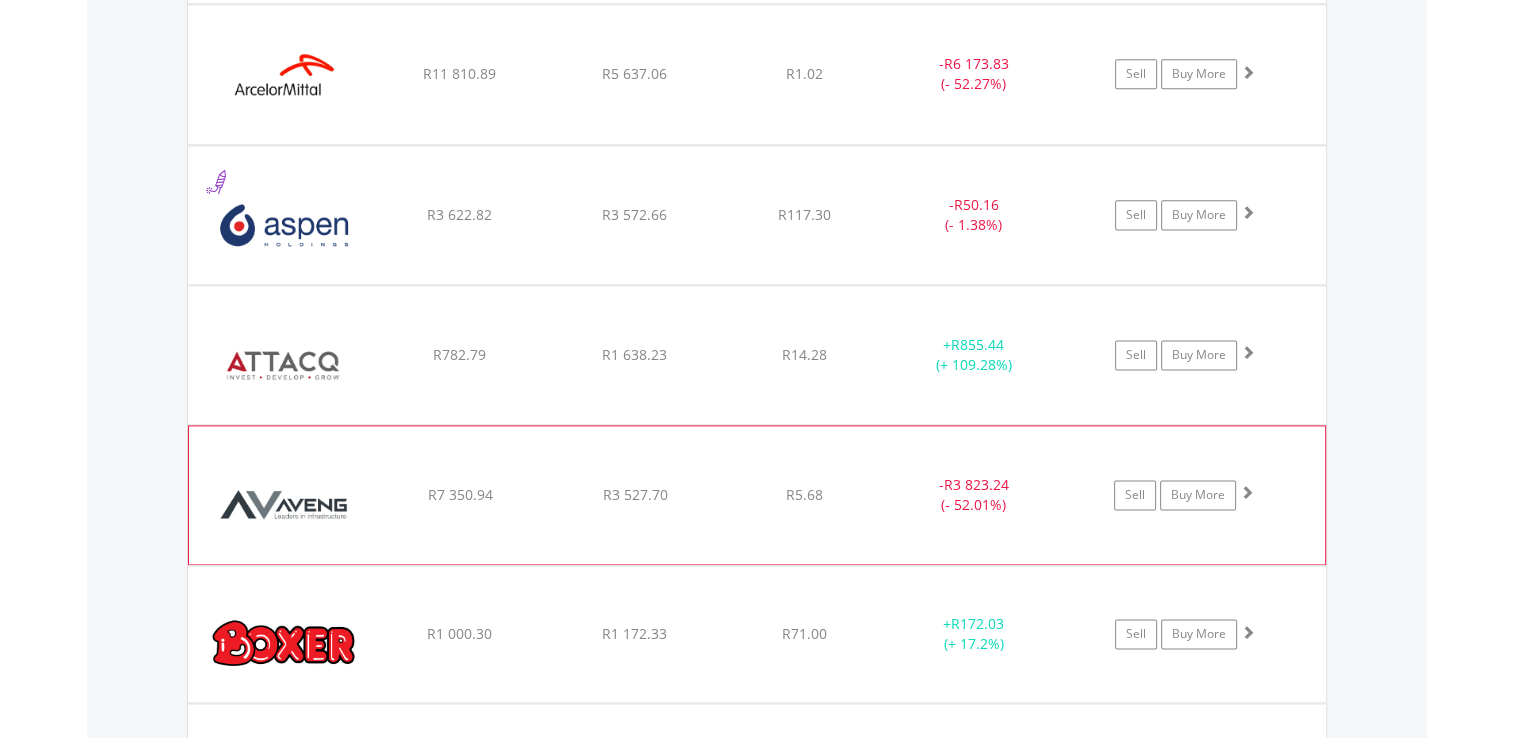 click on "﻿
Aspen Pharmacare Holdings Limited
R3 622.82
R3 572.66
R117.30
-  R50.16 (- 1.38%)
Sell
Buy More" at bounding box center (757, -902) 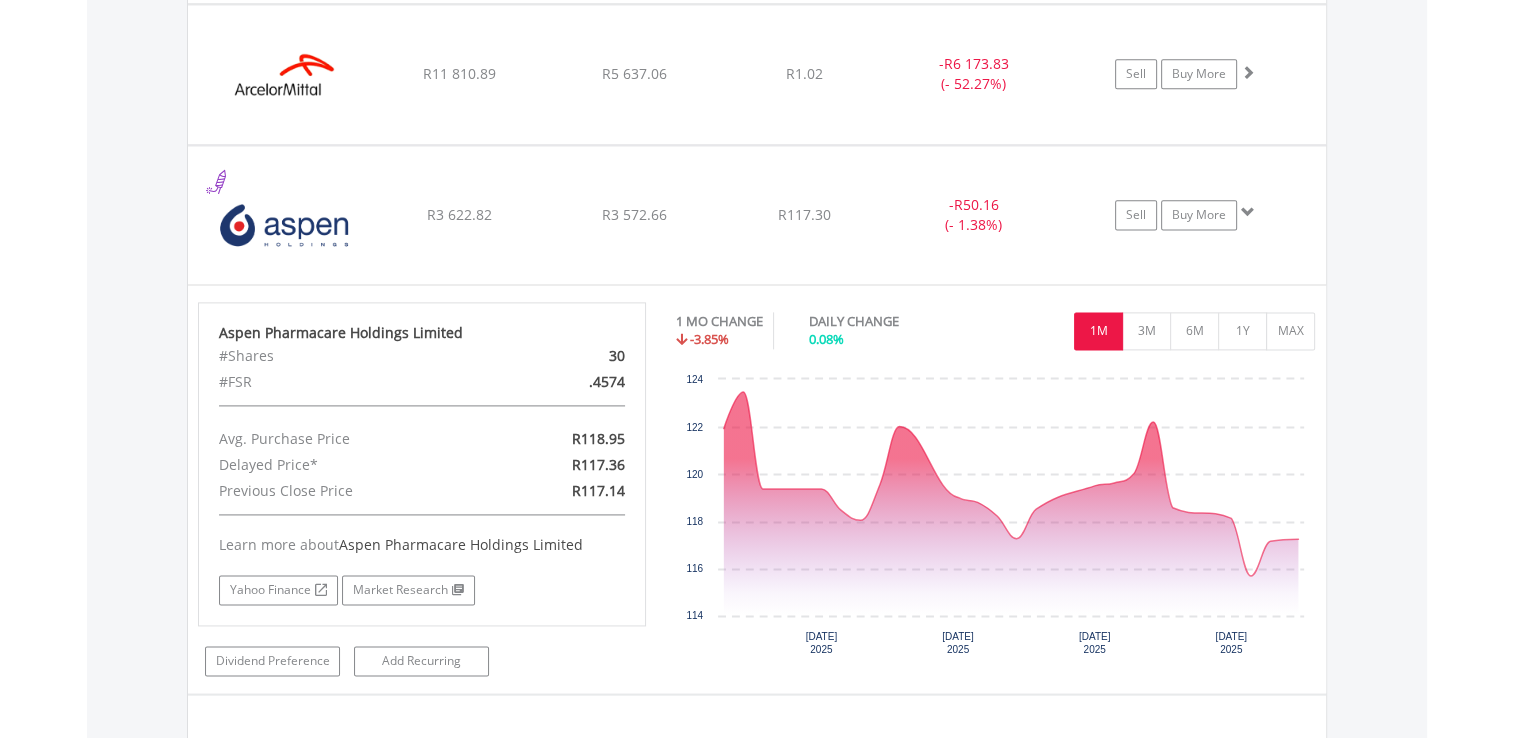 click on "﻿
Aspen Pharmacare Holdings Limited
R3 622.82
R3 572.66
R117.30
-  R50.16 (- 1.38%)
Sell
Buy More" at bounding box center [757, -902] 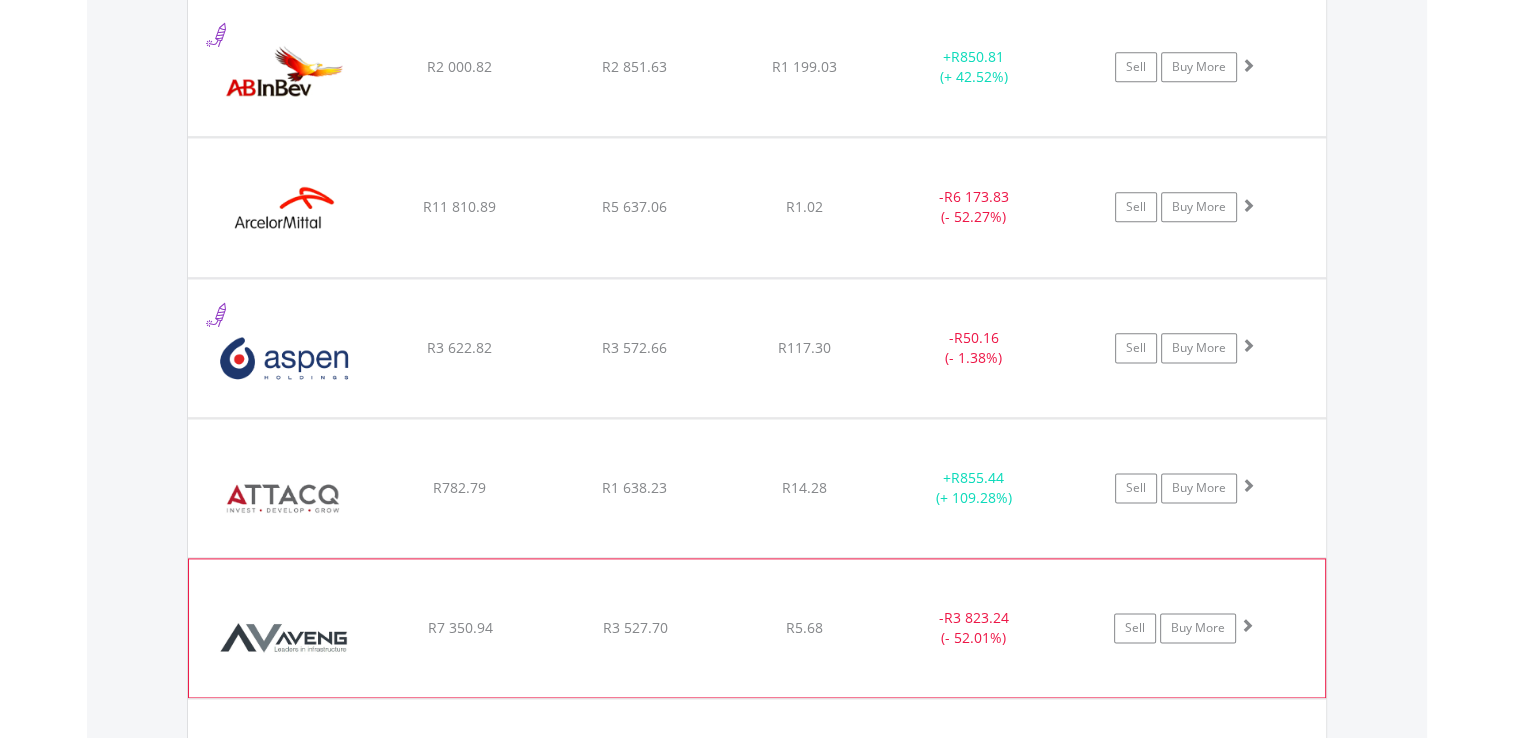 scroll, scrollTop: 2499, scrollLeft: 0, axis: vertical 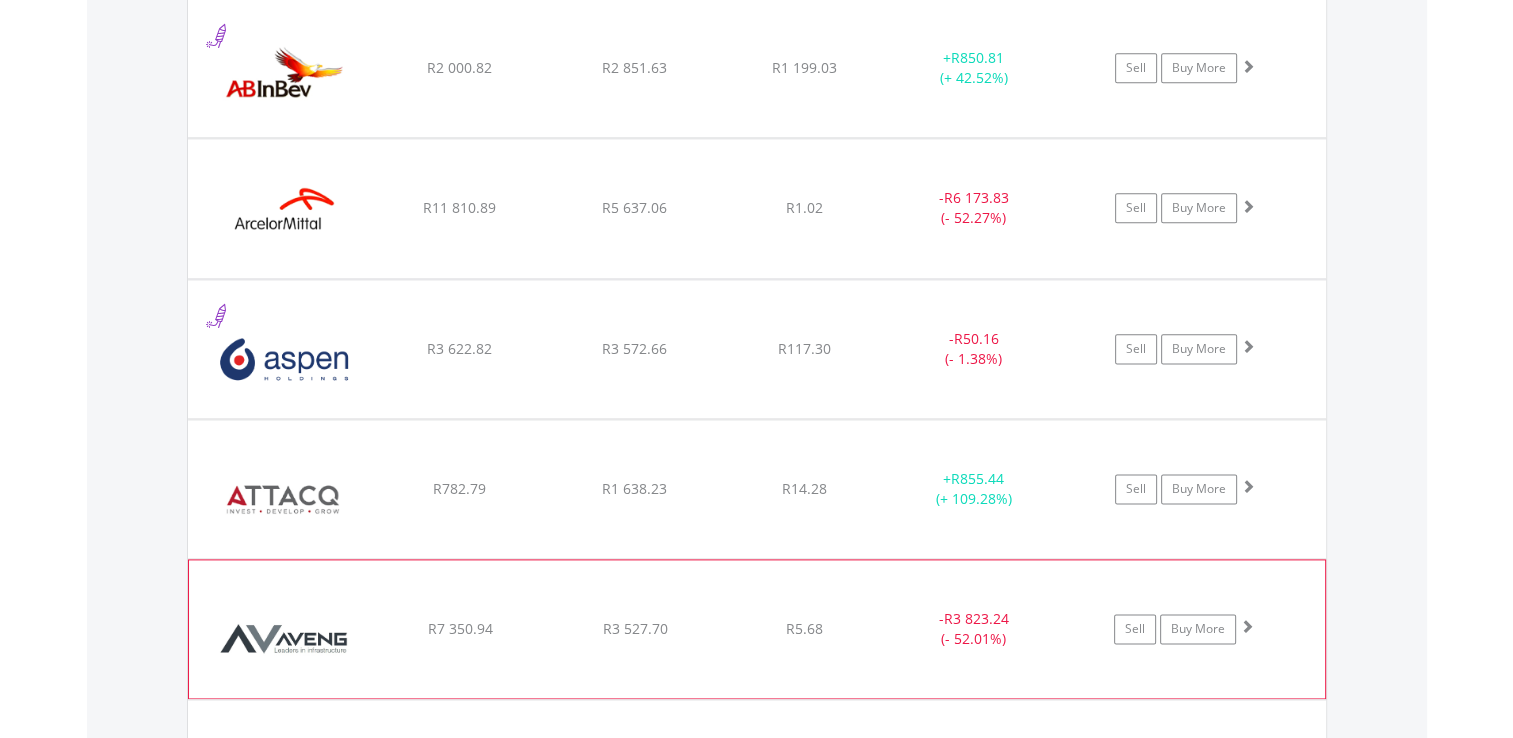 click on "﻿
ArcelorMittal SA Limited
R11 810.89
R5 637.06
R1.02
-  R6 173.83 (- 52.27%)
Sell
Buy More" at bounding box center (757, -768) 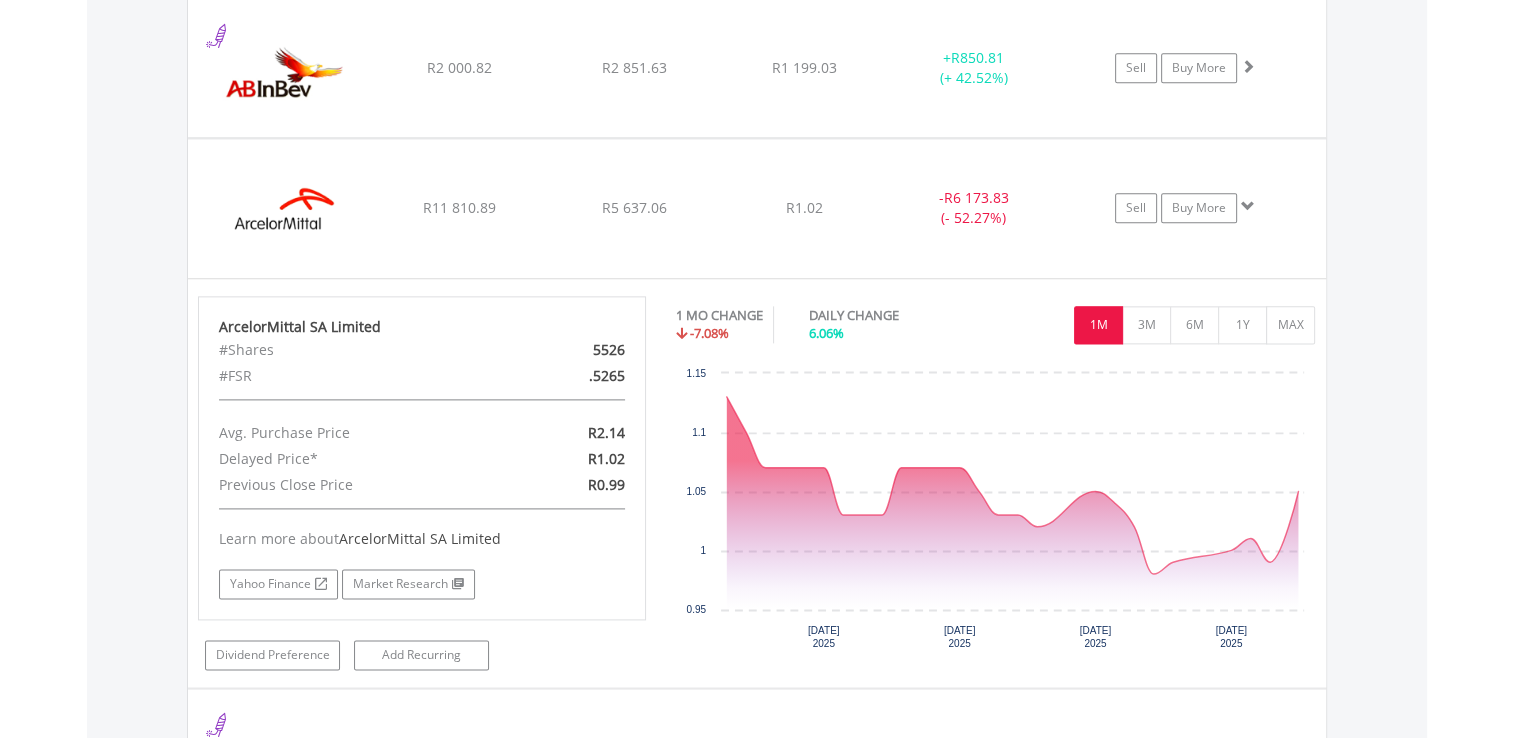 click on "﻿
ArcelorMittal SA Limited
R11 810.89
R5 637.06
R1.02
-  R6 173.83 (- 52.27%)
Sell
Buy More" at bounding box center (757, -768) 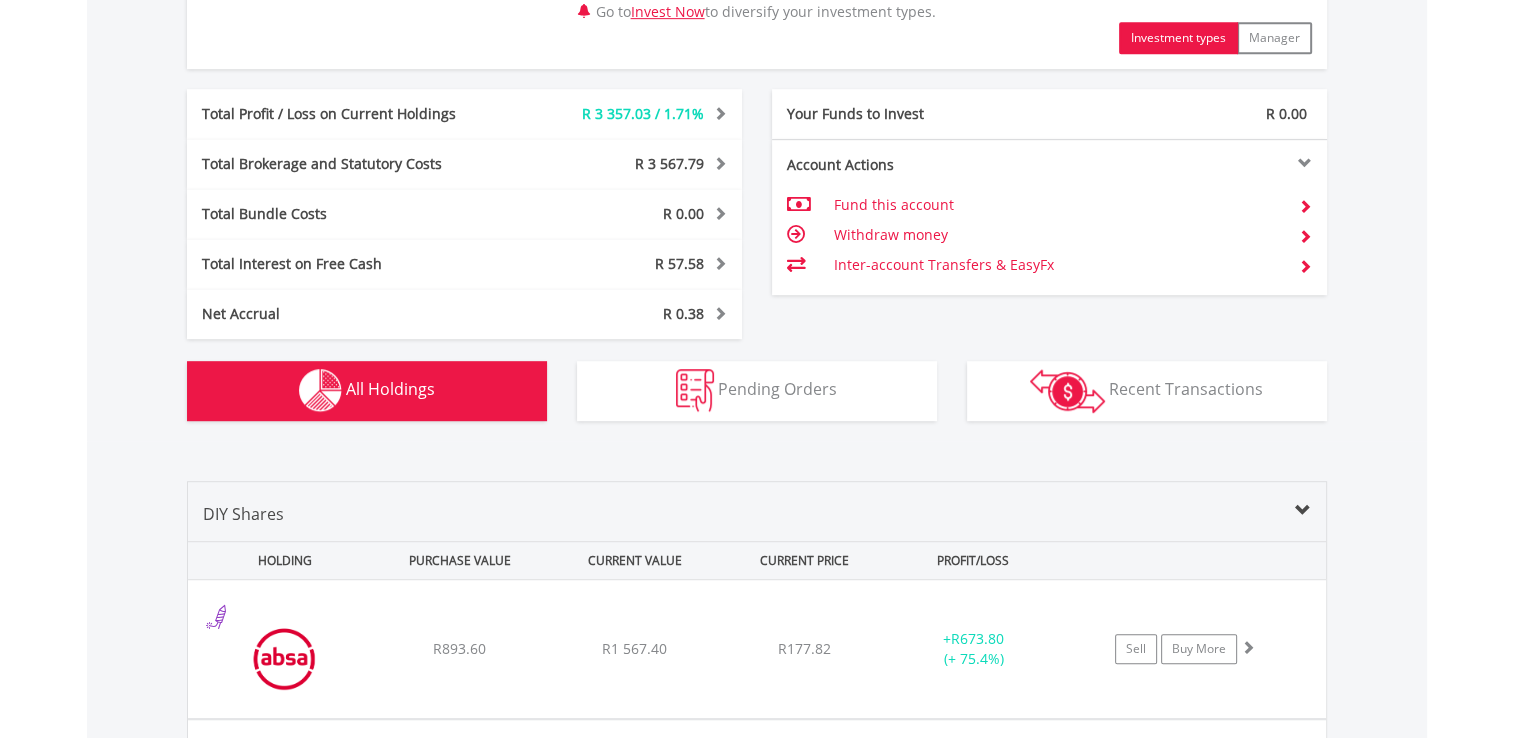 scroll, scrollTop: 1081, scrollLeft: 0, axis: vertical 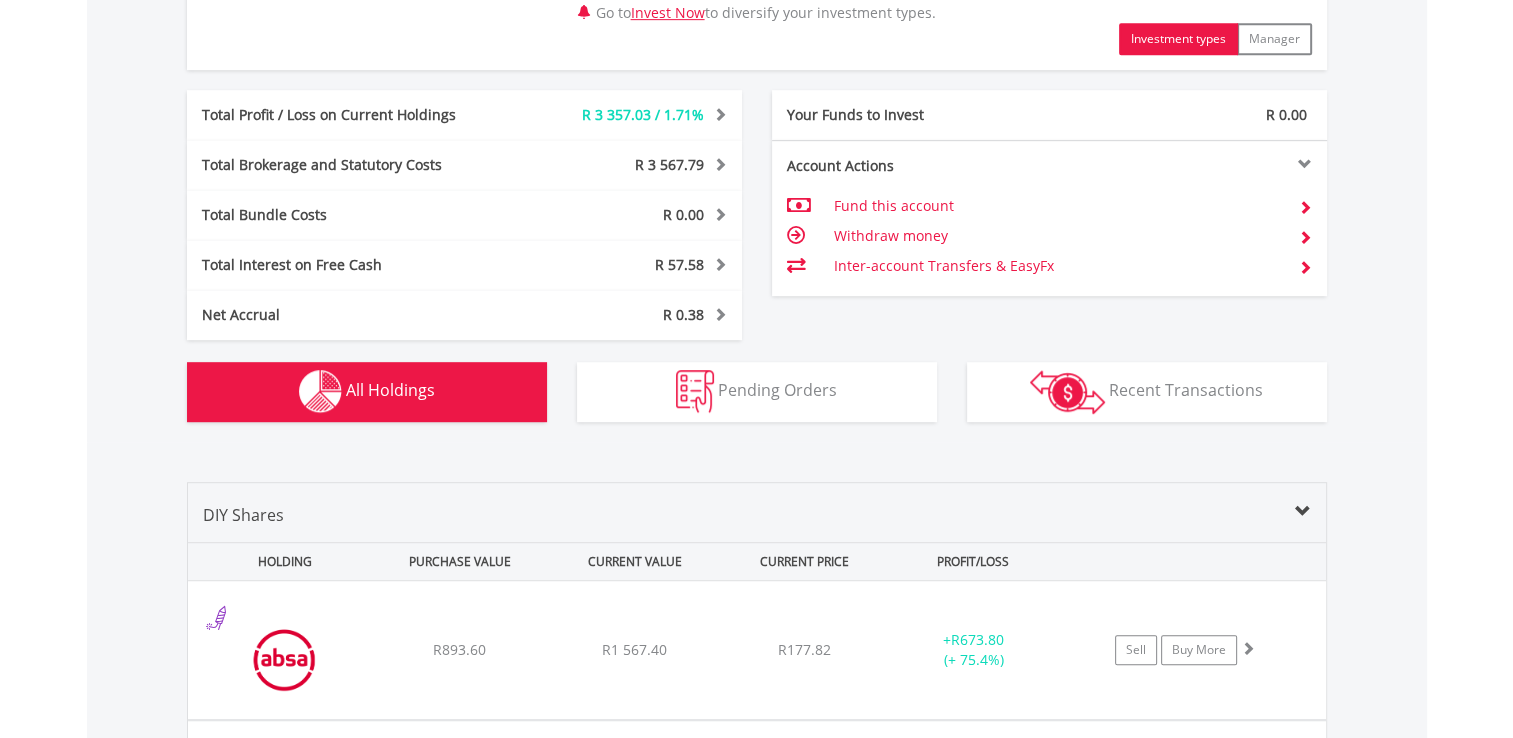 click on "Fund this account" at bounding box center [1057, 206] 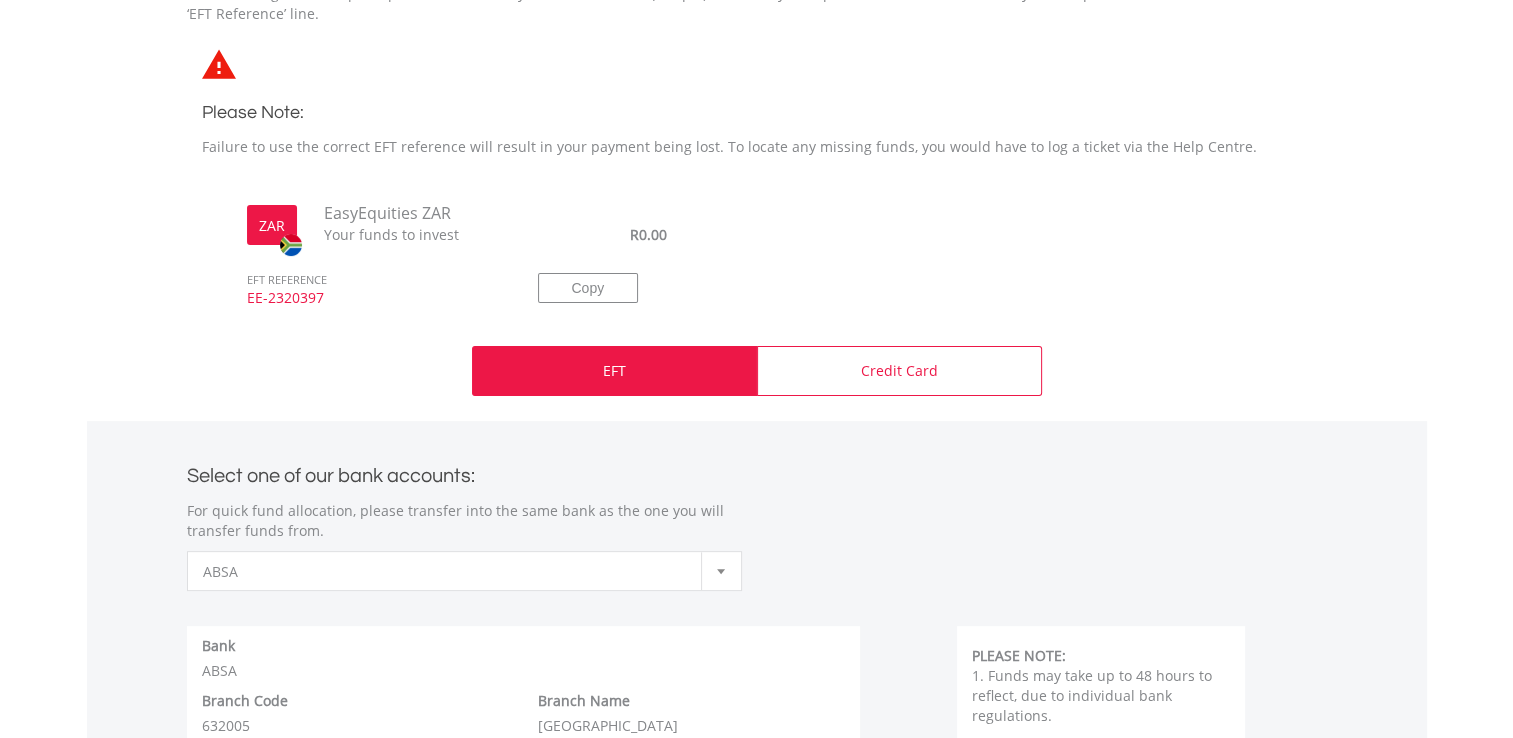 scroll, scrollTop: 516, scrollLeft: 0, axis: vertical 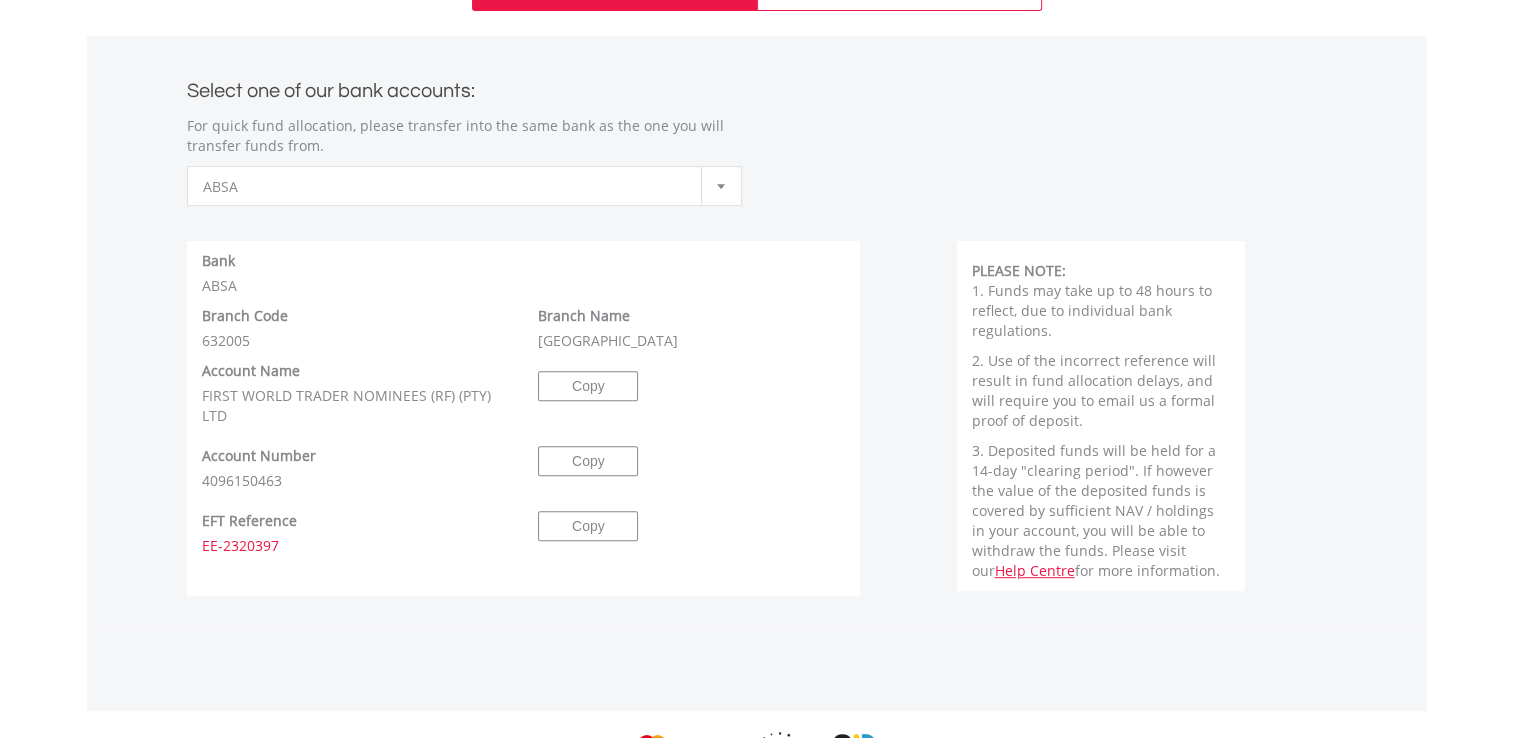 click at bounding box center [721, 186] 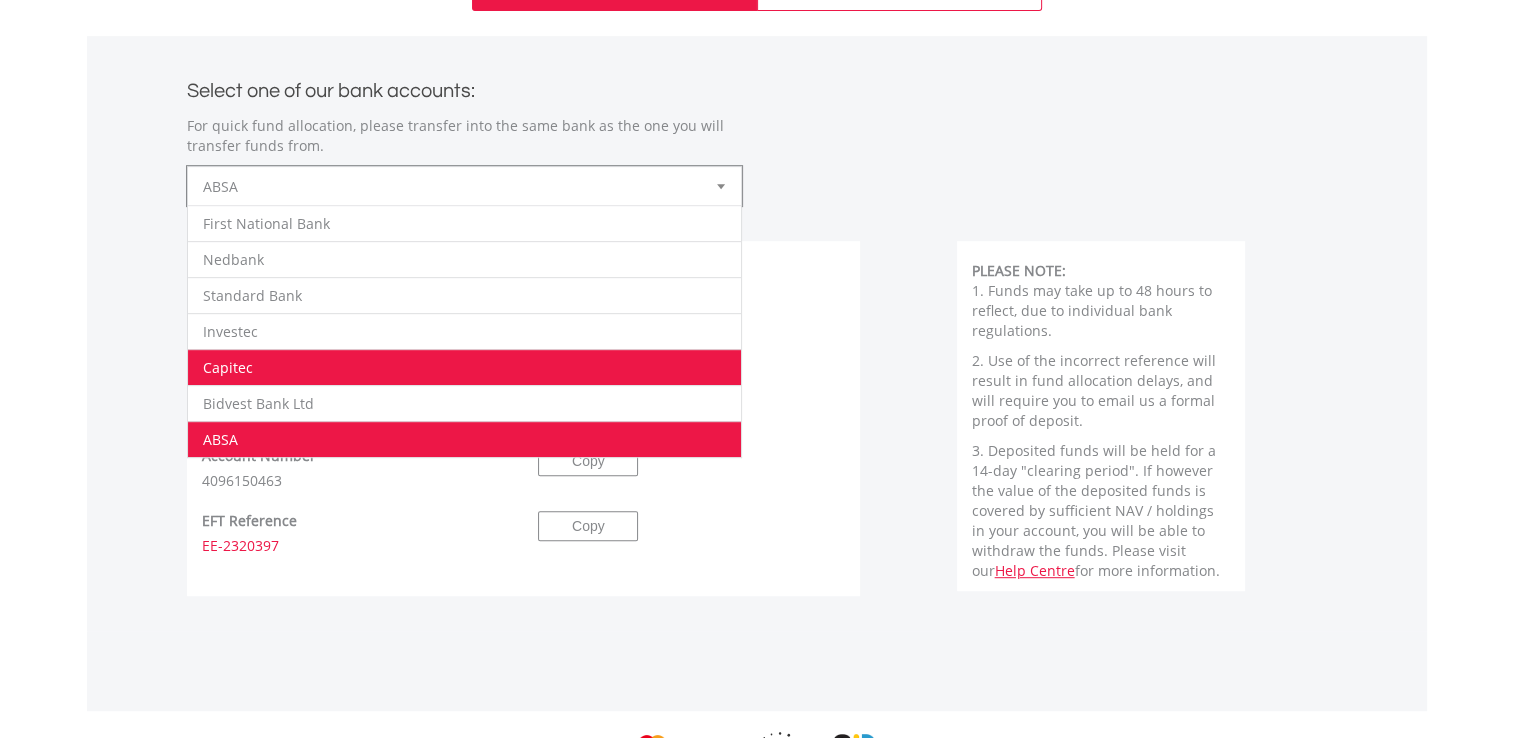 click on "Capitec" at bounding box center [464, 367] 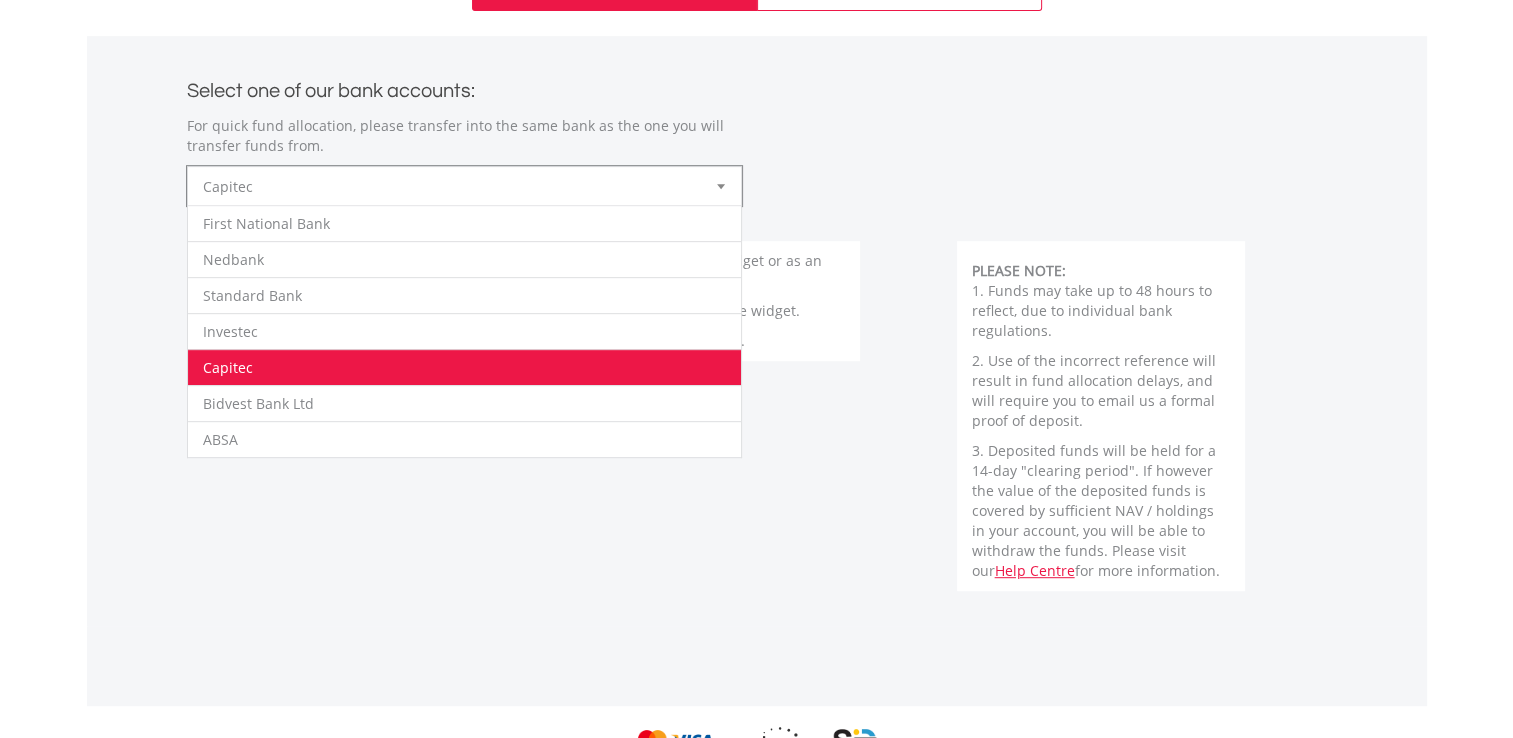 click at bounding box center [721, 186] 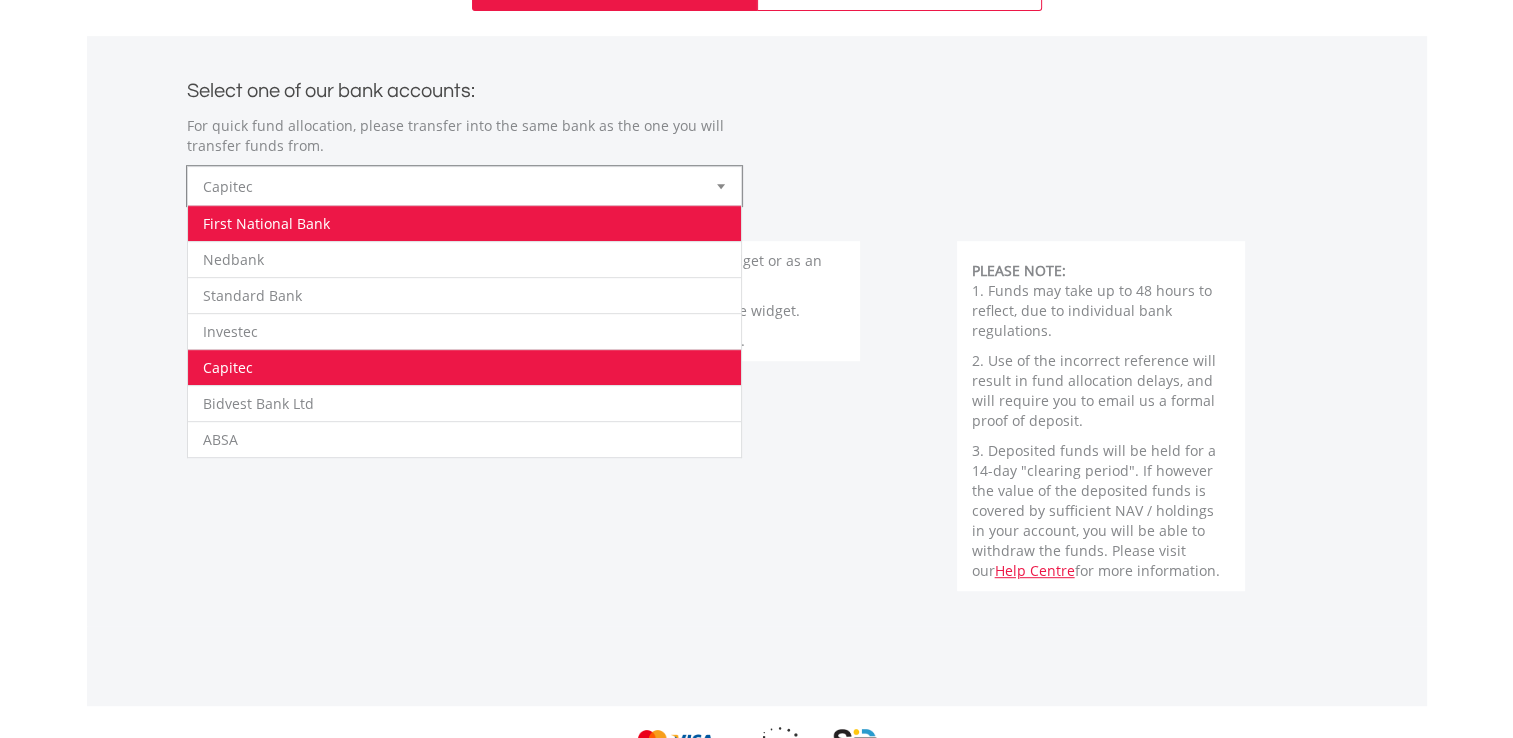 click on "First National Bank" at bounding box center (464, 223) 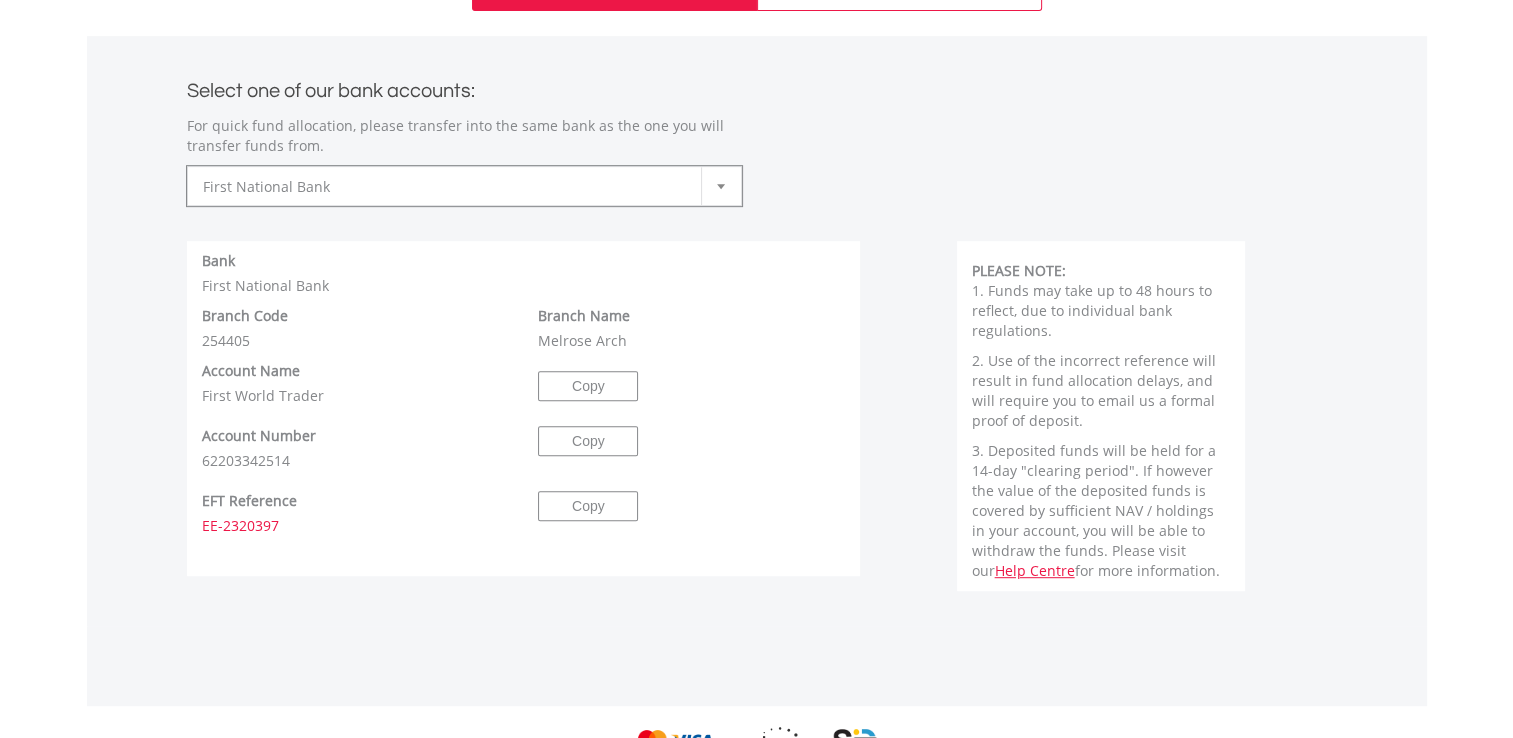 click at bounding box center [721, 186] 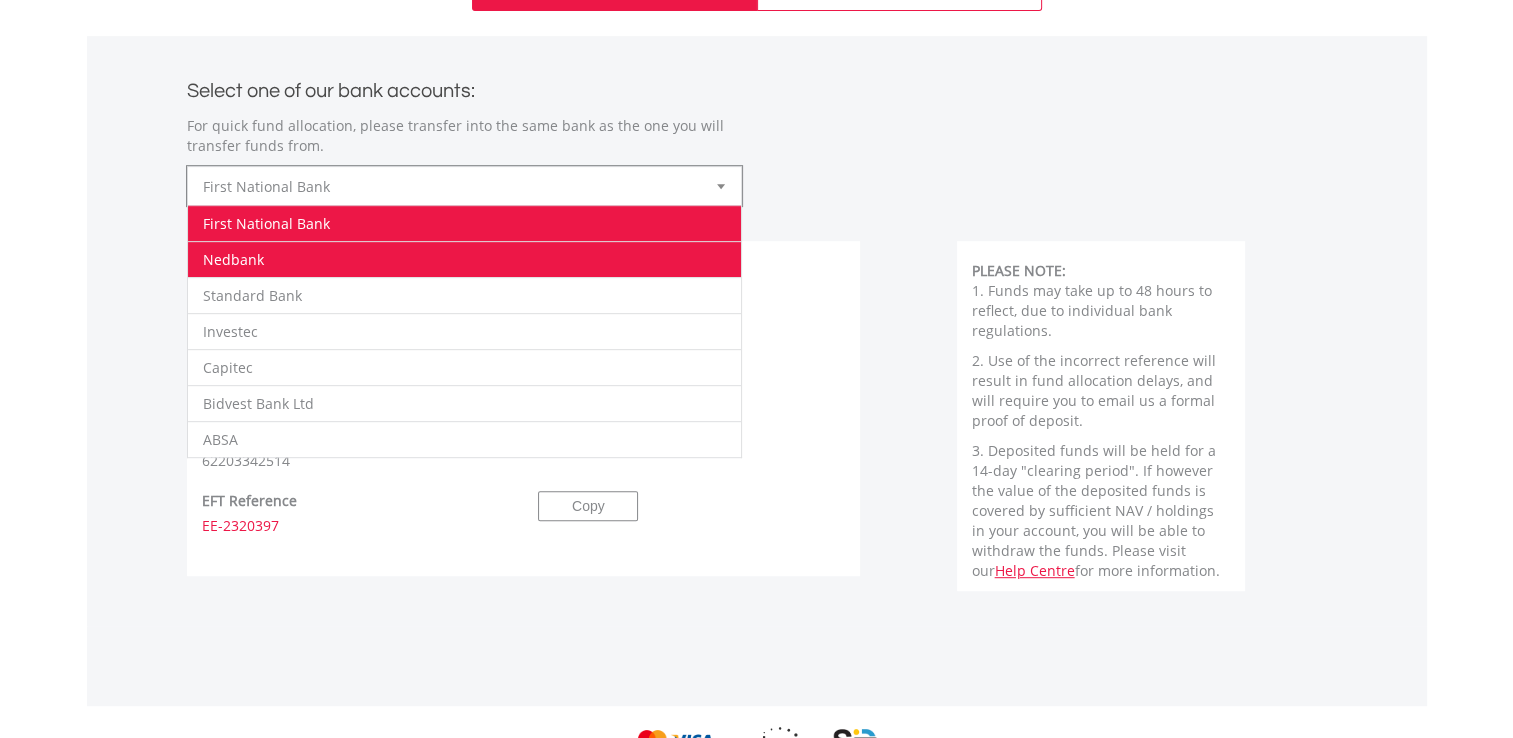 click on "Nedbank" at bounding box center [464, 259] 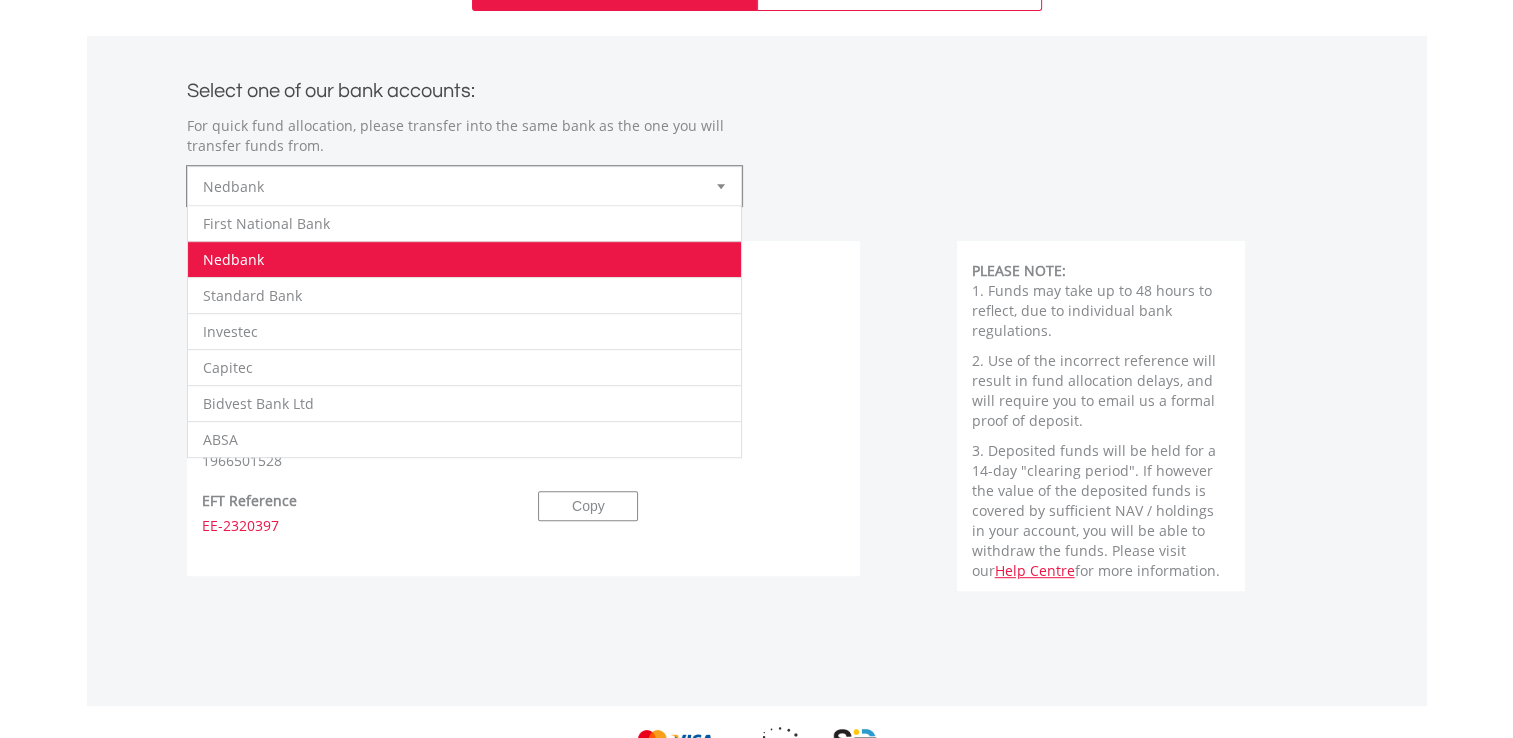 click at bounding box center [721, 186] 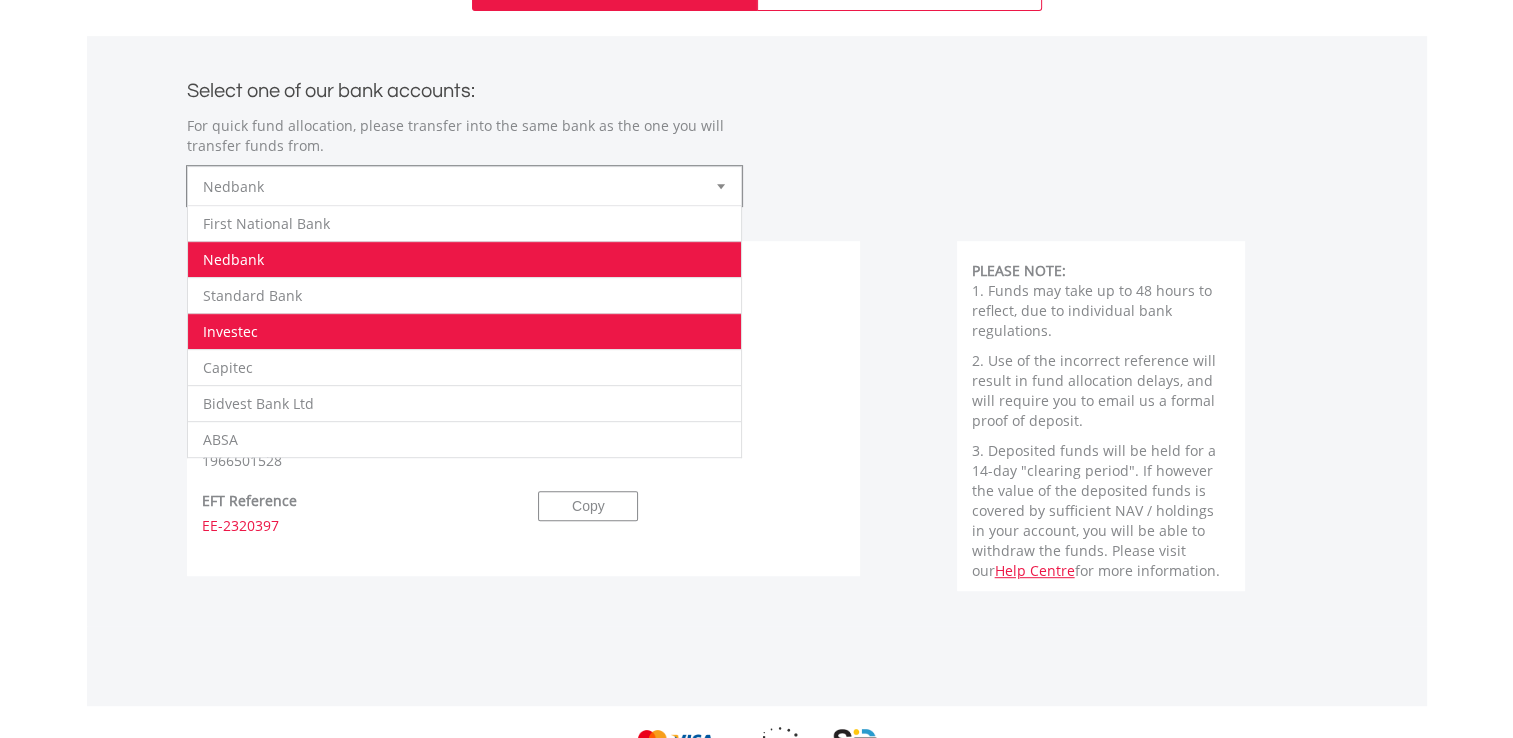 click on "Investec" at bounding box center [464, 331] 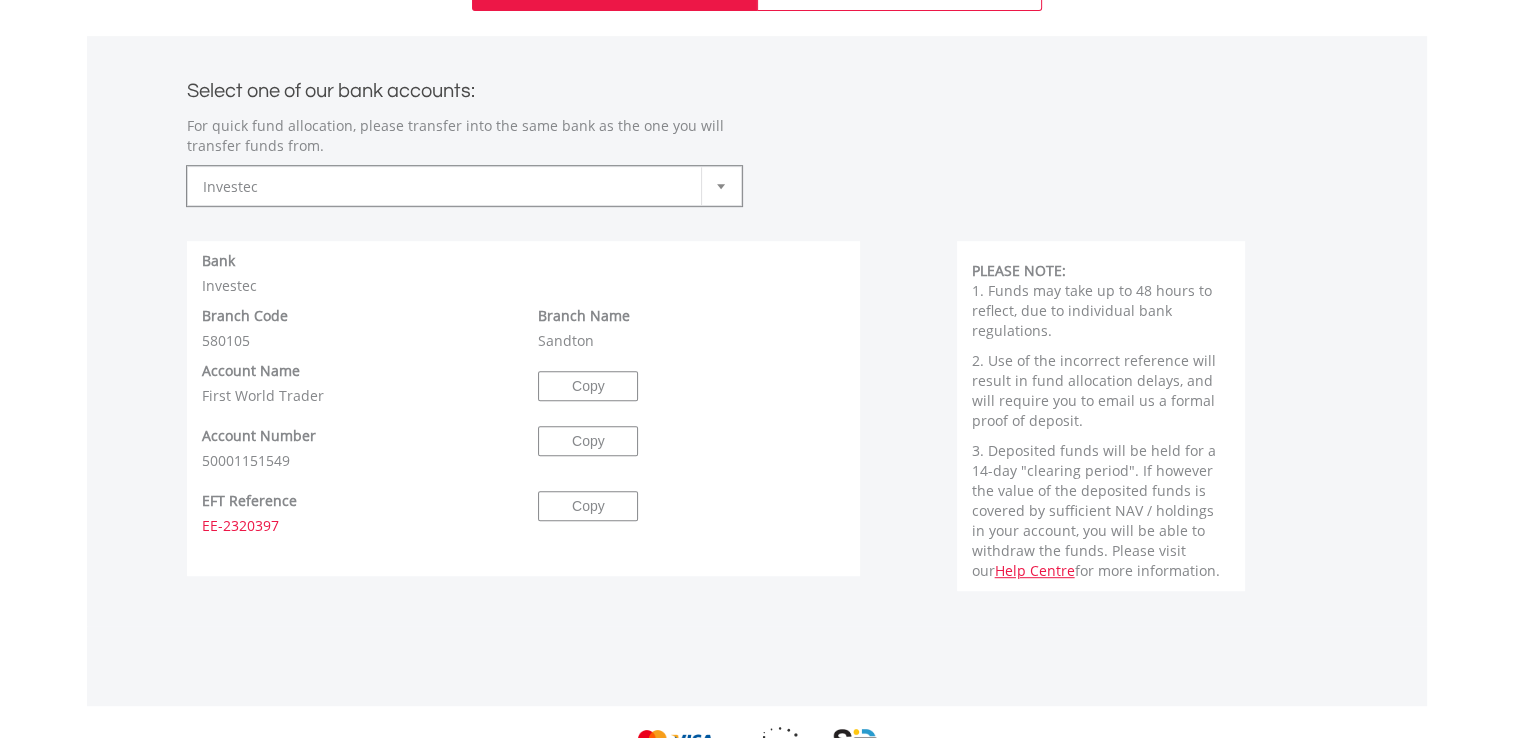 click at bounding box center [721, 186] 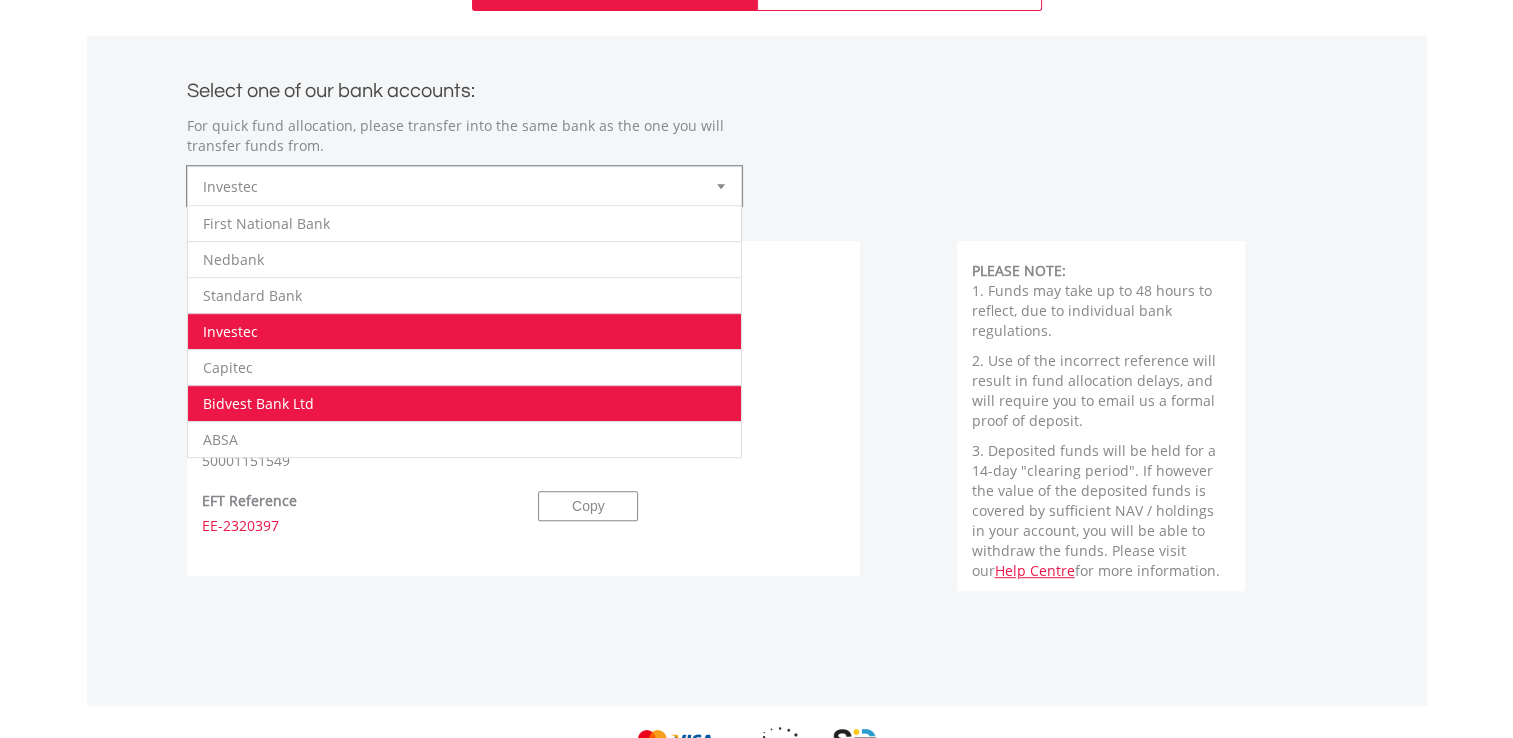 click on "Bidvest Bank Ltd" at bounding box center [464, 403] 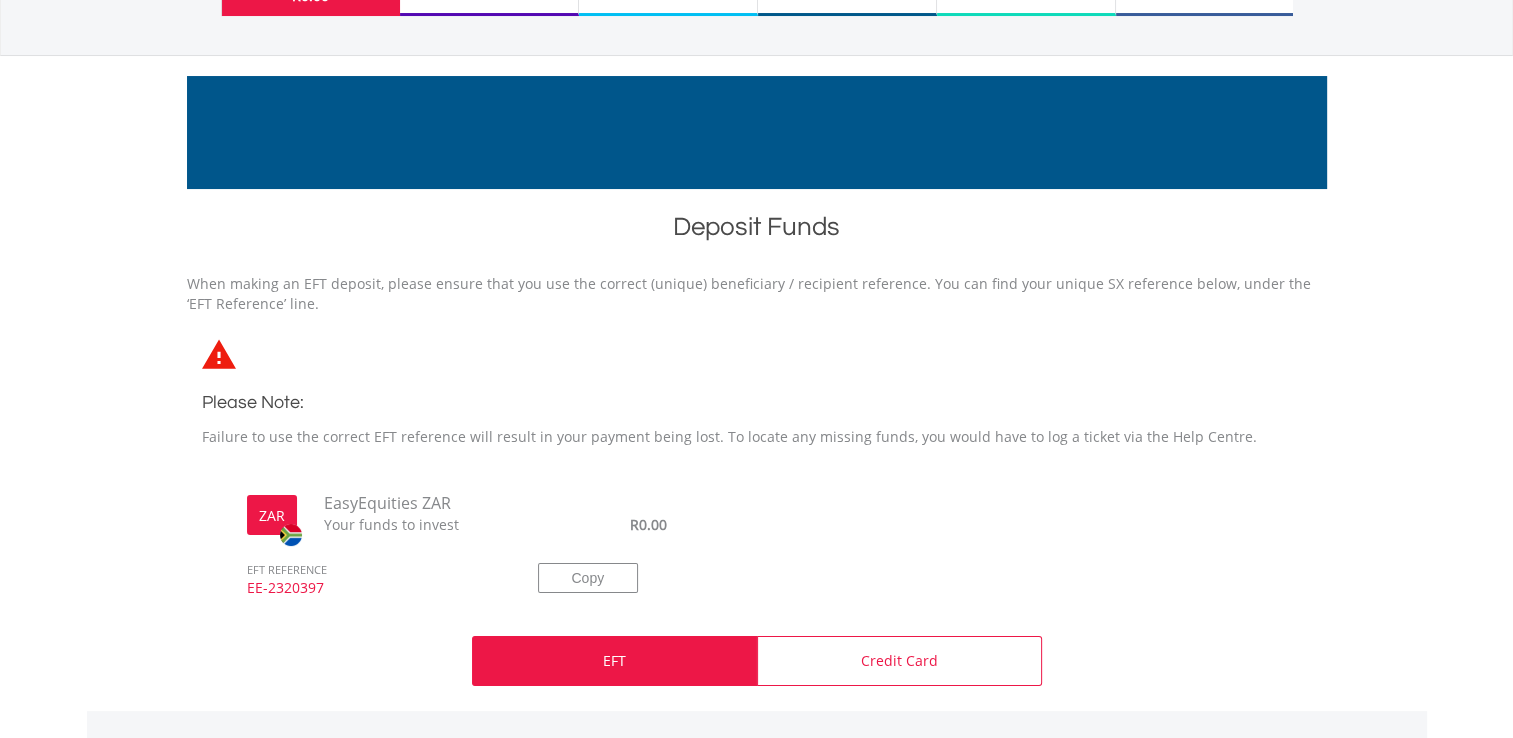 scroll, scrollTop: 0, scrollLeft: 0, axis: both 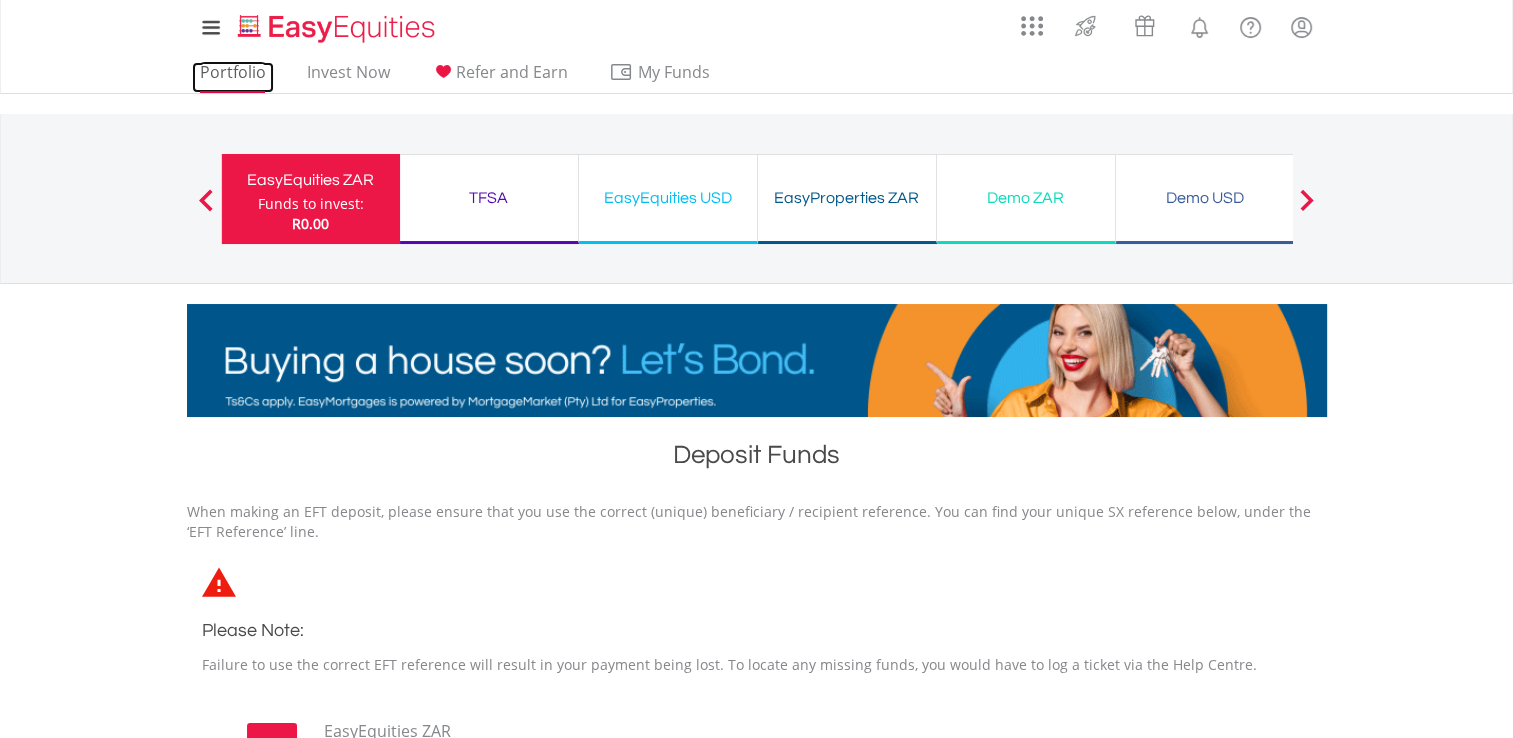 click on "Portfolio" at bounding box center [233, 77] 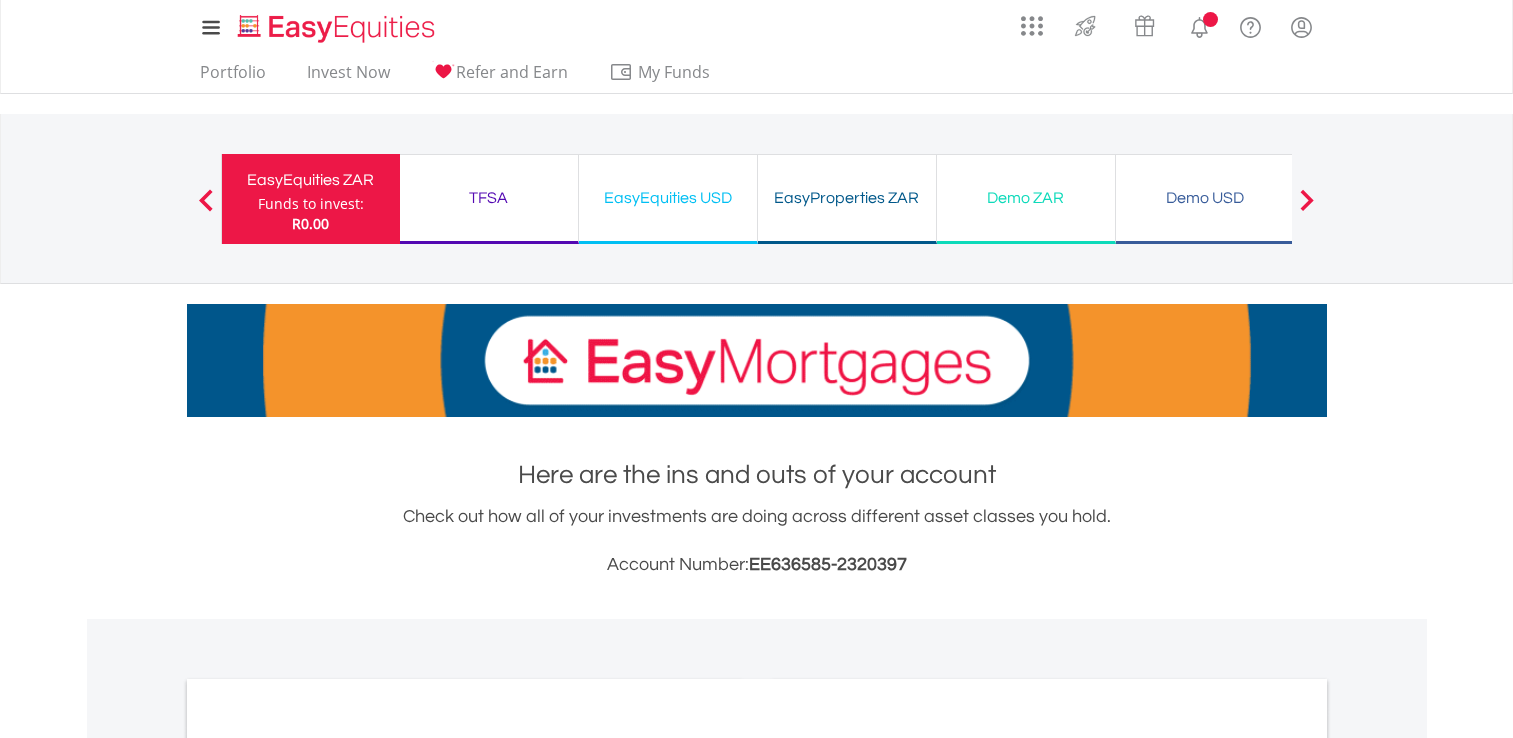 scroll, scrollTop: 0, scrollLeft: 0, axis: both 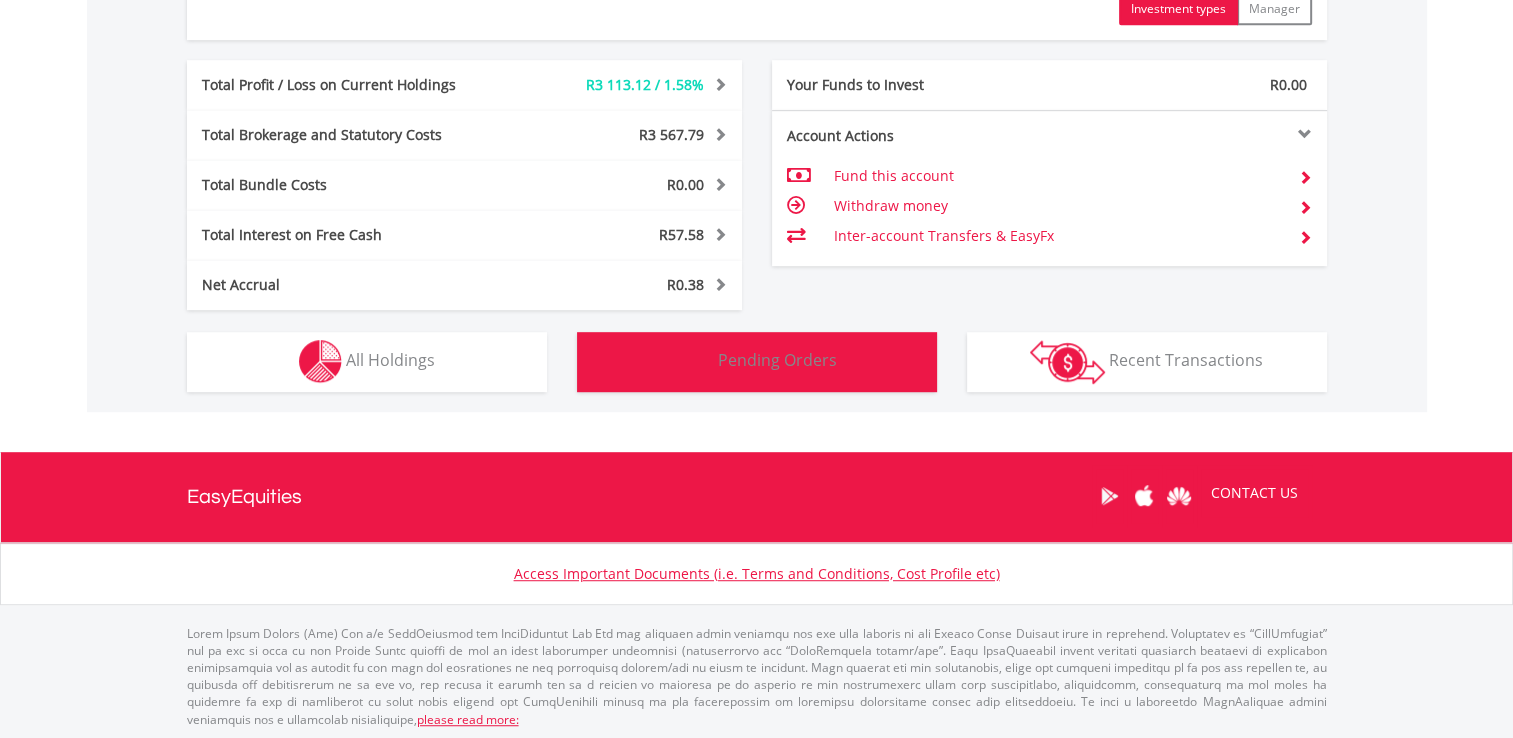 click at bounding box center (695, 361) 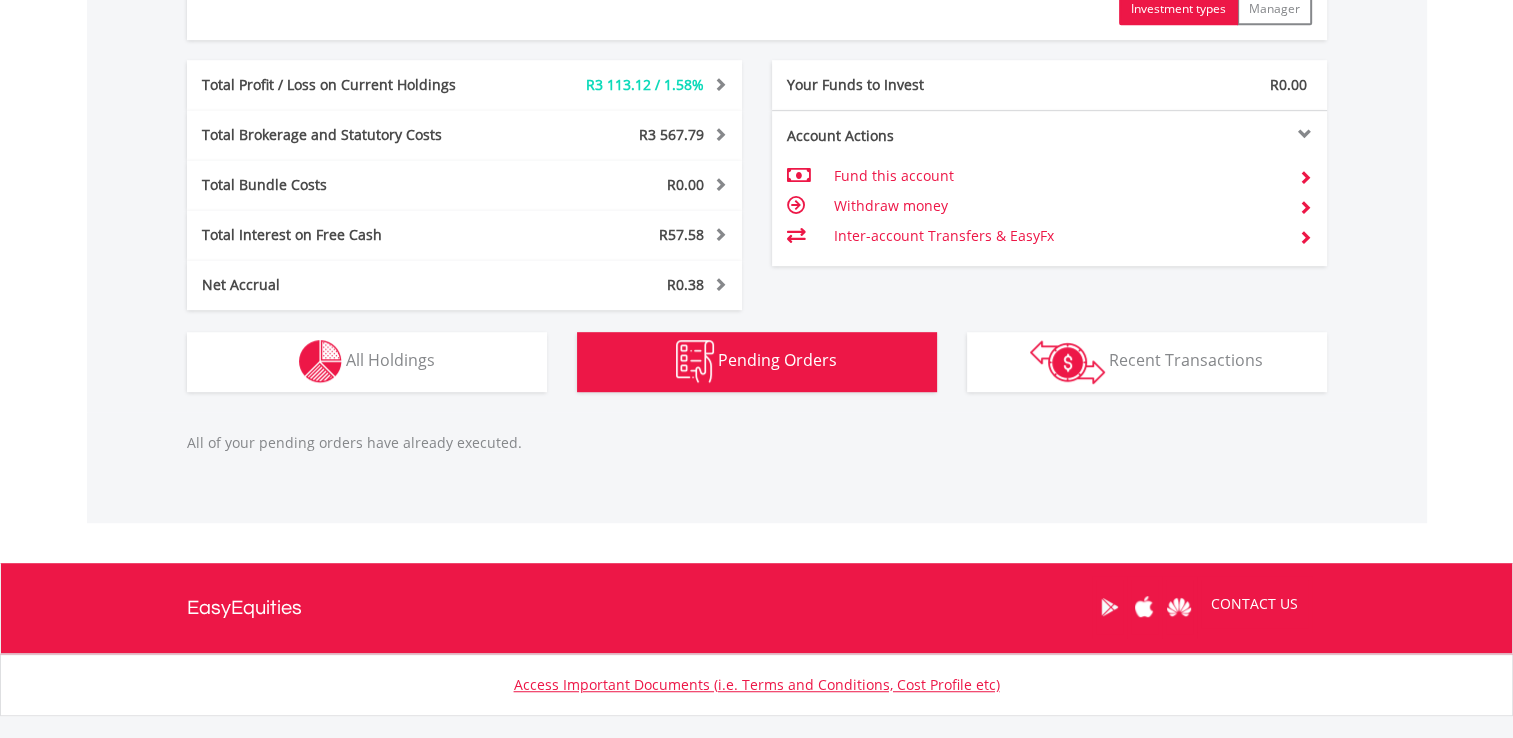 scroll, scrollTop: 1222, scrollLeft: 0, axis: vertical 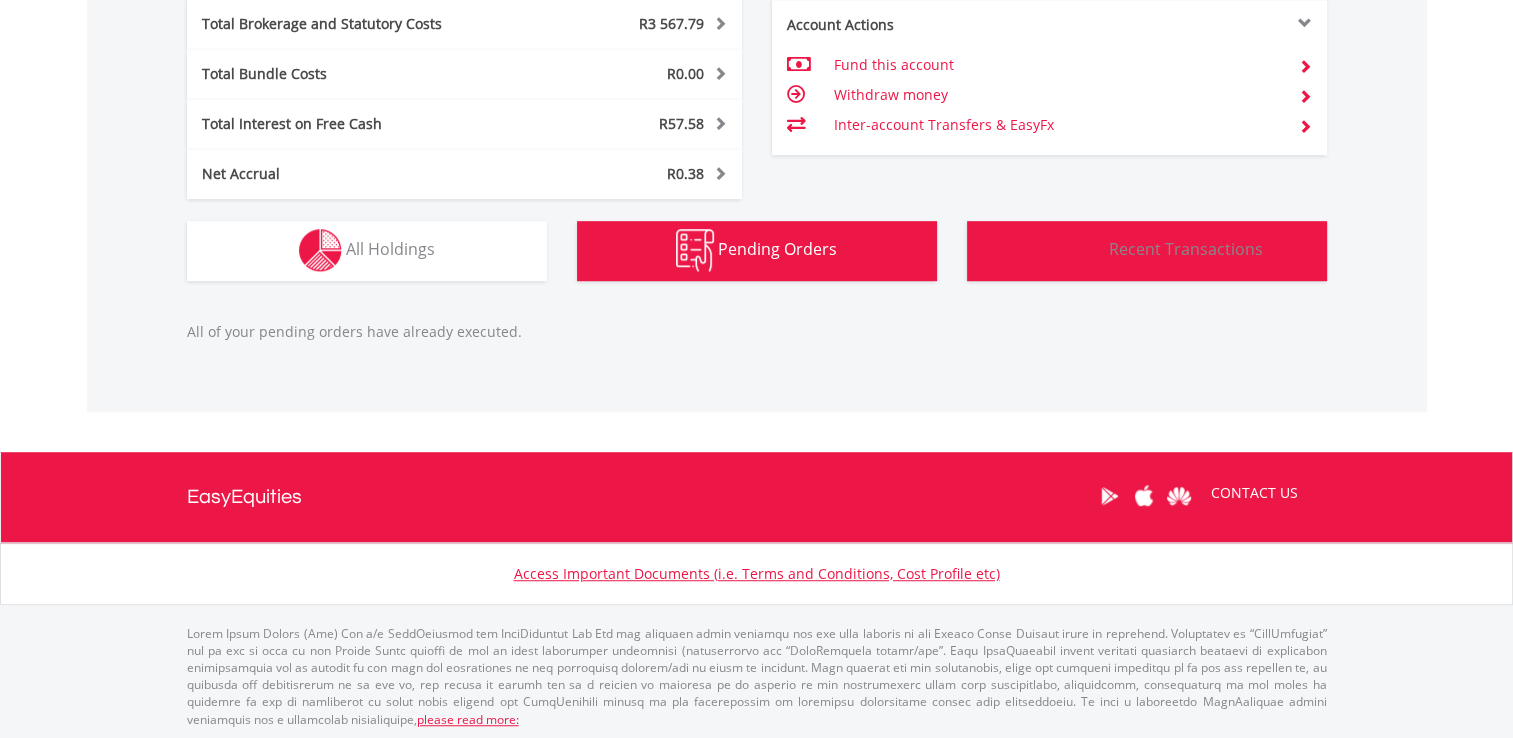 click at bounding box center (1067, 251) 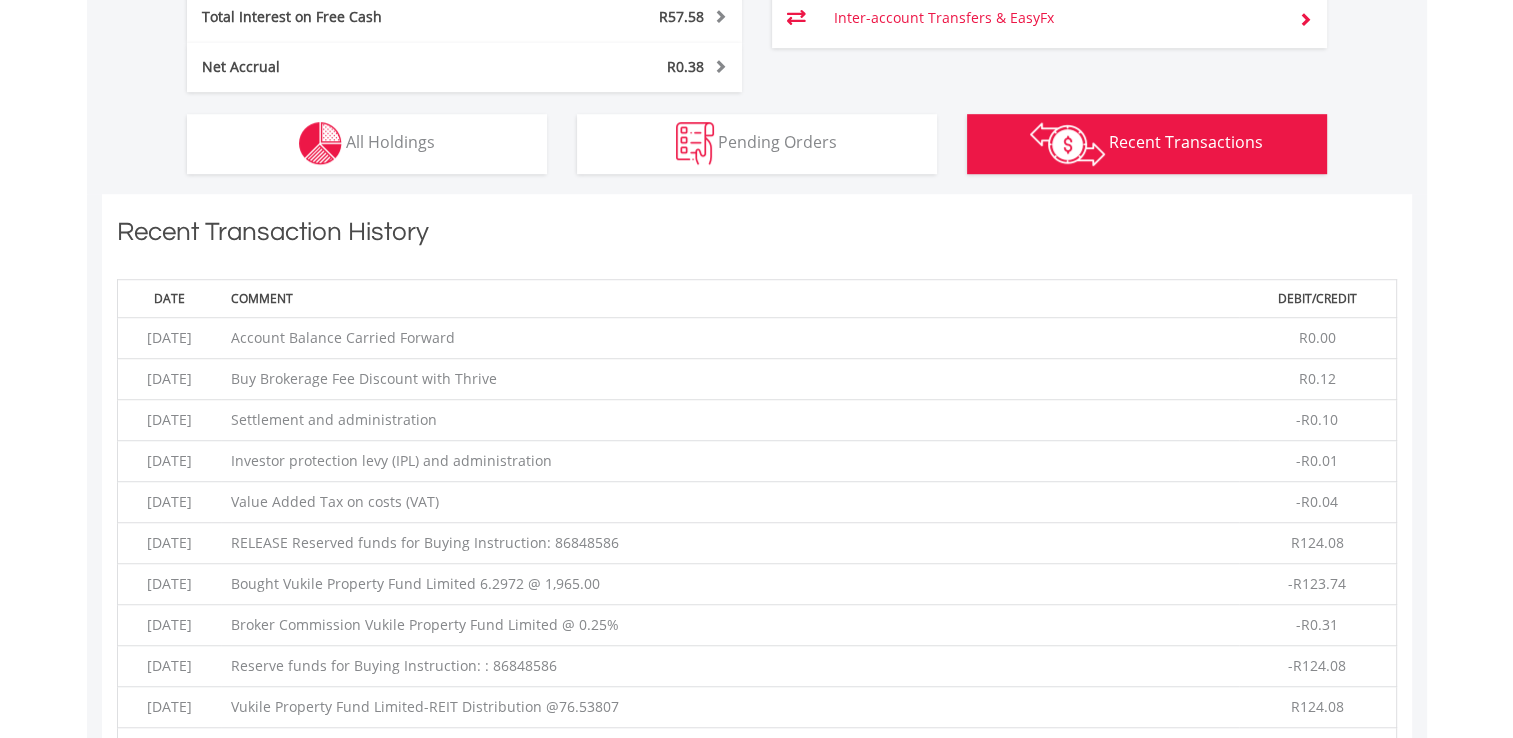 scroll, scrollTop: 1273, scrollLeft: 0, axis: vertical 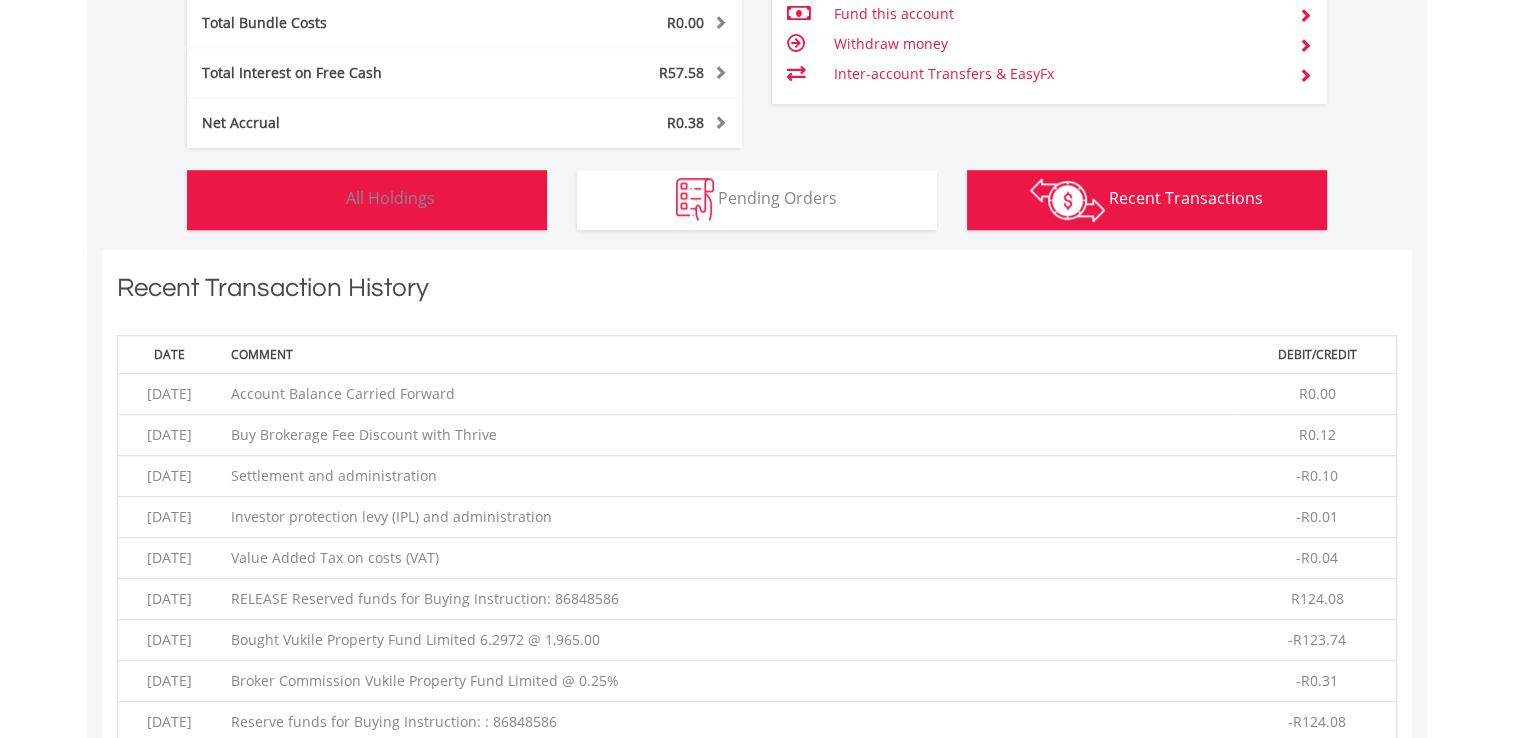 click on "All Holdings" at bounding box center [390, 198] 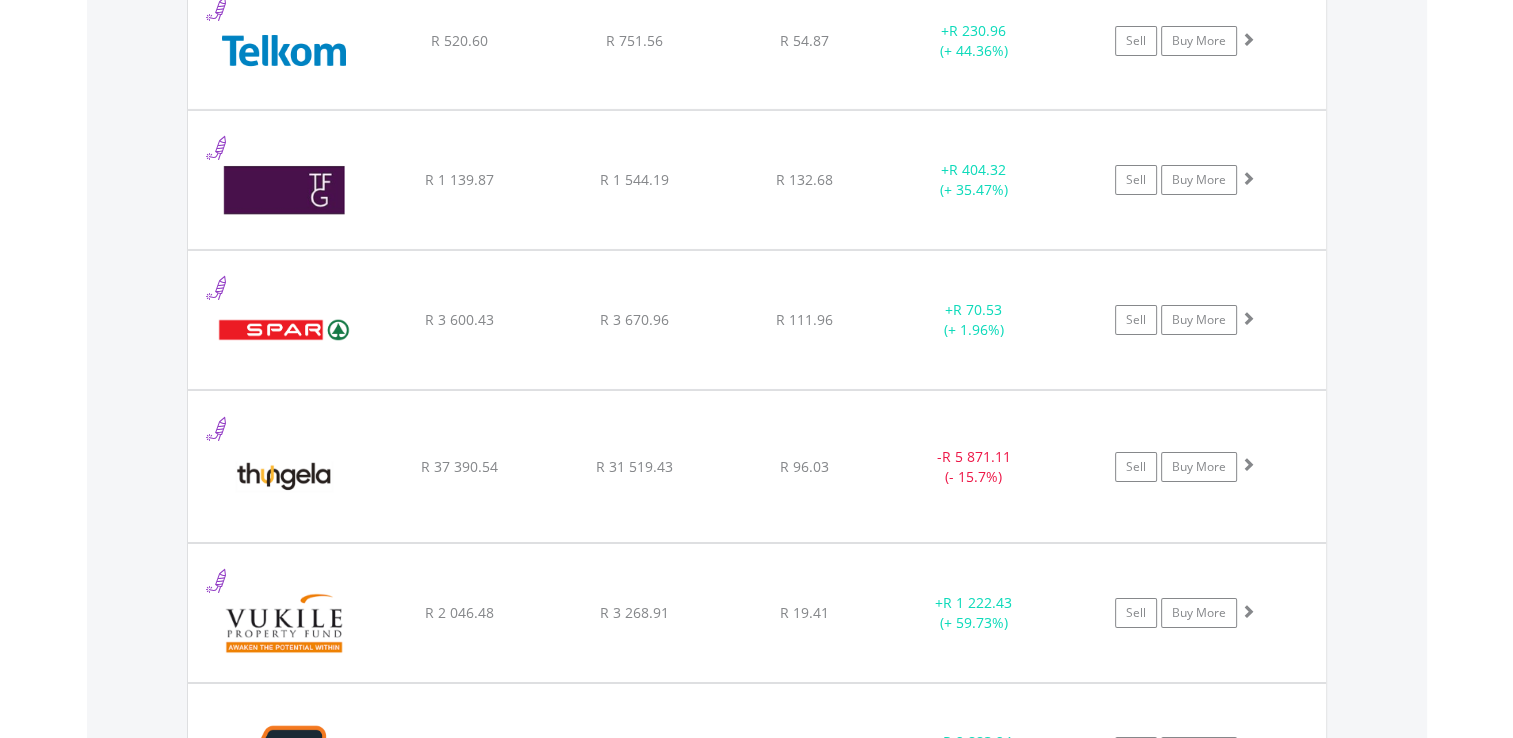 scroll, scrollTop: 6972, scrollLeft: 0, axis: vertical 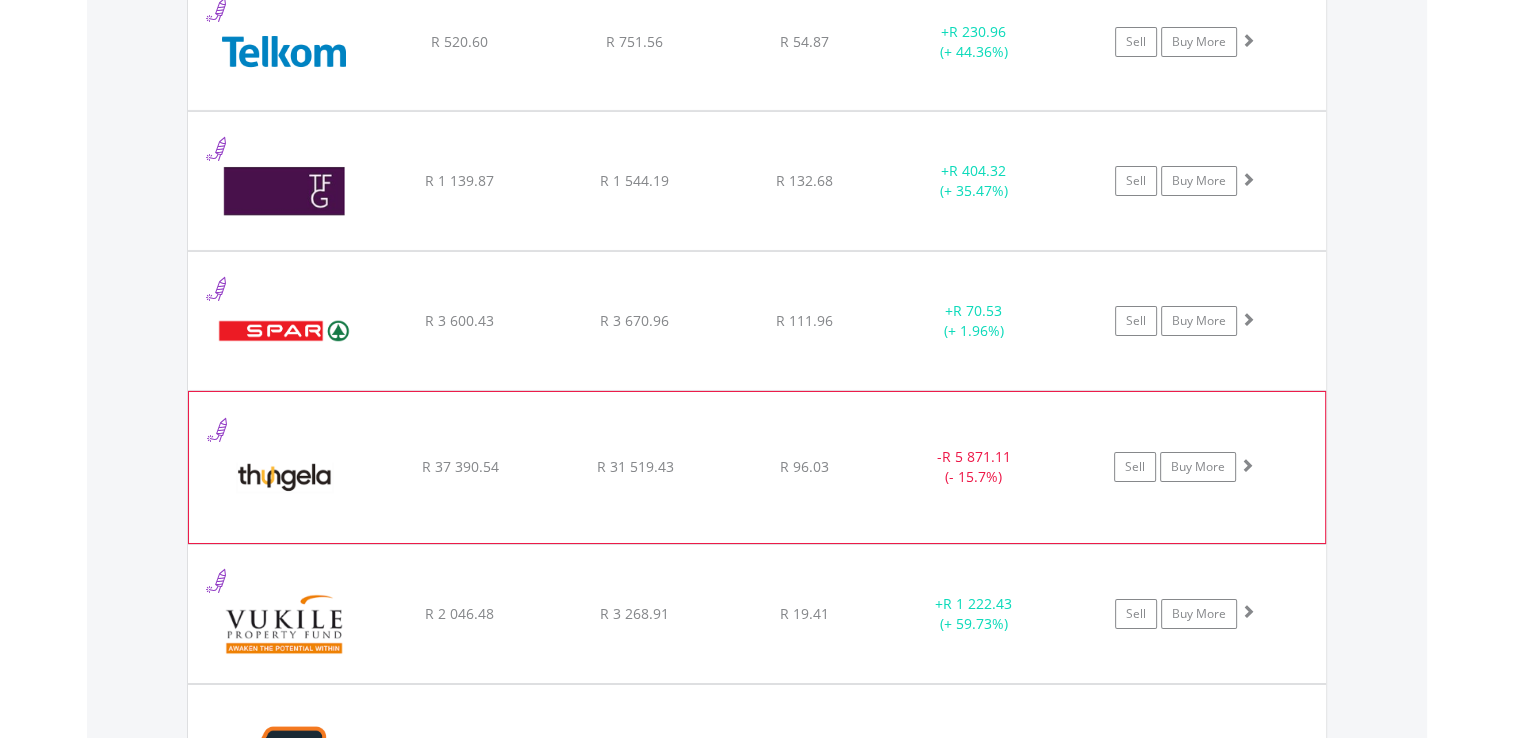 click on "-  R 5 871.11 (- 15.7%)" at bounding box center [974, -4961] 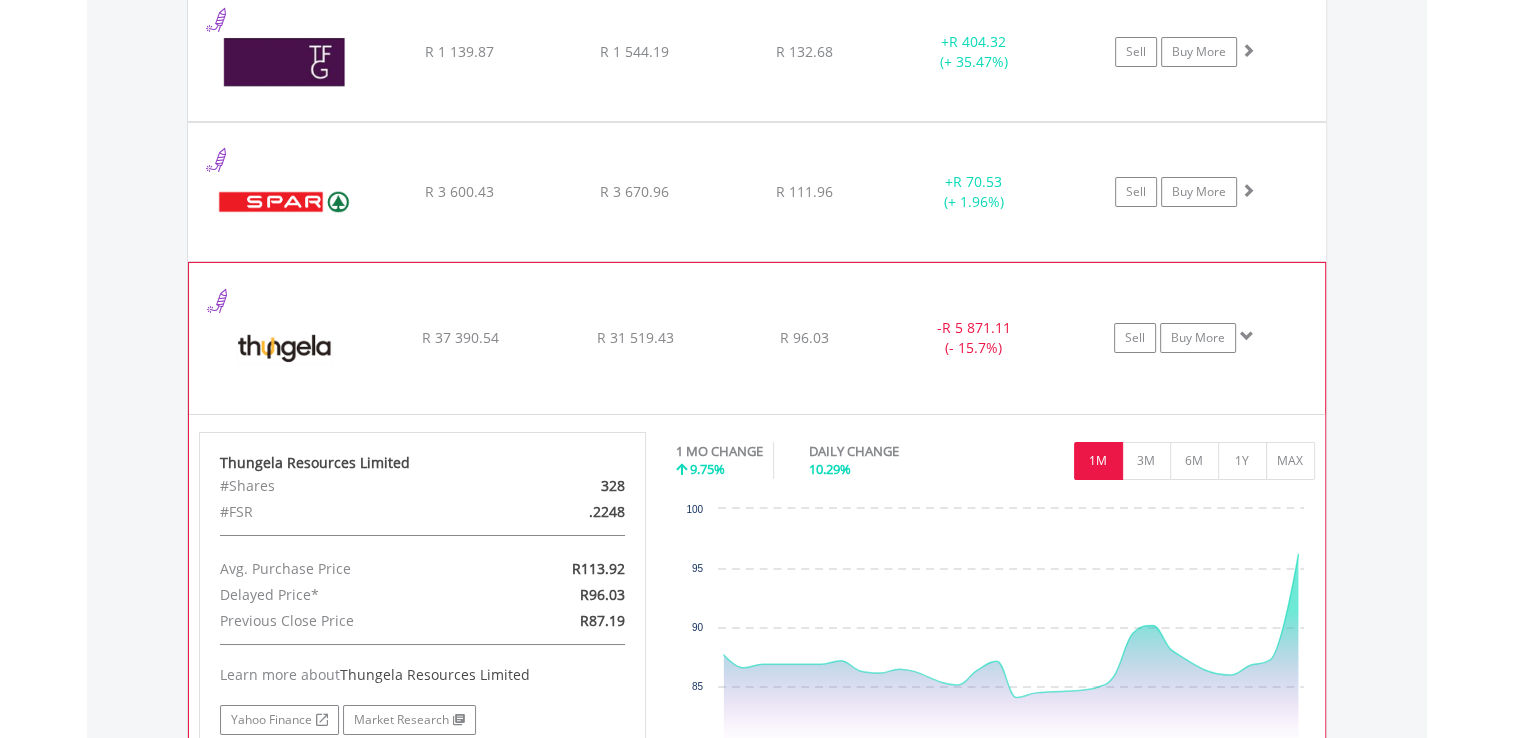 scroll, scrollTop: 7103, scrollLeft: 0, axis: vertical 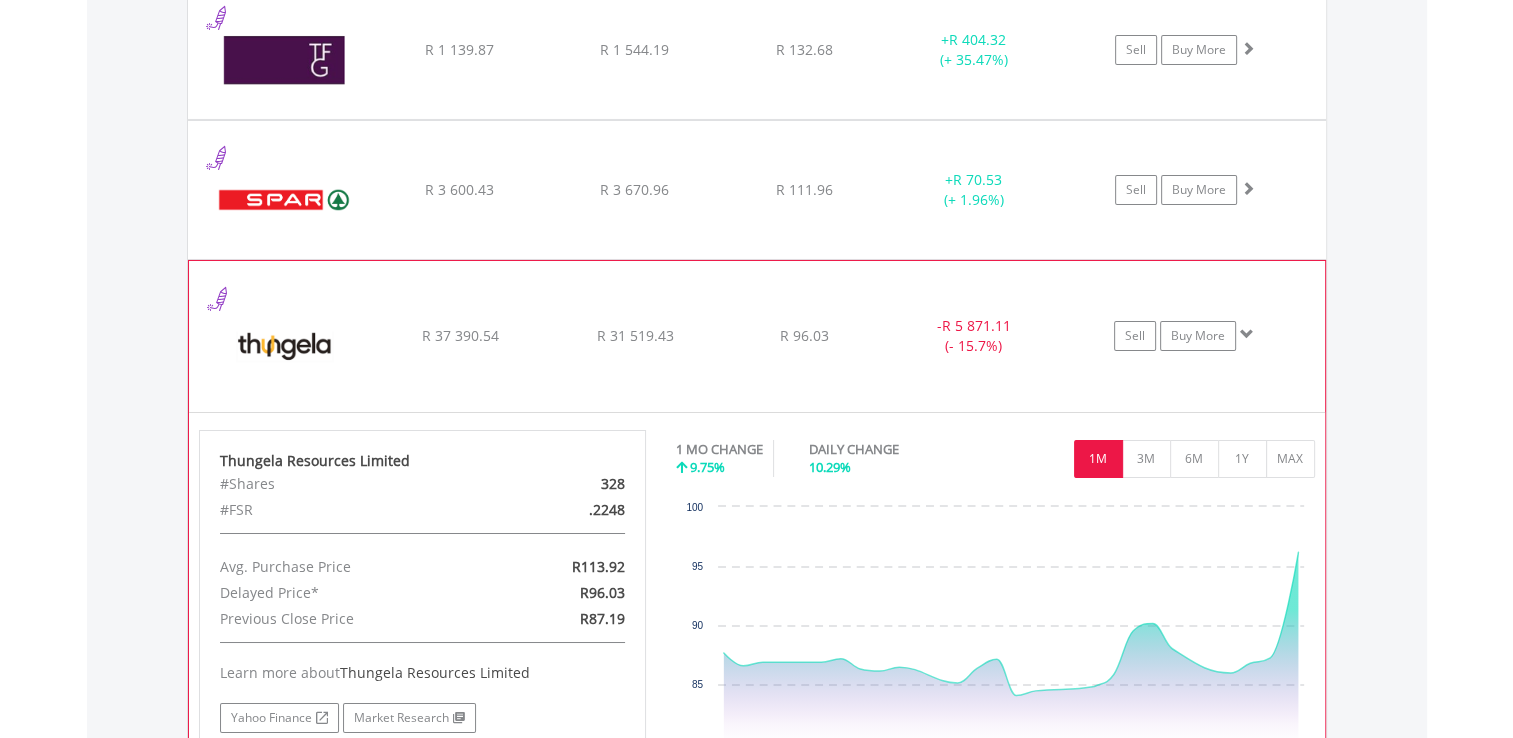 click on "R 96.03" at bounding box center (804, -5373) 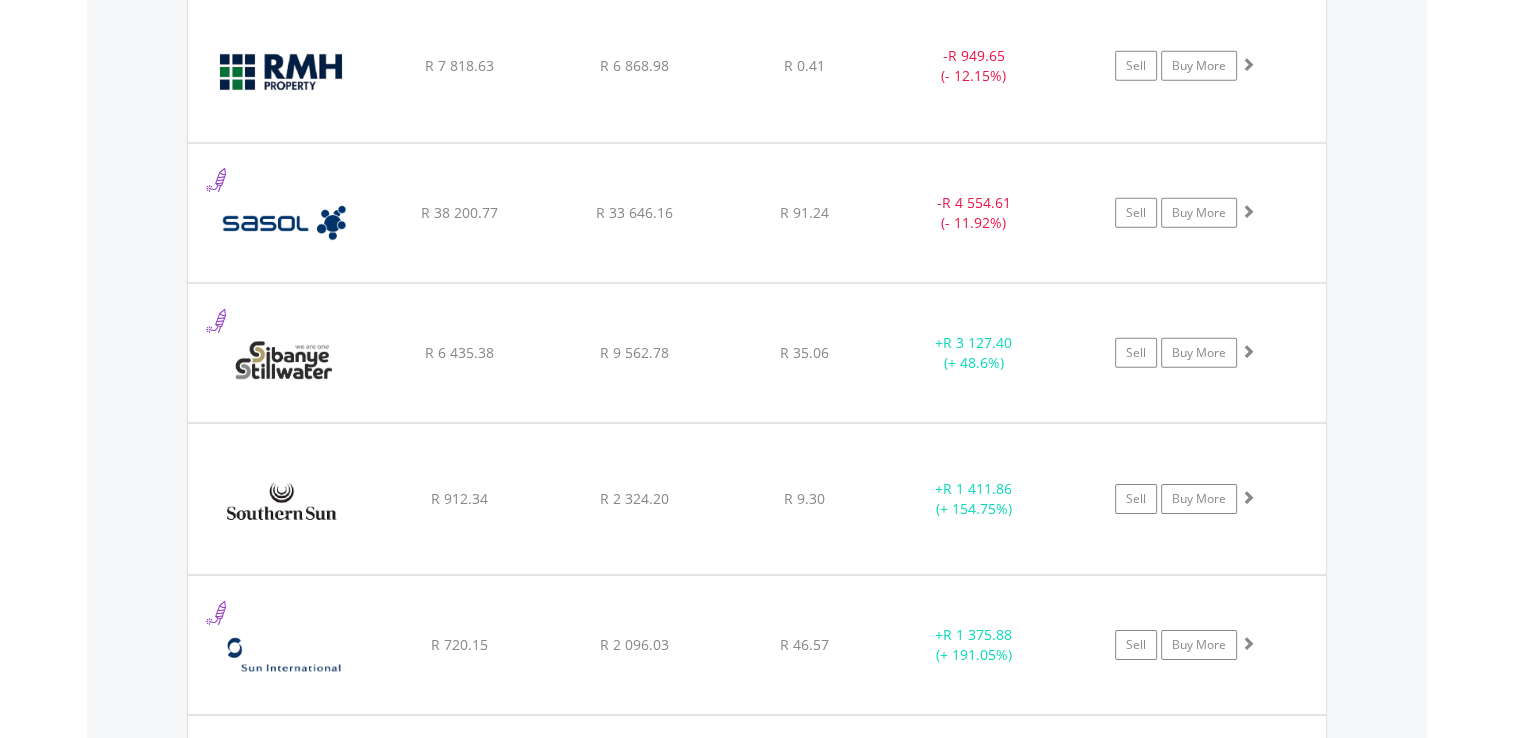 scroll, scrollTop: 6227, scrollLeft: 0, axis: vertical 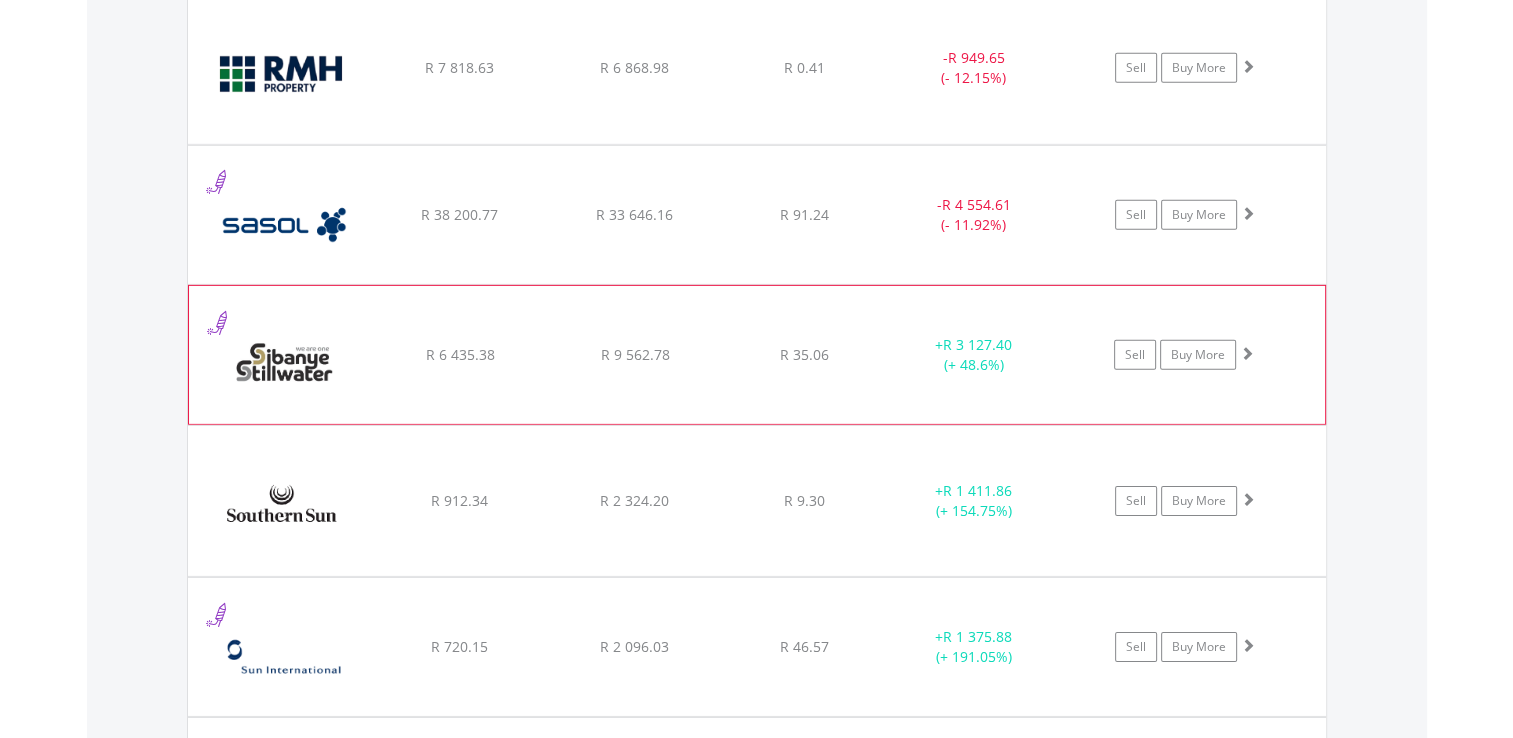 click on "R 35.06" at bounding box center (804, -4497) 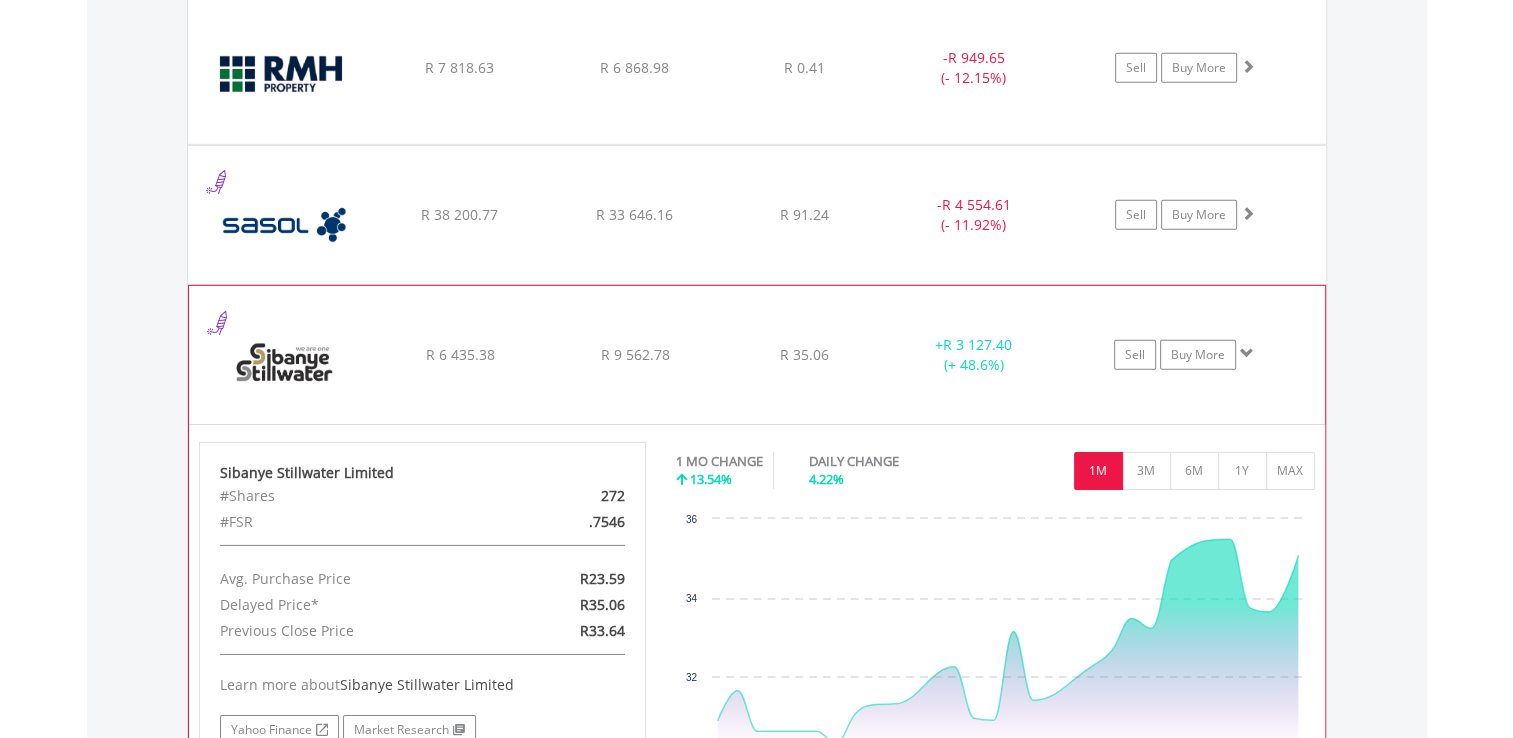 click on "R 35.06" at bounding box center [804, -4497] 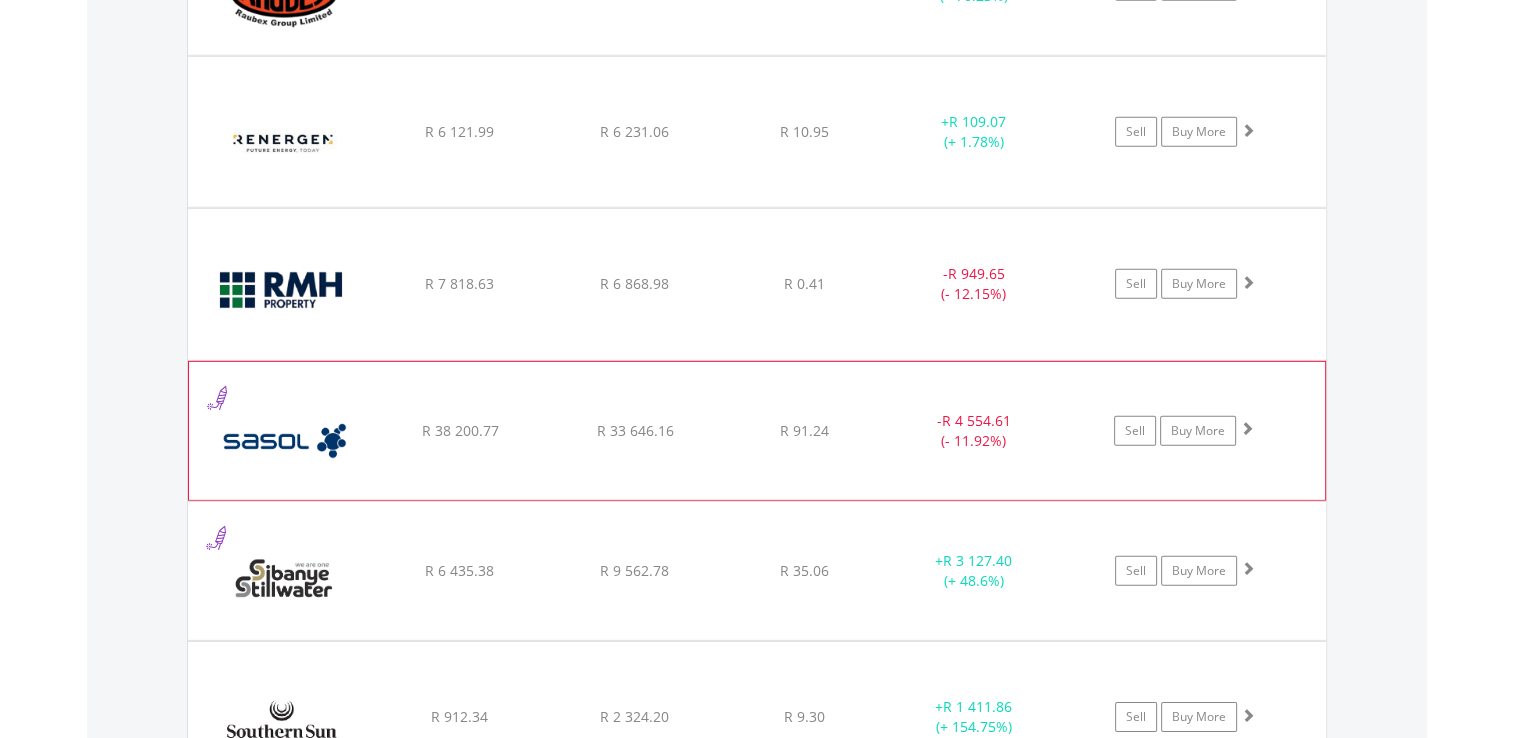 scroll, scrollTop: 6008, scrollLeft: 0, axis: vertical 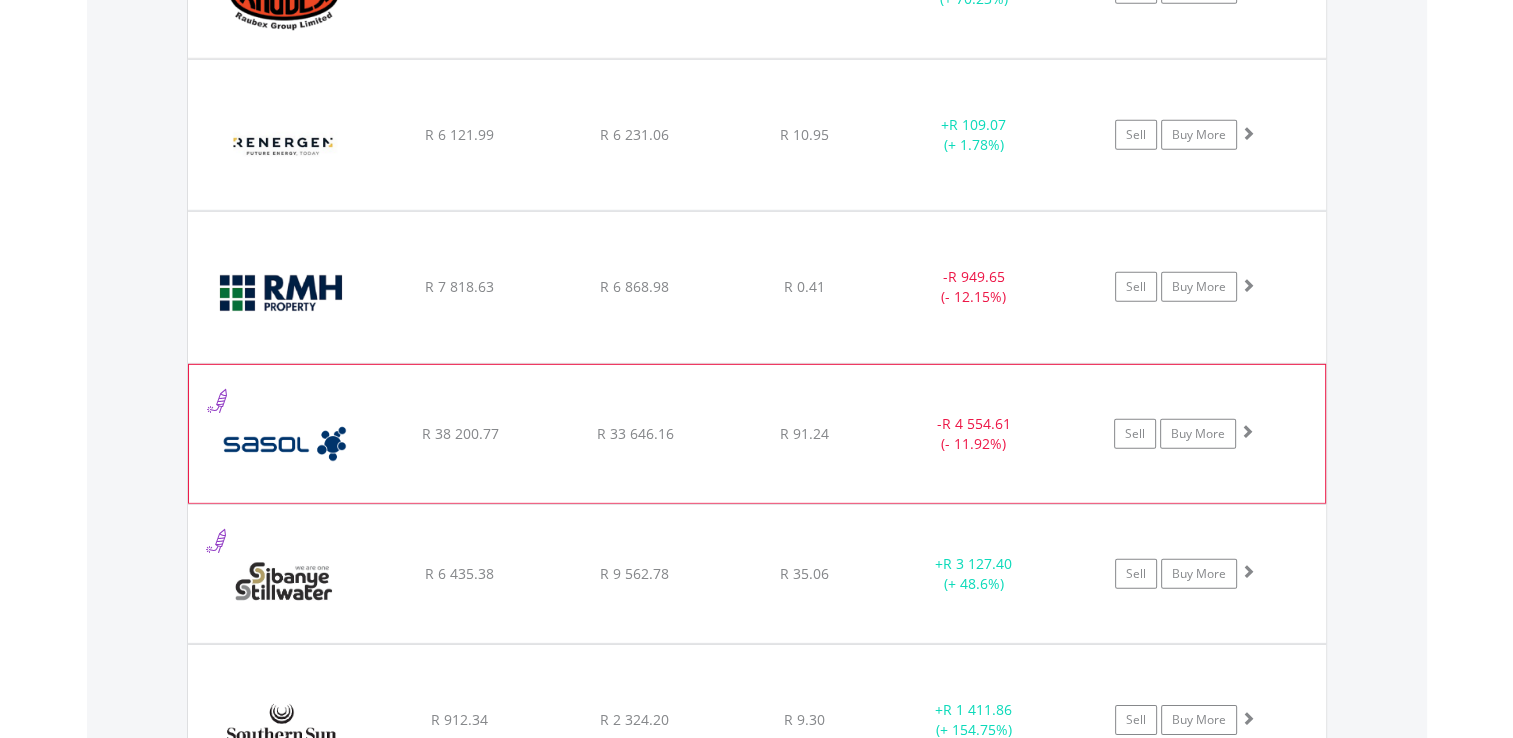click on "﻿
RMB Holdings Limited
R 7 818.63
R 6 868.98
R 0.41
-  R 949.65 (- 12.15%)
Sell
Buy More" at bounding box center [757, -4277] 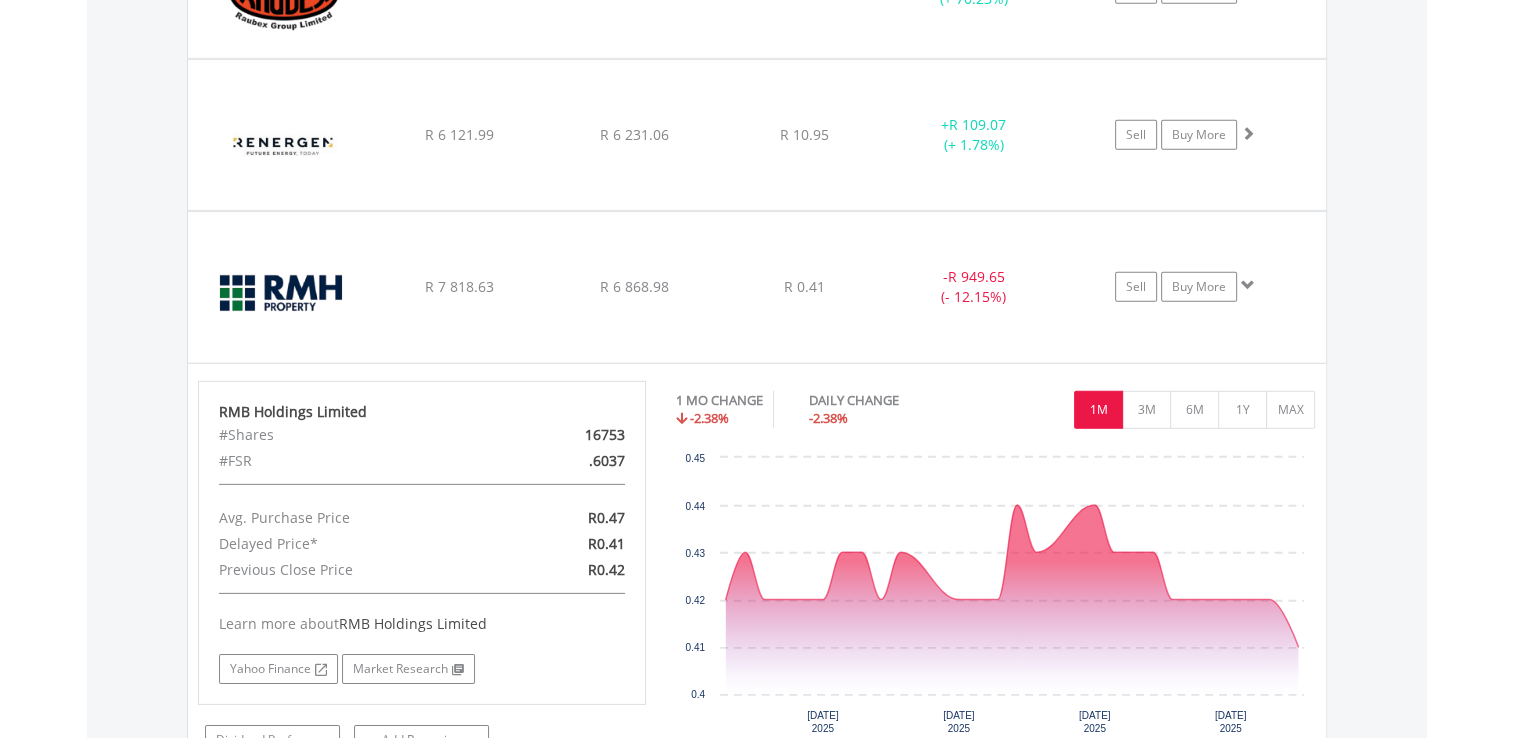 click on "﻿
RMB Holdings Limited
R 7 818.63
R 6 868.98
R 0.41
-  R 949.65 (- 12.15%)
Sell
Buy More" at bounding box center [757, -4277] 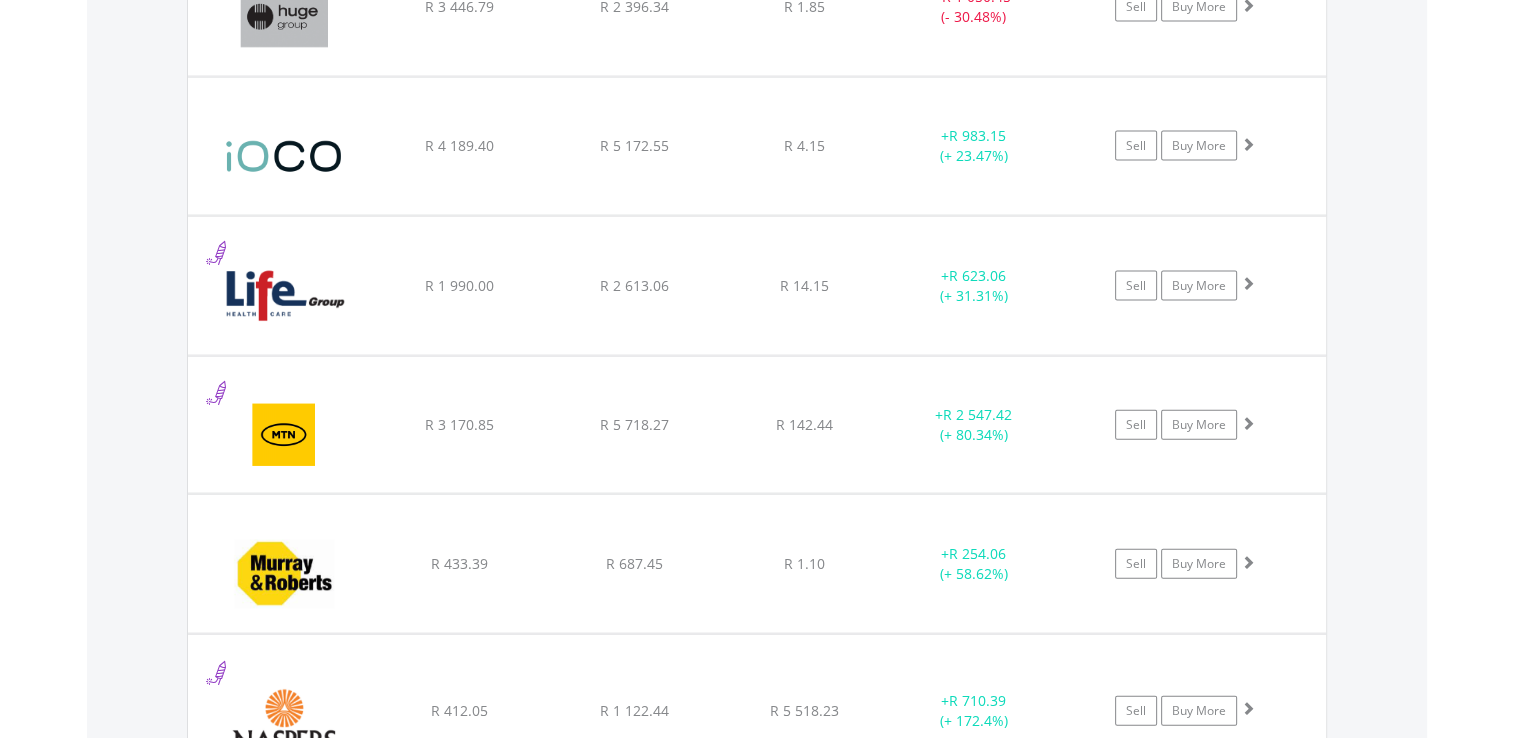 scroll, scrollTop: 4407, scrollLeft: 0, axis: vertical 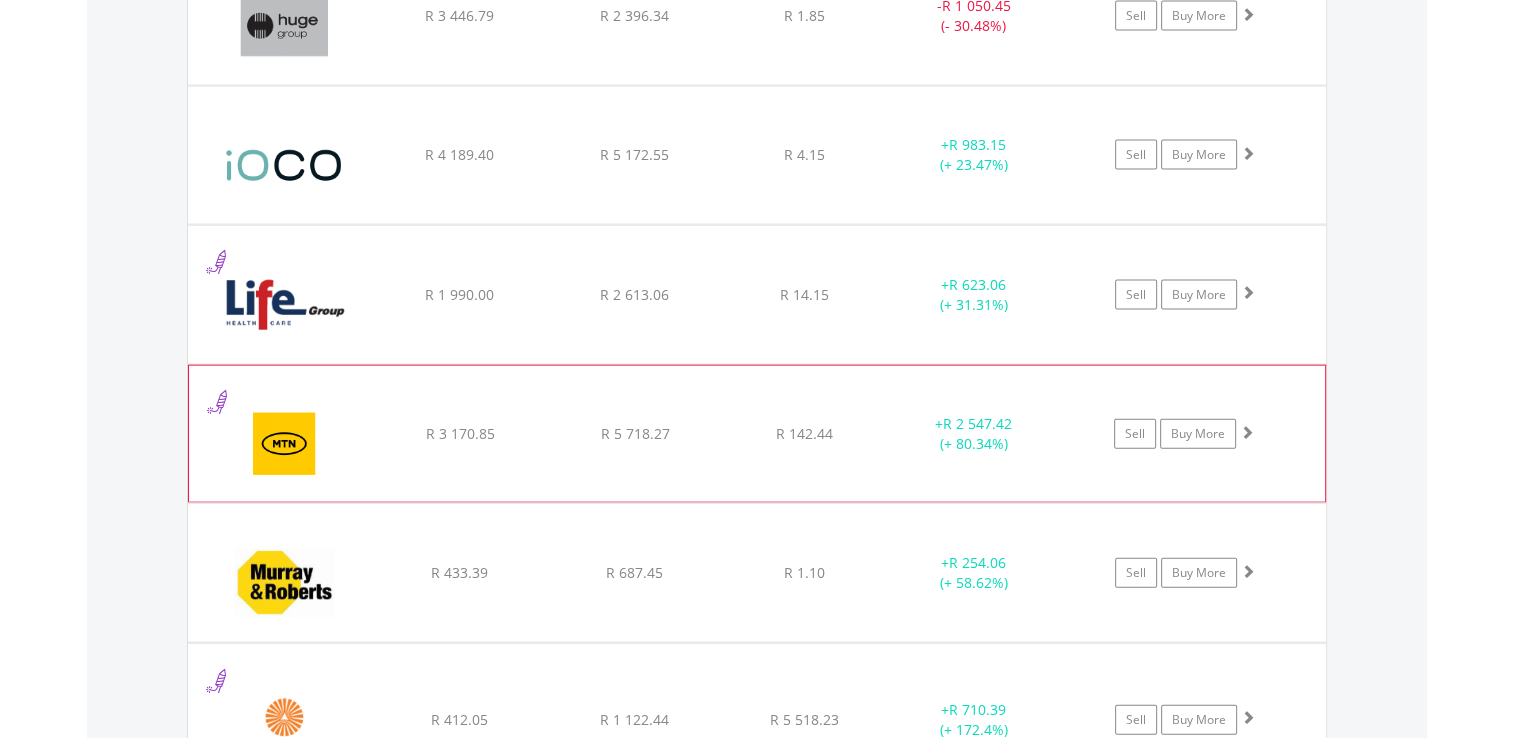 click on "R 142.44" at bounding box center (804, -2677) 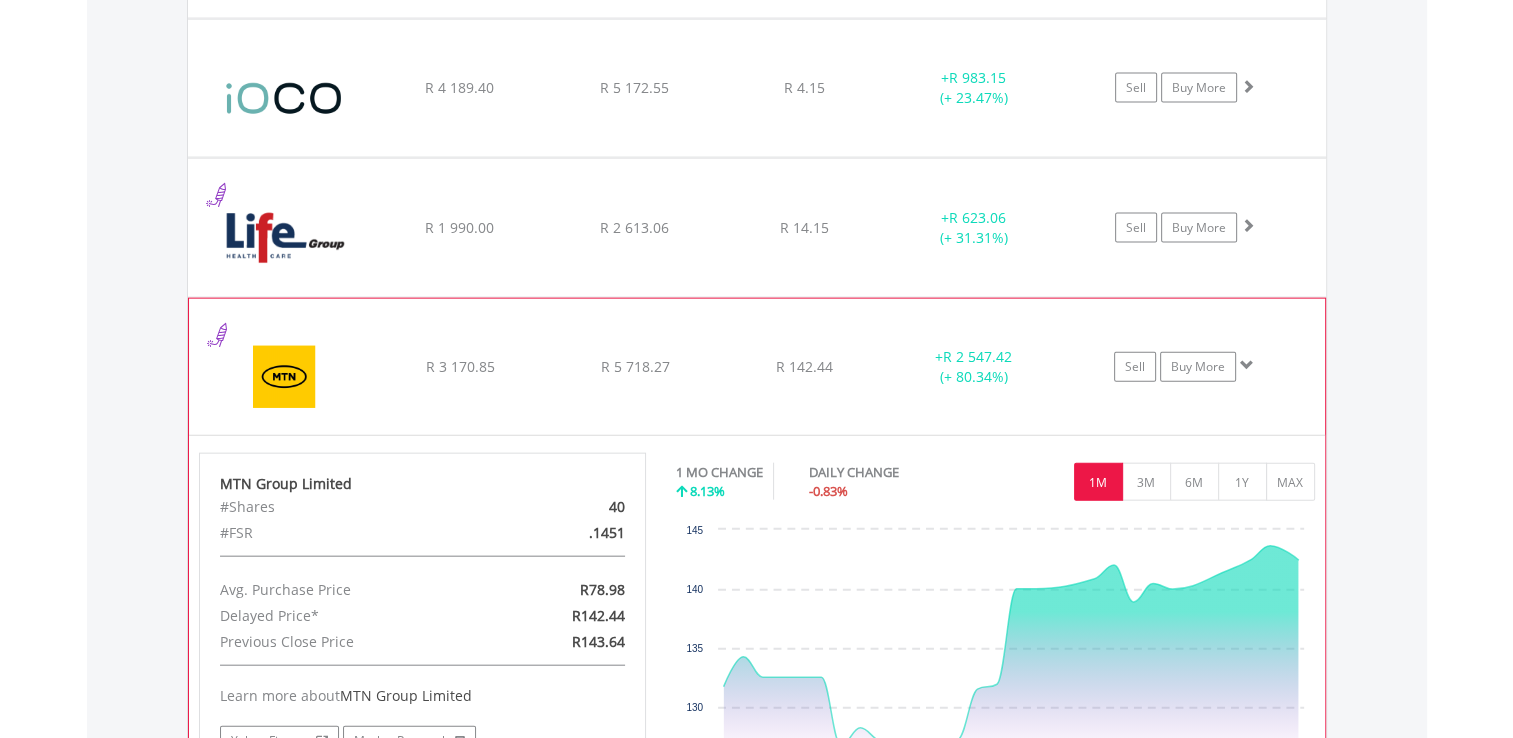 scroll, scrollTop: 4475, scrollLeft: 0, axis: vertical 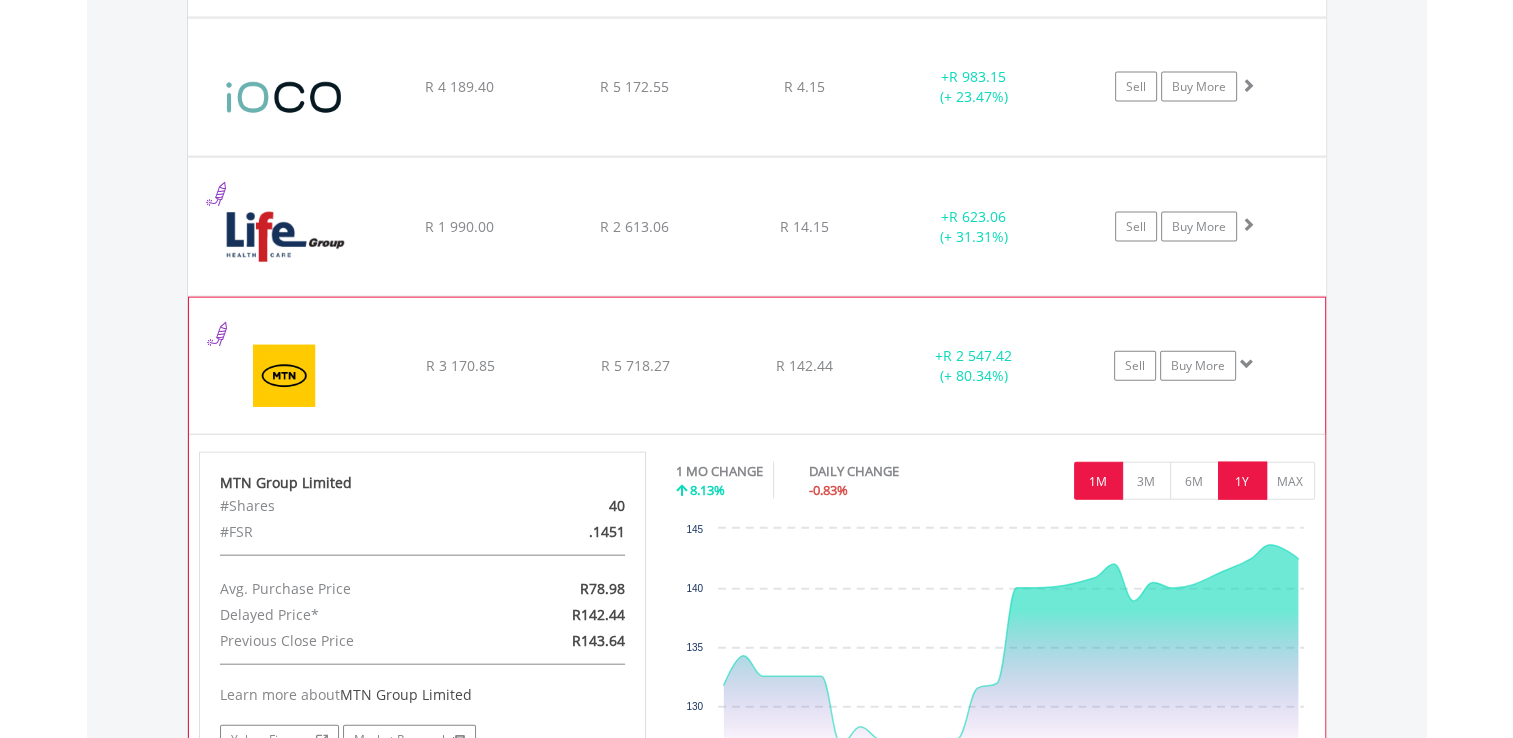 click on "1Y" at bounding box center [1242, 481] 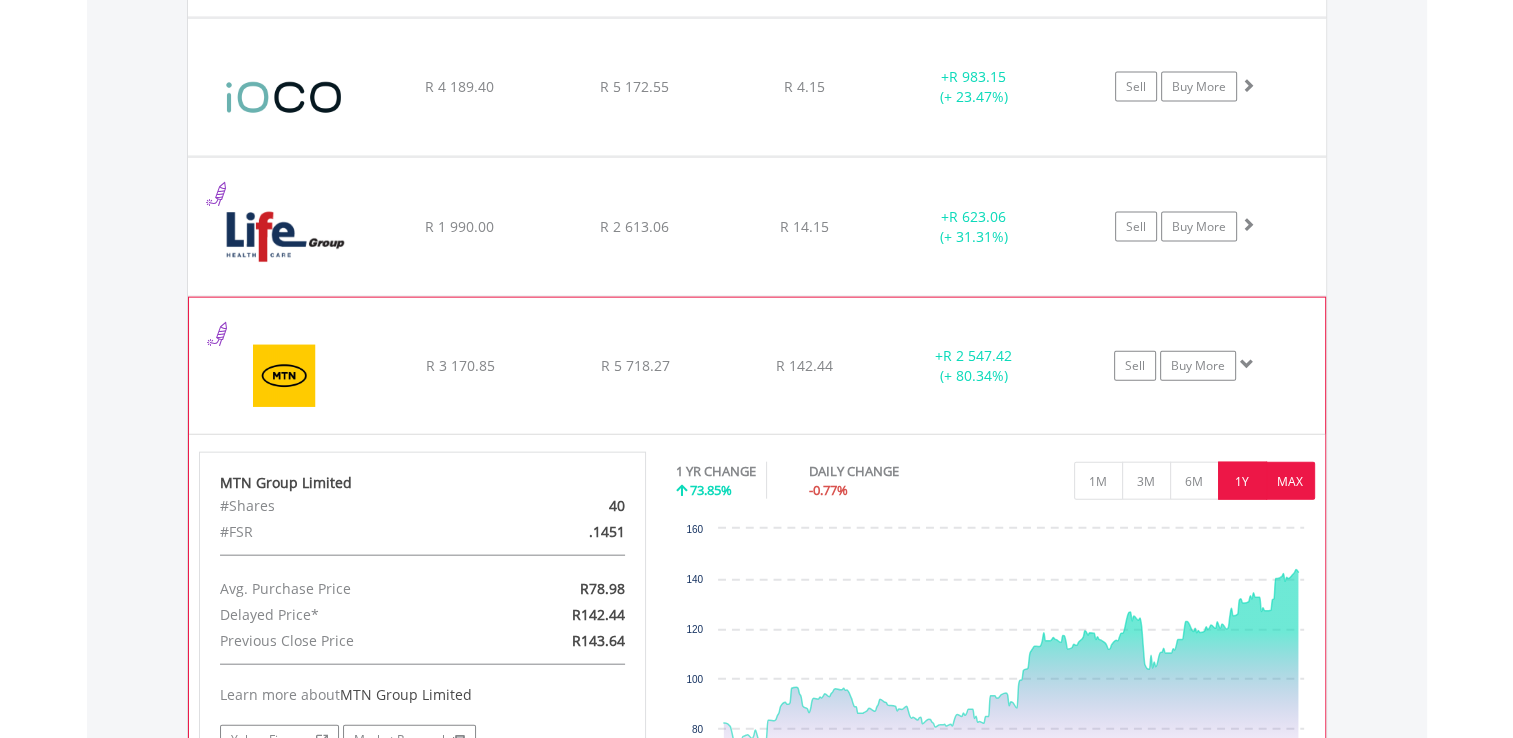 click on "MAX" at bounding box center [1290, 481] 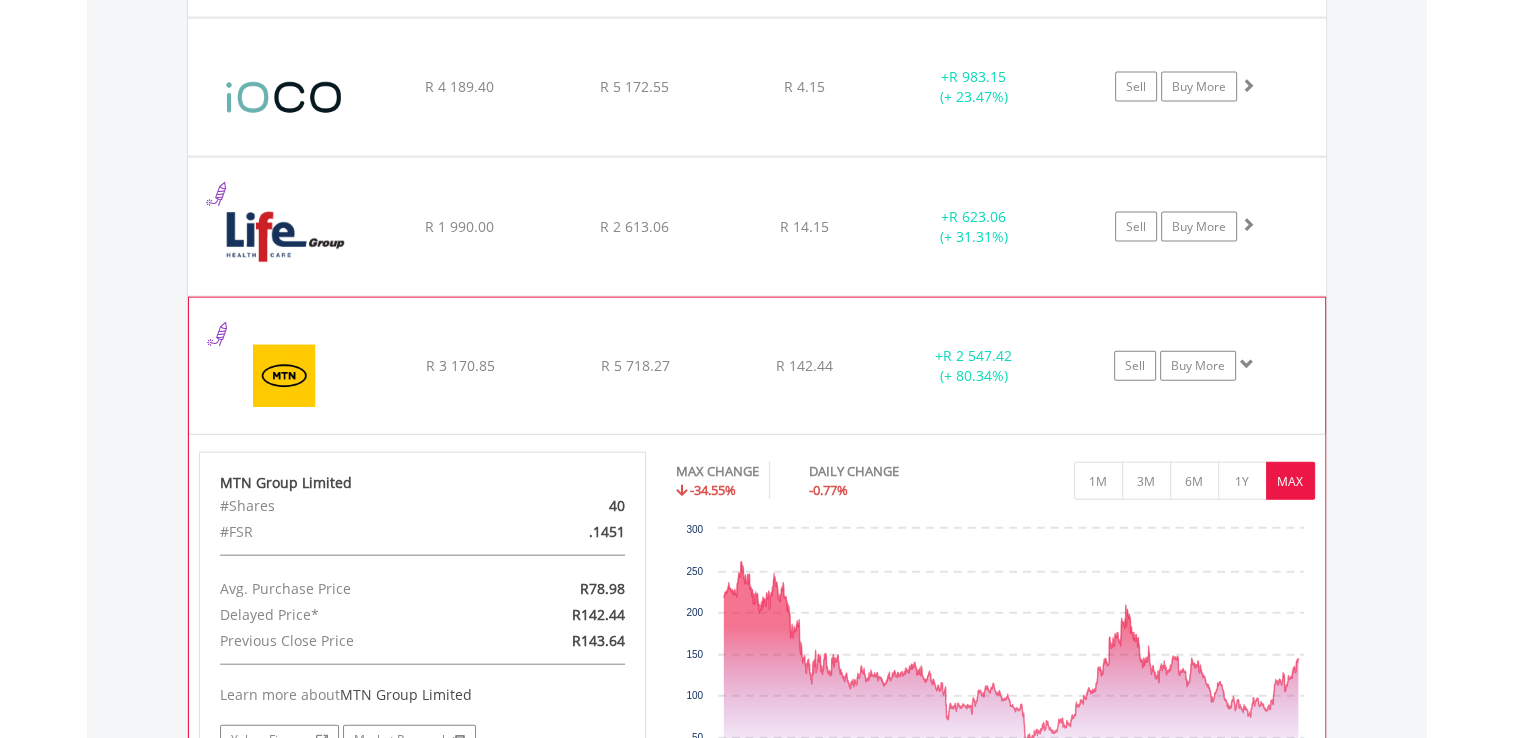click on "R 142.44" at bounding box center (804, -2745) 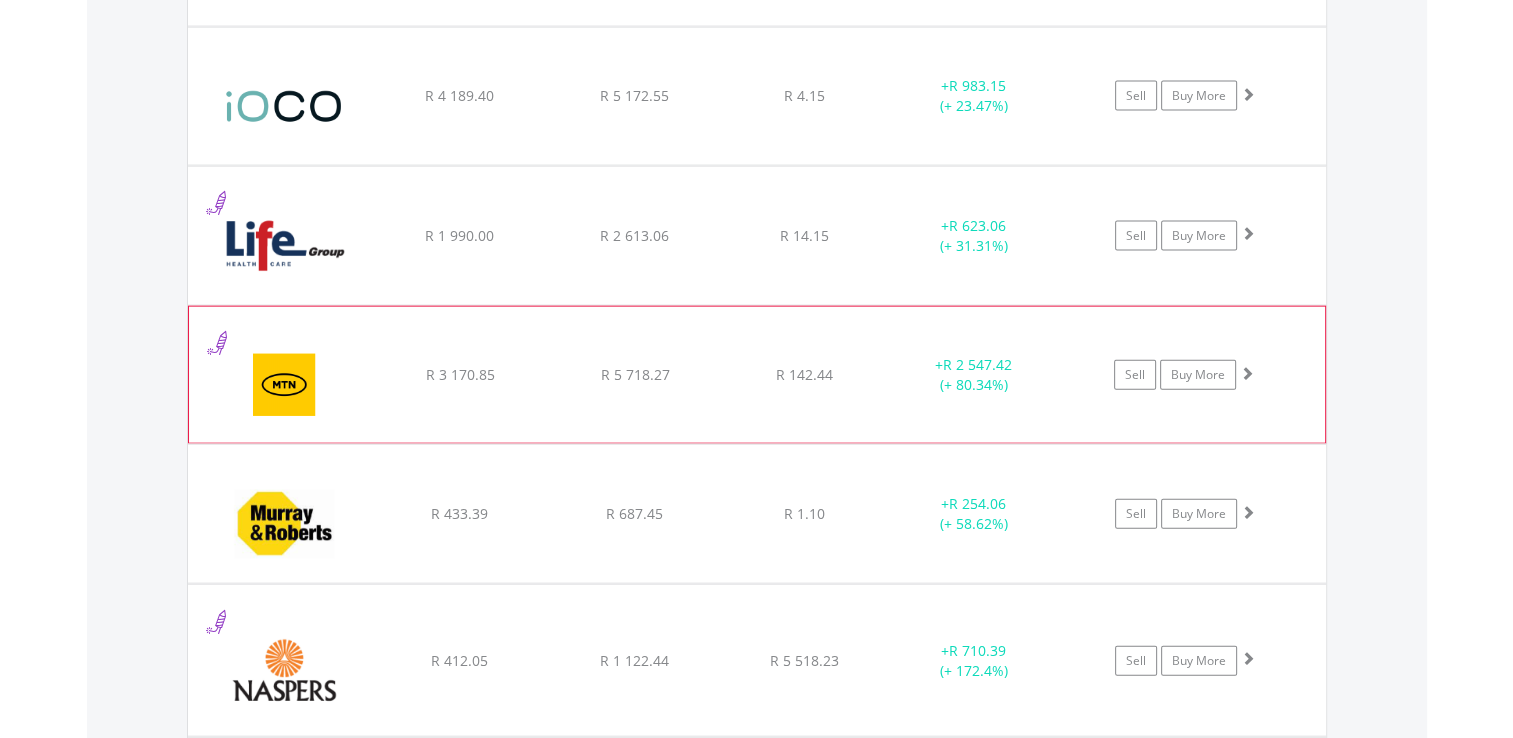 scroll, scrollTop: 4465, scrollLeft: 0, axis: vertical 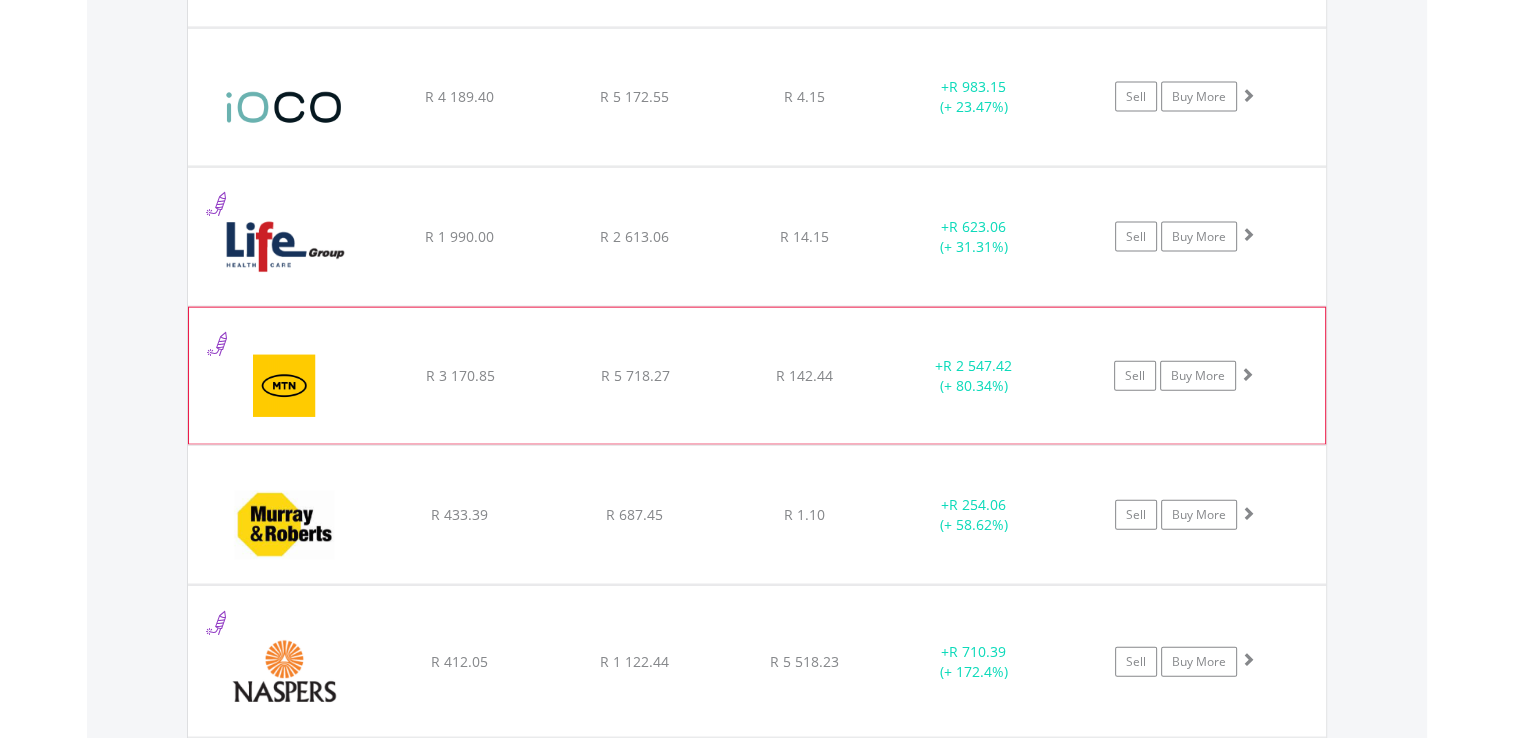 click on "R 142.44" at bounding box center [804, -2735] 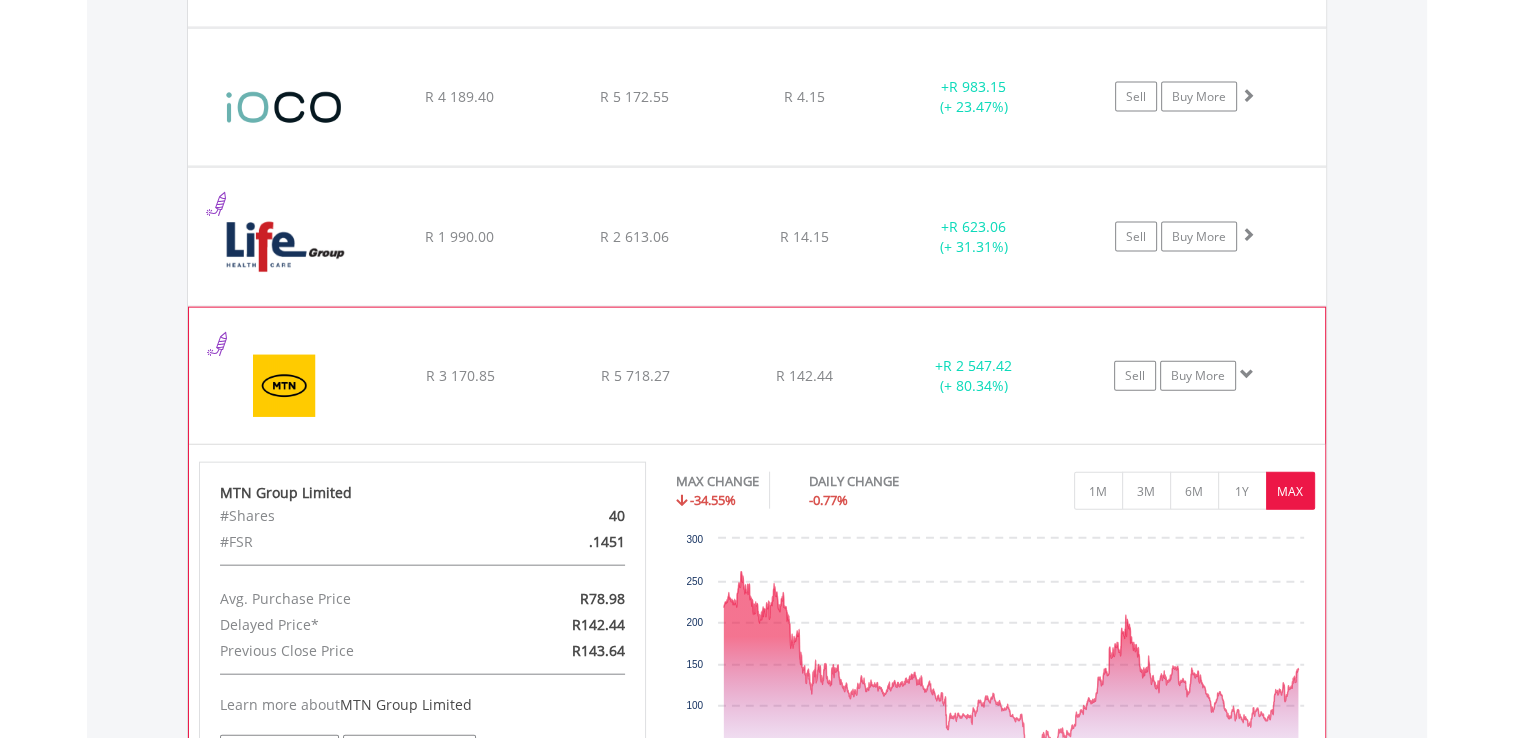click on "R 142.44" at bounding box center [804, -2735] 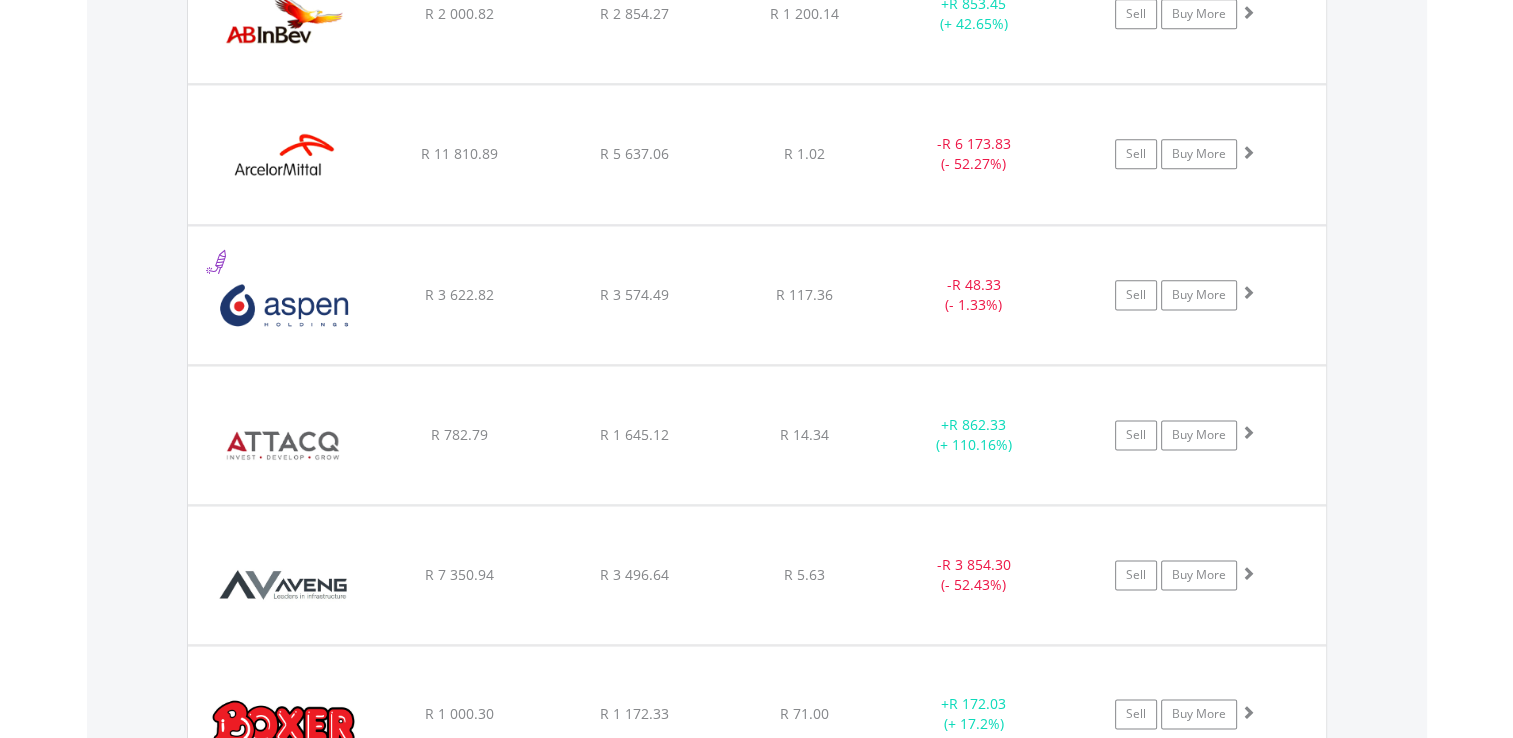 scroll, scrollTop: 2507, scrollLeft: 0, axis: vertical 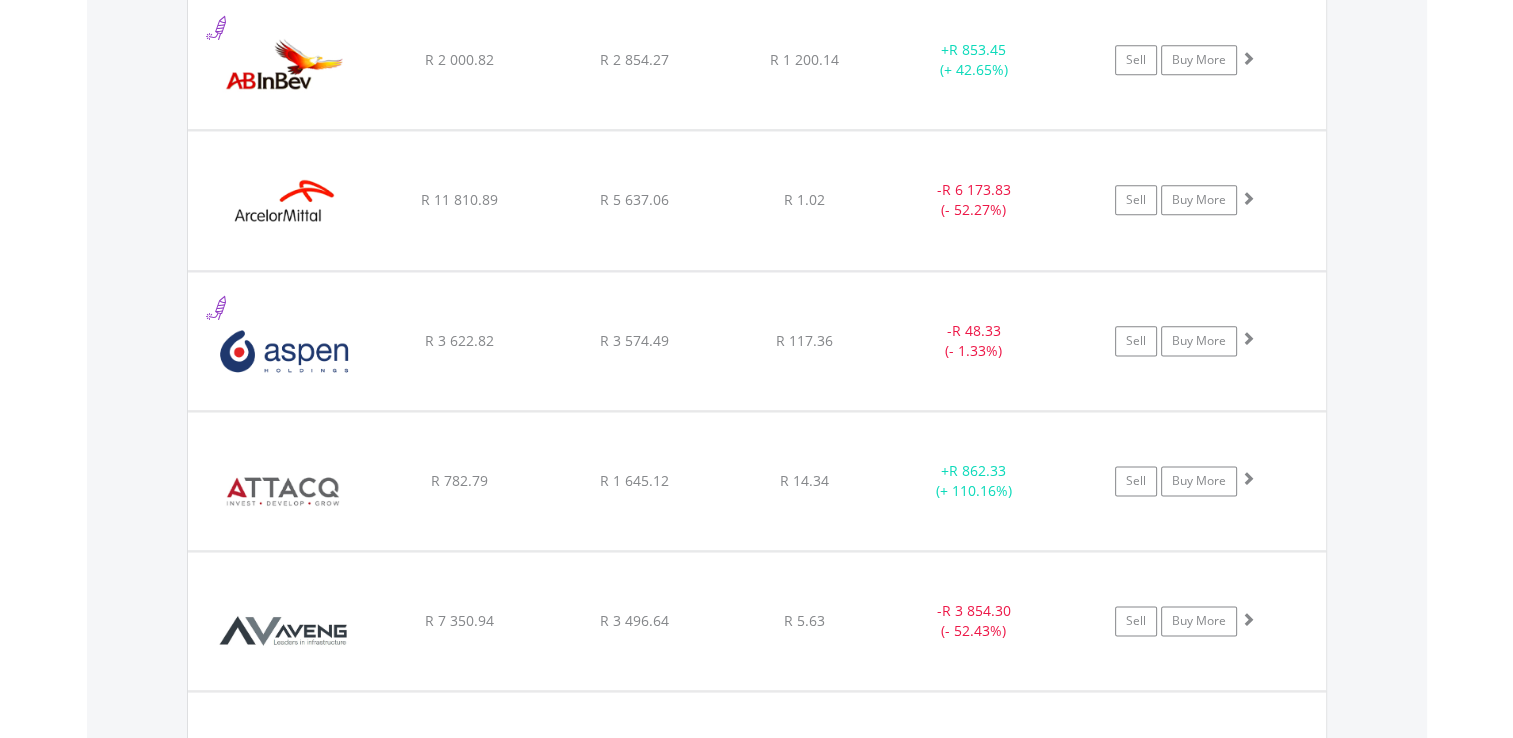 click on "﻿
Aspen Pharmacare Holdings Limited
R 3 622.82
R 3 574.49
R 117.36
-  R 48.33 (- 1.33%)
Sell
Buy More" at bounding box center (757, -776) 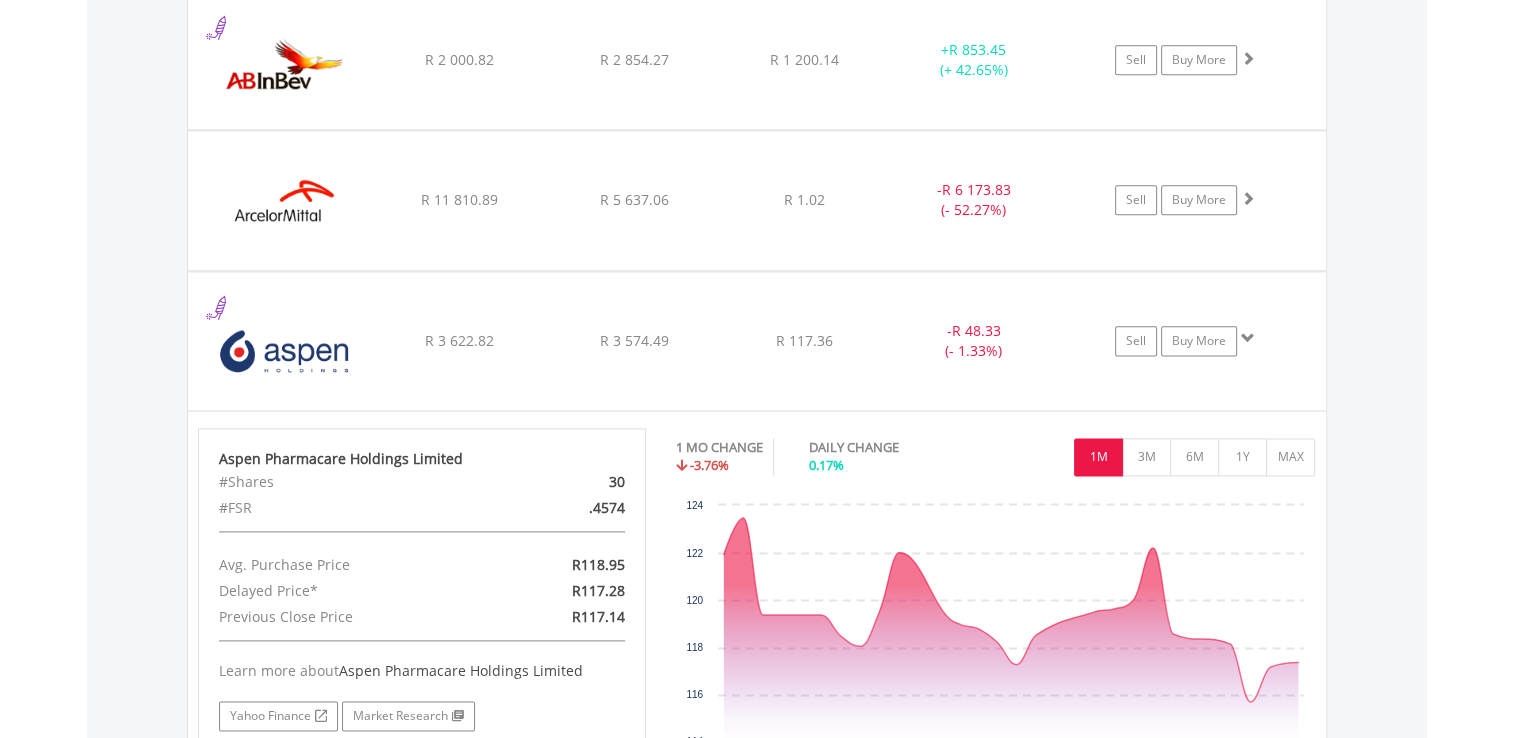 click on "﻿
Aspen Pharmacare Holdings Limited
R 3 622.82
R 3 574.49
R 117.36
-  R 48.33 (- 1.33%)
Sell
Buy More" at bounding box center (757, -776) 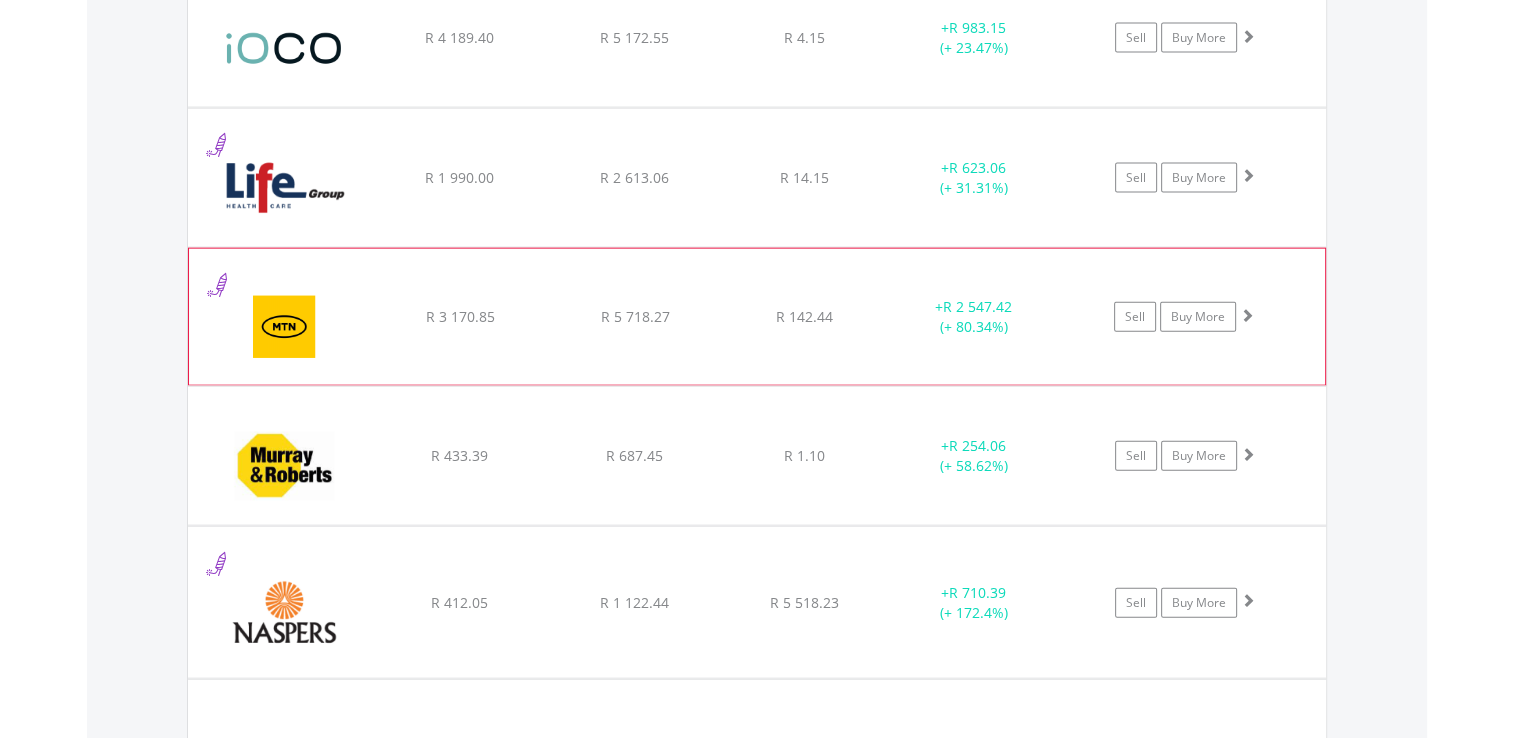 scroll, scrollTop: 4526, scrollLeft: 0, axis: vertical 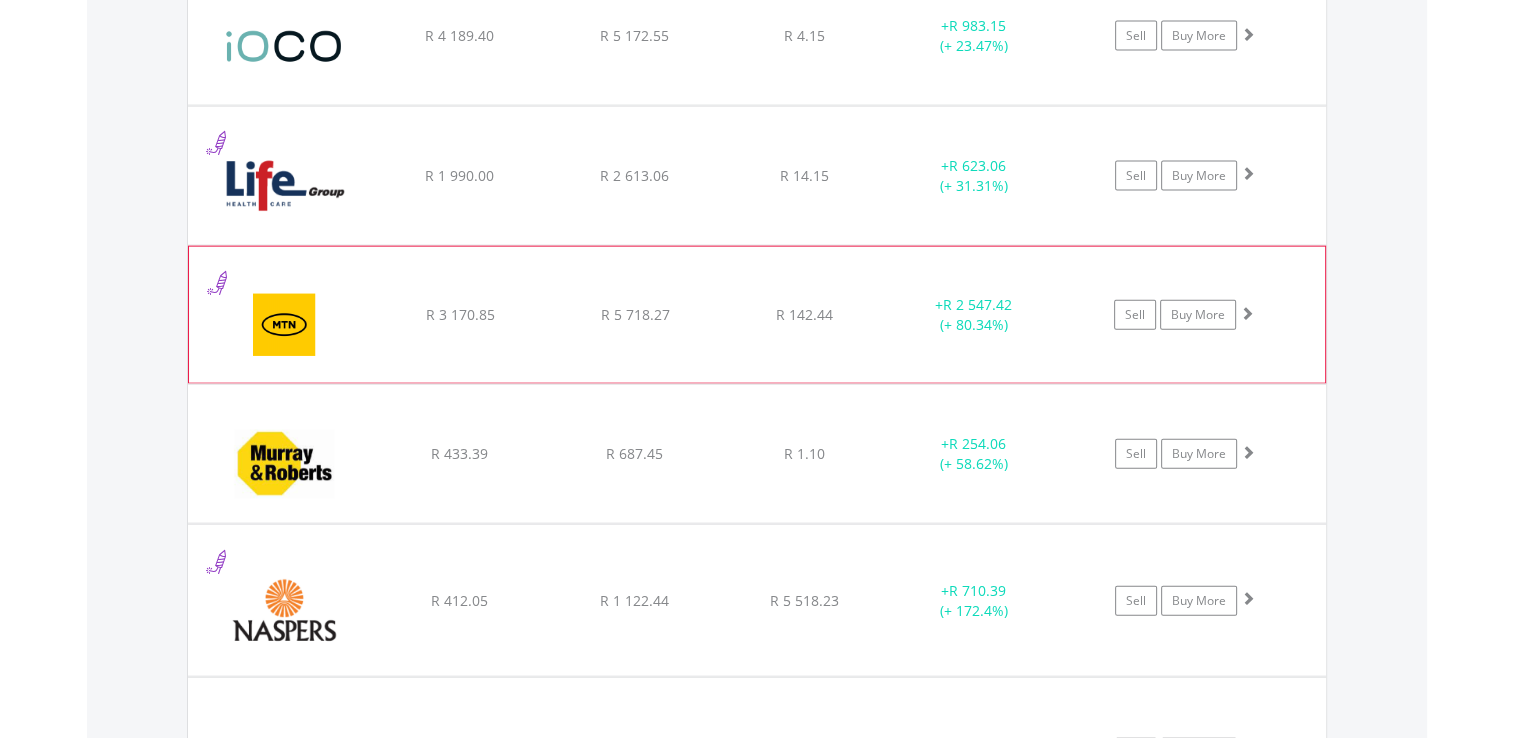 click on "R 142.44" at bounding box center [804, -2796] 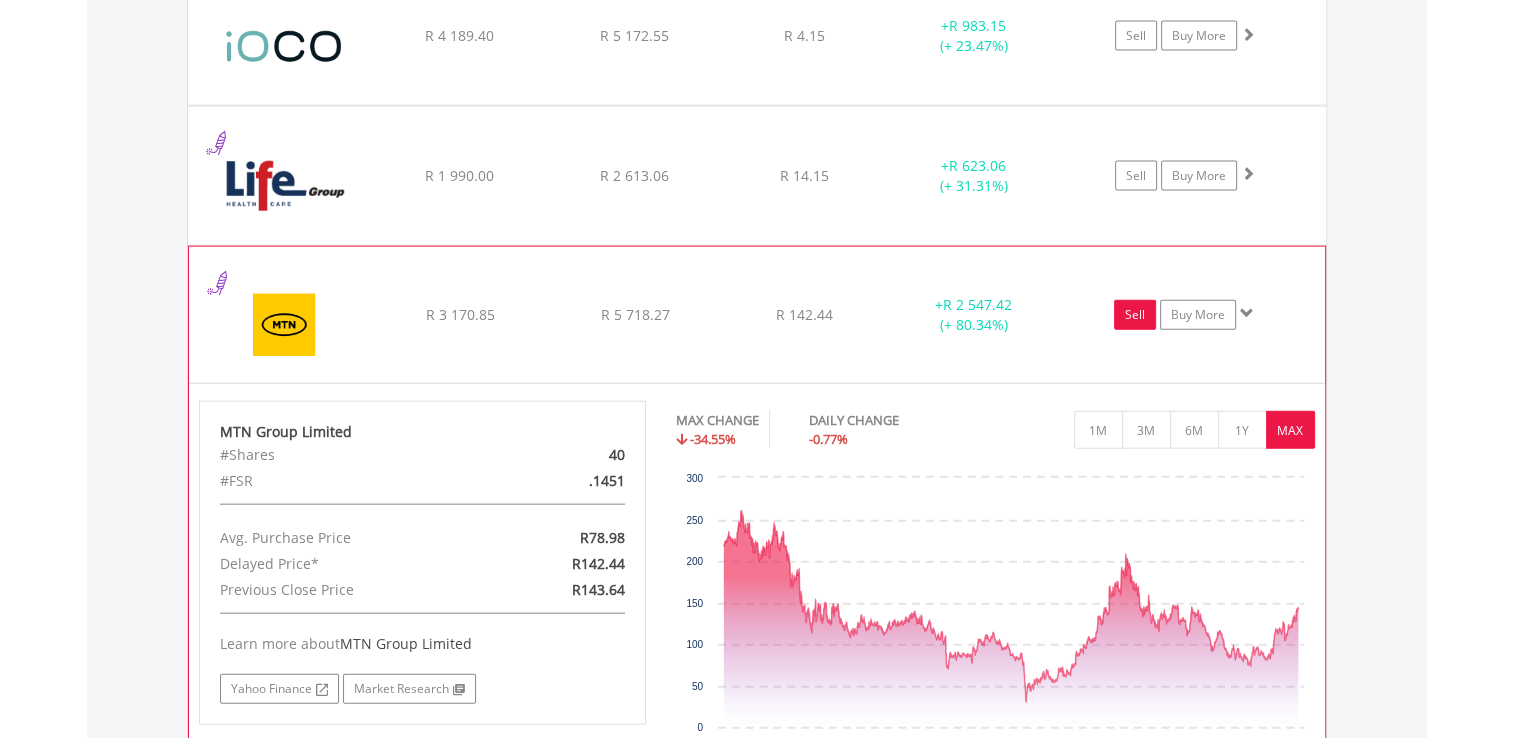 click on "Sell" at bounding box center [1135, 315] 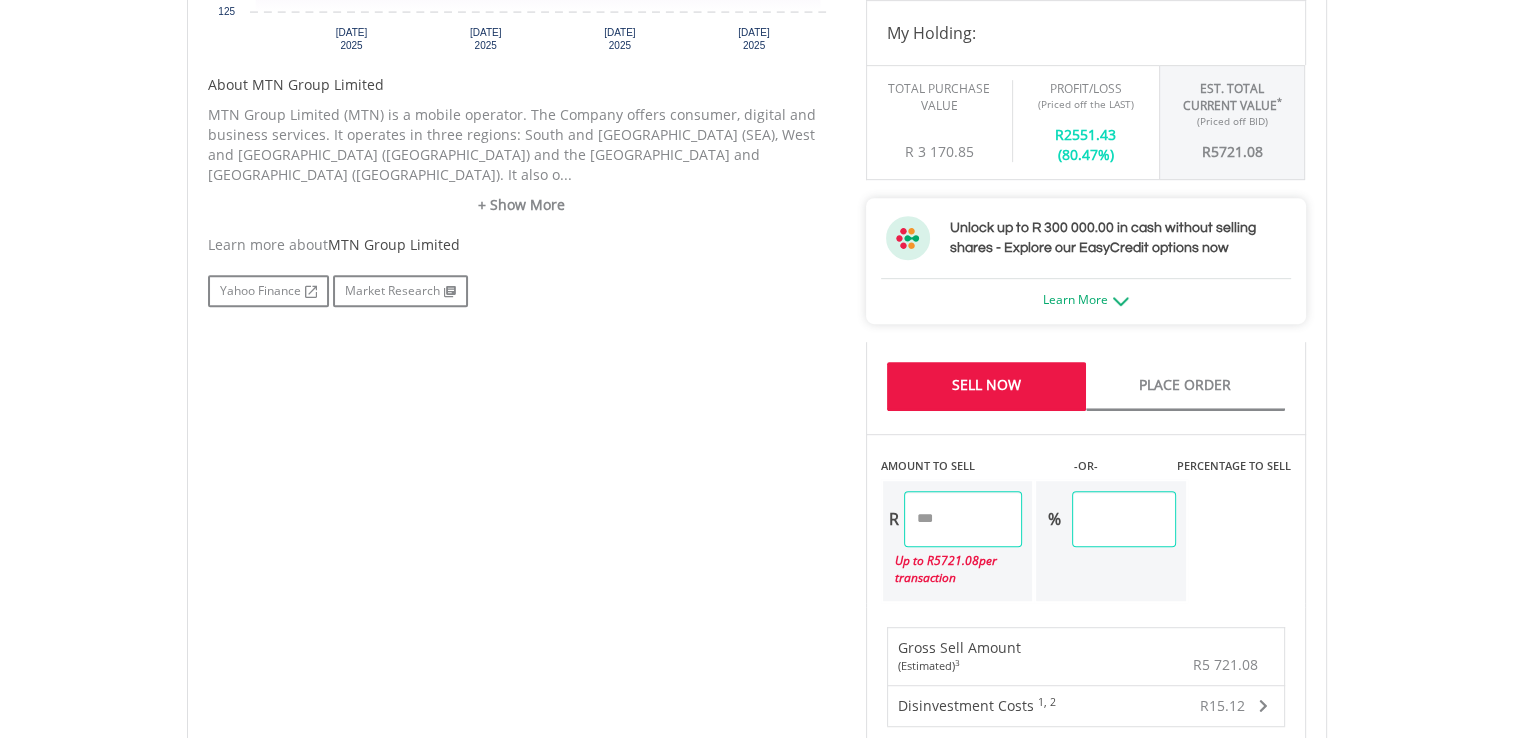 scroll, scrollTop: 946, scrollLeft: 0, axis: vertical 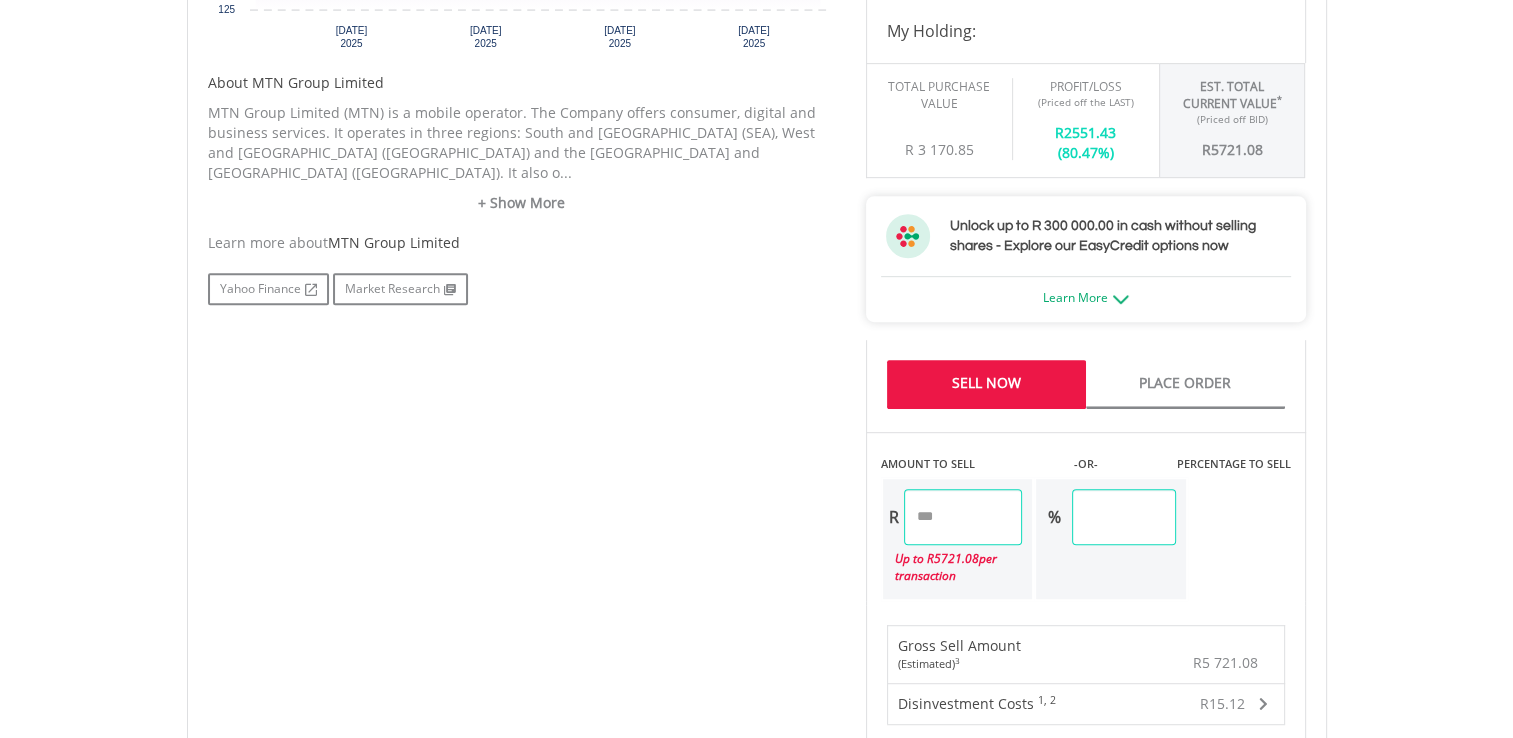 click on "*******" at bounding box center (963, 517) 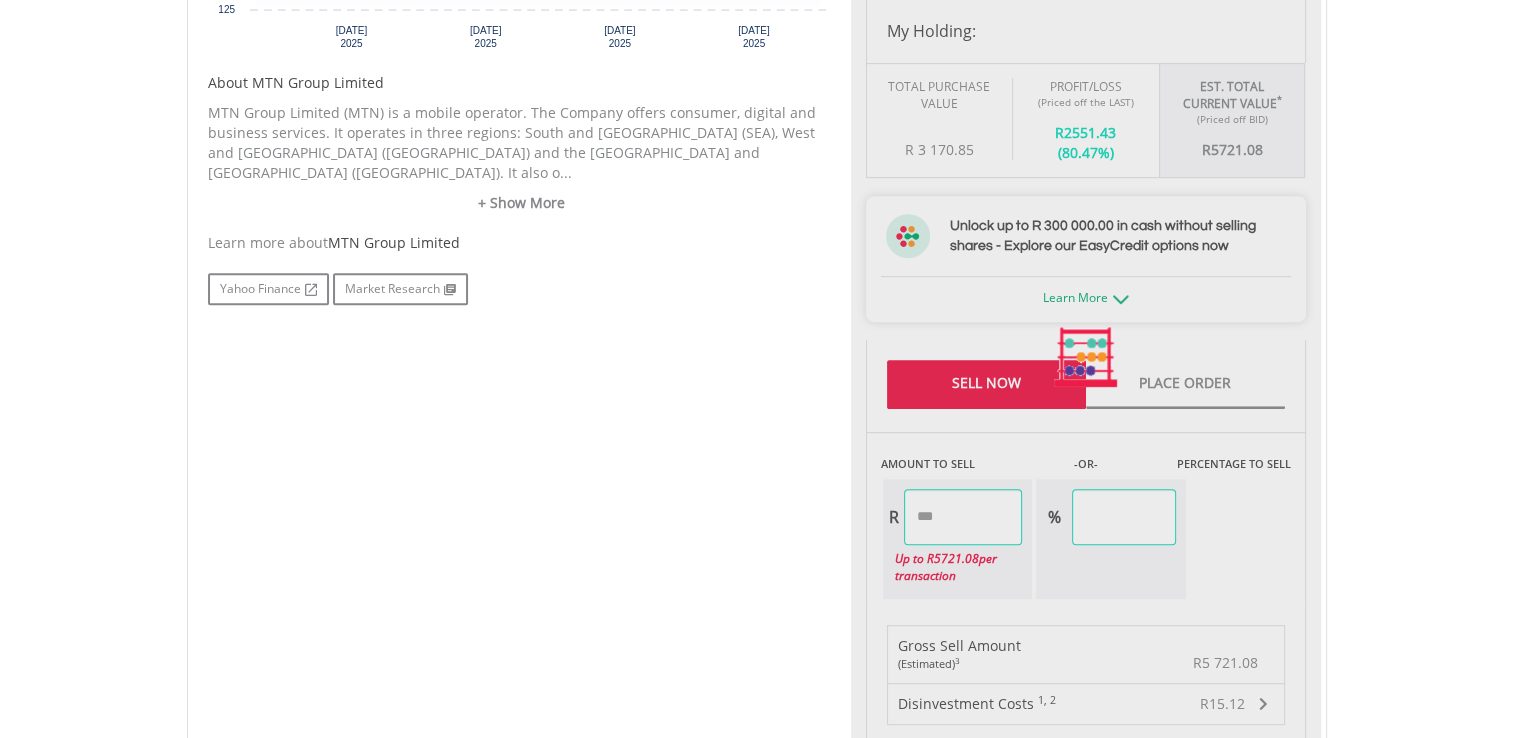 click on "My Investments
Invest Now
New Listings
Sell
My Recurring Investments
Pending Orders
Switch Unit Trusts
Vouchers
Buy a Voucher
Redeem a Voucher" at bounding box center (756, 314) 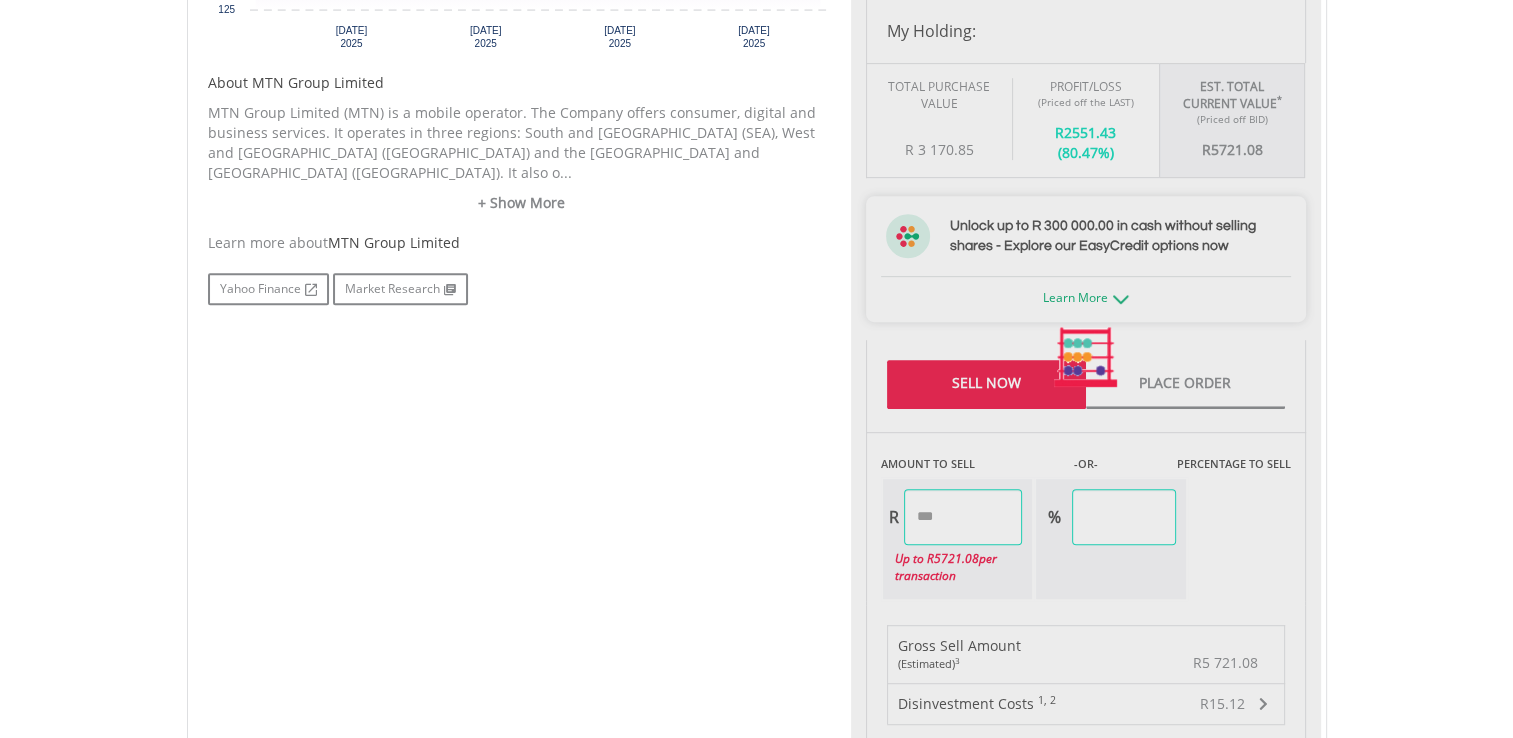 type on "*******" 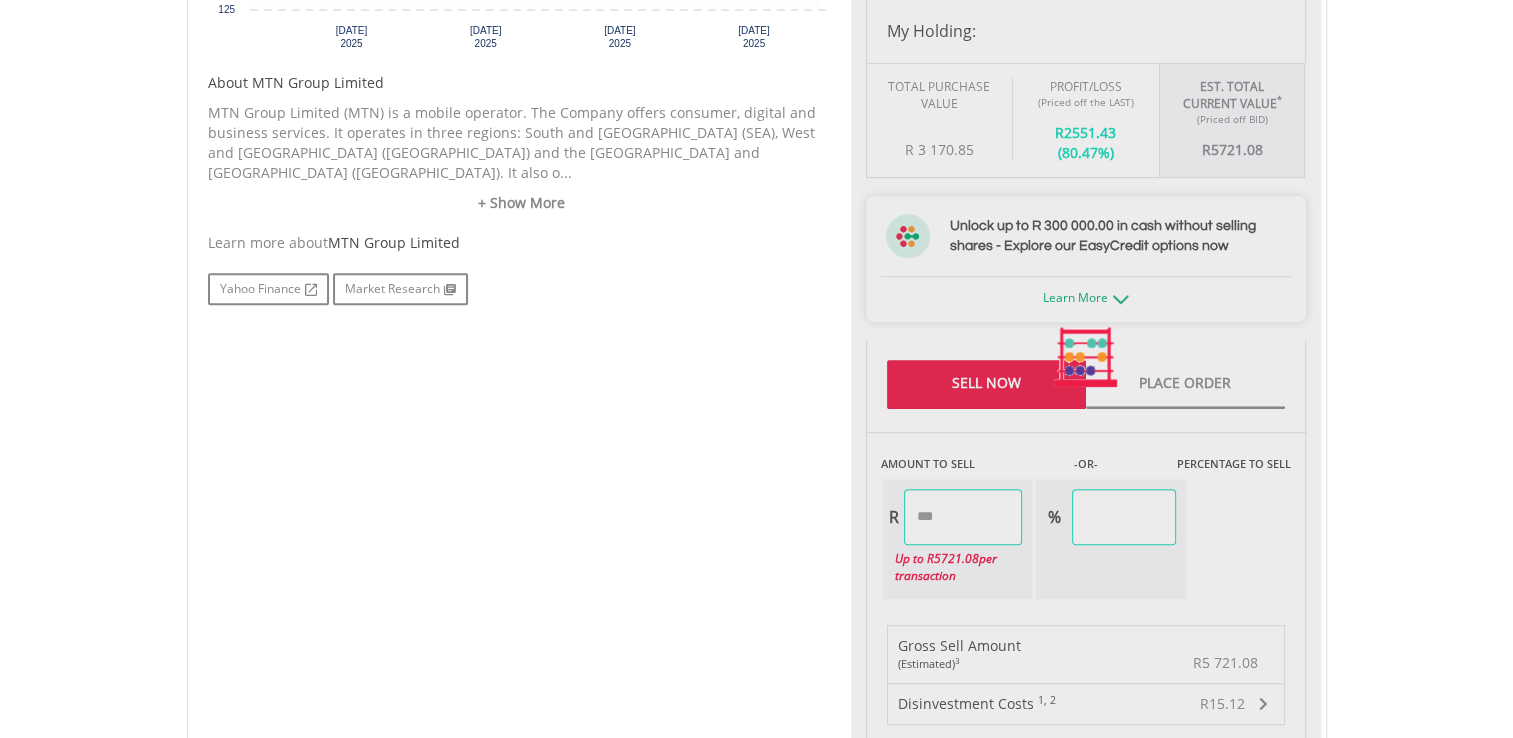 type on "*****" 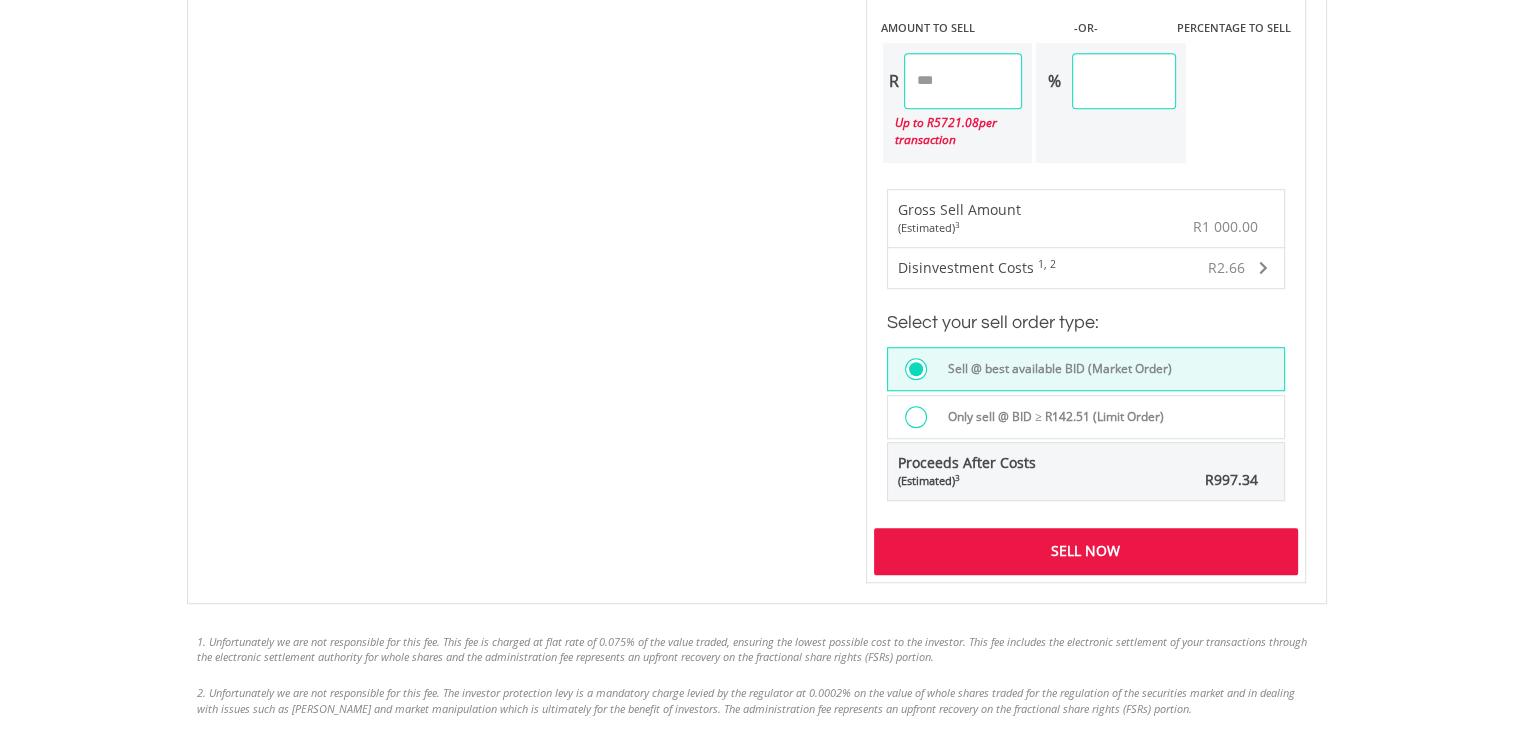 scroll, scrollTop: 1383, scrollLeft: 0, axis: vertical 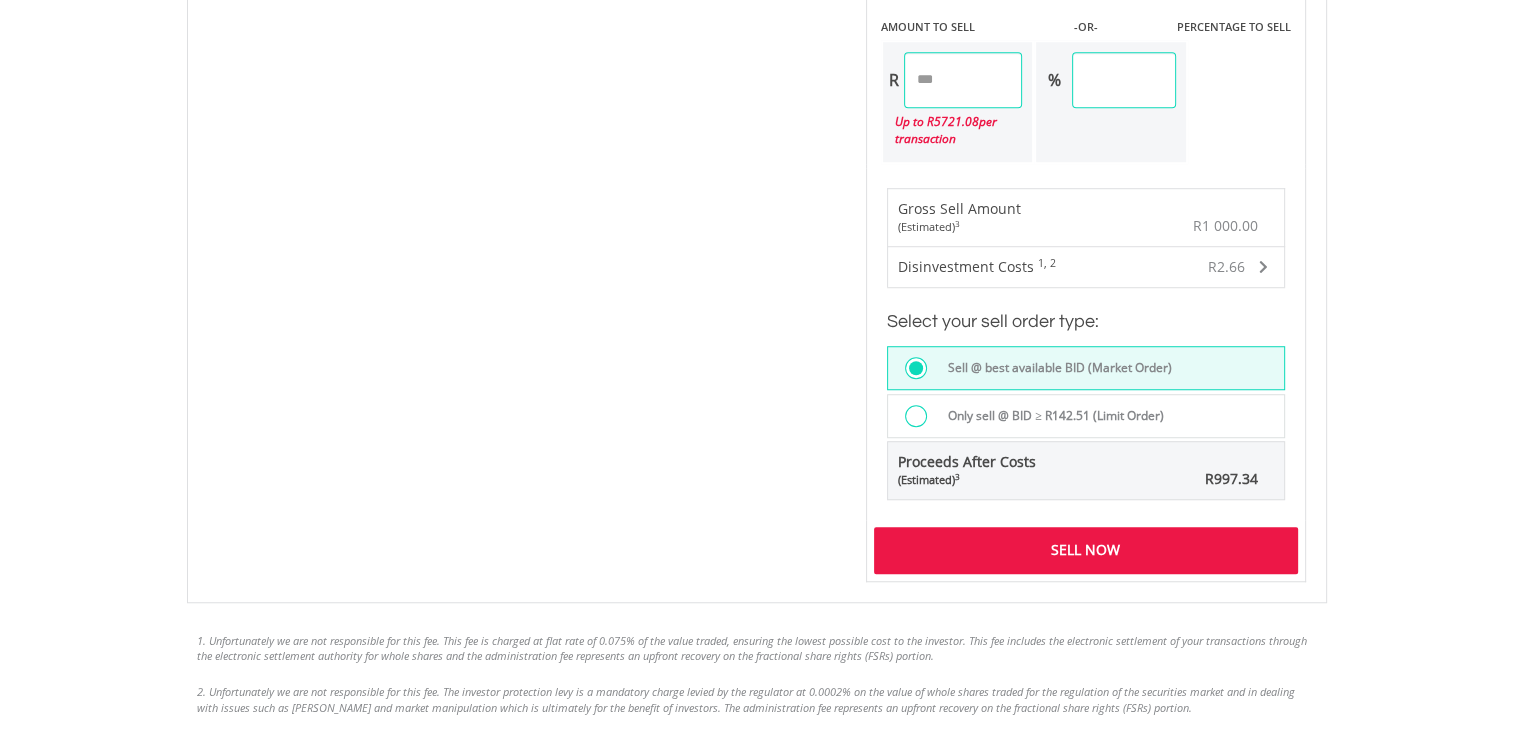 click on "Only sell @ BID ≥ R142.51 (Limit Order)" at bounding box center (1050, 416) 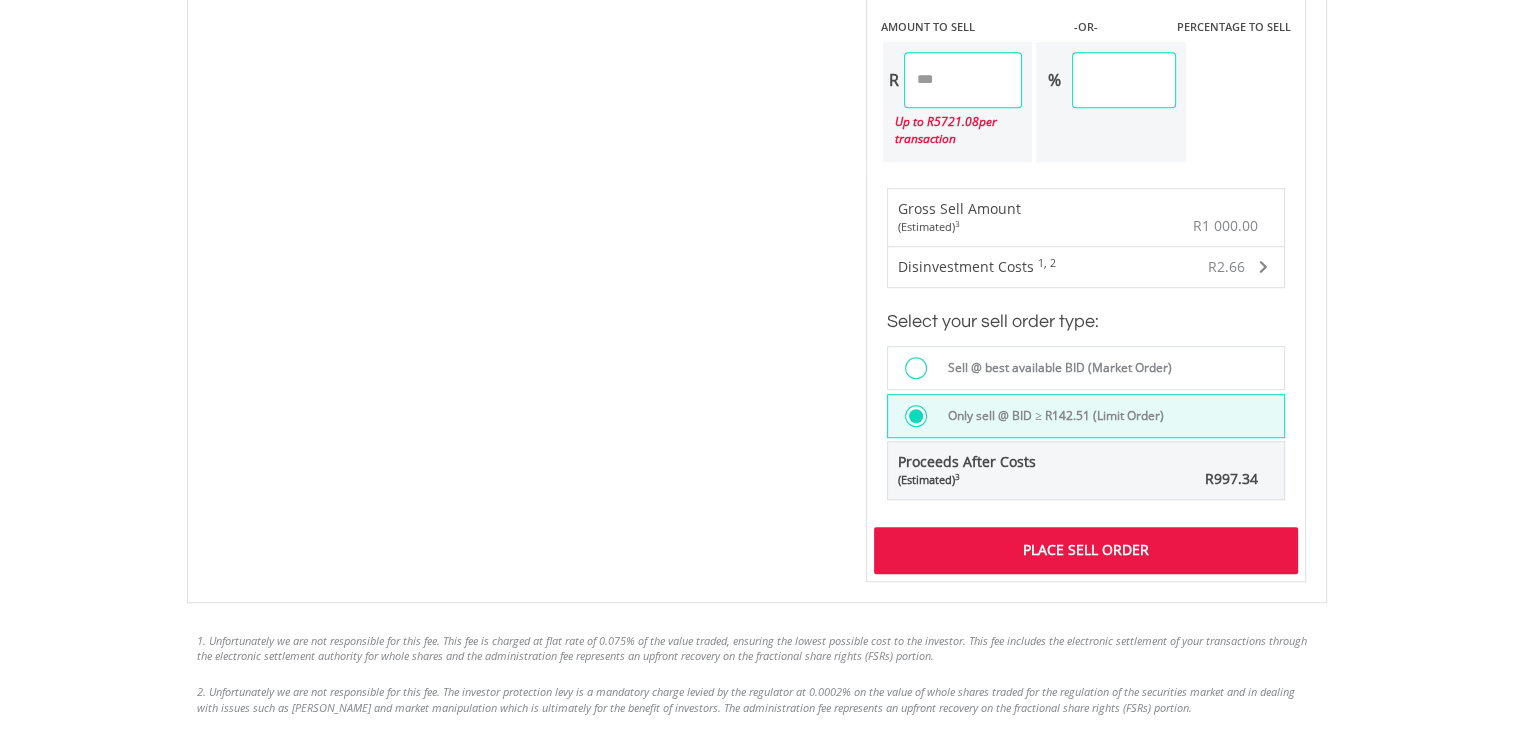 click on "Place Sell Order" at bounding box center (1086, 550) 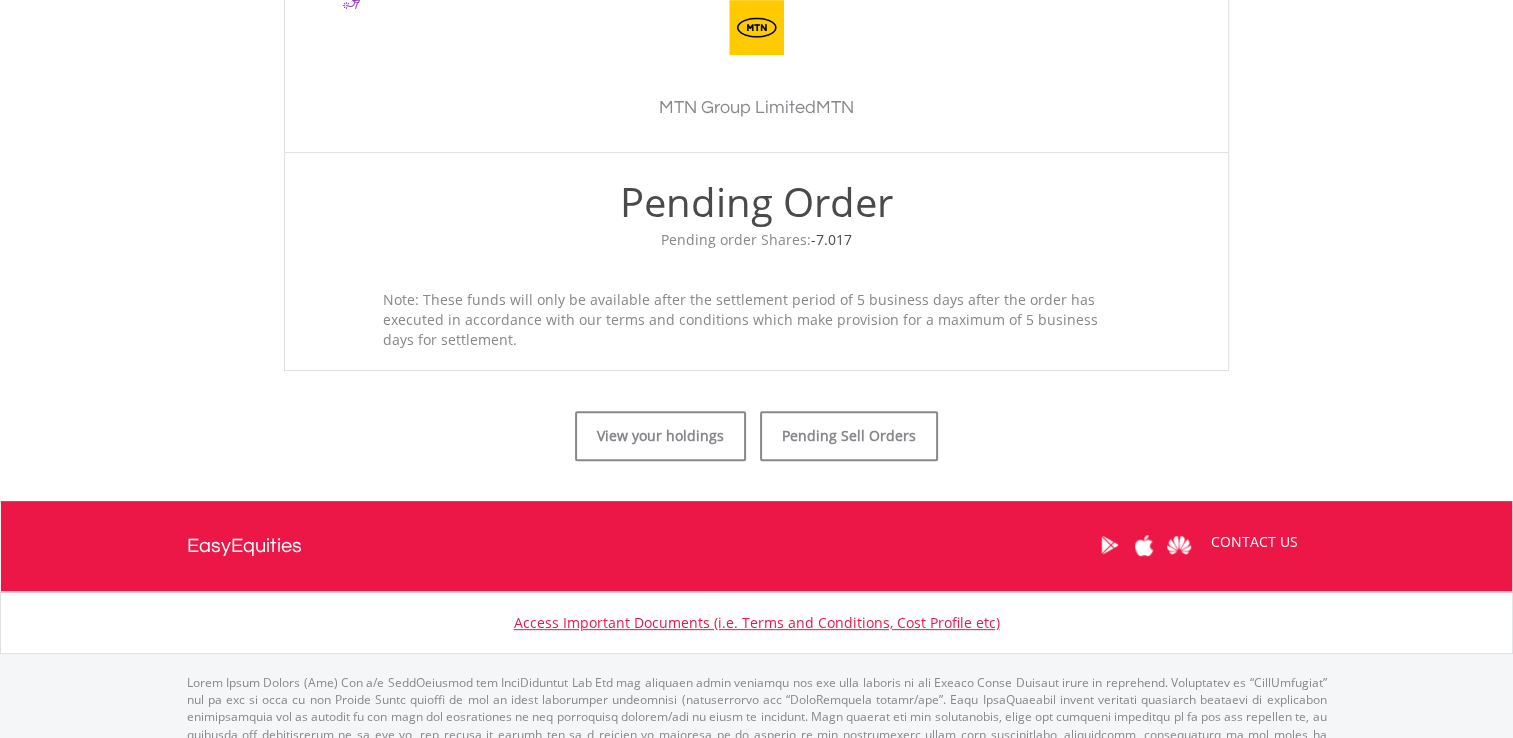 scroll, scrollTop: 632, scrollLeft: 0, axis: vertical 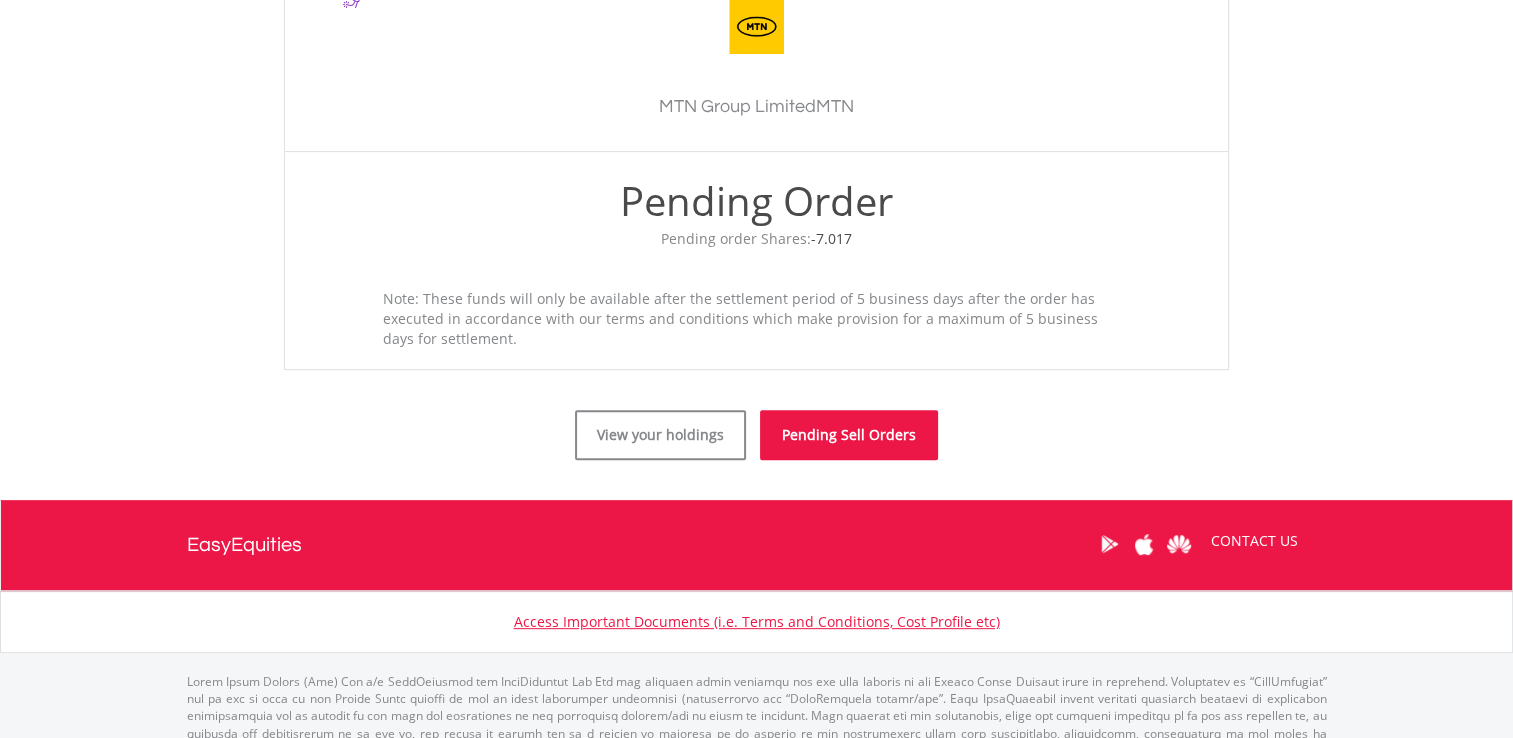 click on "Pending Sell Orders" at bounding box center [849, 435] 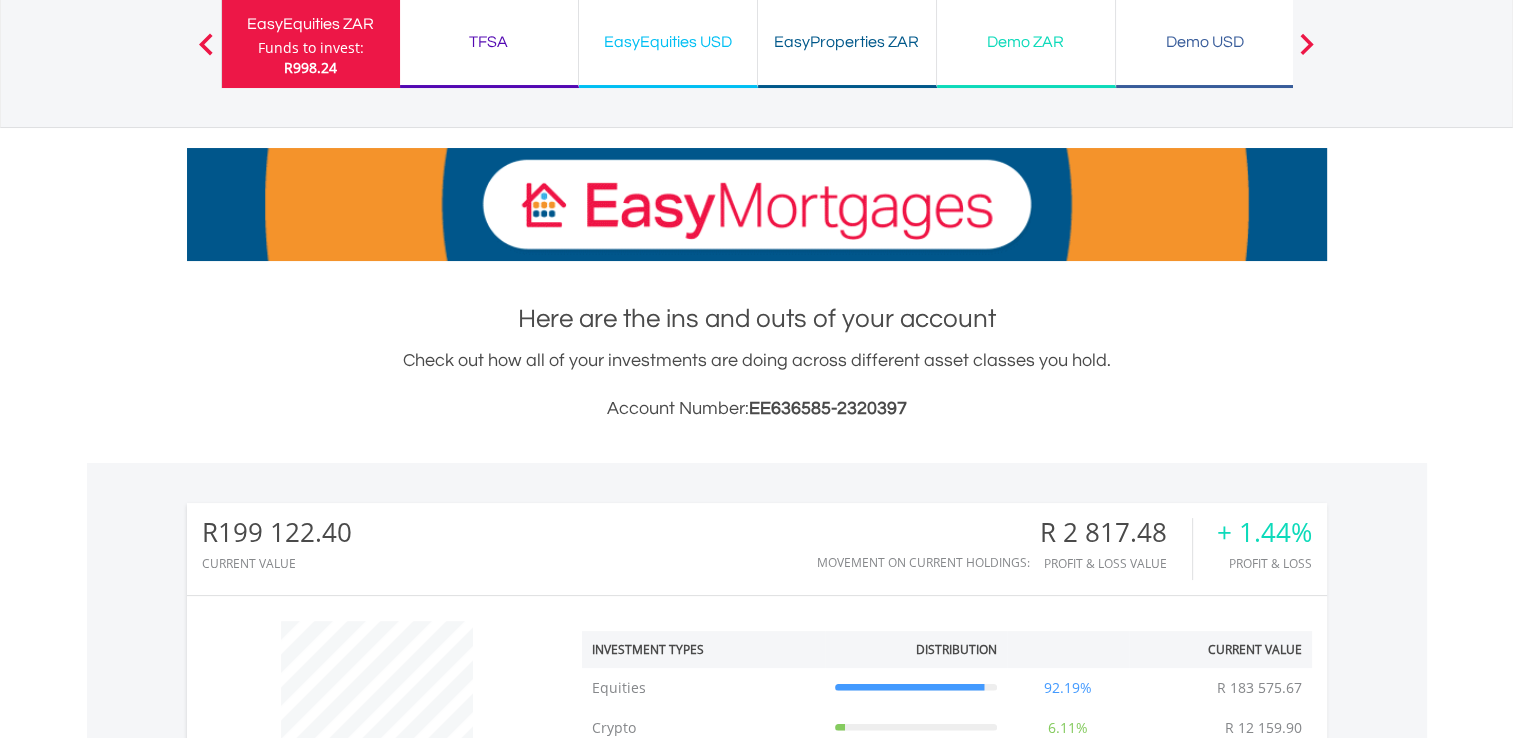 scroll, scrollTop: 1222, scrollLeft: 0, axis: vertical 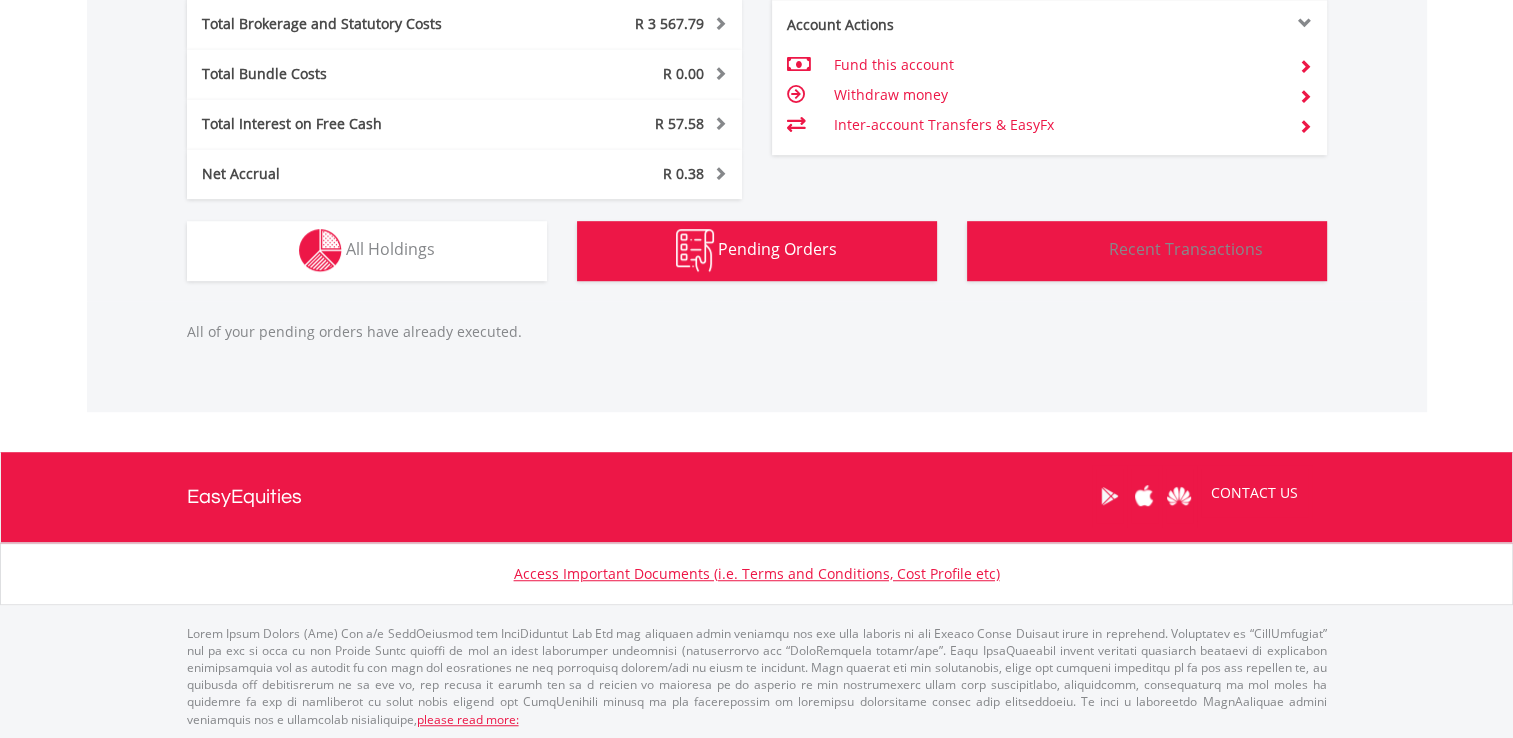 click at bounding box center [1067, 251] 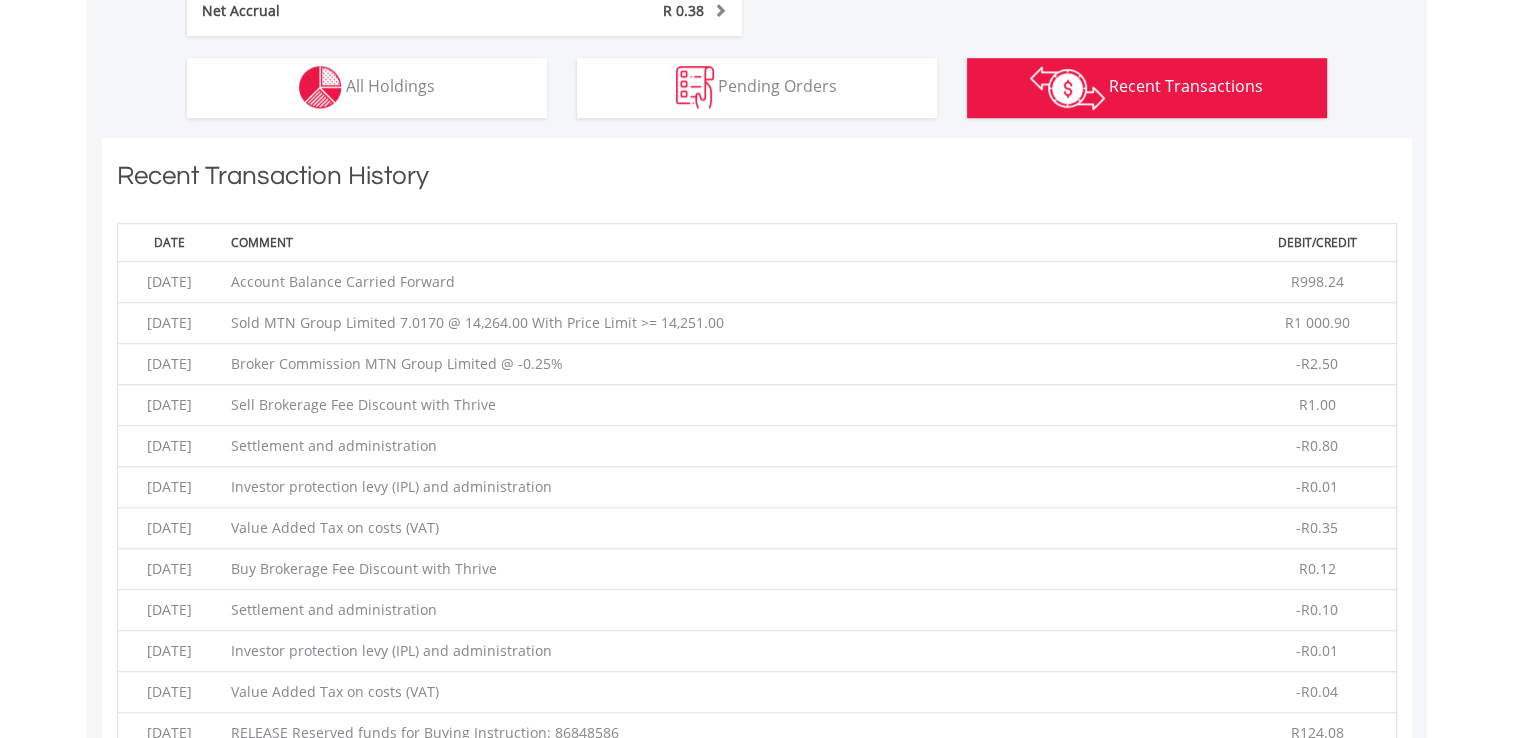scroll, scrollTop: 1384, scrollLeft: 0, axis: vertical 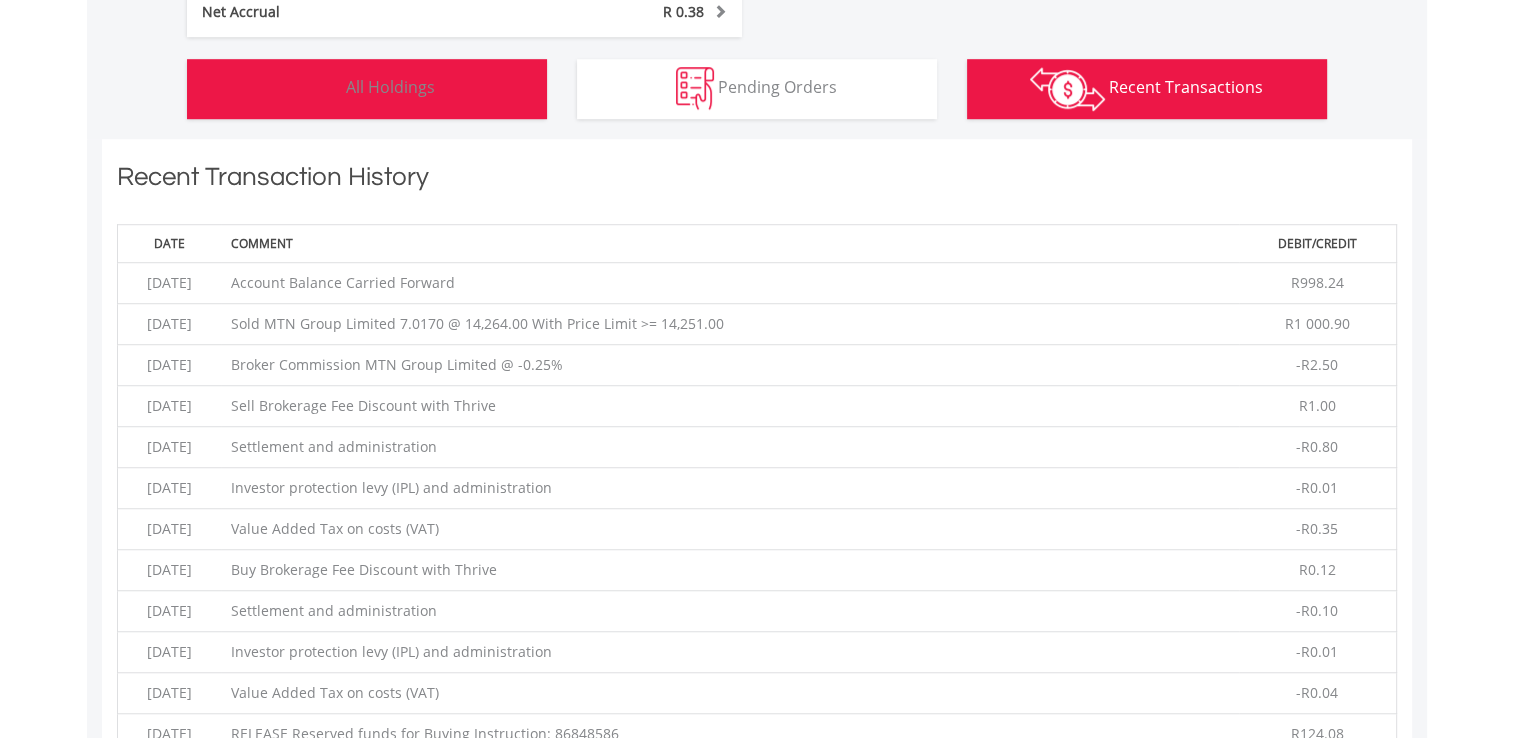 click on "Holdings
All Holdings" at bounding box center (367, 89) 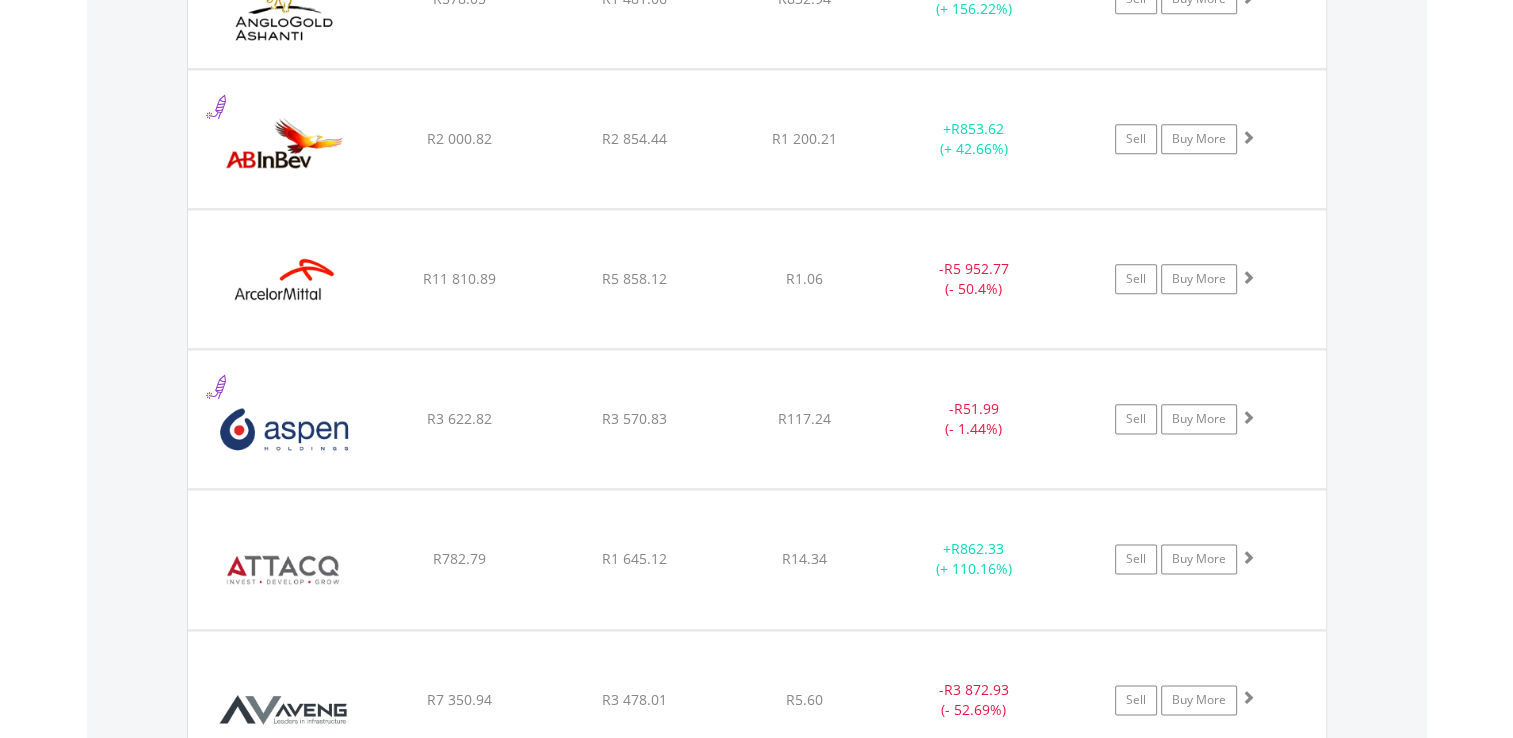 scroll, scrollTop: 2431, scrollLeft: 0, axis: vertical 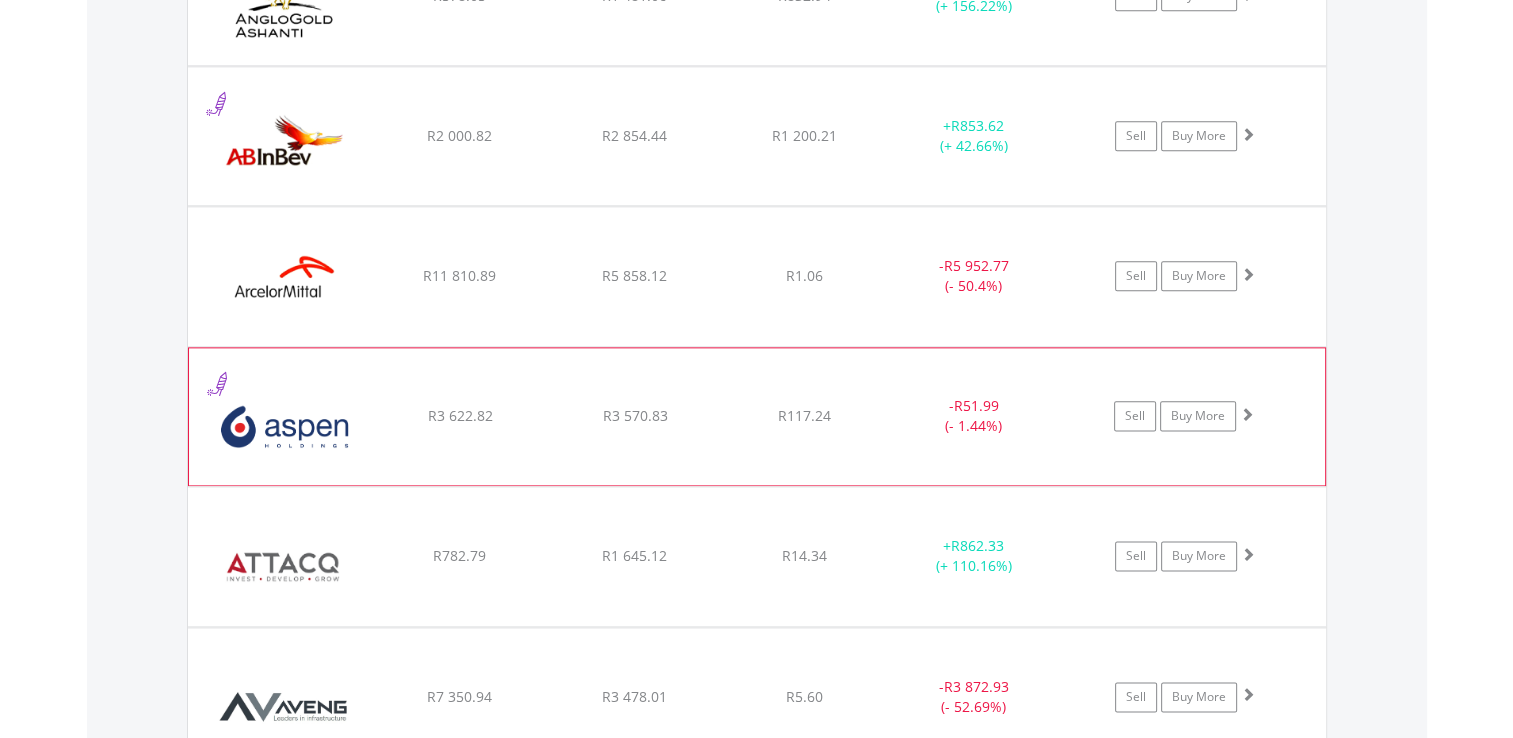 click on "R117.24" at bounding box center (804, -701) 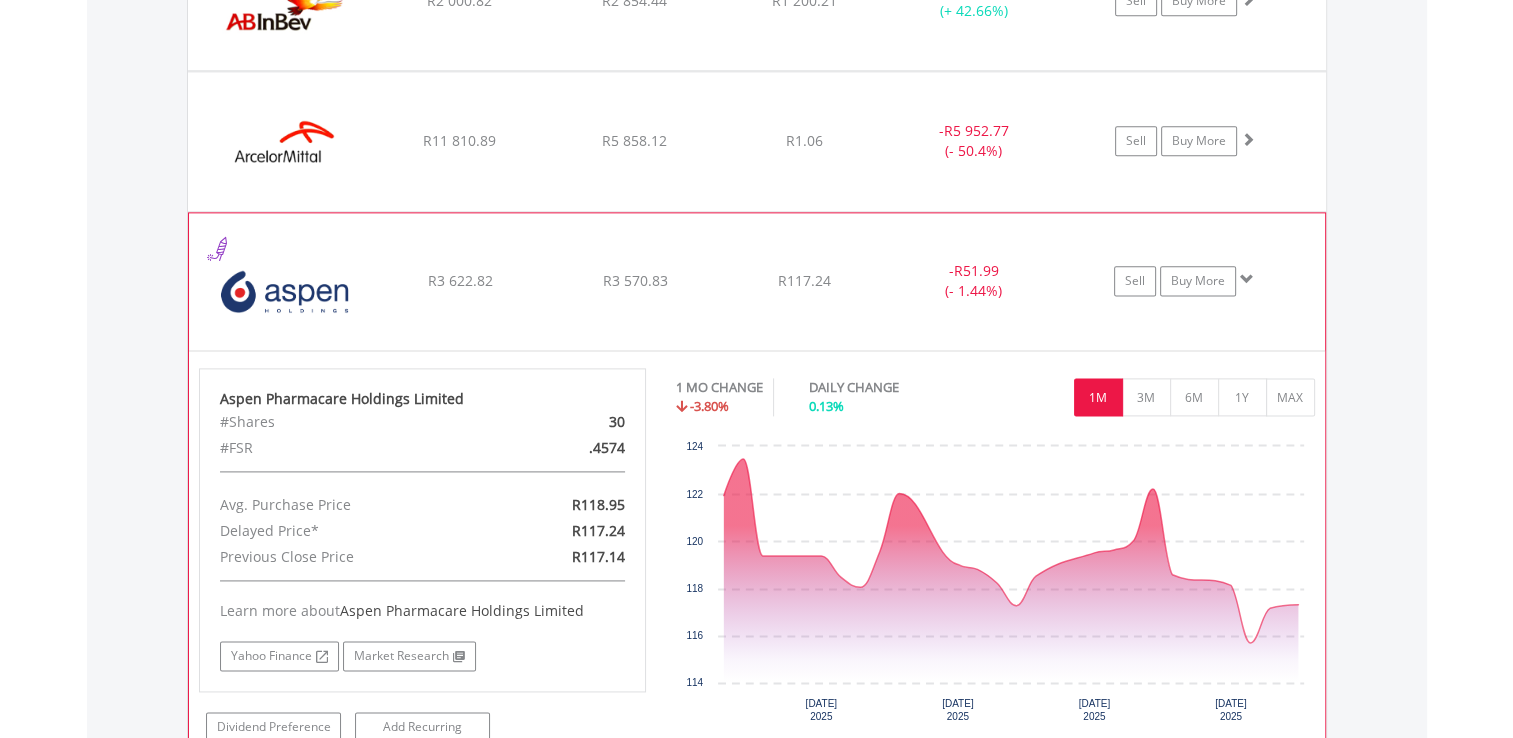 scroll, scrollTop: 2572, scrollLeft: 0, axis: vertical 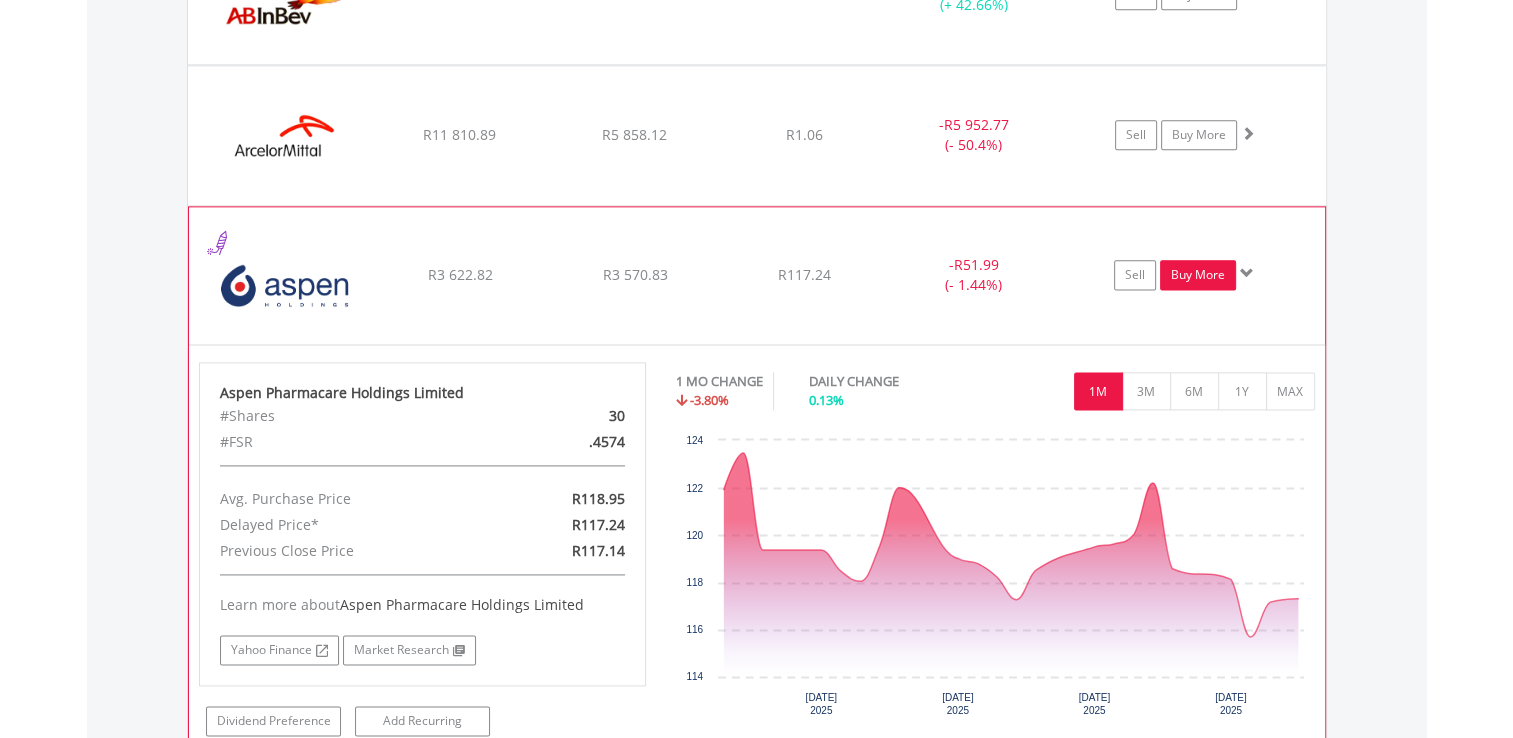 click on "Buy More" at bounding box center (1198, 275) 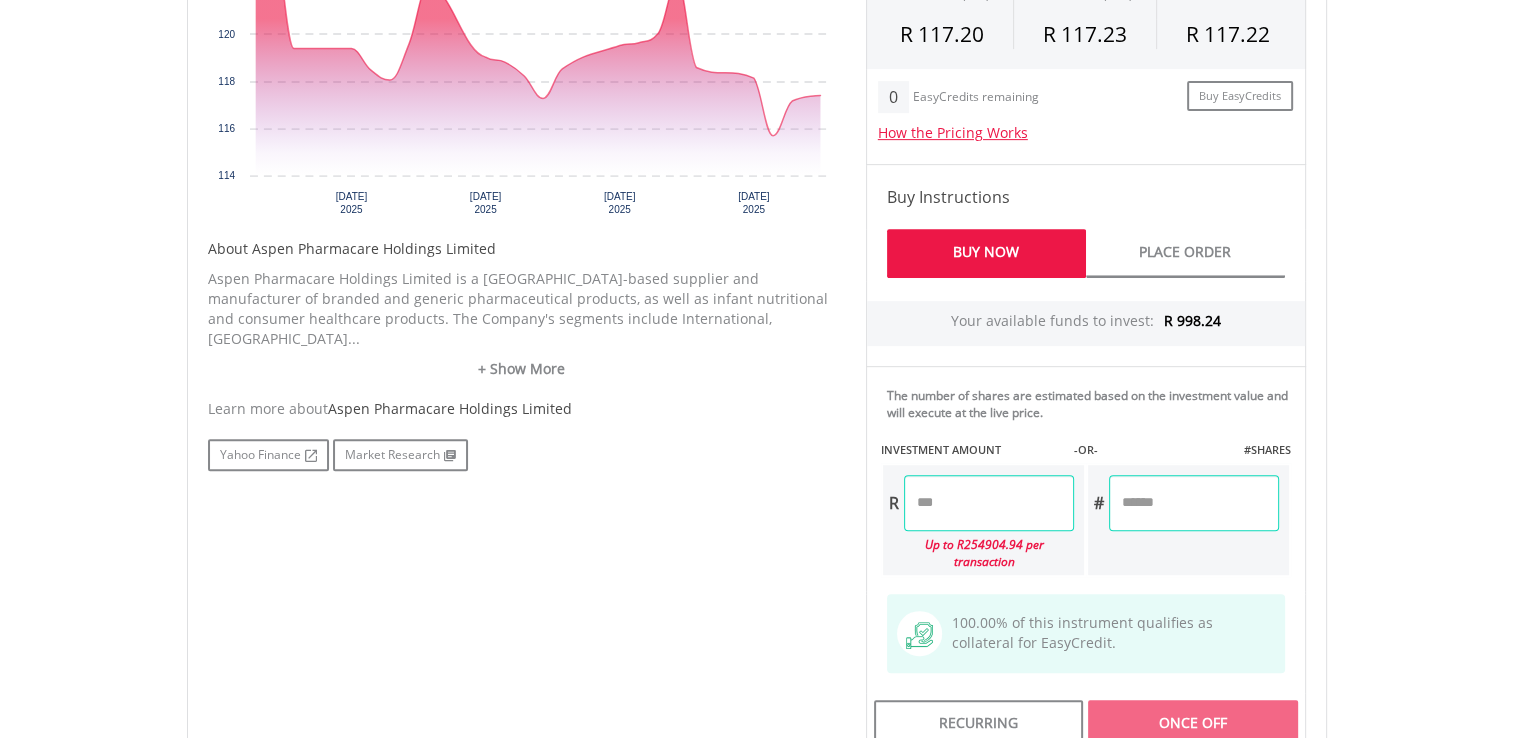 scroll, scrollTop: 846, scrollLeft: 0, axis: vertical 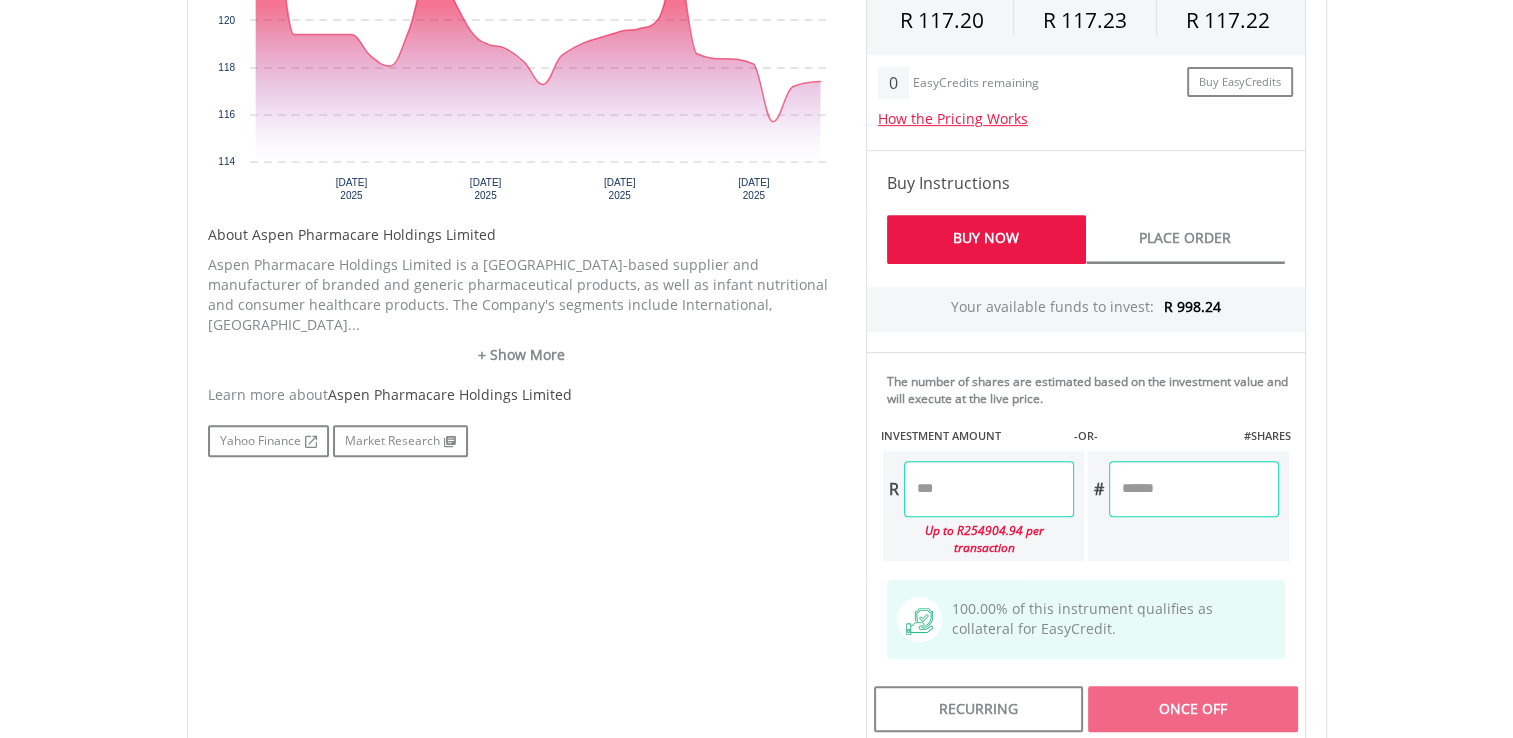 click at bounding box center (989, 489) 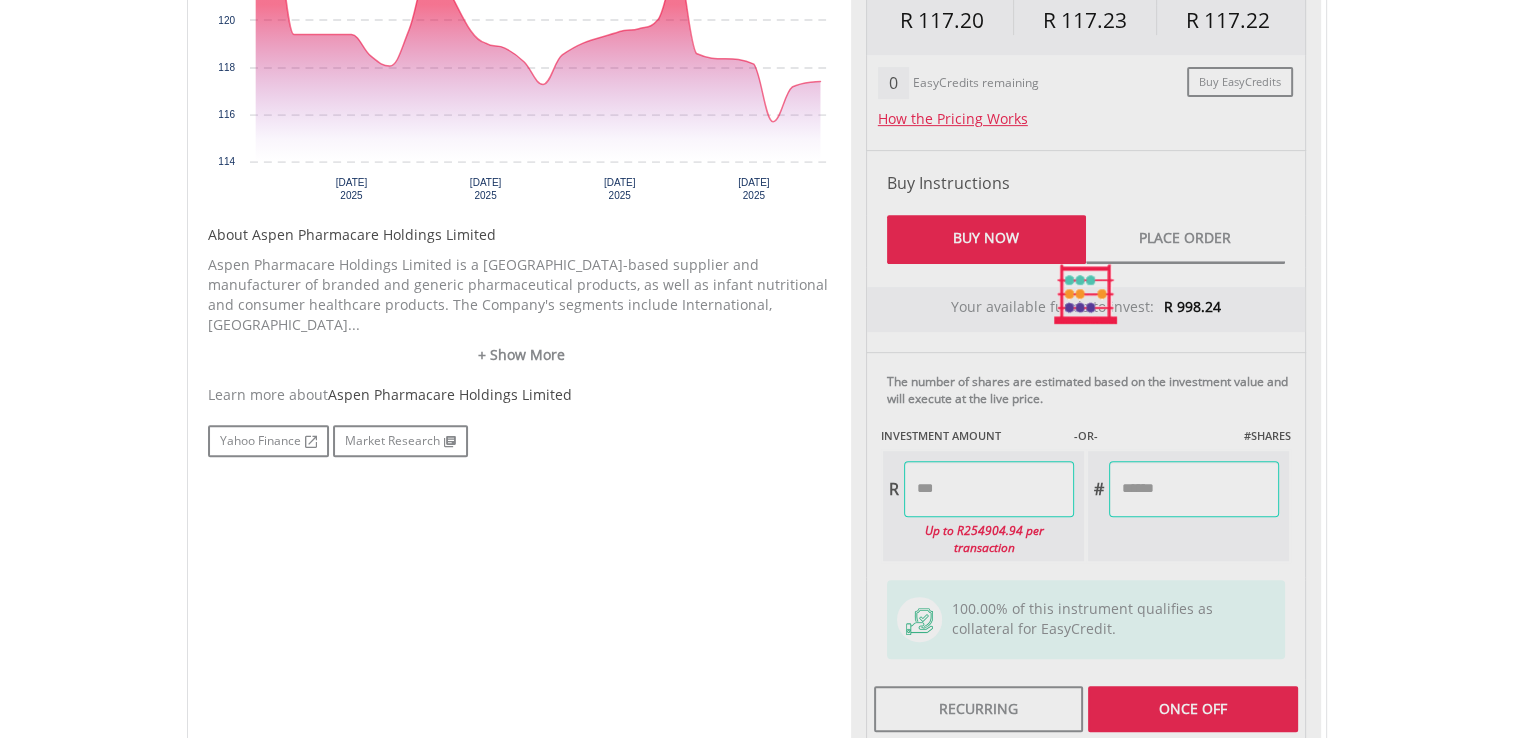 type on "******" 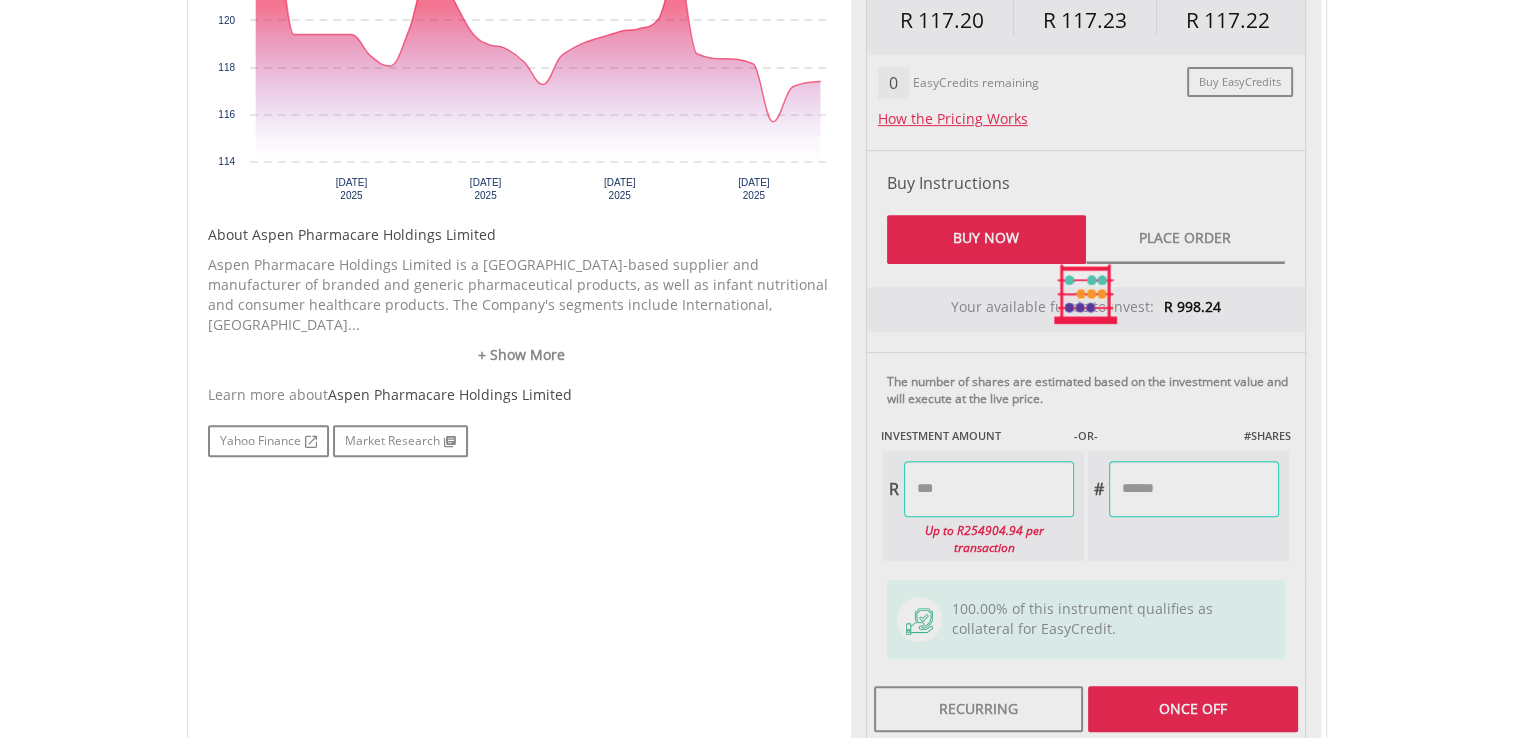 type on "******" 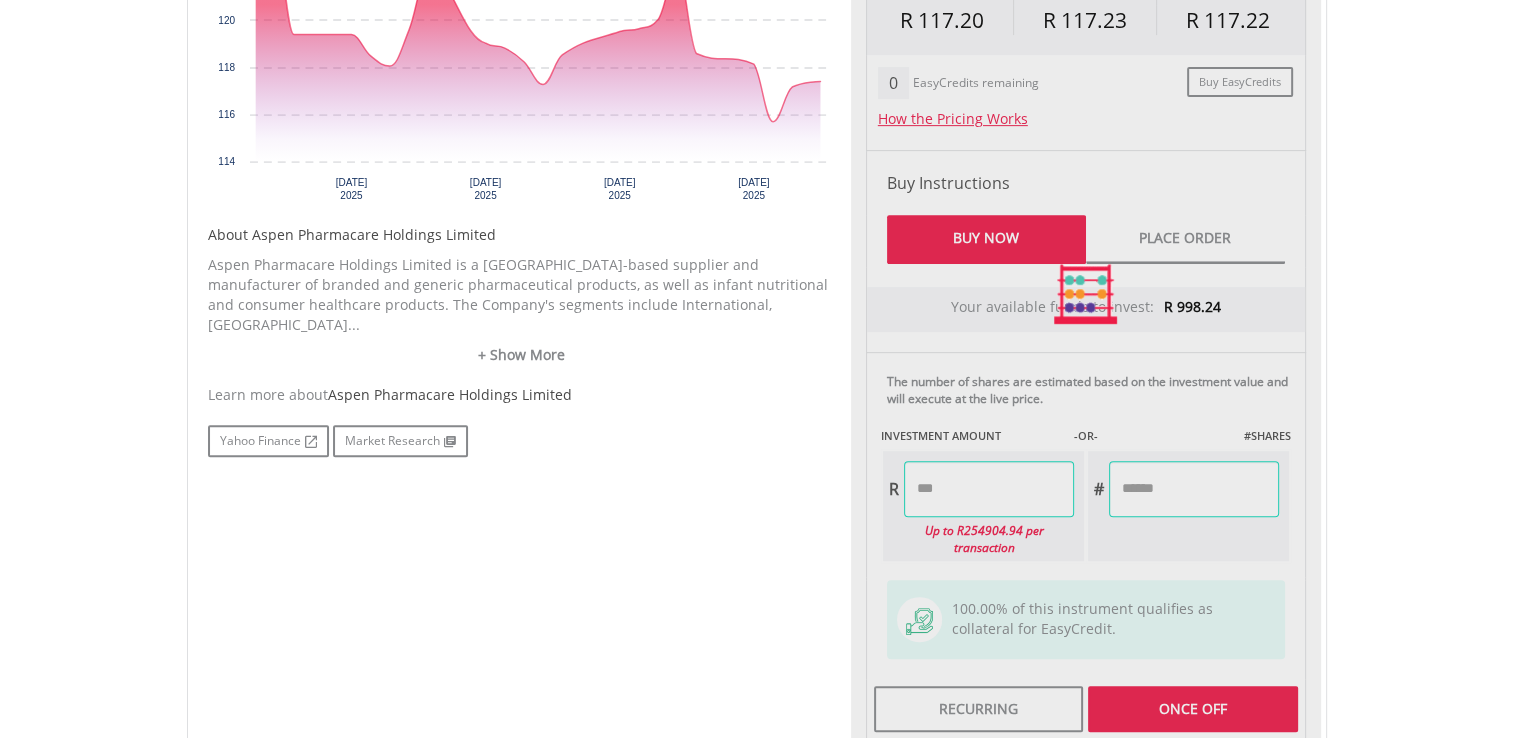 click on "My Investments
Invest Now
New Listings
Sell
My Recurring Investments
Pending Orders
Switch Unit Trusts
Vouchers
Buy a Voucher
Redeem a Voucher" at bounding box center (756, 140) 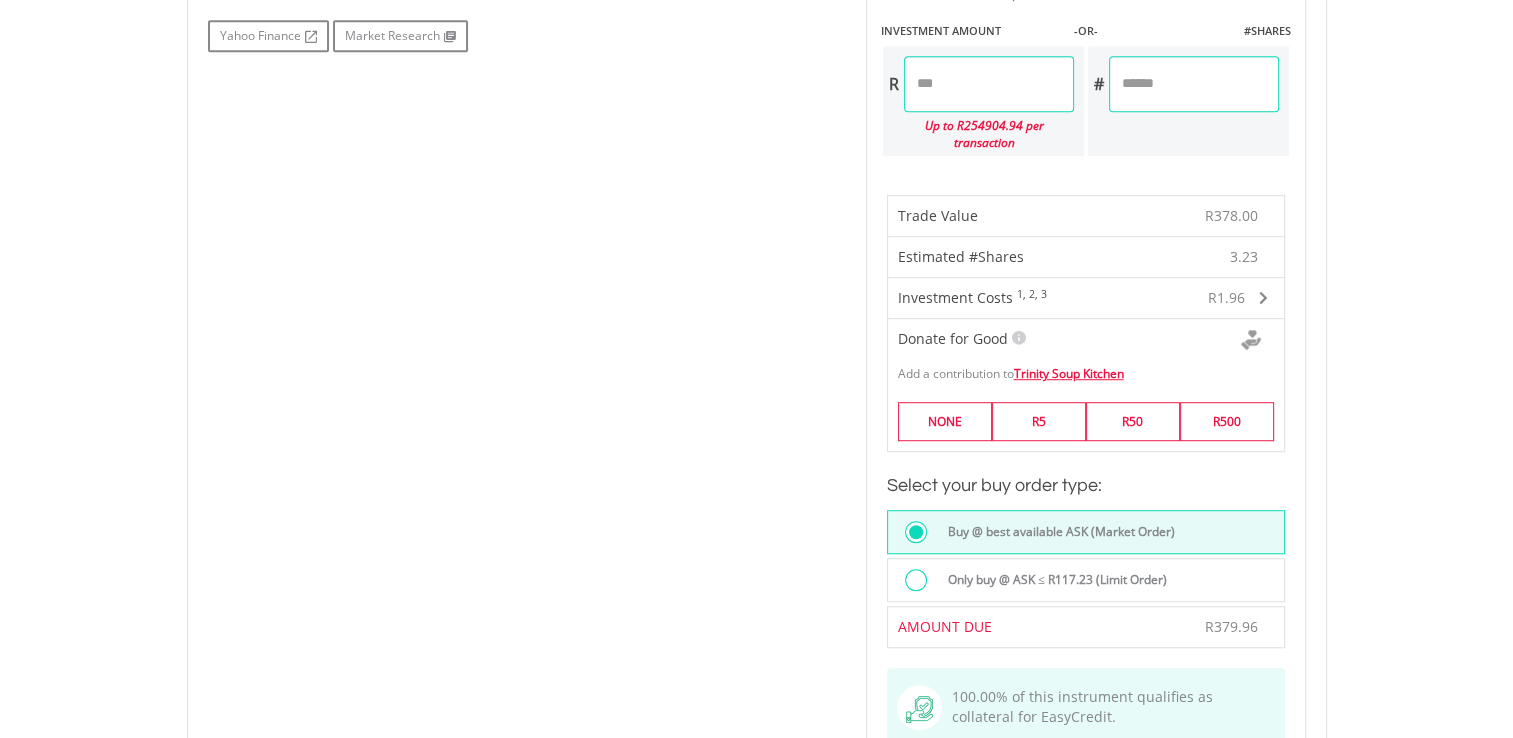scroll, scrollTop: 1252, scrollLeft: 0, axis: vertical 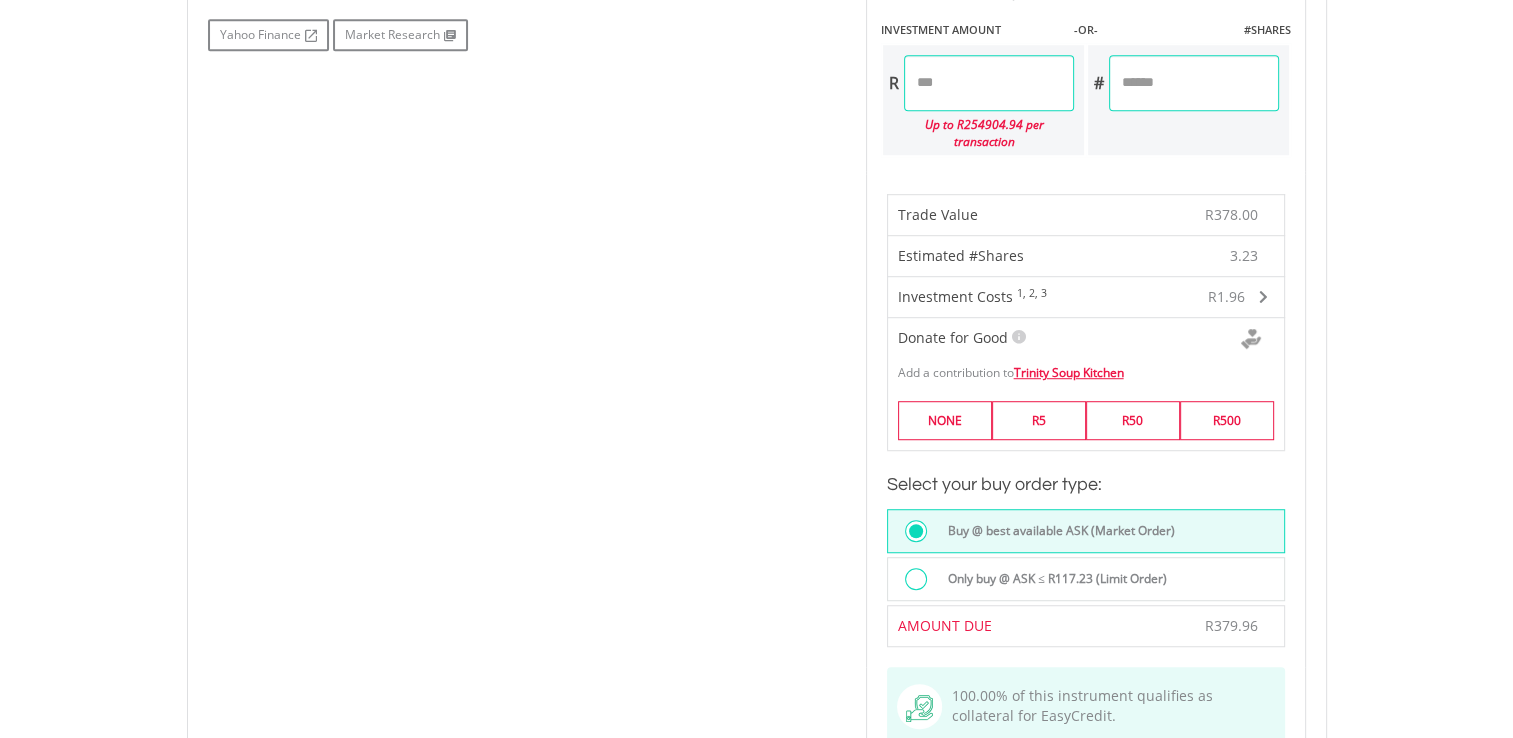 click on "Only buy @ ASK ≤ R117.23 (Limit Order)" at bounding box center [1051, 579] 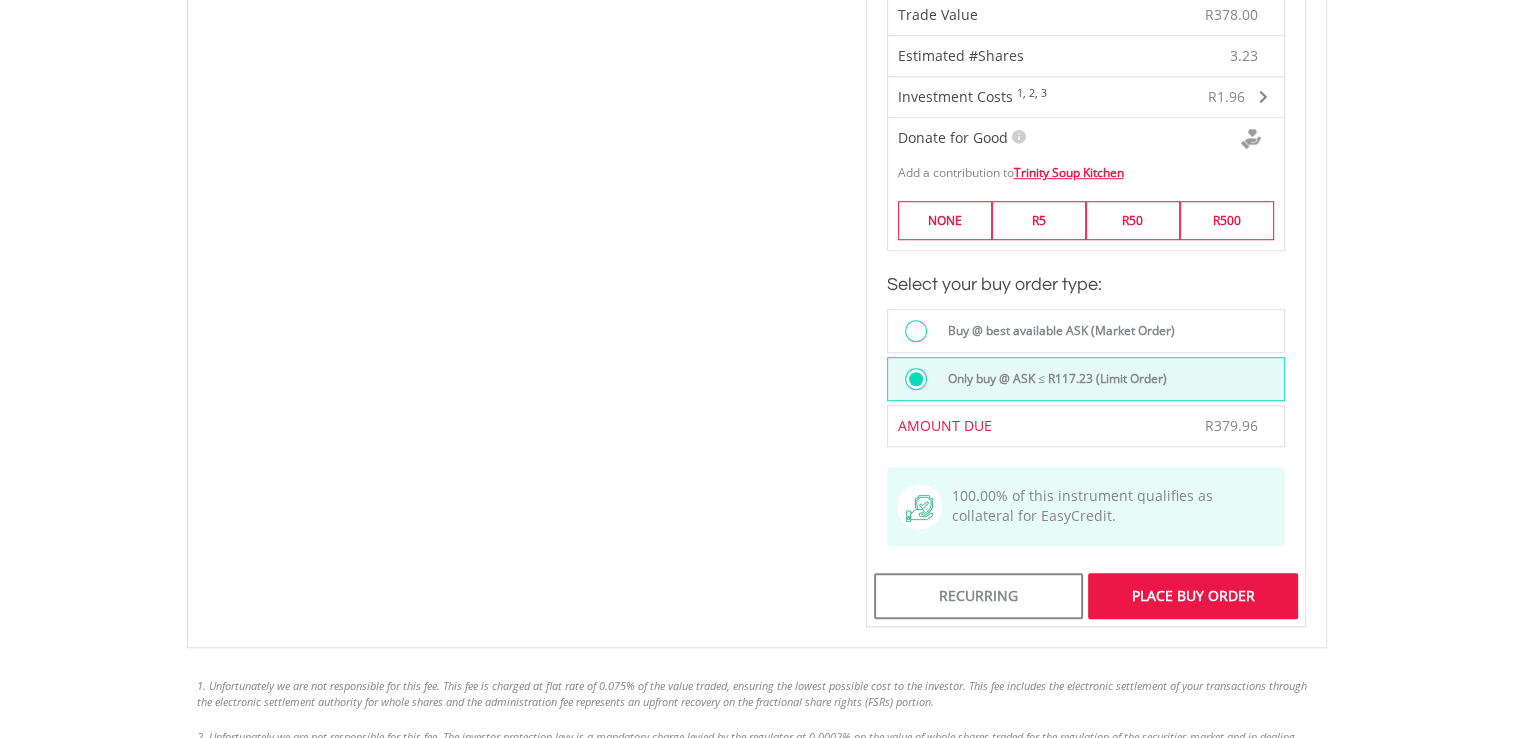 scroll, scrollTop: 1460, scrollLeft: 0, axis: vertical 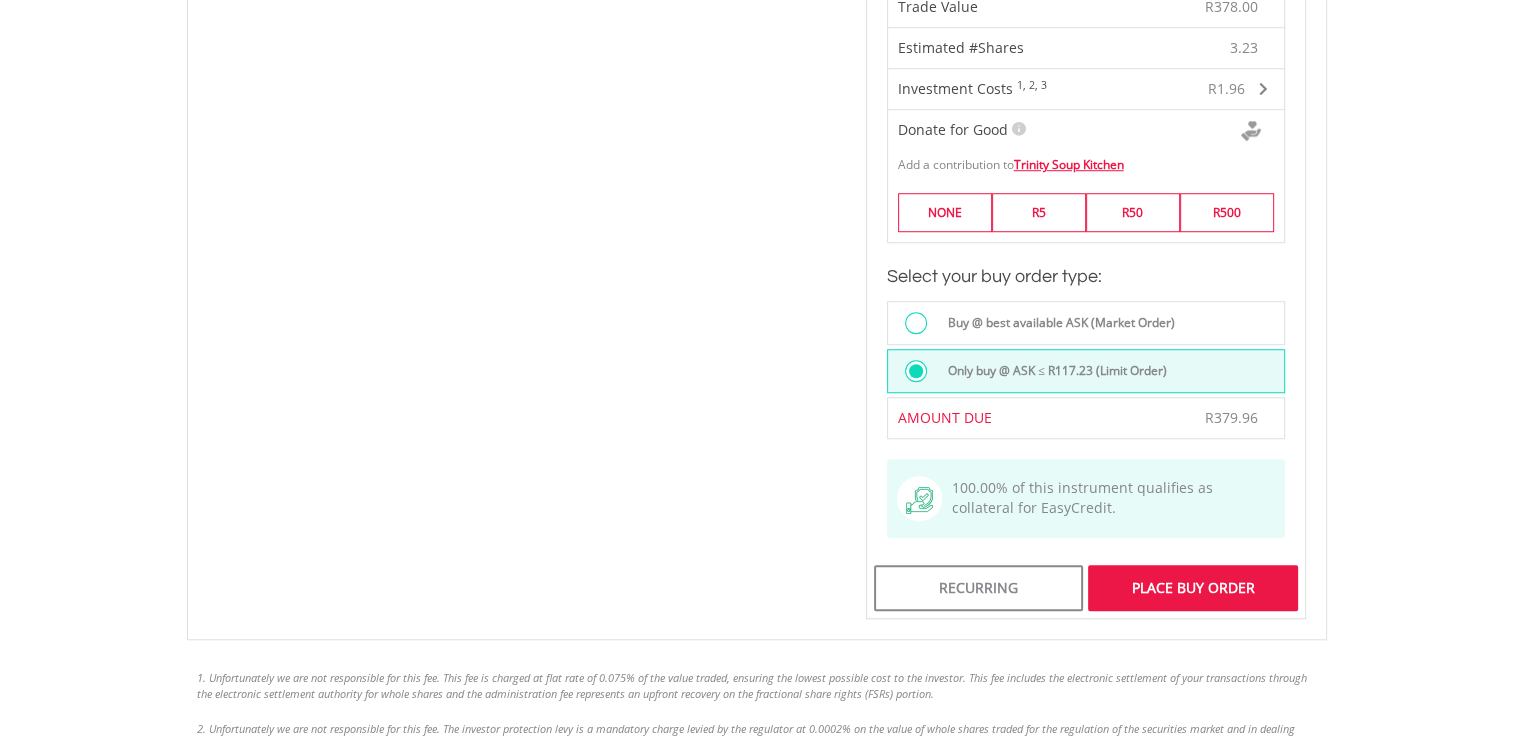 click on "Place Buy Order" at bounding box center [1192, 588] 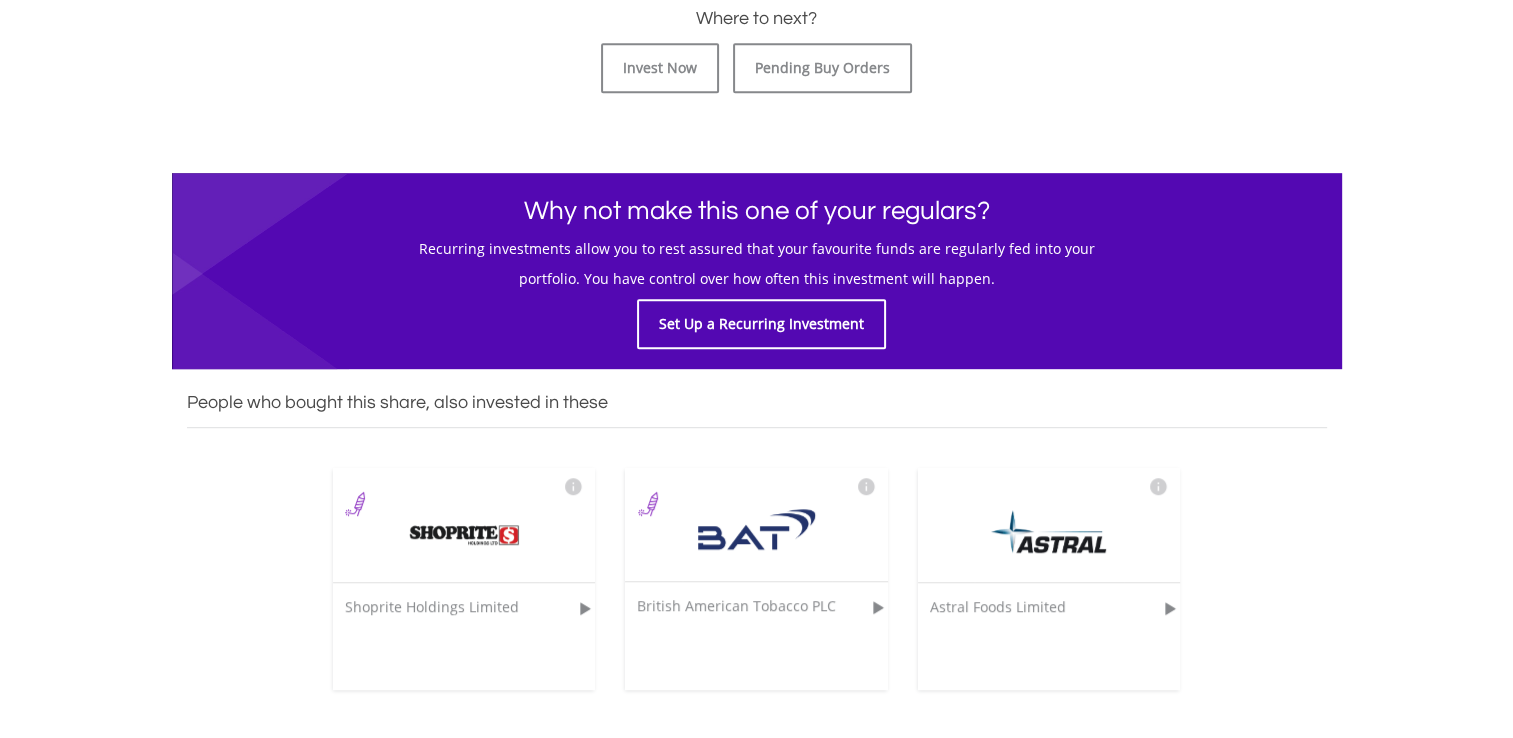 scroll, scrollTop: 1056, scrollLeft: 0, axis: vertical 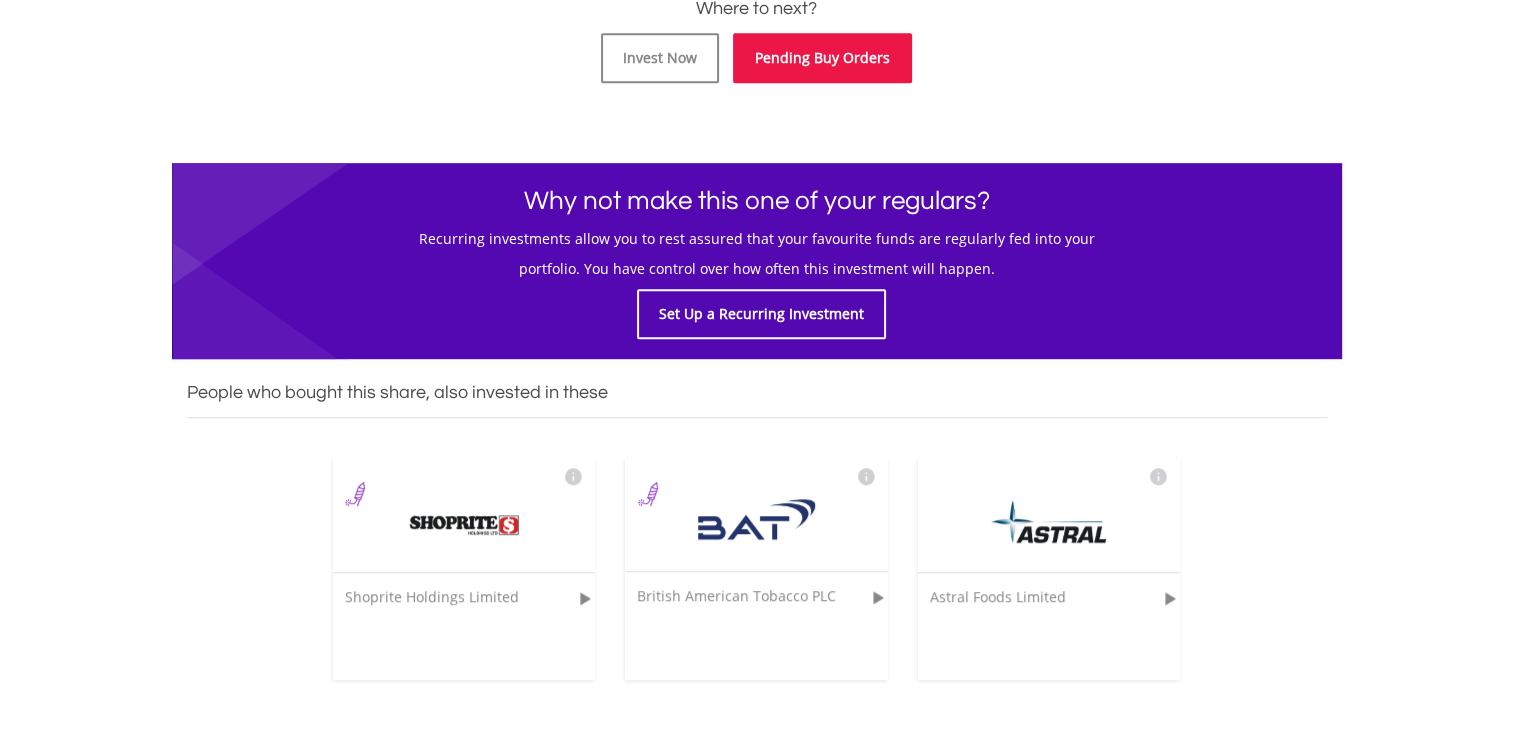 click on "Pending Buy Orders" at bounding box center (822, 58) 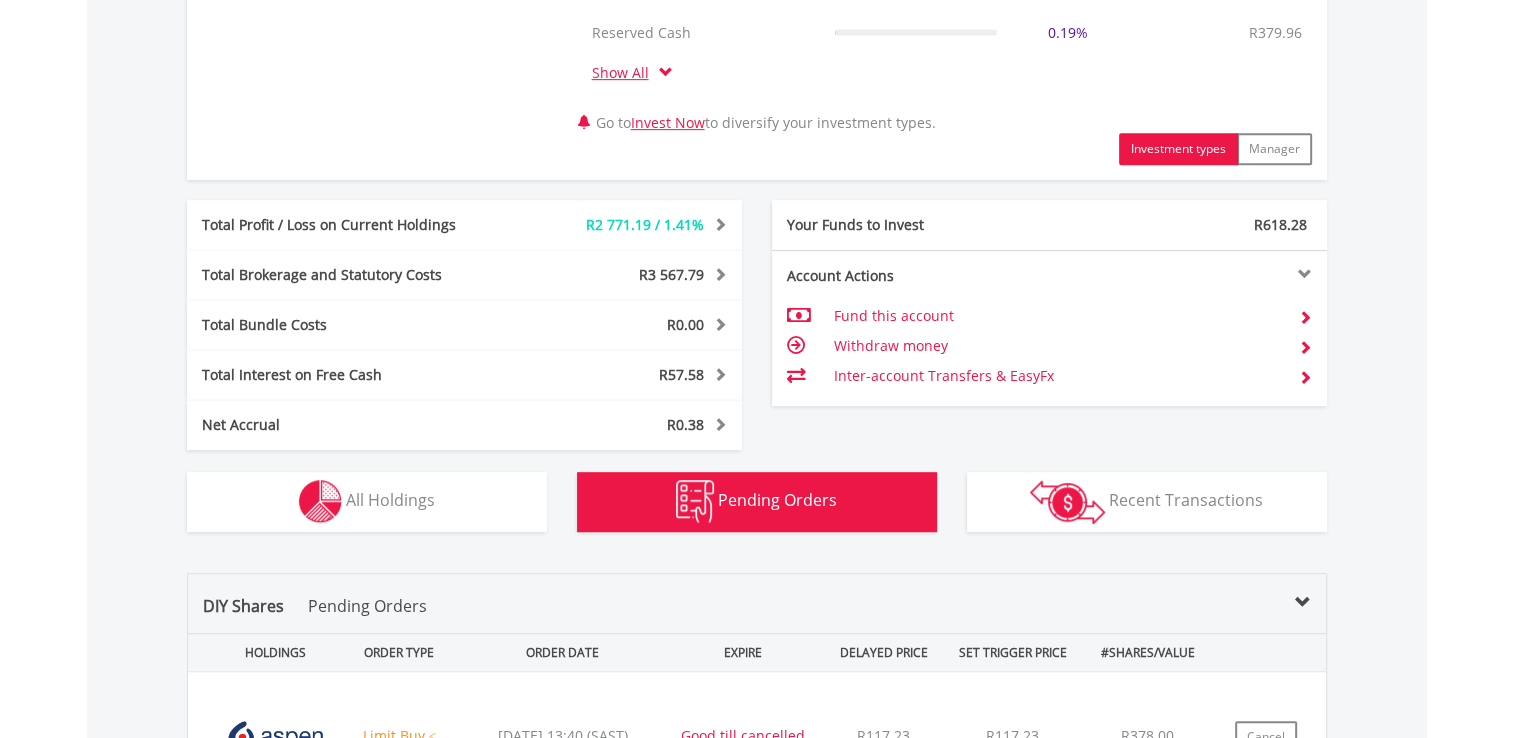 scroll, scrollTop: 951, scrollLeft: 0, axis: vertical 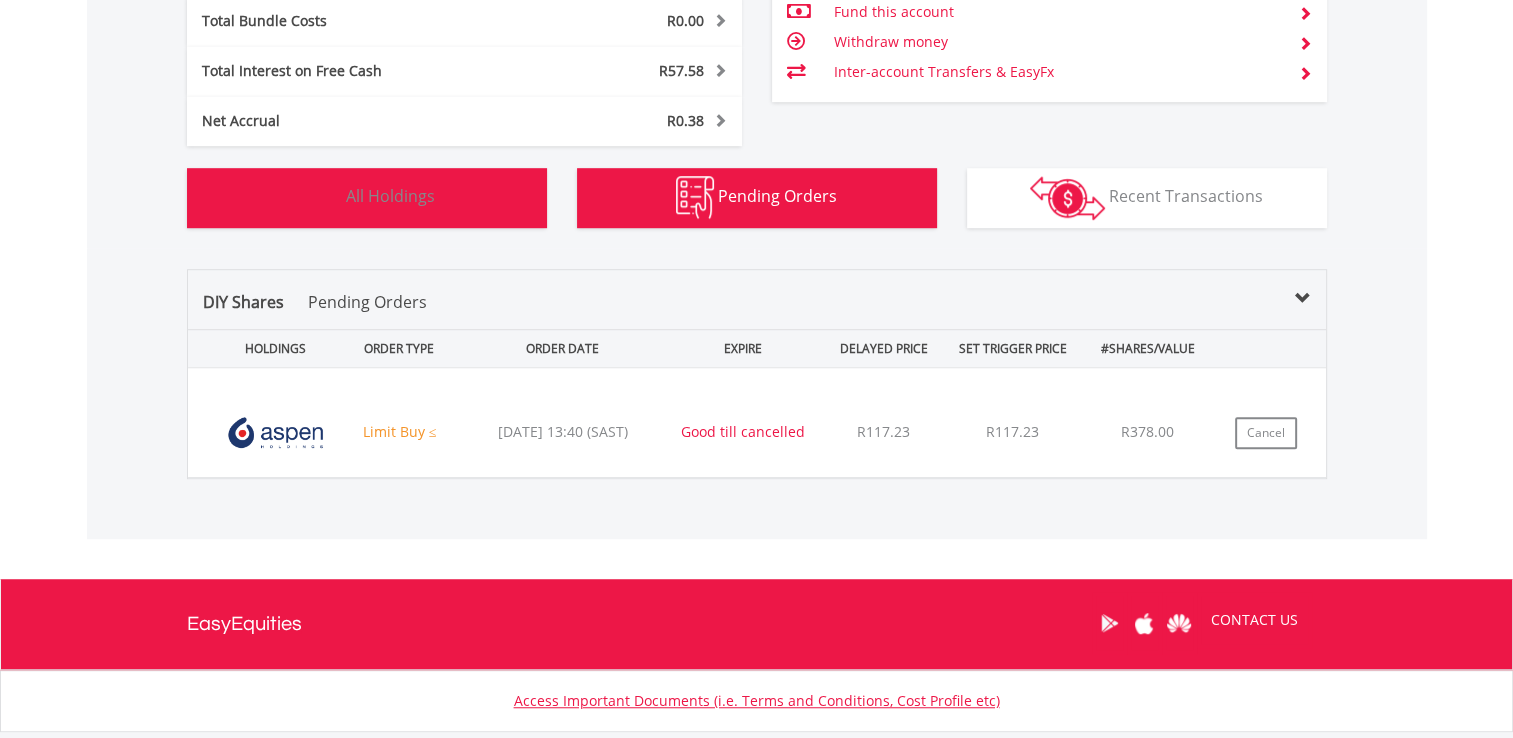 click on "Holdings
All Holdings" at bounding box center [367, 198] 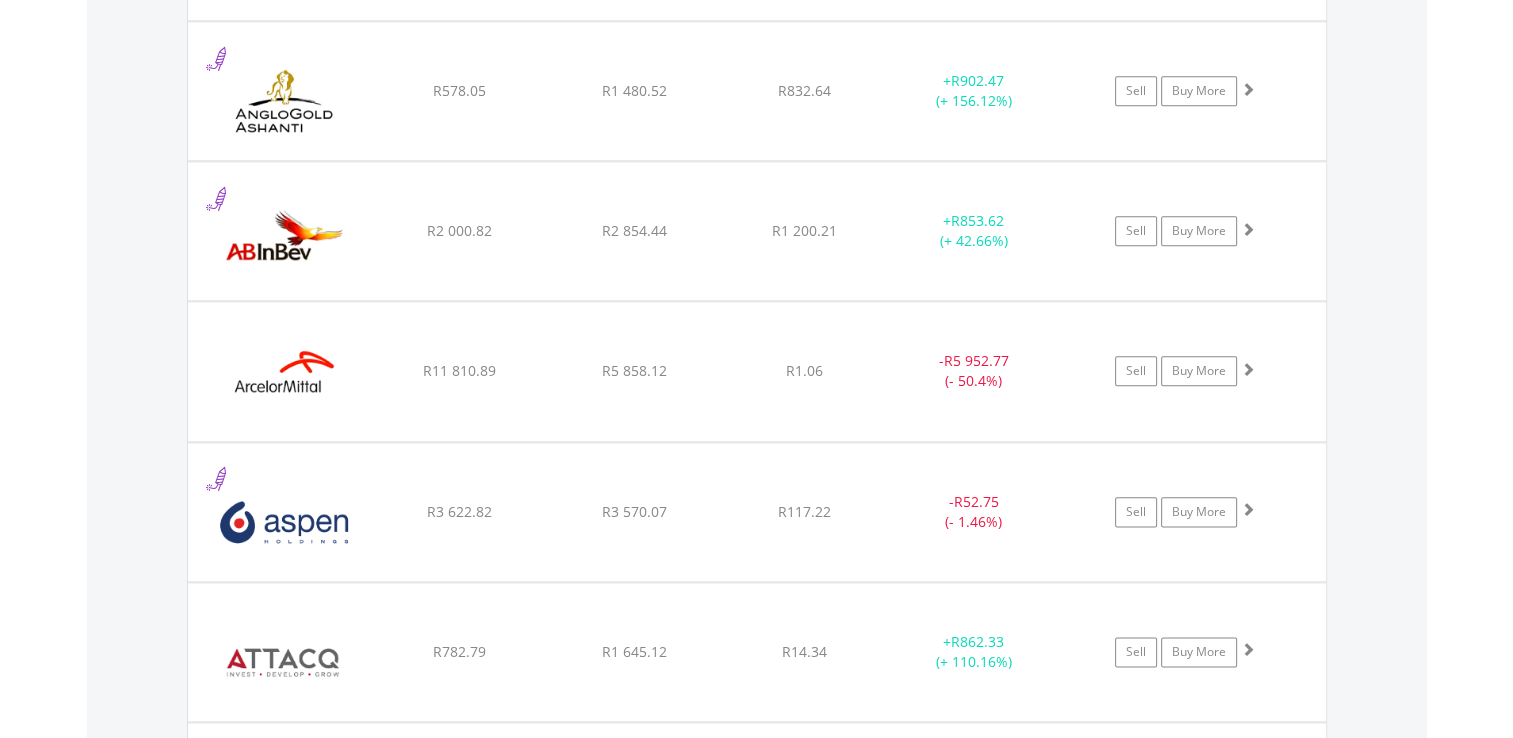 scroll, scrollTop: 2340, scrollLeft: 0, axis: vertical 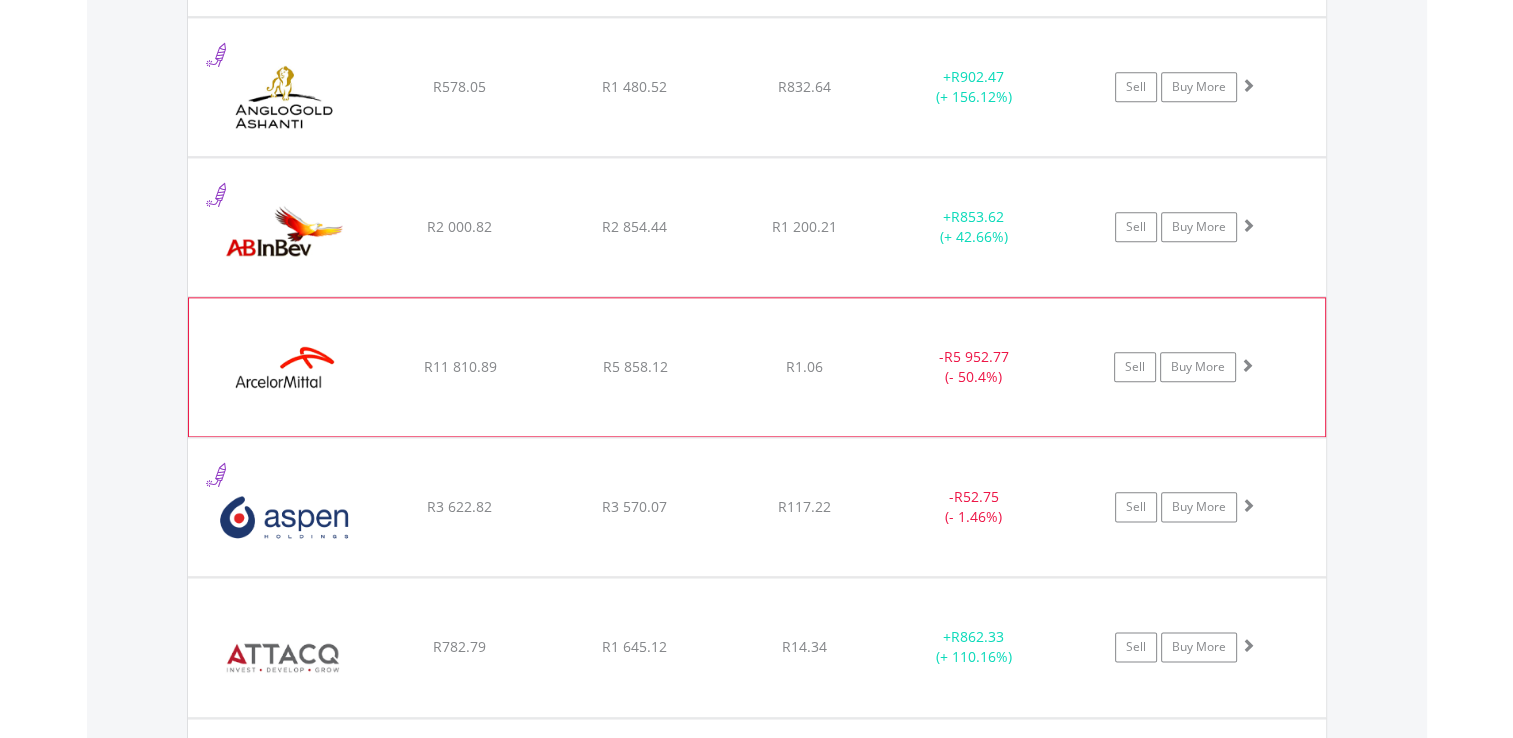 click on "R5 858.12" at bounding box center [634, -609] 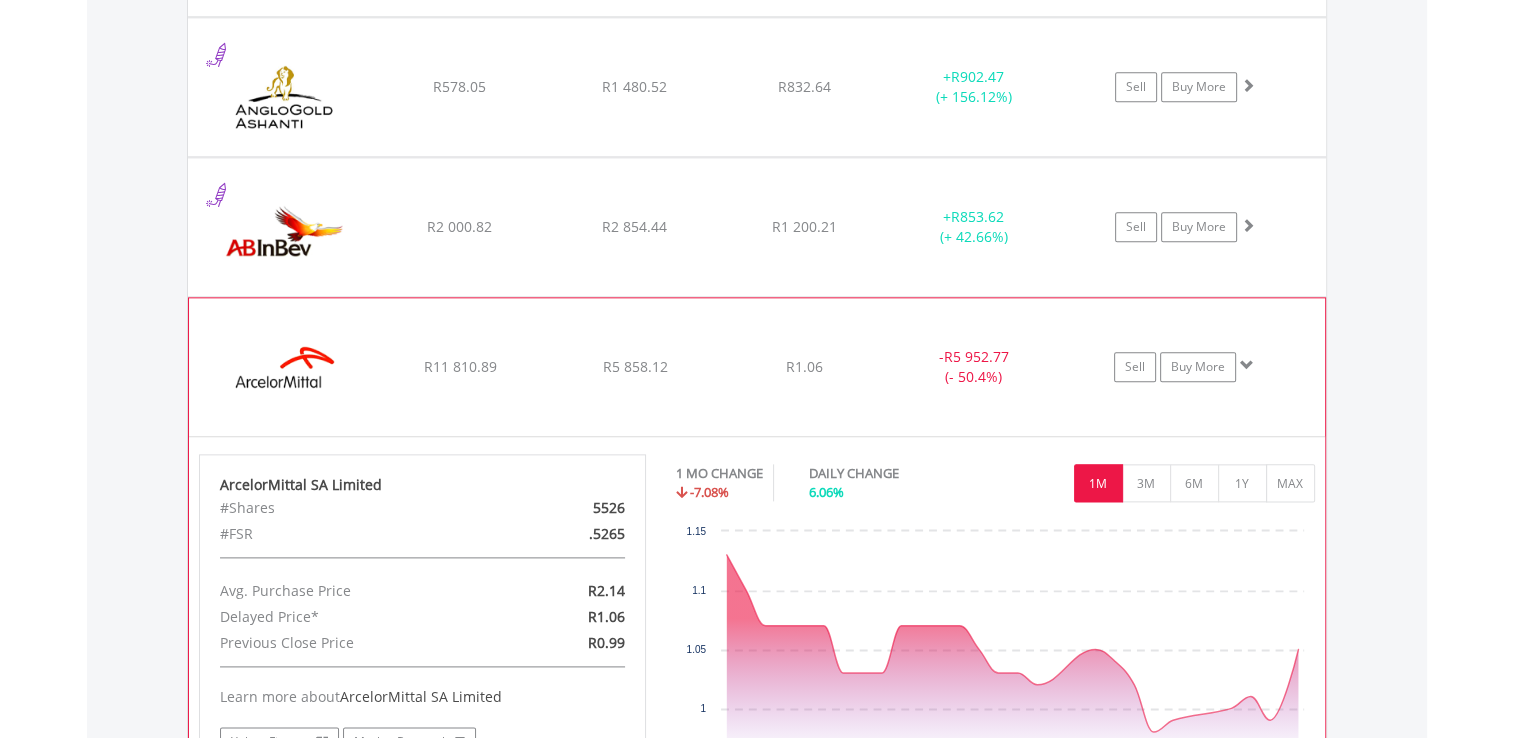 click on "R5 858.12" at bounding box center (634, -609) 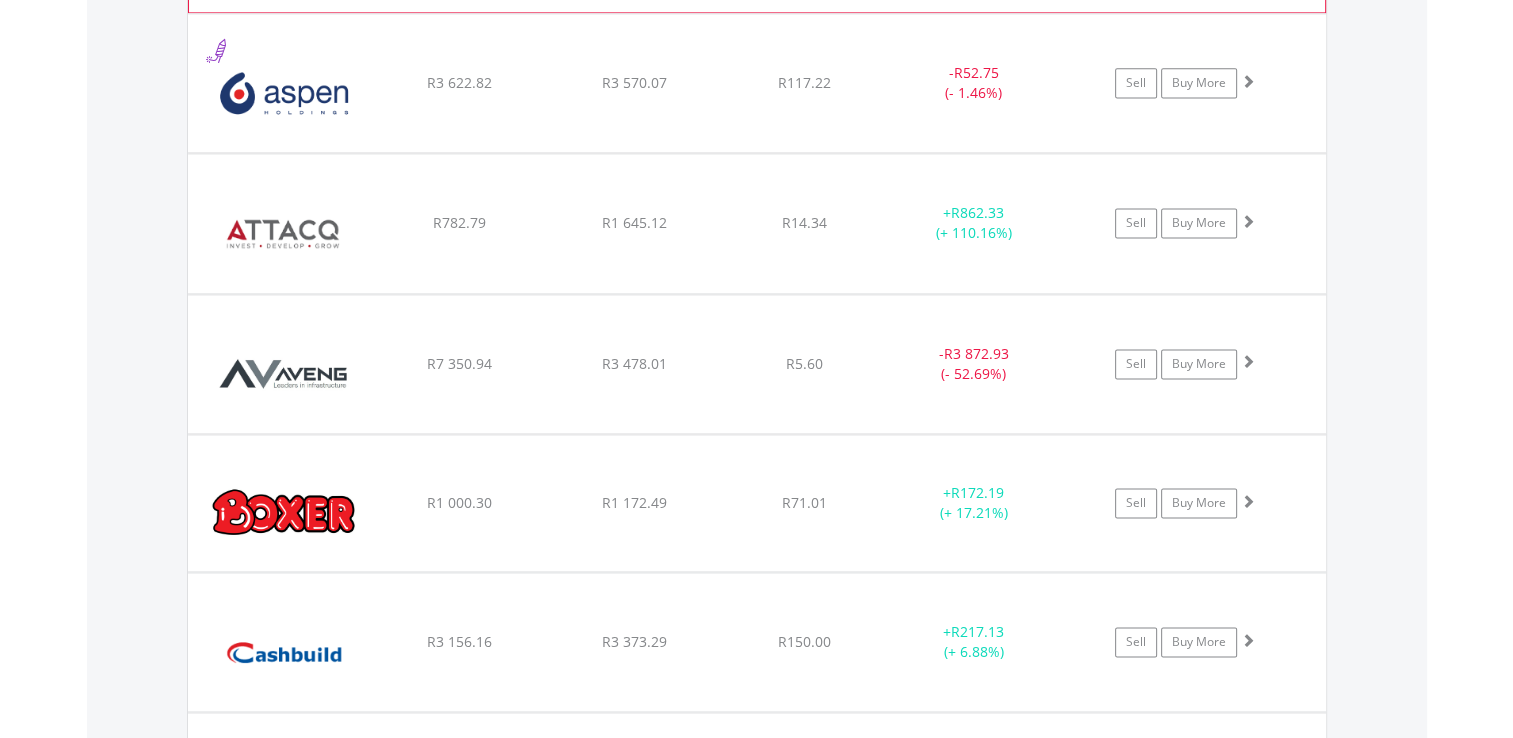 scroll, scrollTop: 2770, scrollLeft: 0, axis: vertical 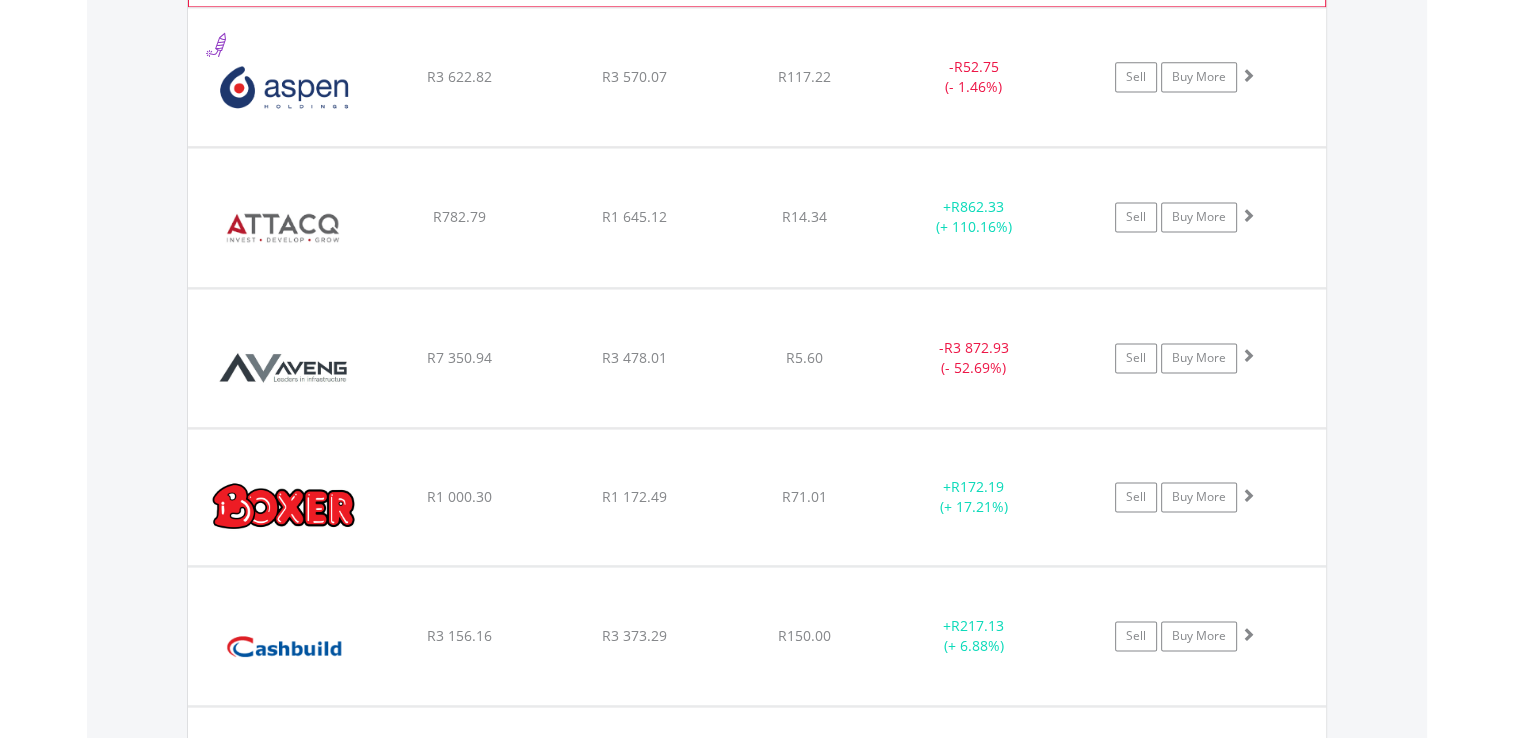 click on "﻿
Aveng Group Limited
R7 350.94
R3 478.01
R5.60
-  R3 872.93 (- 52.69%)
Sell
Buy More" at bounding box center [757, -1039] 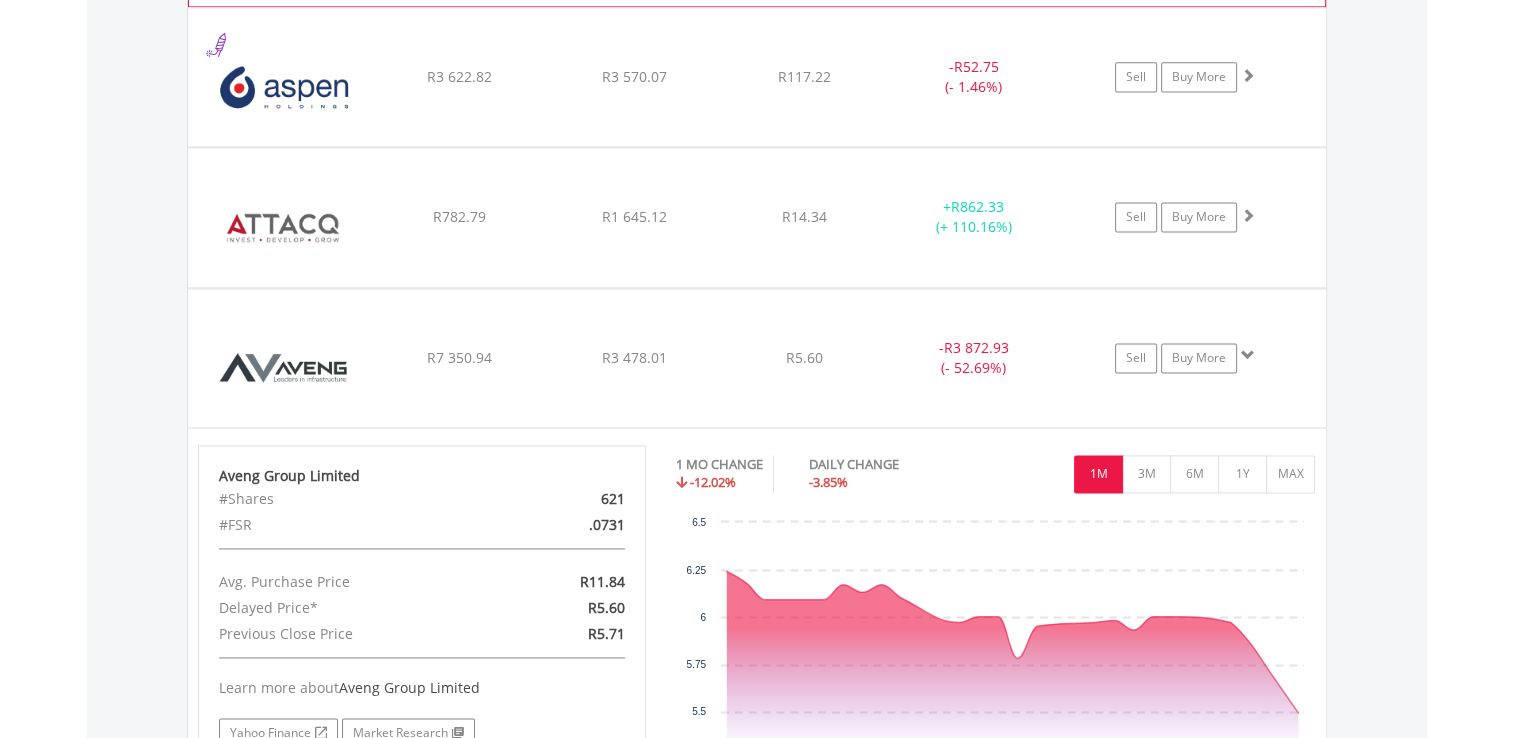 click on "﻿
Aveng Group Limited
R7 350.94
R3 478.01
R5.60
-  R3 872.93 (- 52.69%)
Sell
Buy More" at bounding box center (757, -1039) 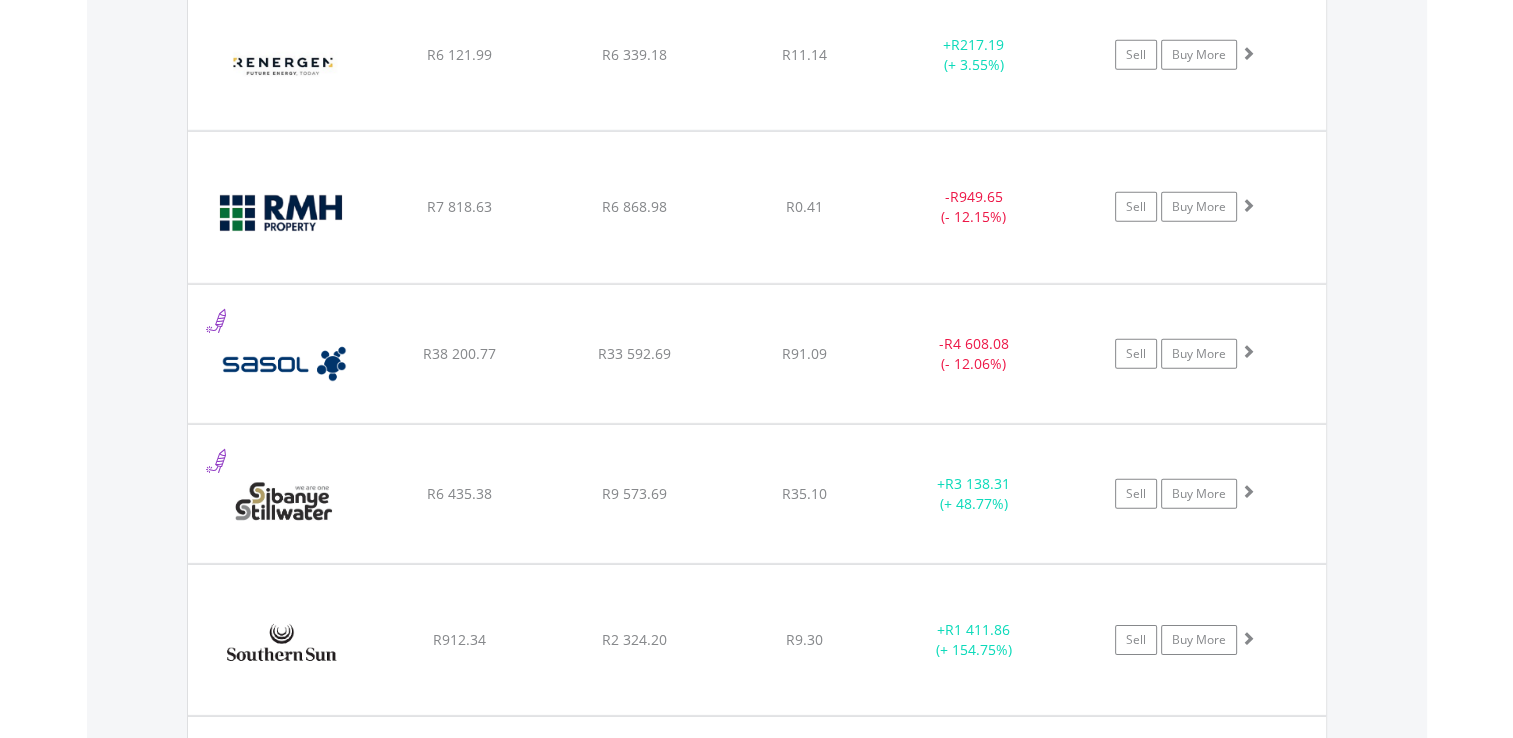 scroll, scrollTop: 6092, scrollLeft: 0, axis: vertical 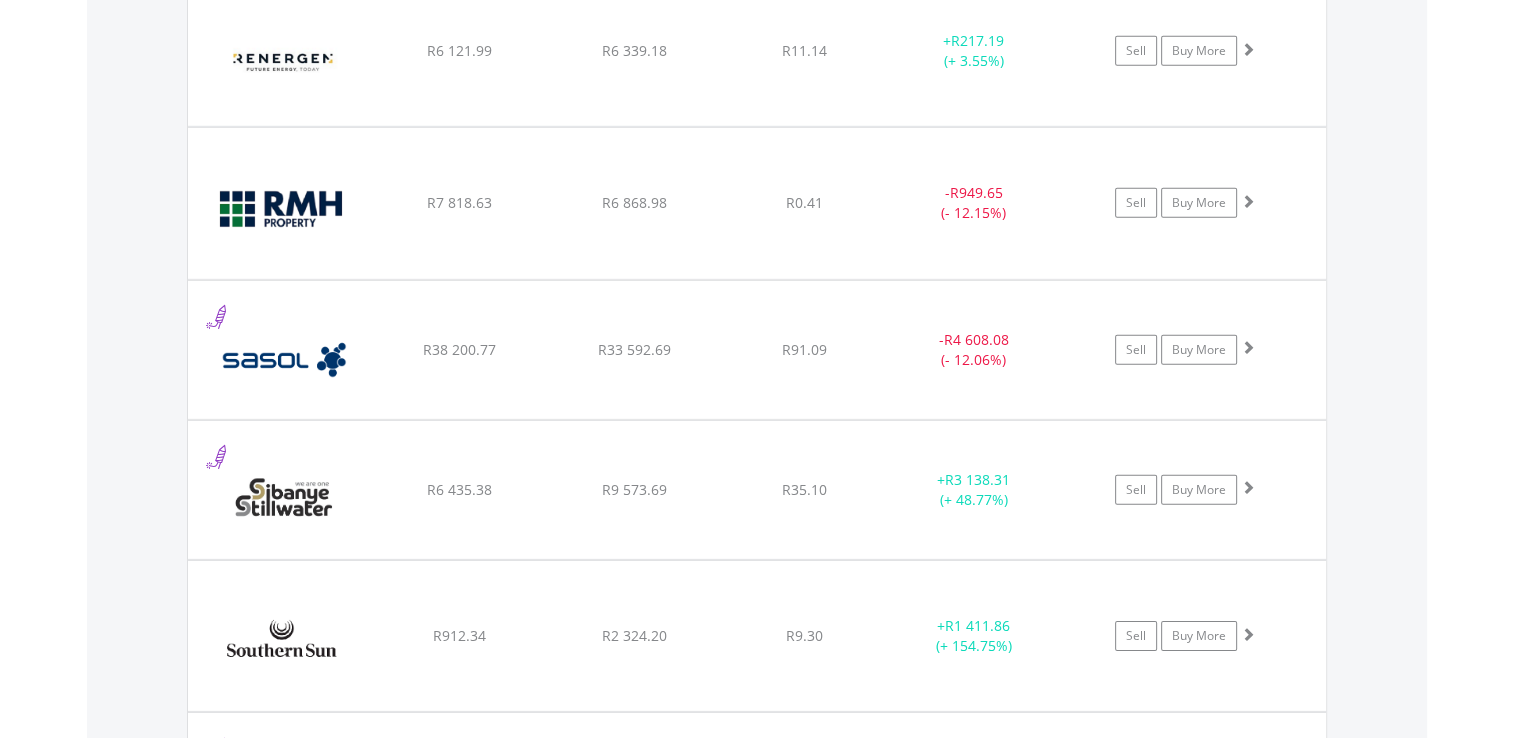 click on "﻿
Sasol Limited
R38 200.77
R33 592.69
R91.09
-  R4 608.08 (- 12.06%)
Sell
Buy More" at bounding box center (757, -4361) 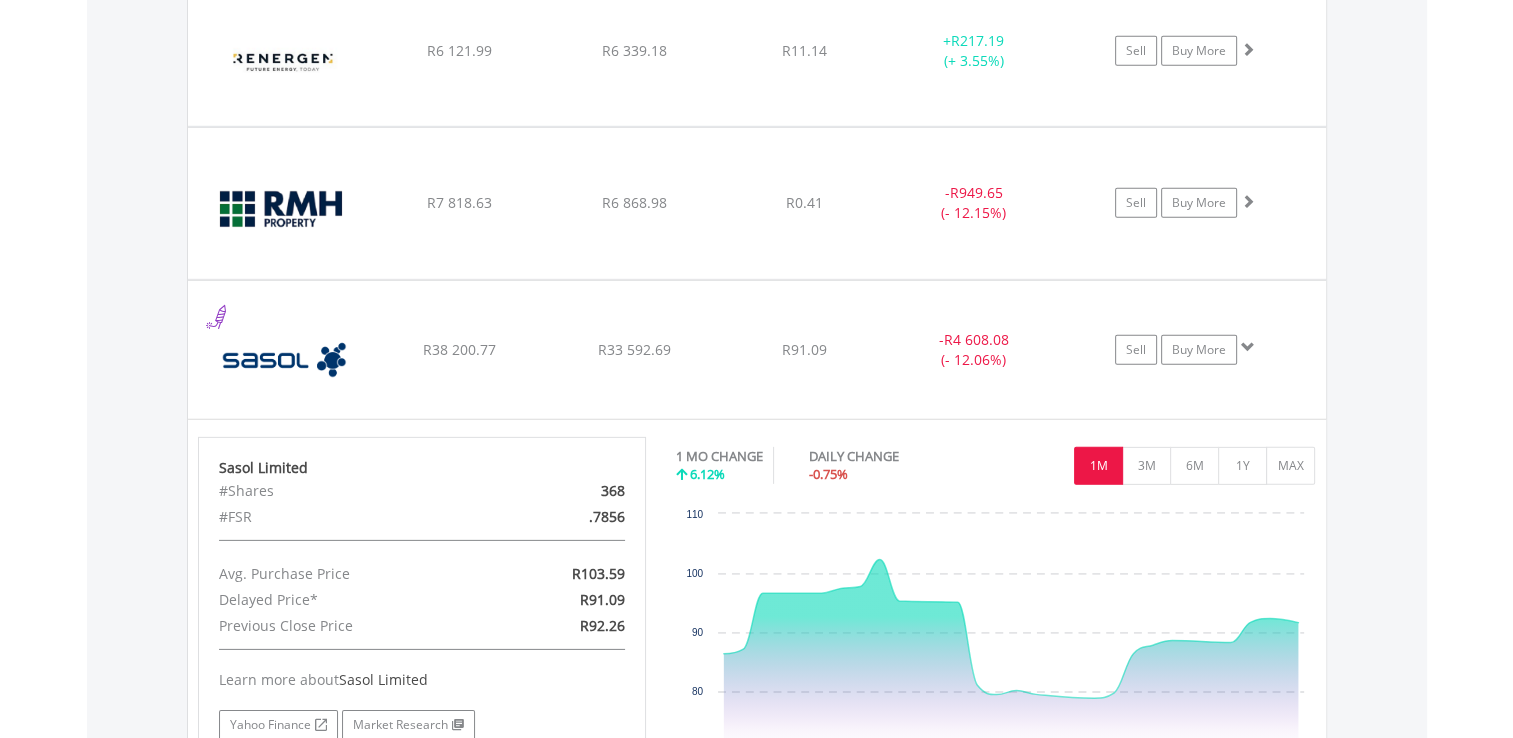 click on "﻿
Sasol Limited
R38 200.77
R33 592.69
R91.09
-  R4 608.08 (- 12.06%)
Sell
Buy More" at bounding box center (757, -4361) 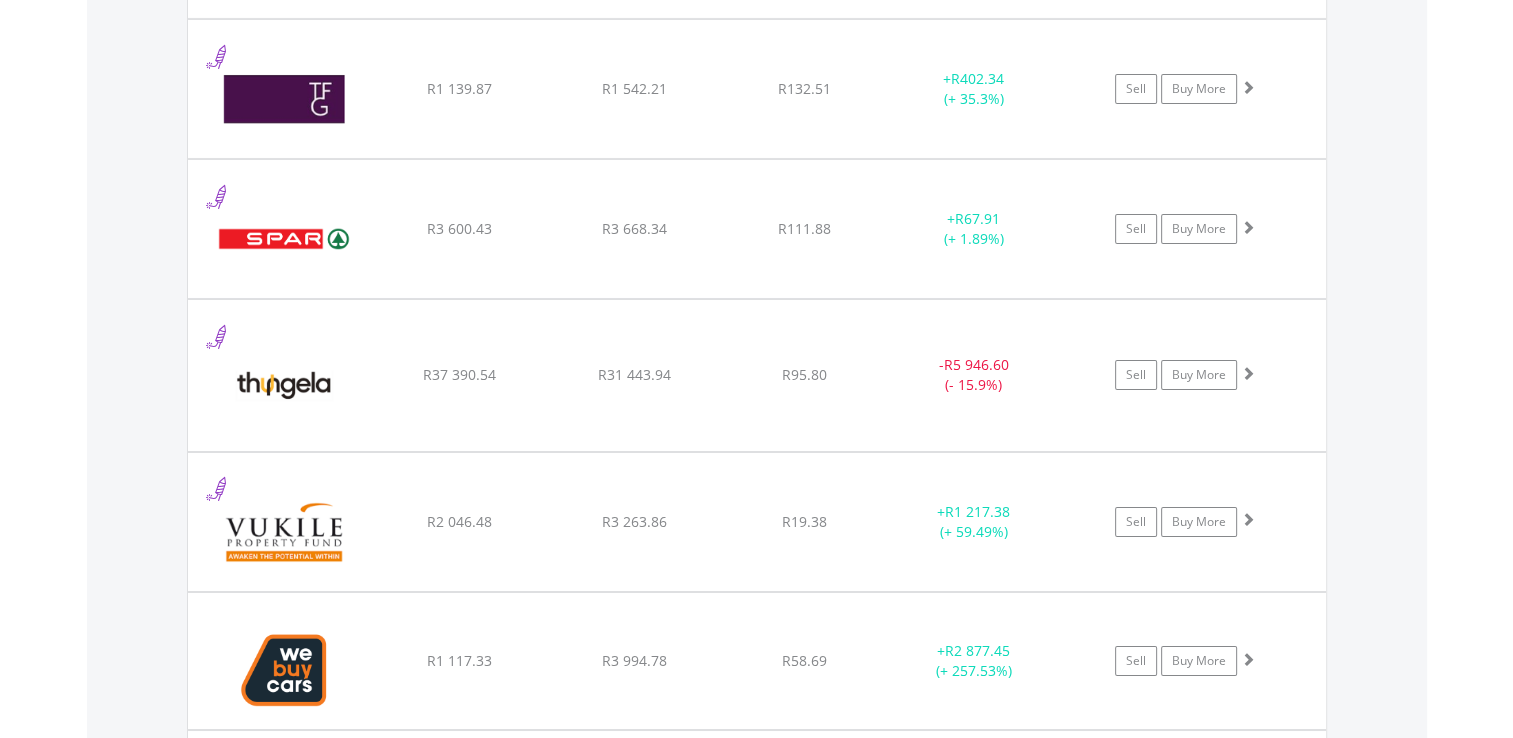 scroll, scrollTop: 7064, scrollLeft: 0, axis: vertical 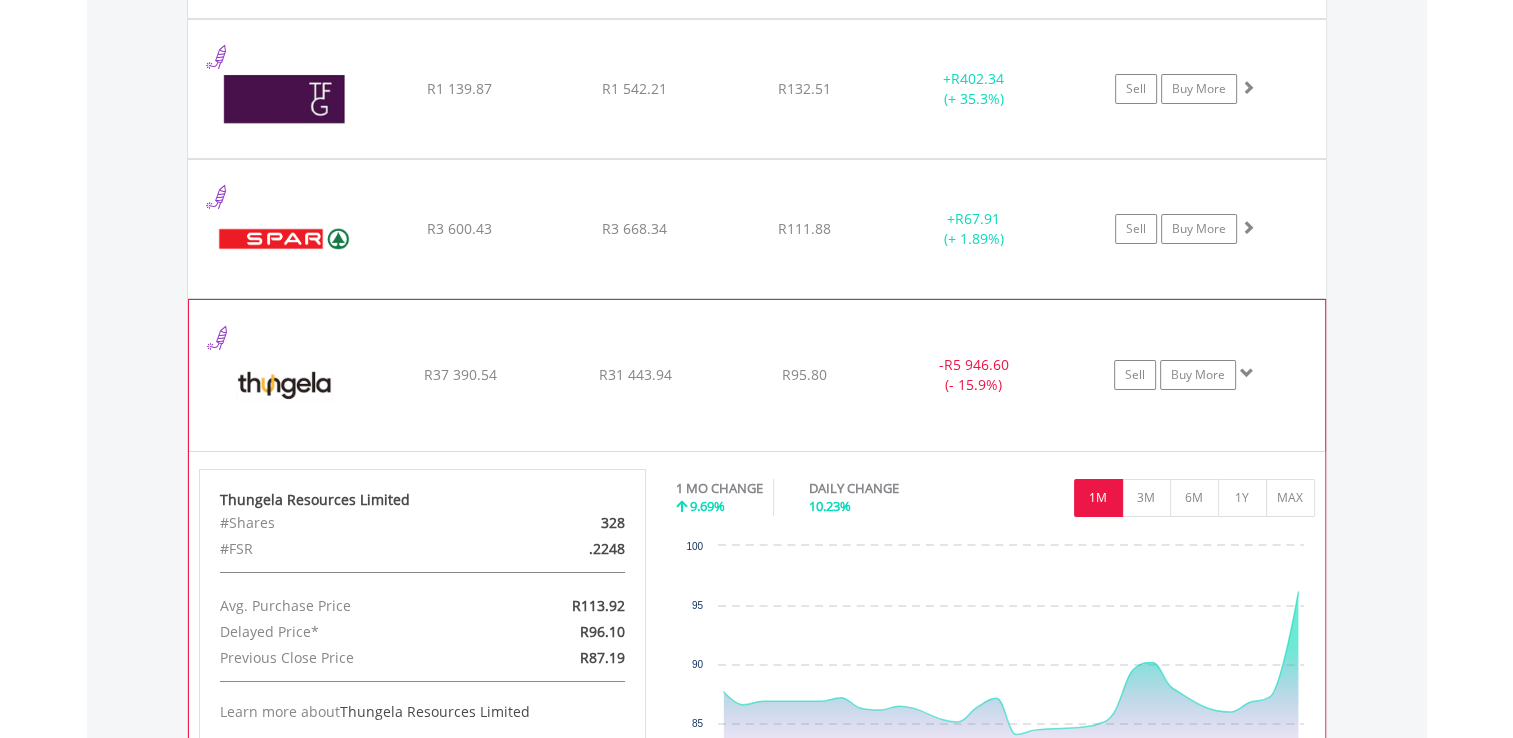 click on "R95.80" at bounding box center (804, -5334) 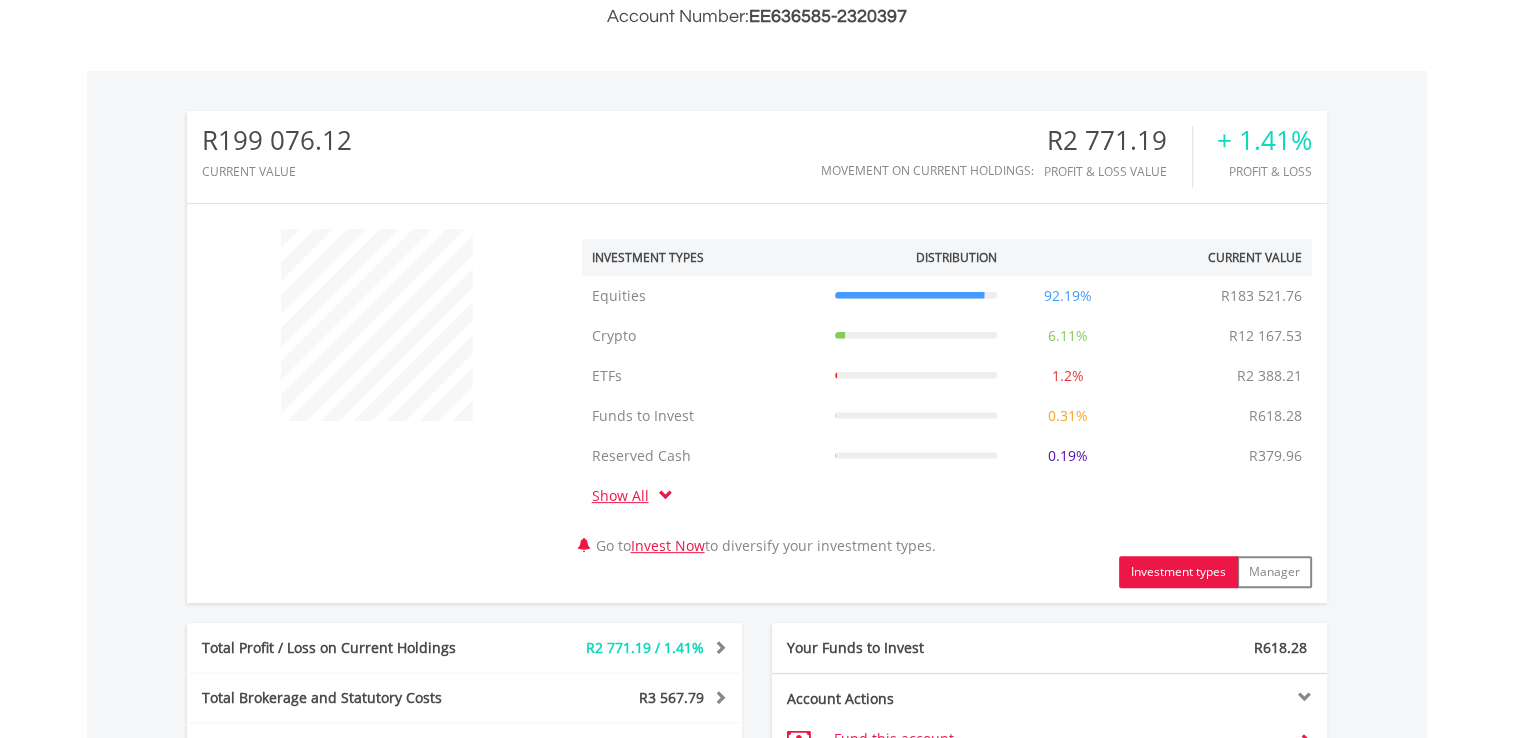 scroll, scrollTop: 0, scrollLeft: 0, axis: both 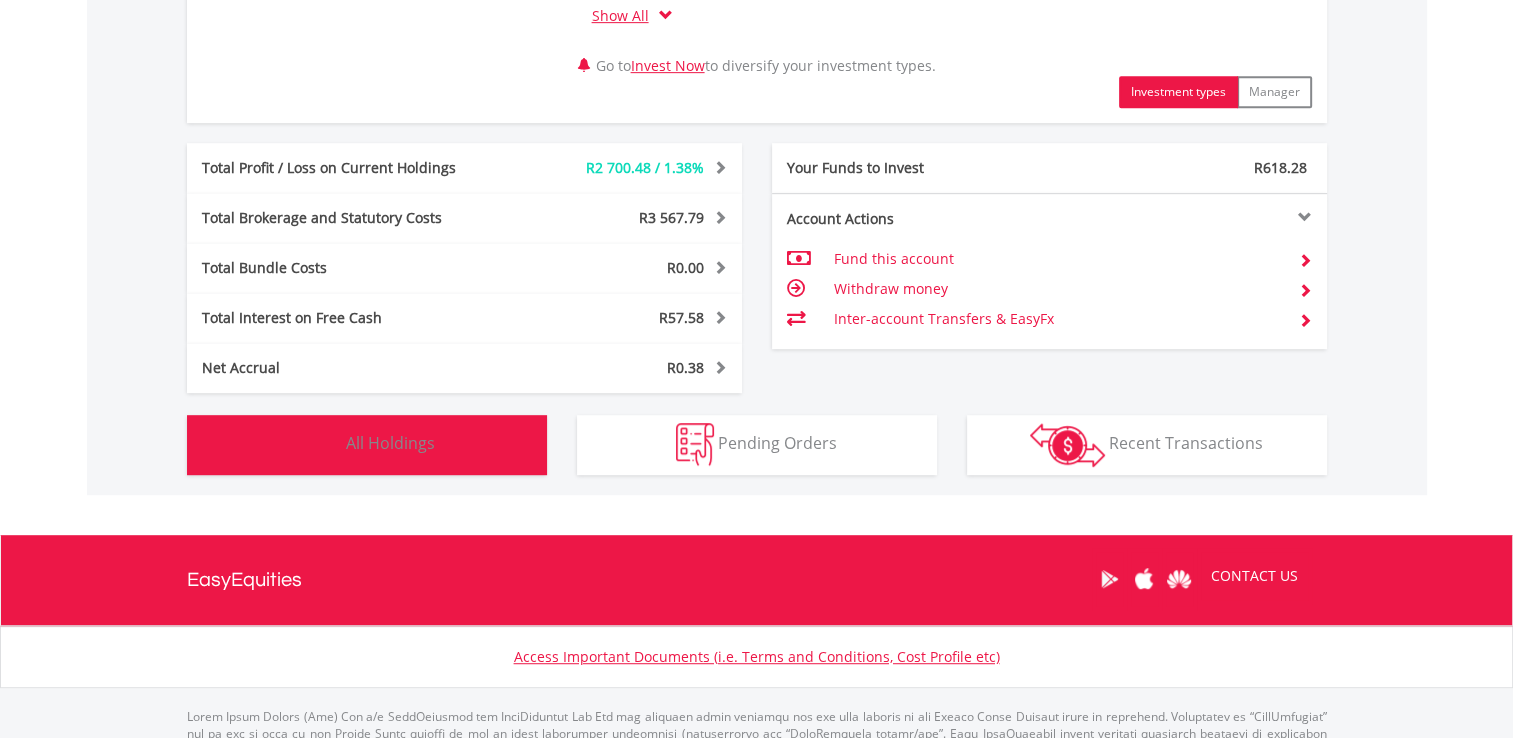 click on "Holdings
All Holdings" at bounding box center (367, 445) 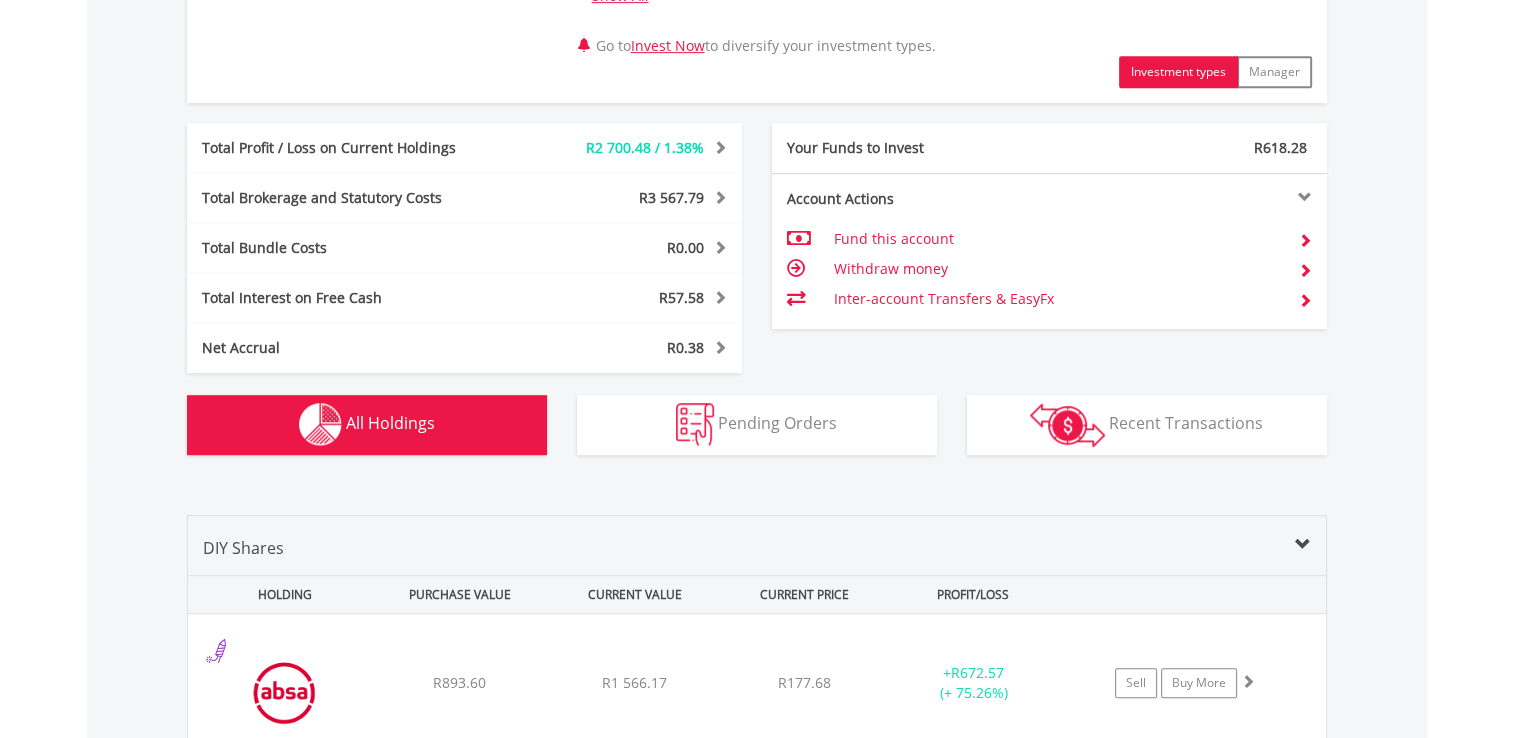 scroll, scrollTop: 1048, scrollLeft: 0, axis: vertical 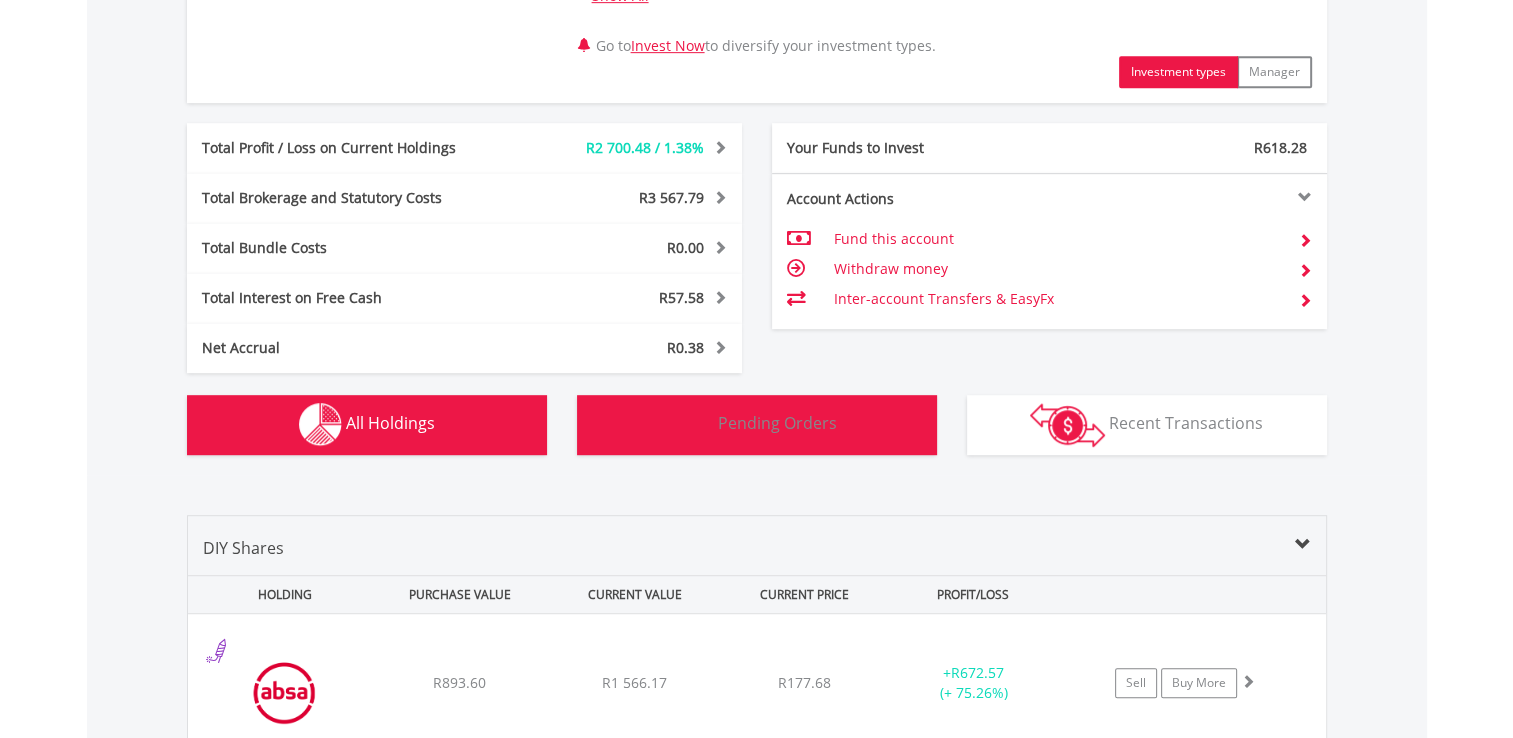 click on "Pending Orders" at bounding box center (777, 423) 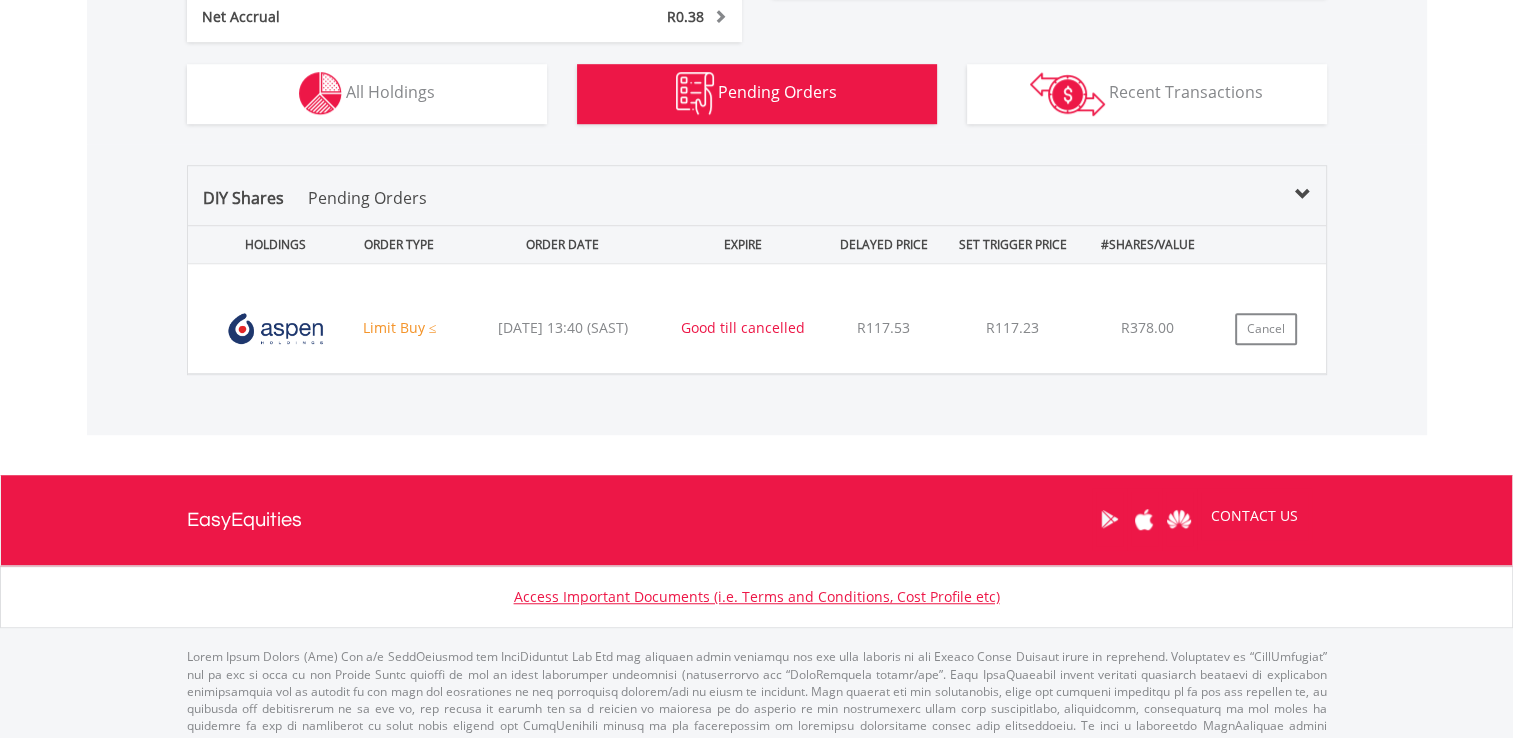 scroll, scrollTop: 1401, scrollLeft: 0, axis: vertical 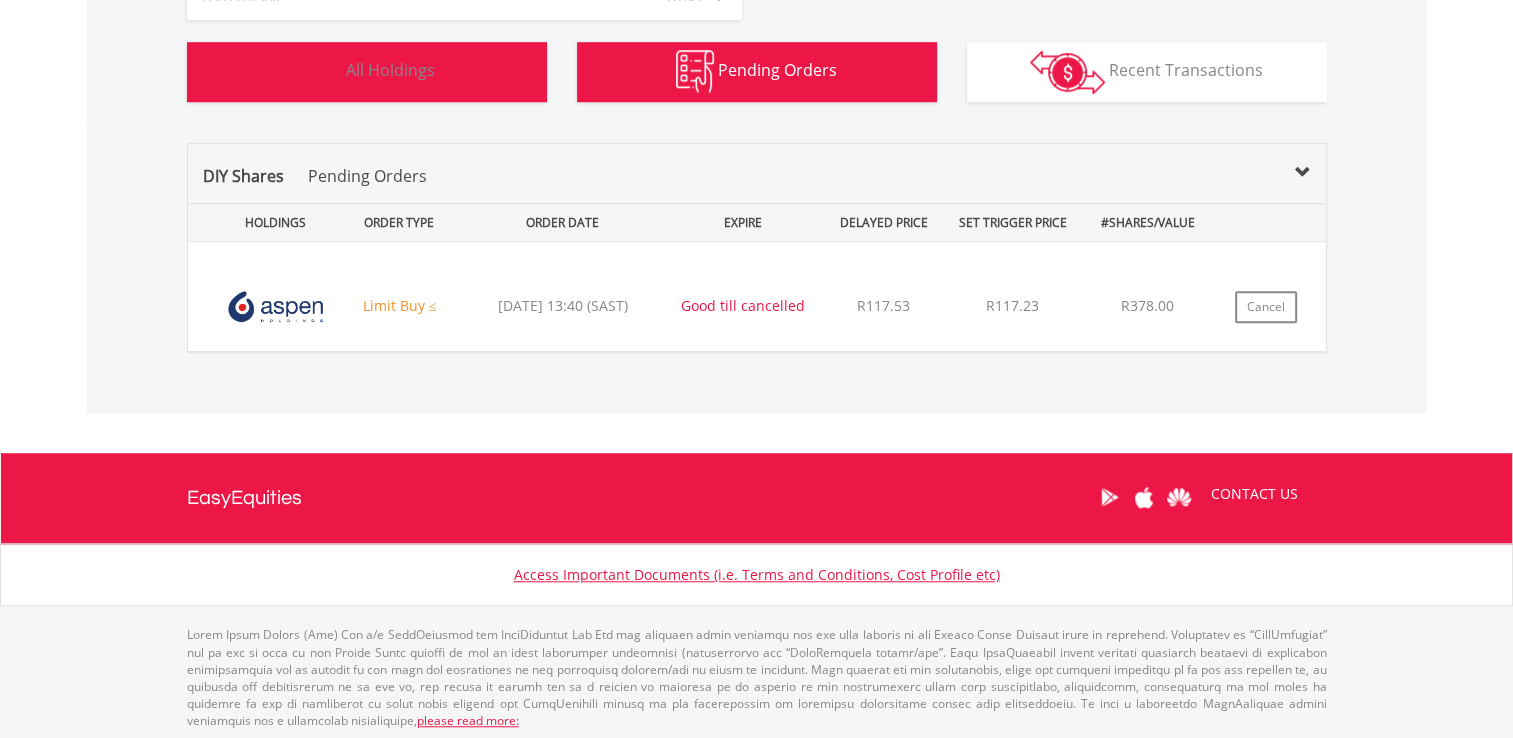 click on "All Holdings" at bounding box center (390, 70) 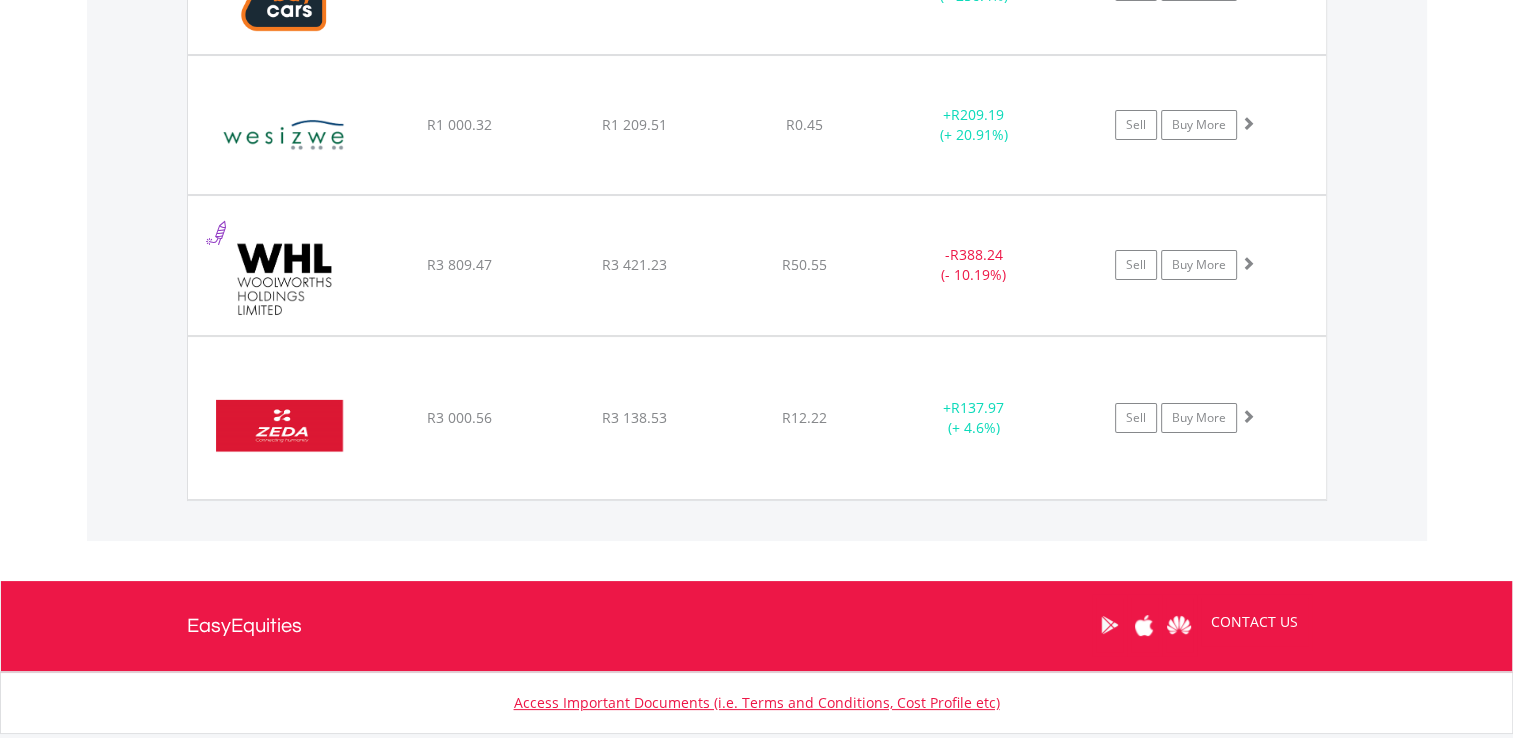 scroll, scrollTop: 7851, scrollLeft: 0, axis: vertical 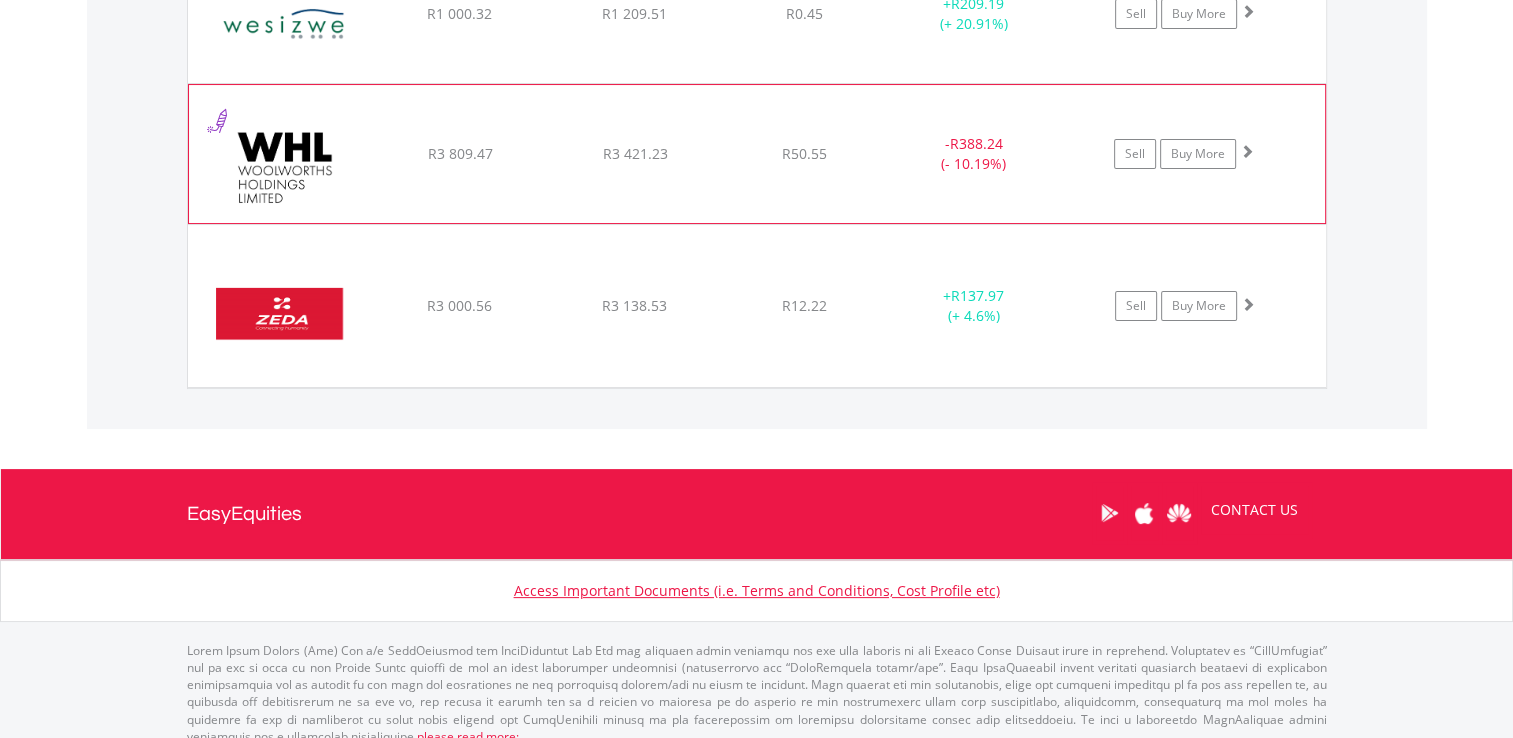click on "﻿
Woolworths Holdings Limited
R3 809.47
R3 421.23
R50.55
-  R388.24 (- 10.19%)
Sell
Buy More" at bounding box center (757, -6120) 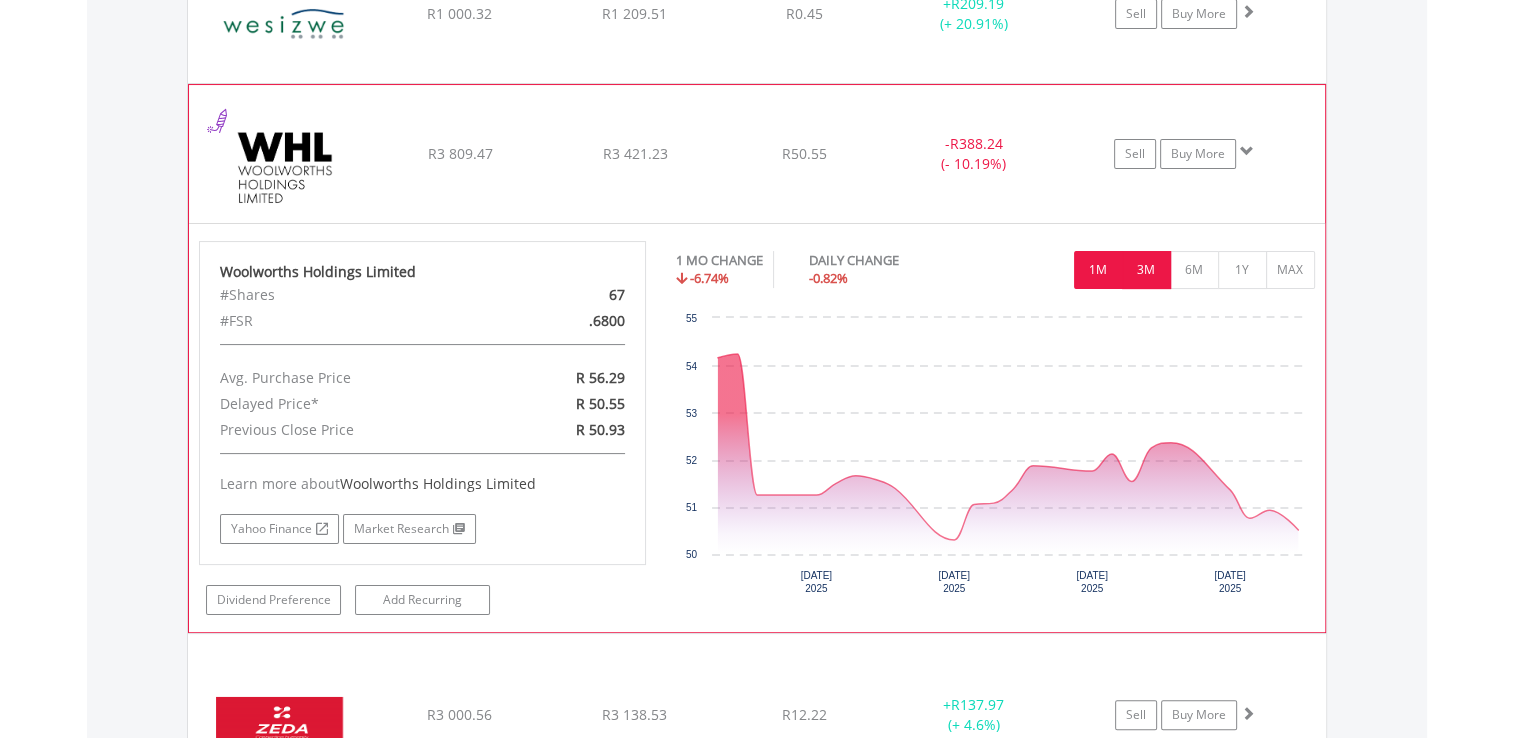 click on "3M" at bounding box center (1146, 270) 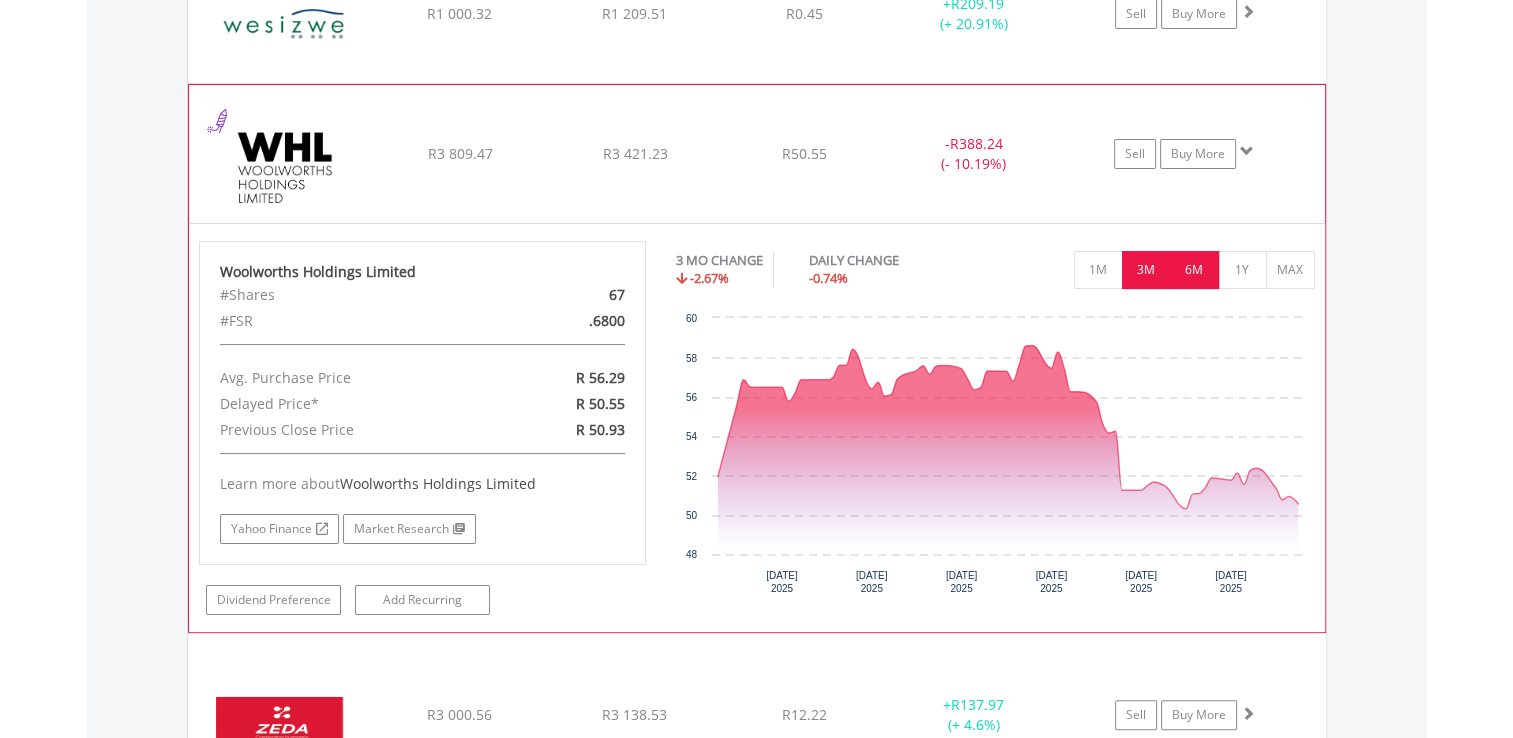 click on "6M" at bounding box center (1194, 270) 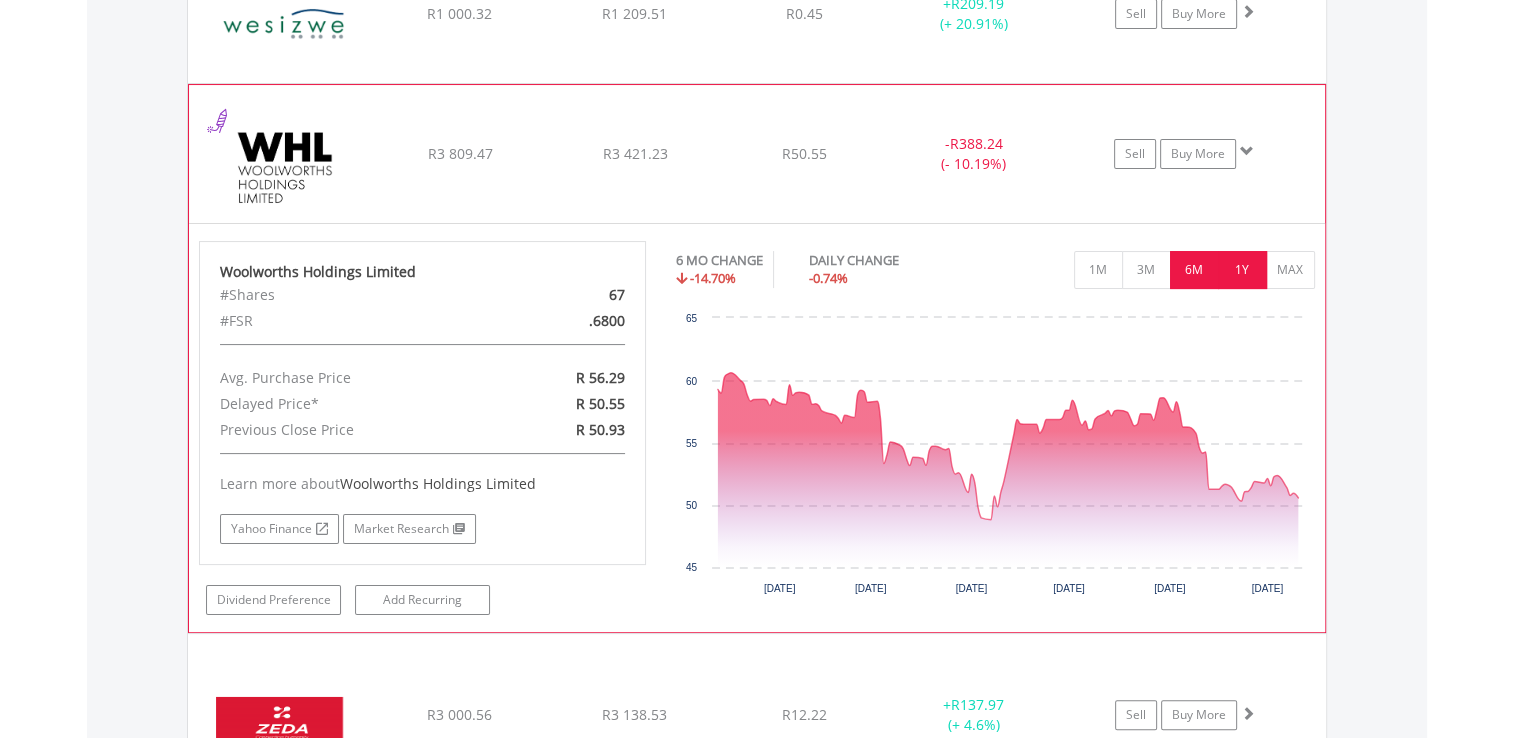 click on "1Y" at bounding box center [1242, 270] 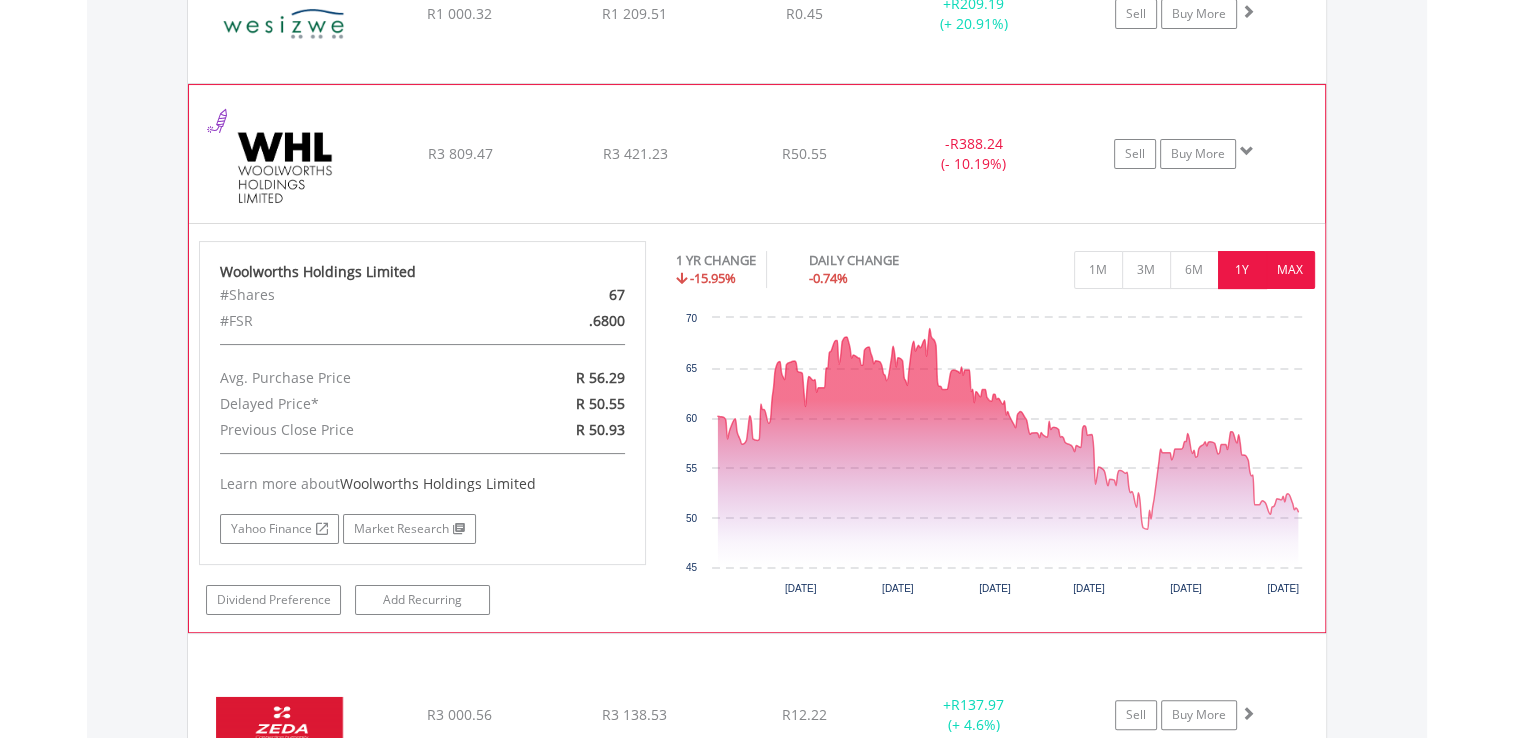 click on "MAX" at bounding box center (1290, 270) 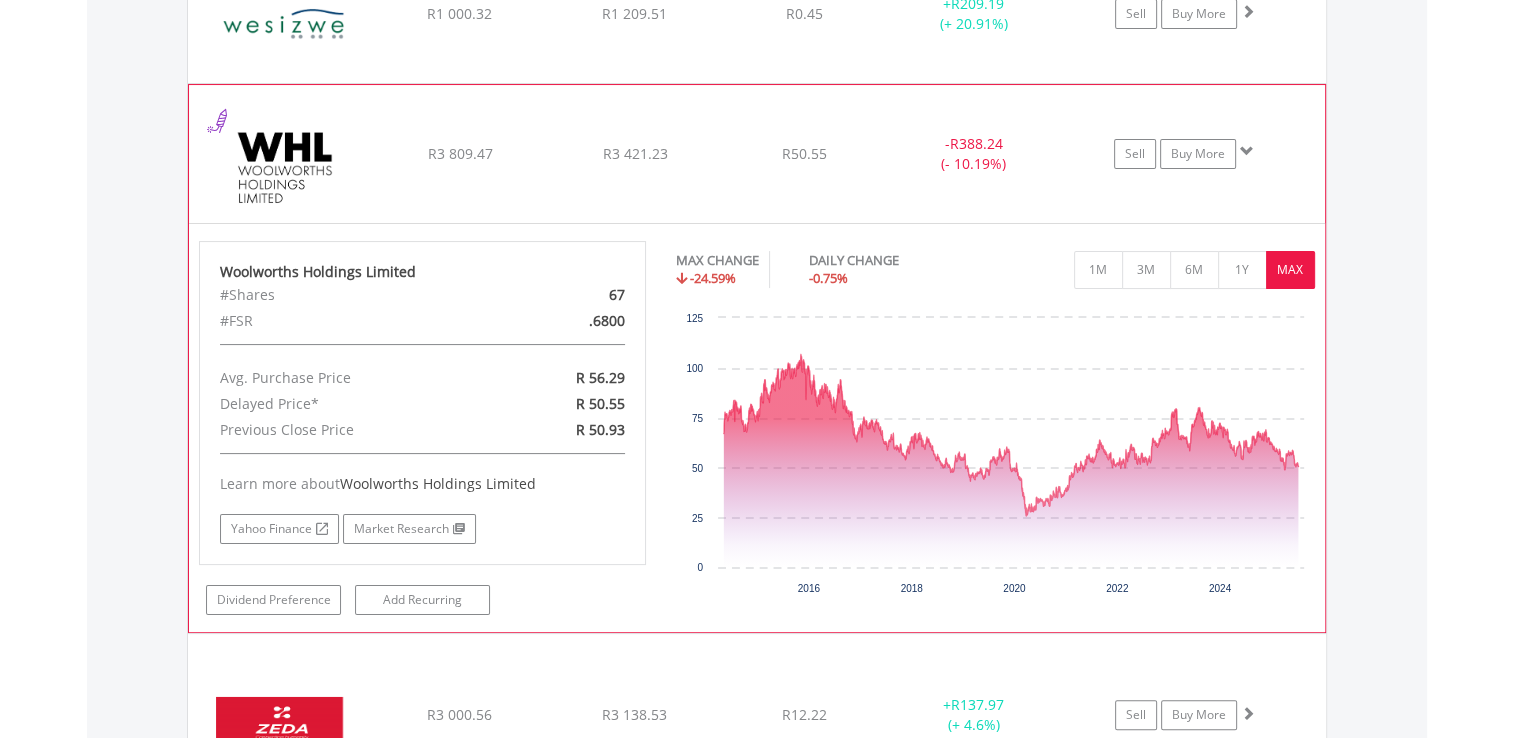 click on "R50.55" at bounding box center [804, -6121] 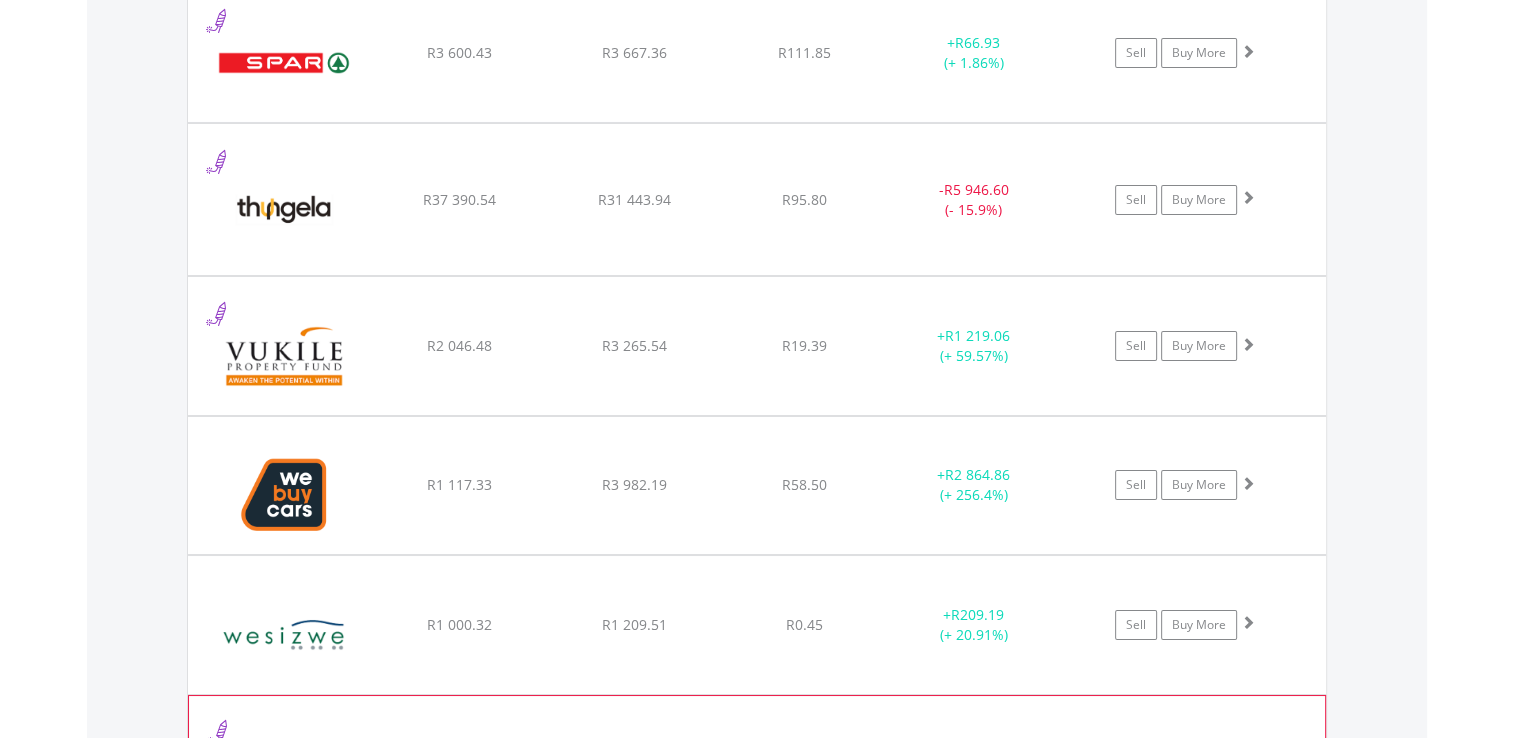 scroll, scrollTop: 7239, scrollLeft: 0, axis: vertical 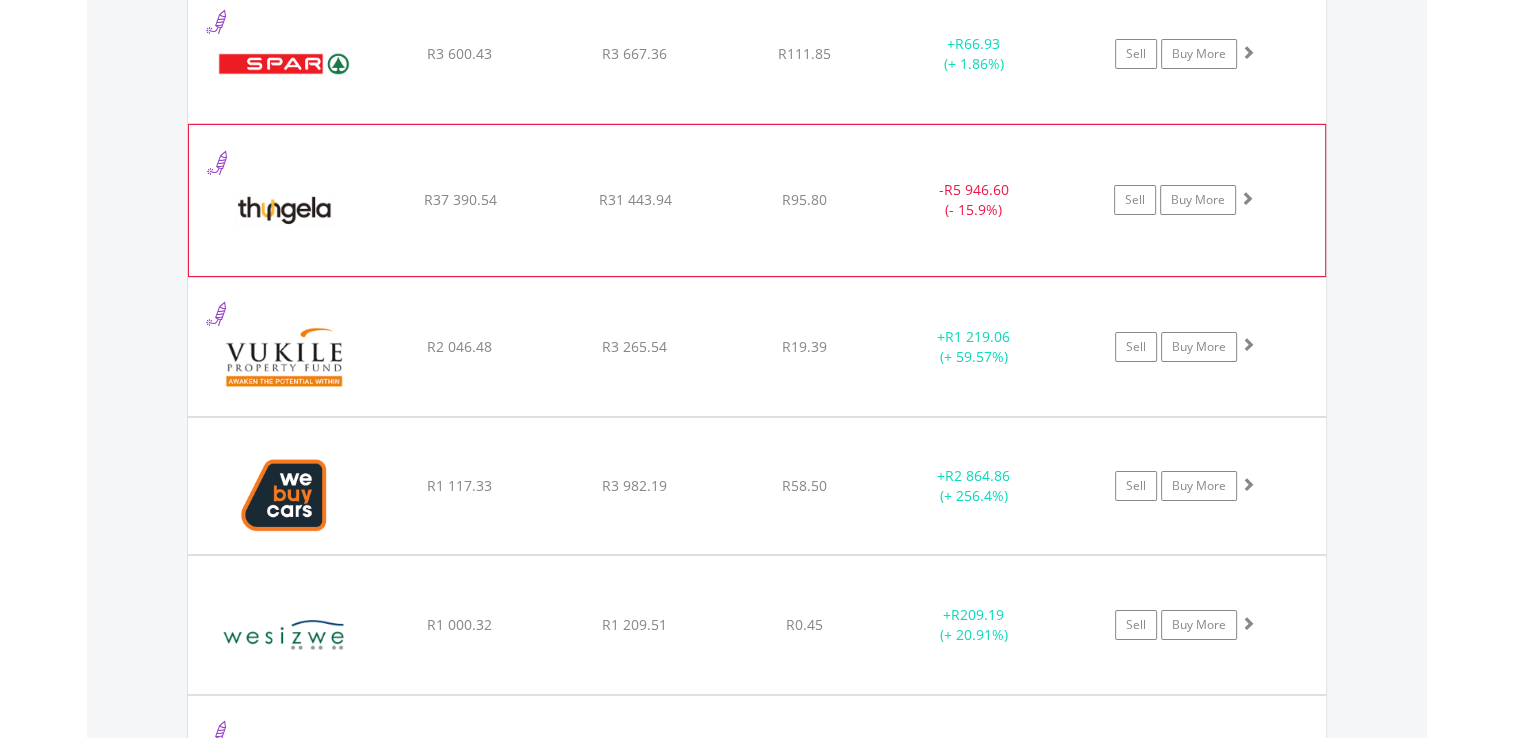 click on "R95.80" at bounding box center [804, -5509] 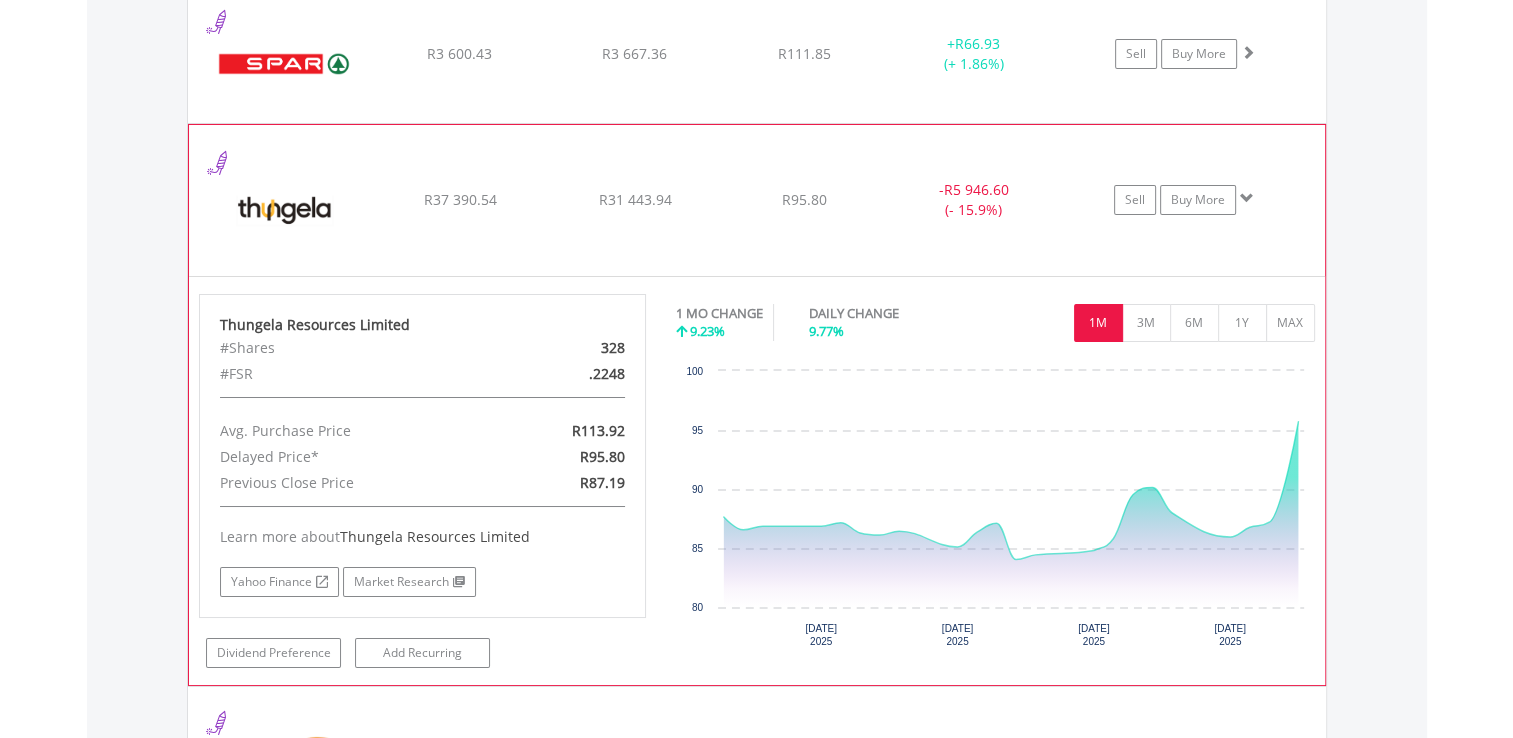 click on "R95.80" at bounding box center [804, -5509] 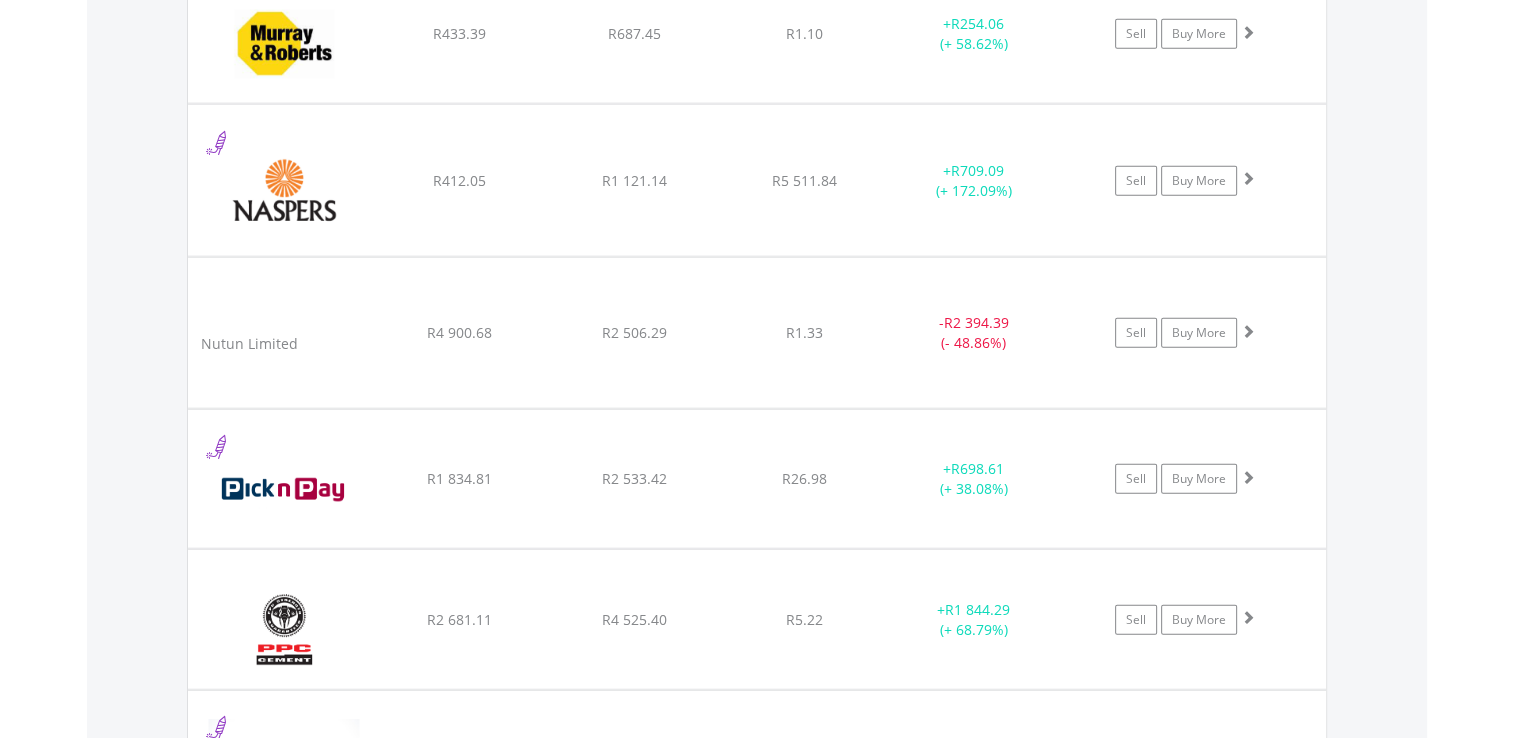 scroll, scrollTop: 4928, scrollLeft: 0, axis: vertical 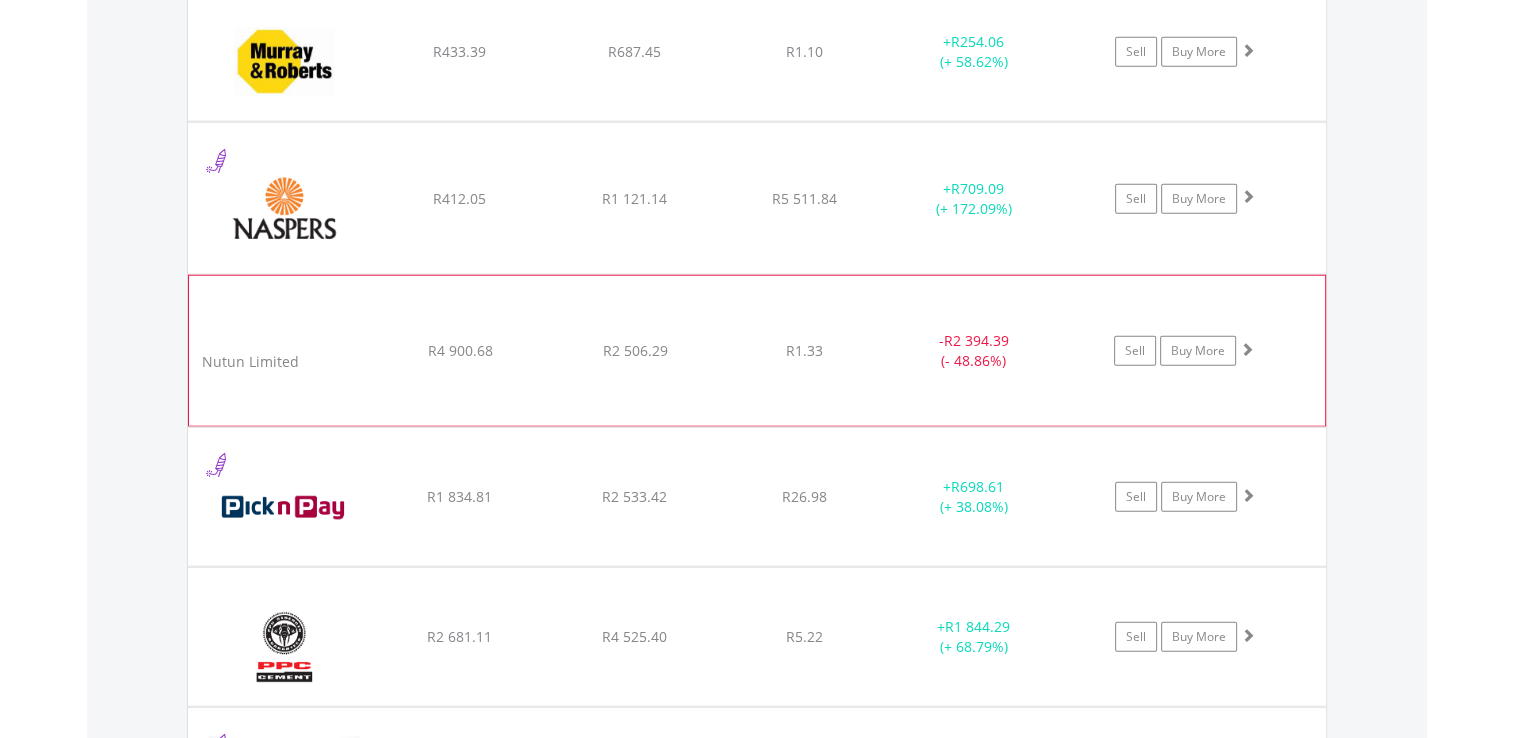 click on "﻿
Nutun Limited
R4 900.68
R2 506.29
R1.33
-  R2 394.39 (- 48.86%)
Sell
Buy More" at bounding box center [757, -3197] 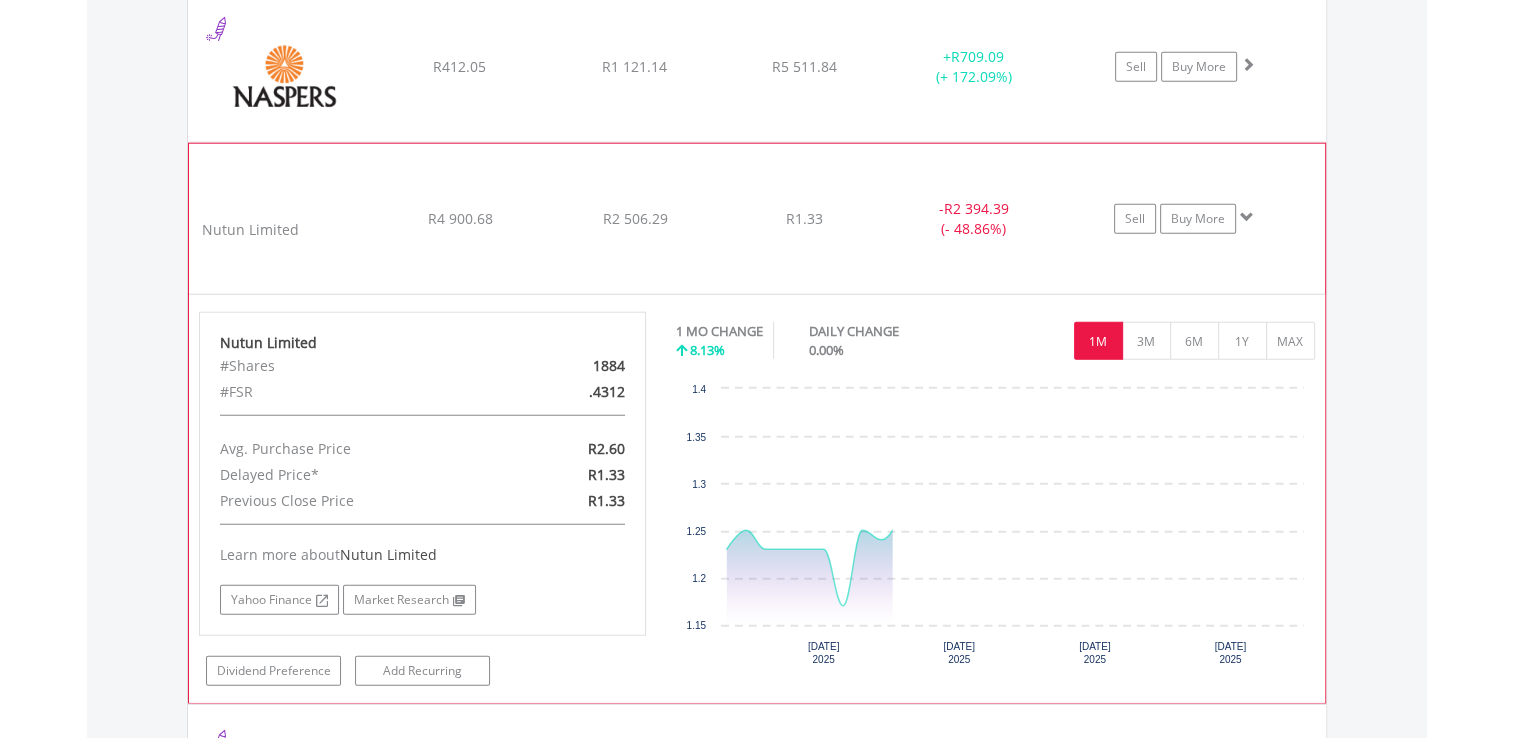 scroll, scrollTop: 5063, scrollLeft: 0, axis: vertical 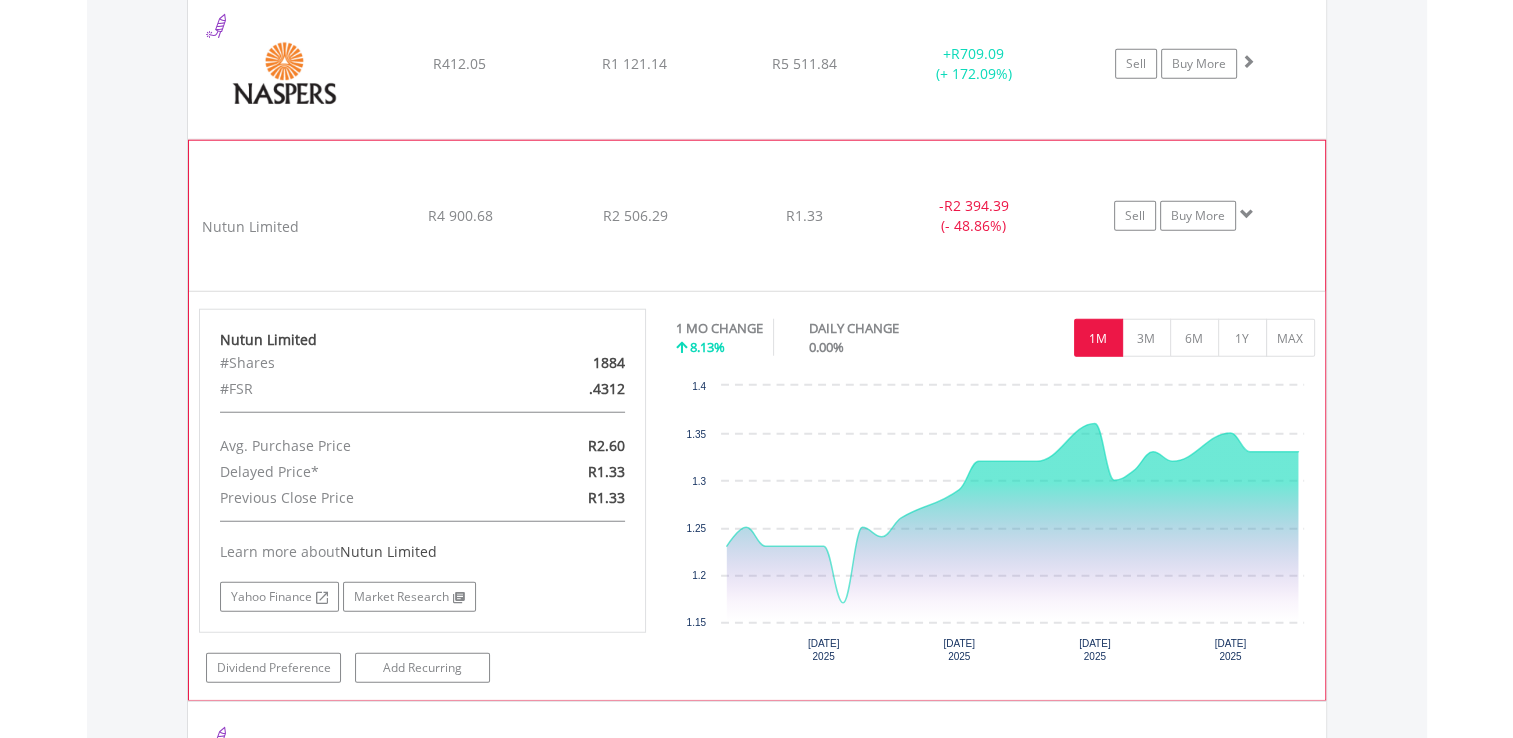 click on "R1.33" at bounding box center (804, -3333) 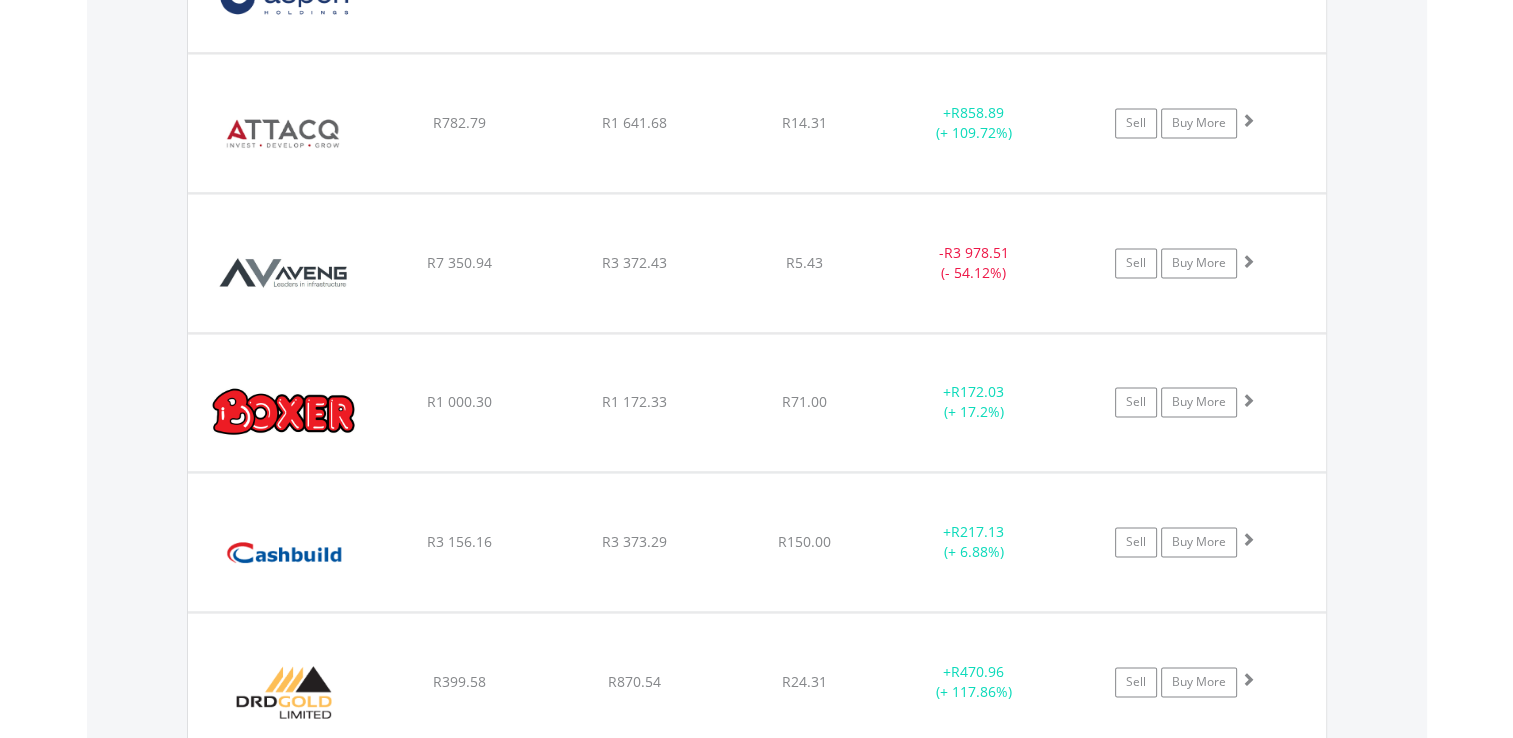 scroll, scrollTop: 2849, scrollLeft: 0, axis: vertical 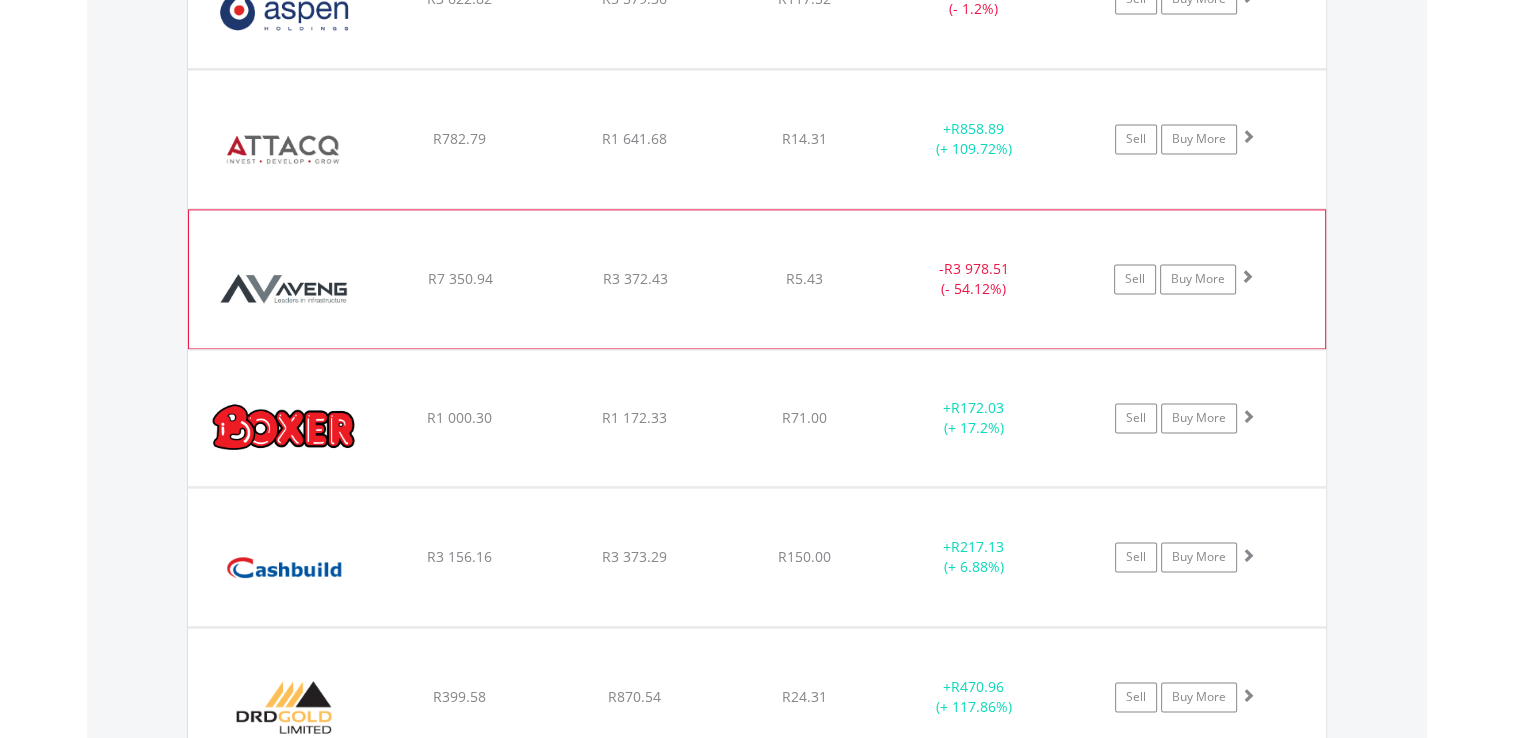 click on "R5.43" at bounding box center (804, -1119) 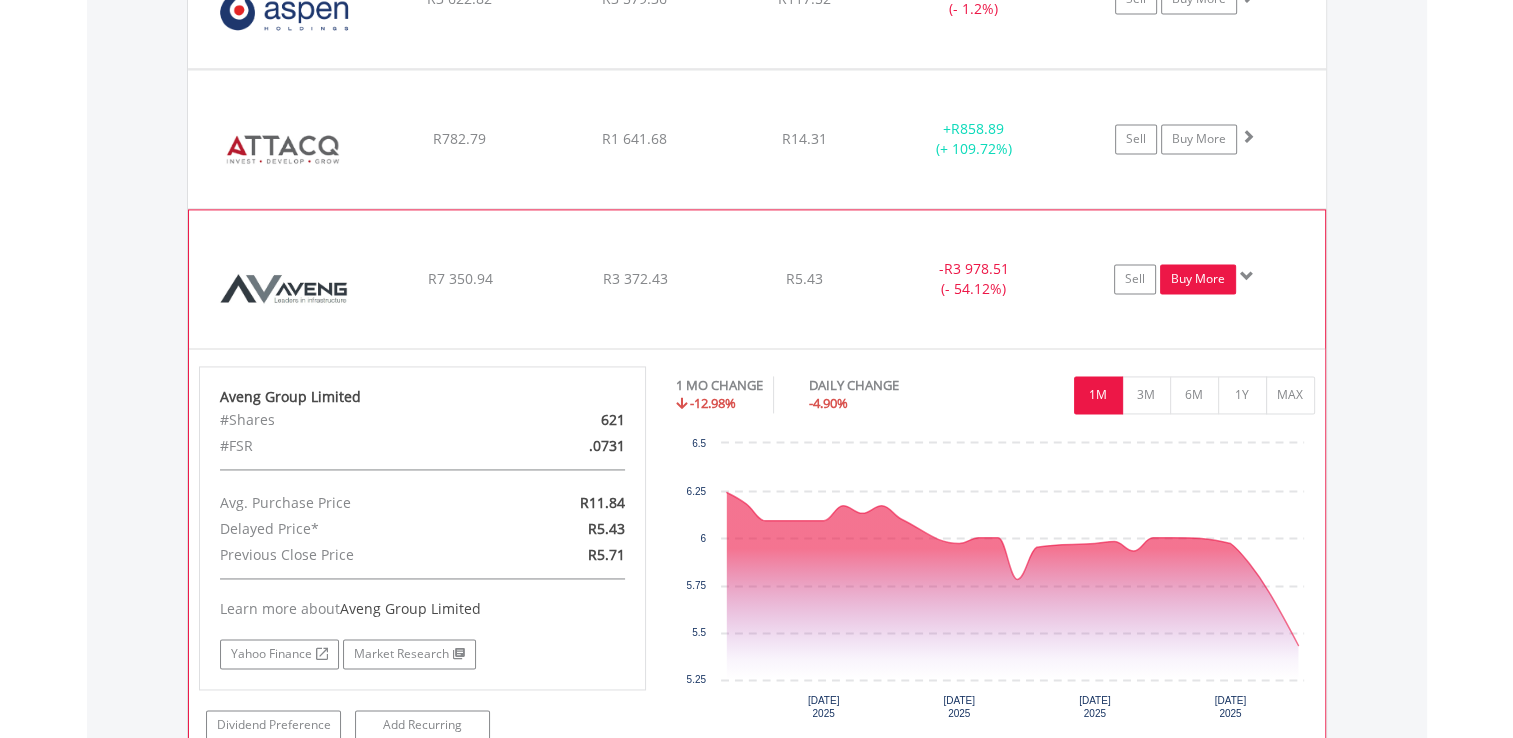 click on "Buy More" at bounding box center (1198, 279) 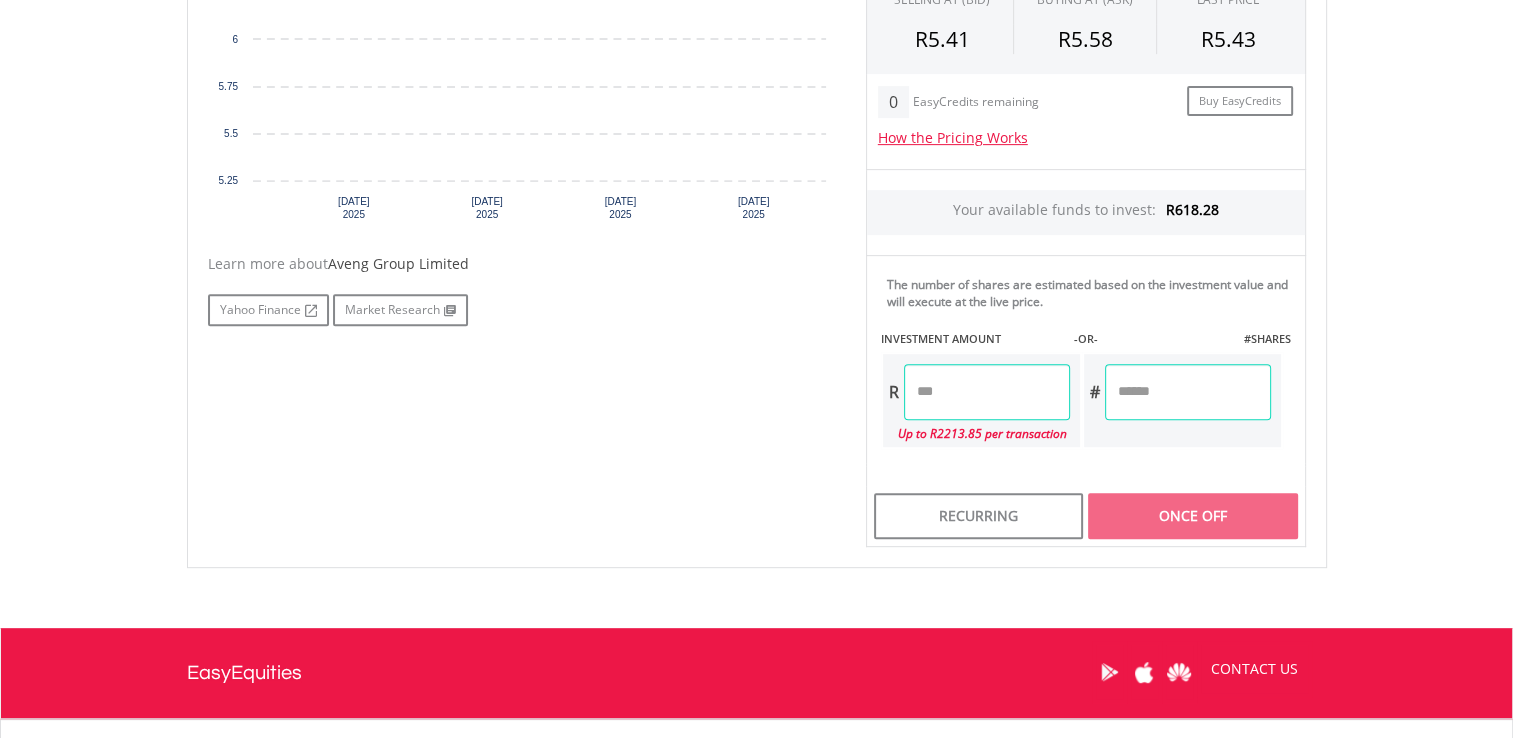 scroll, scrollTop: 948, scrollLeft: 0, axis: vertical 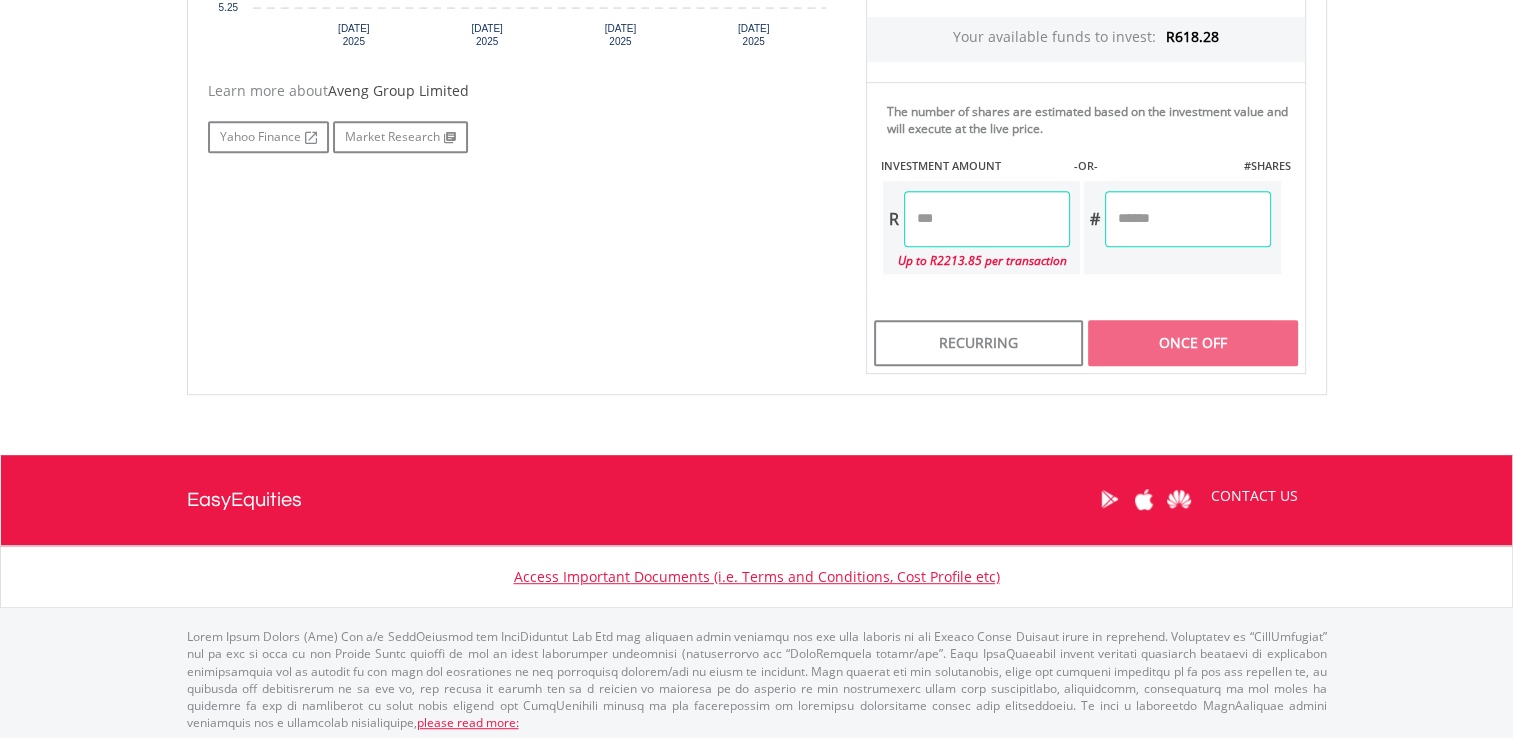 click on "﻿
Aveng Group Limited
Aveng Group Limited
Short Name:
AEG
Exchange:
JSE
OPEN
41" at bounding box center [757, -48] 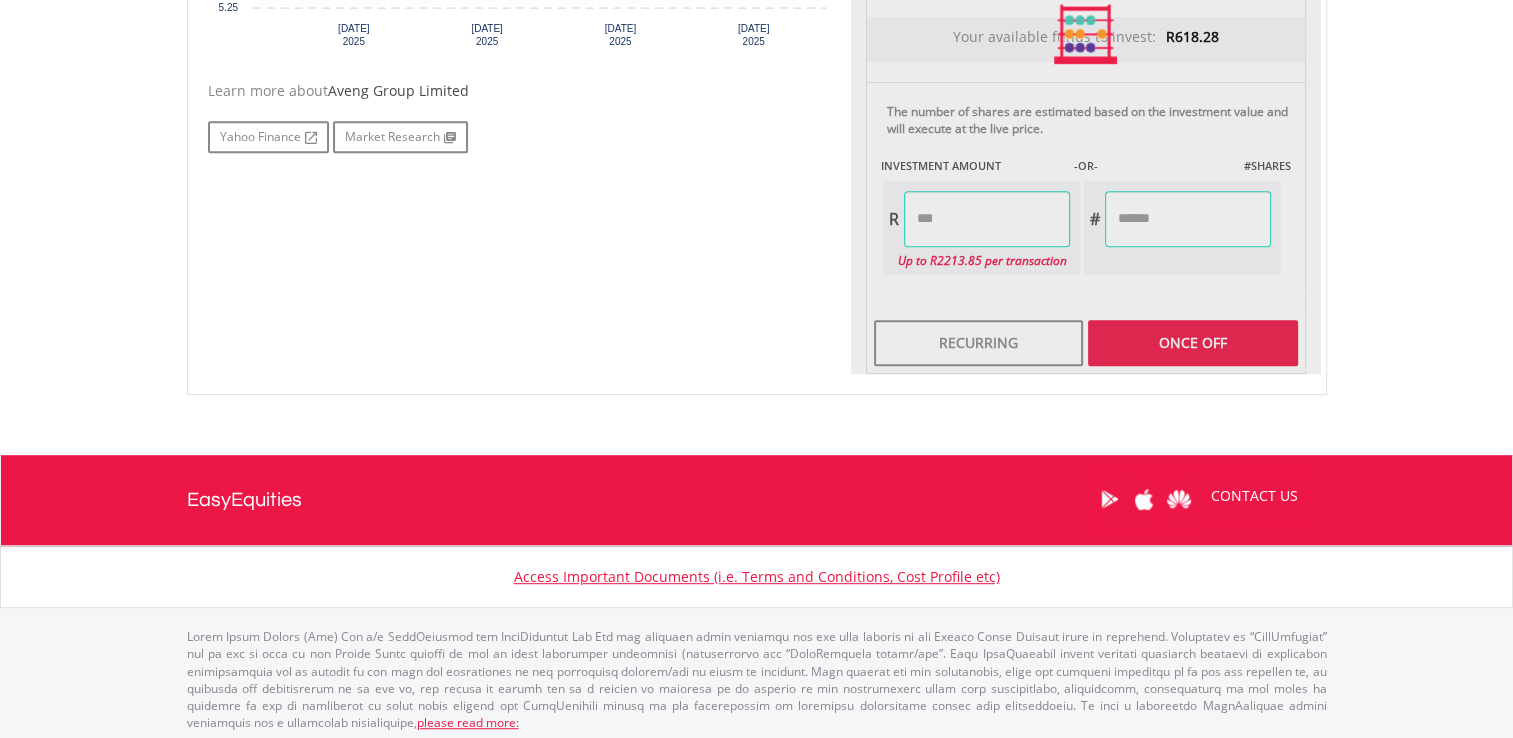 type on "******" 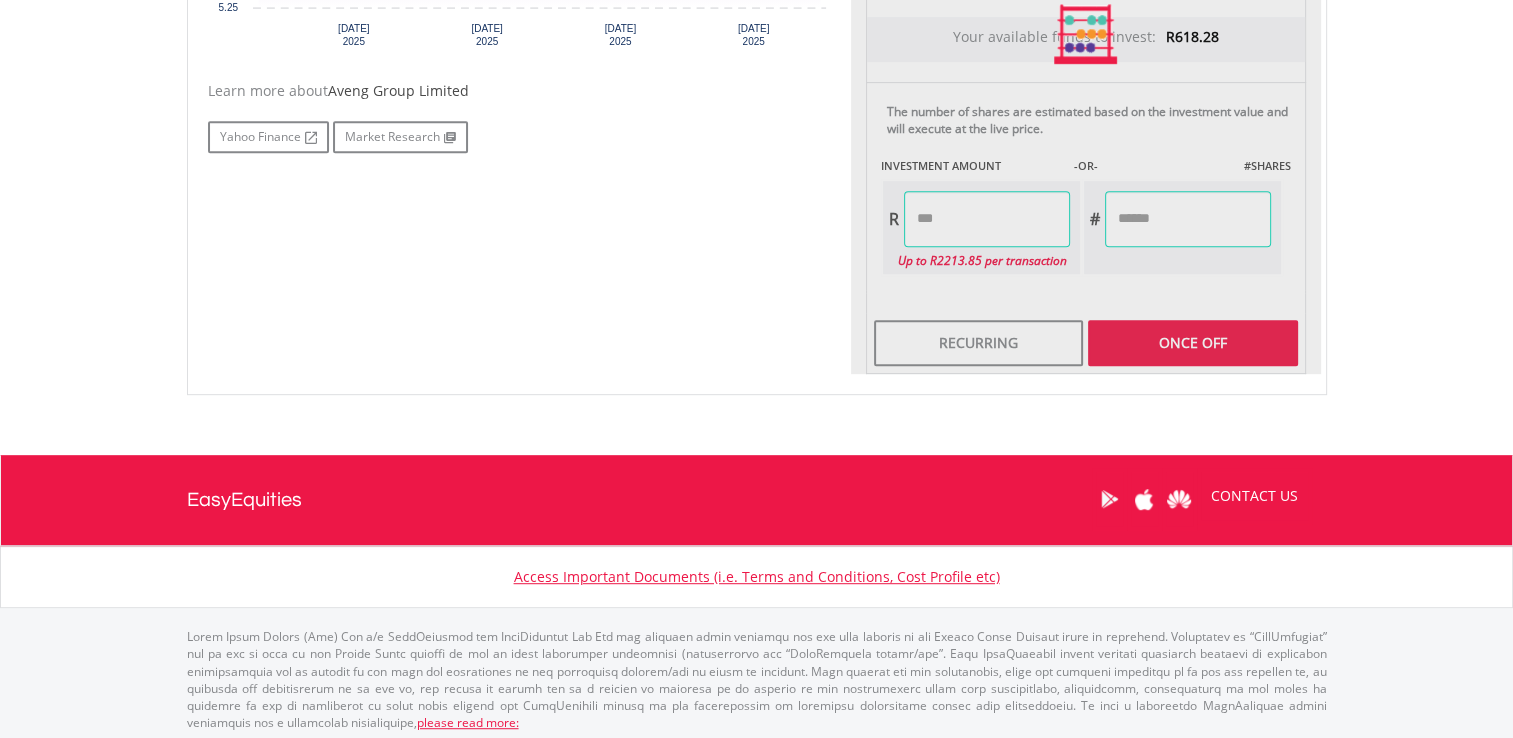 type on "*******" 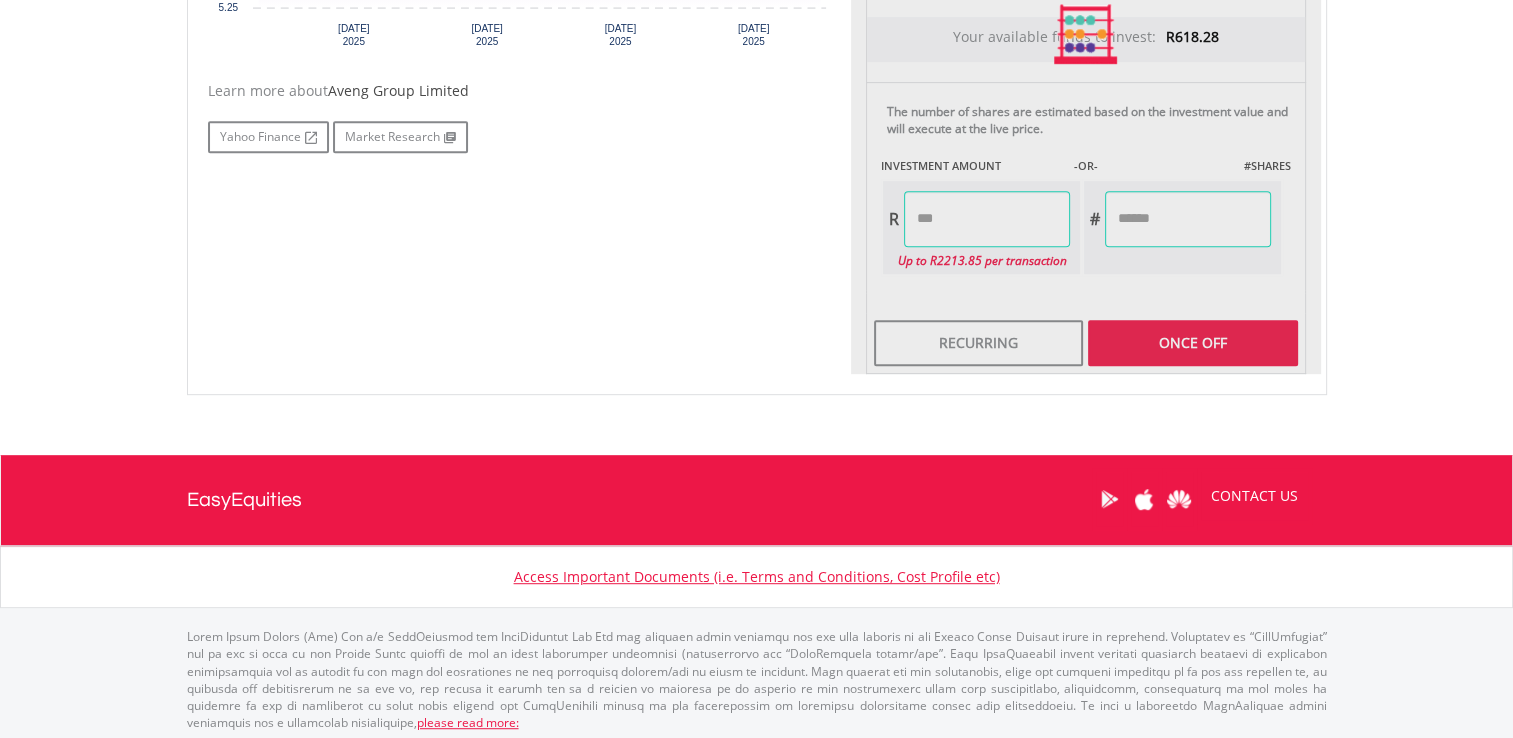 click on "My Investments
Invest Now
New Listings
Sell
My Recurring Investments
Pending Orders
Switch Unit Trusts
Vouchers
Buy a Voucher
Redeem a Voucher" at bounding box center [756, -94] 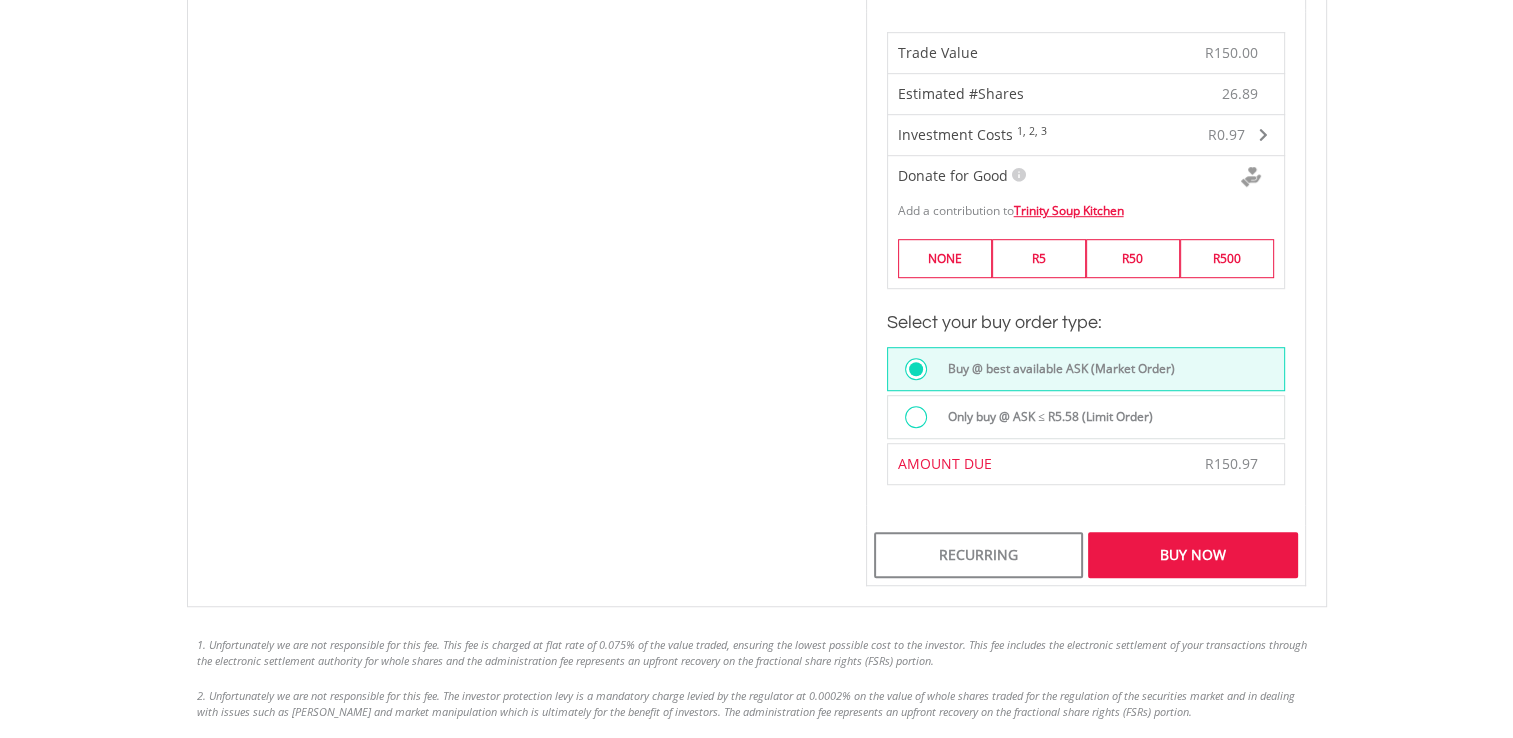 scroll, scrollTop: 1256, scrollLeft: 0, axis: vertical 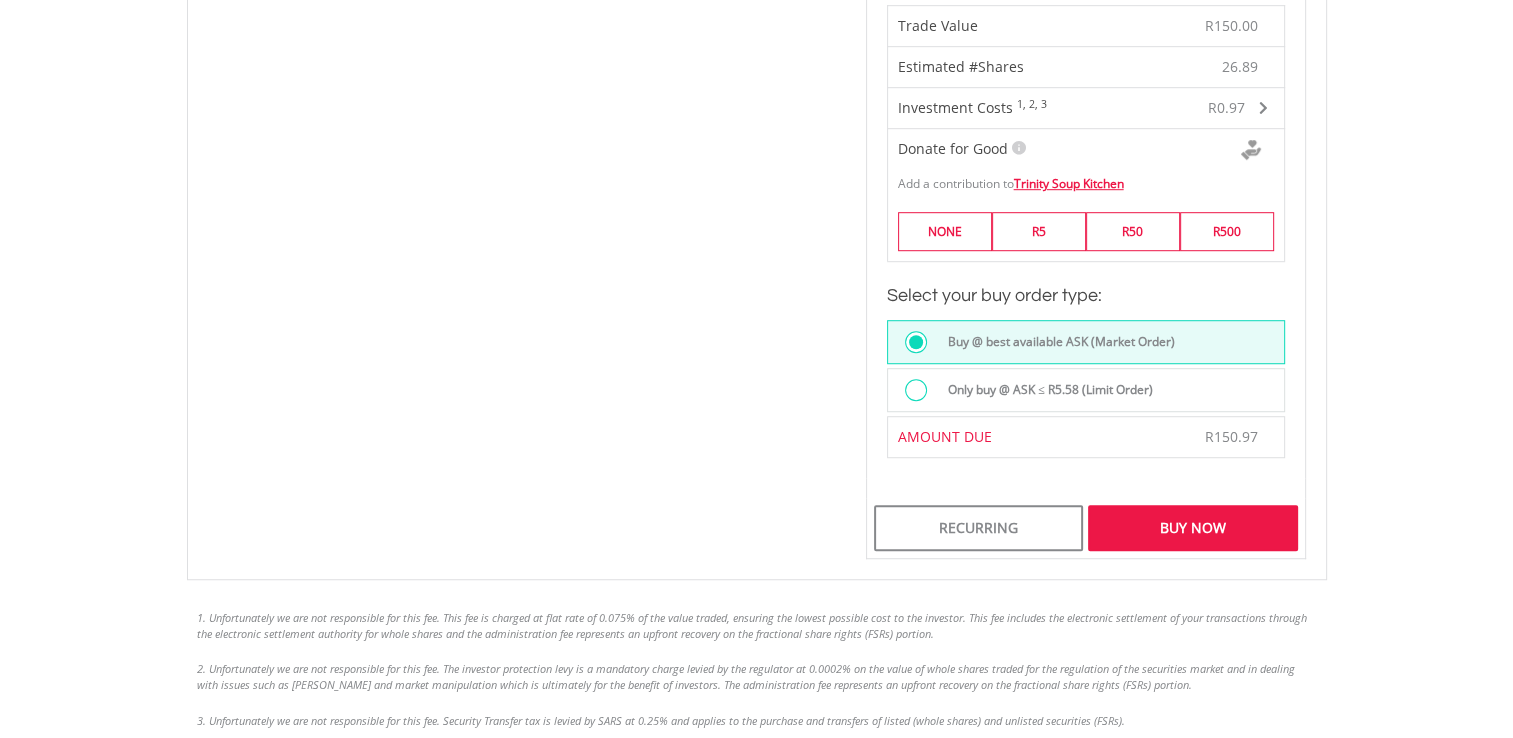 click on "Only buy @ ASK ≤ R5.58 (Limit Order)" at bounding box center (1044, 390) 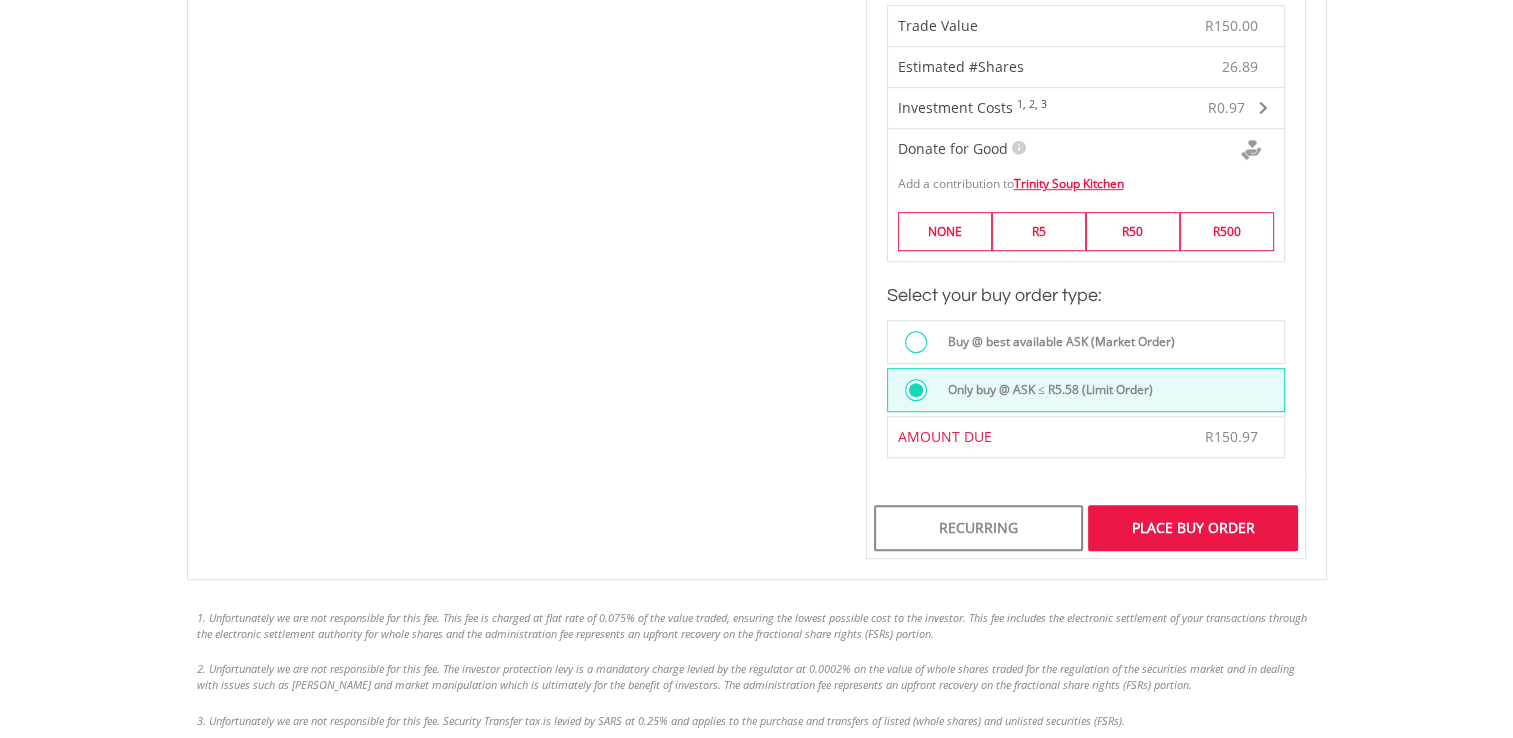 click on "Place Buy Order" at bounding box center [1192, 528] 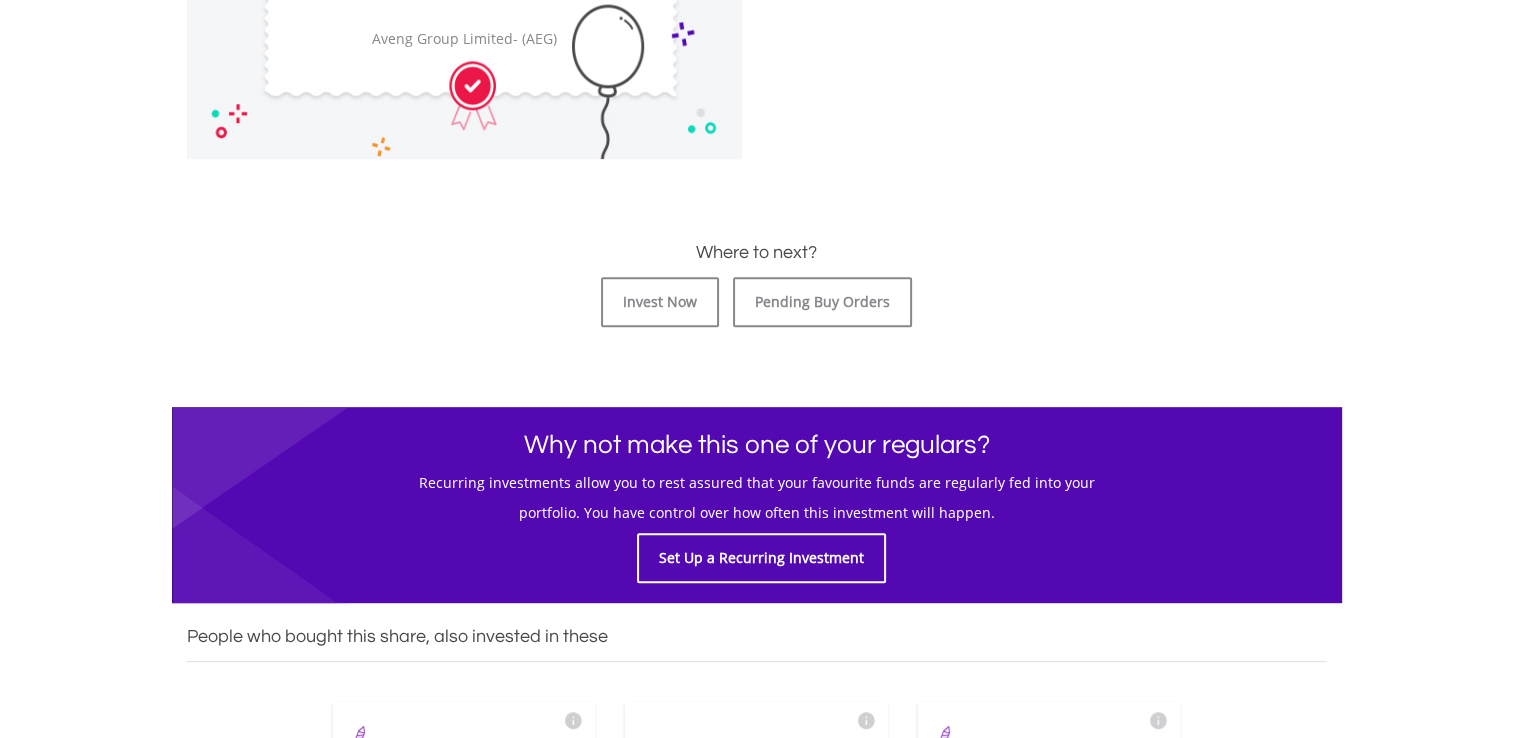 scroll, scrollTop: 812, scrollLeft: 0, axis: vertical 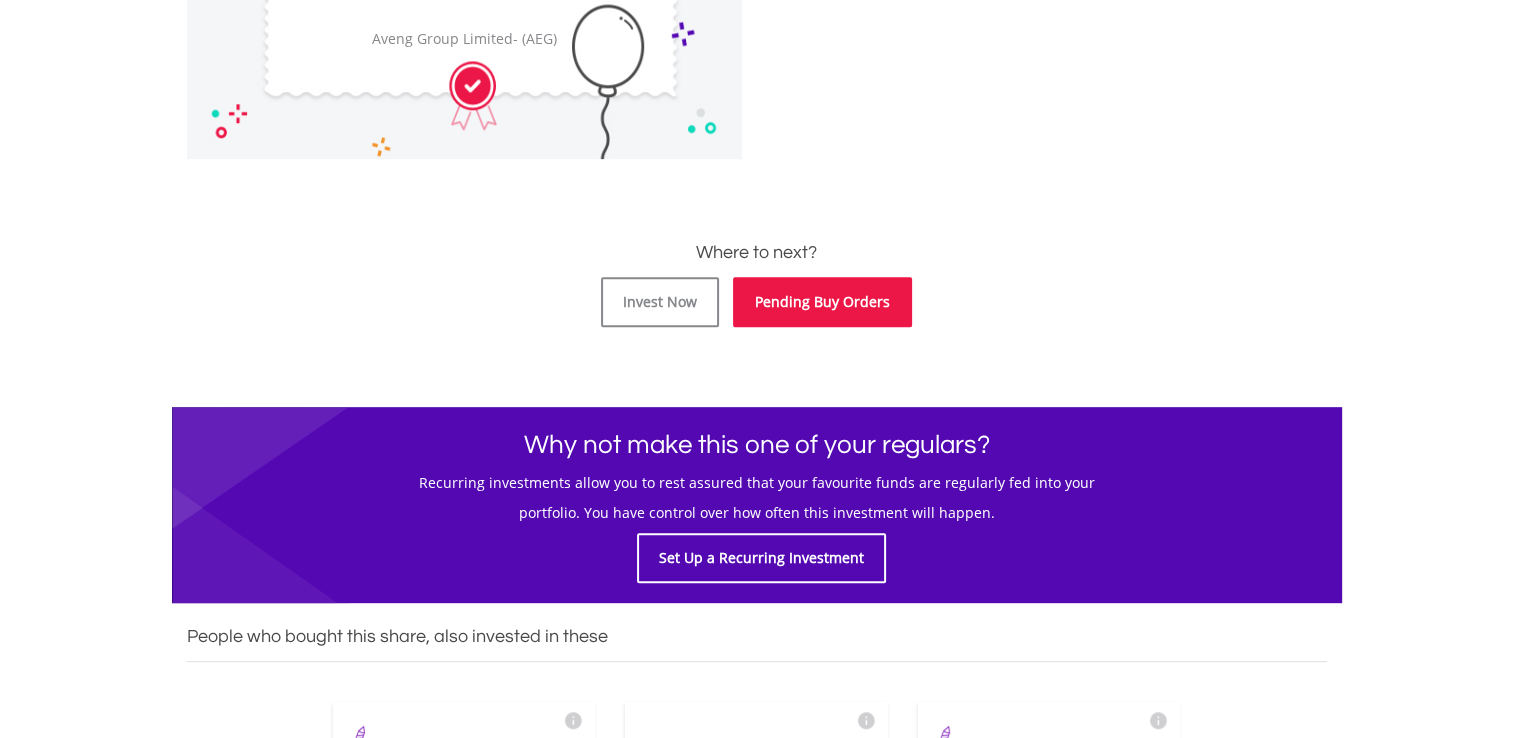 click on "Pending Buy Orders" at bounding box center (822, 302) 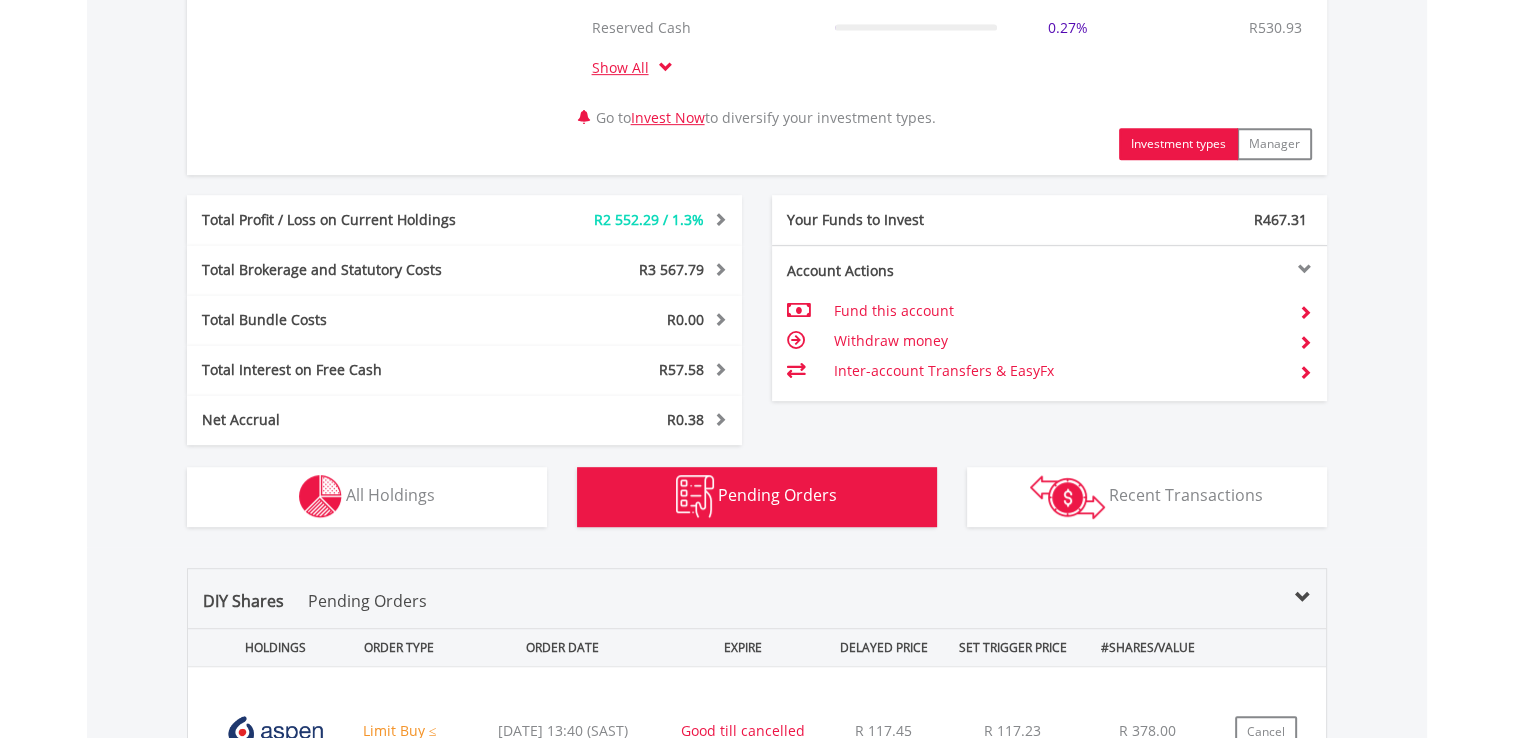 scroll, scrollTop: 956, scrollLeft: 0, axis: vertical 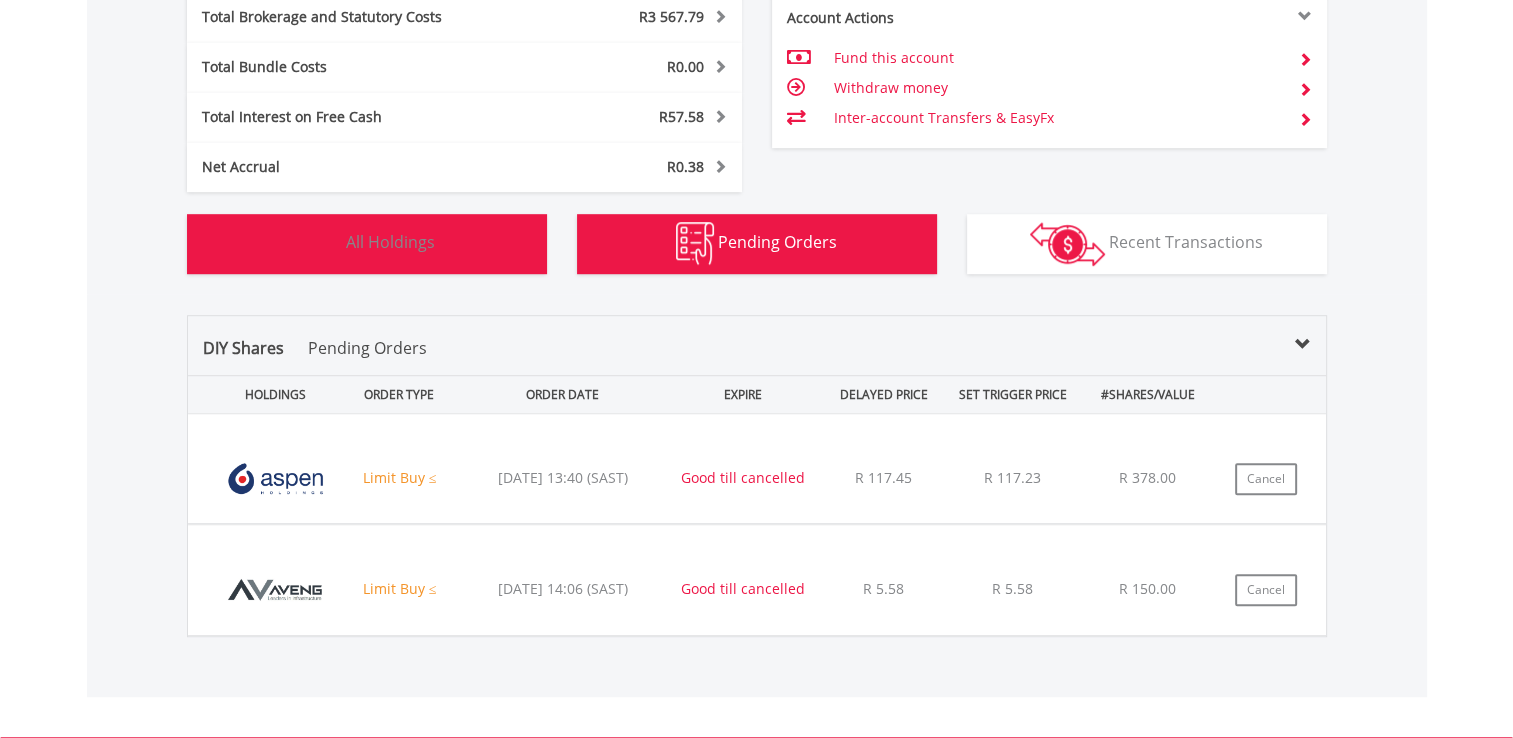 click on "Holdings
All Holdings" at bounding box center (367, 244) 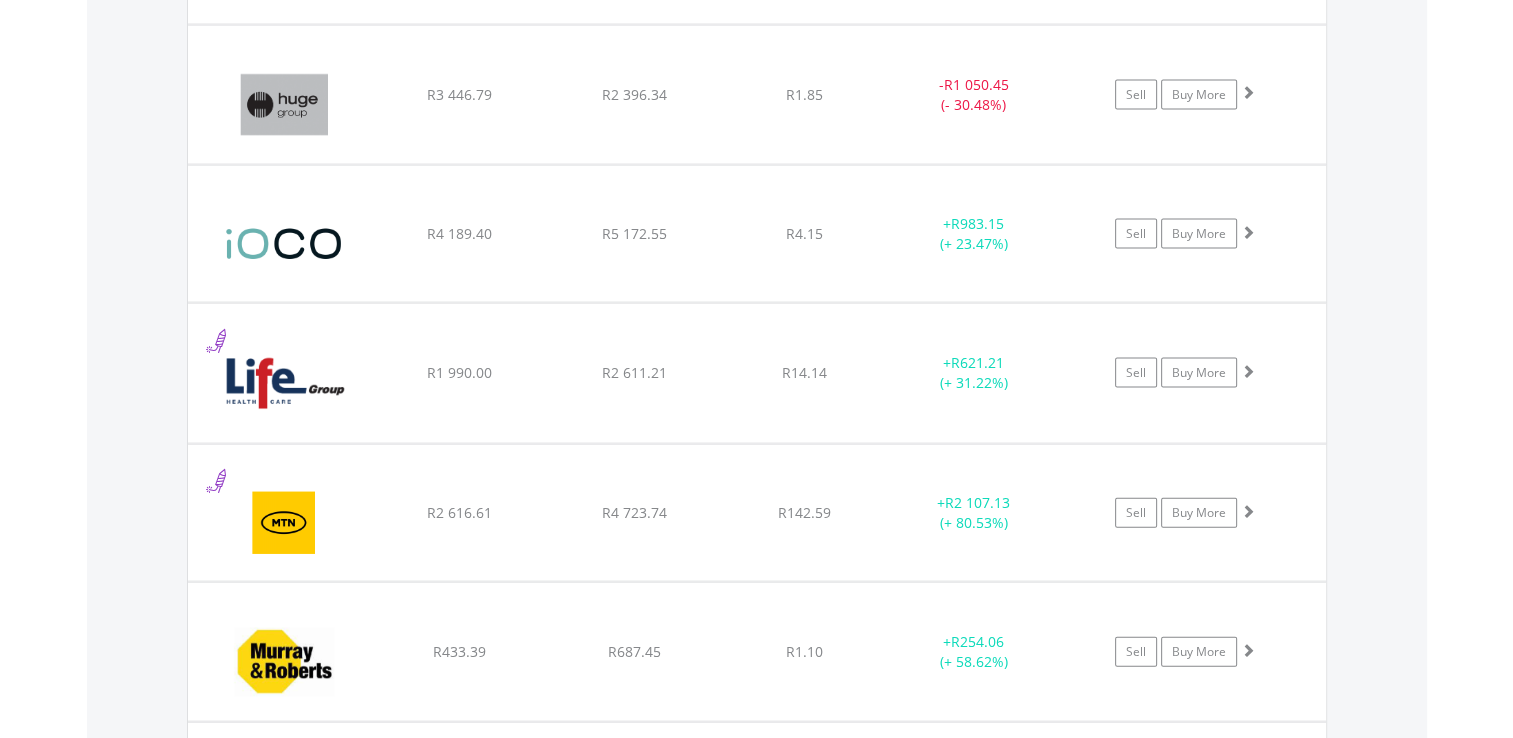 scroll, scrollTop: 4356, scrollLeft: 0, axis: vertical 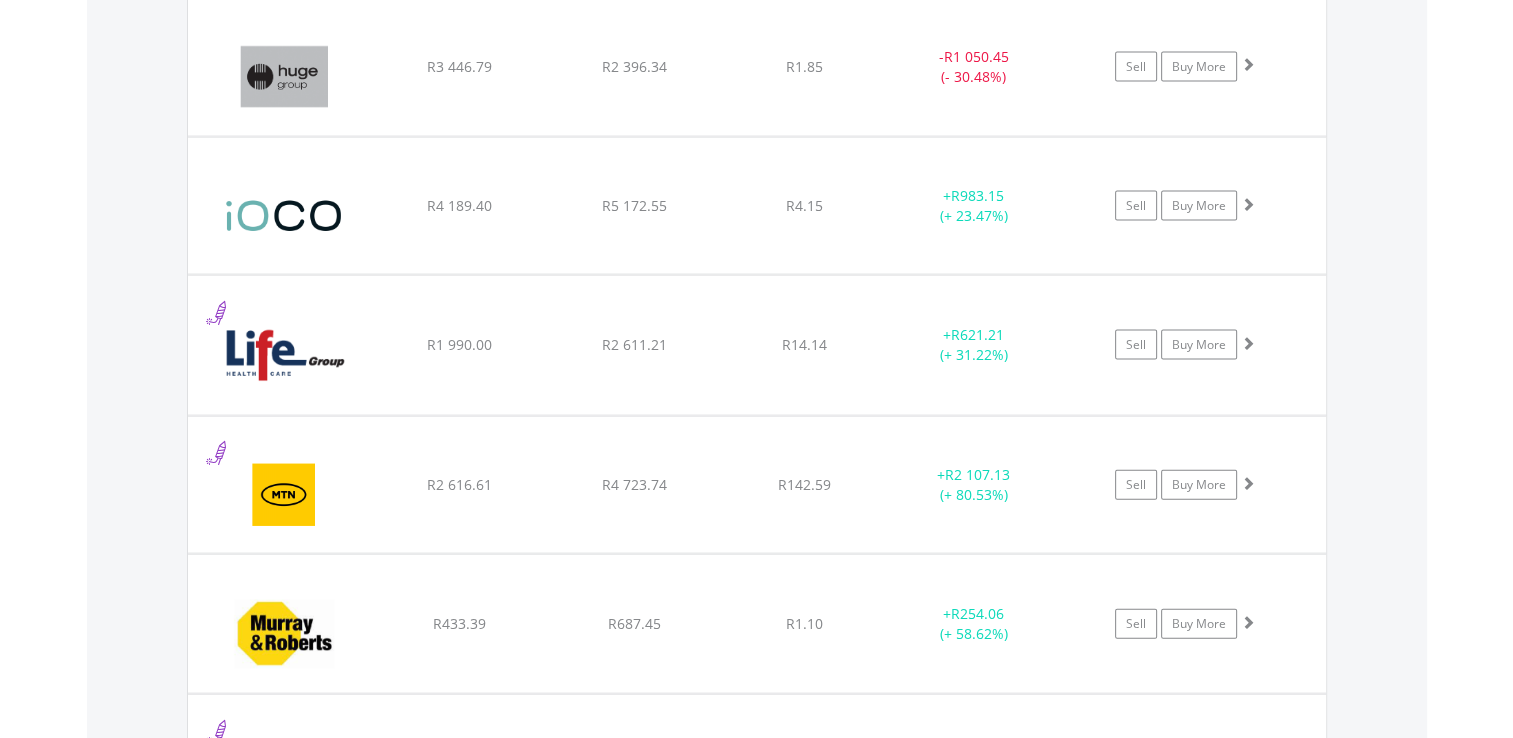 click on "R142.59" at bounding box center [804, -2626] 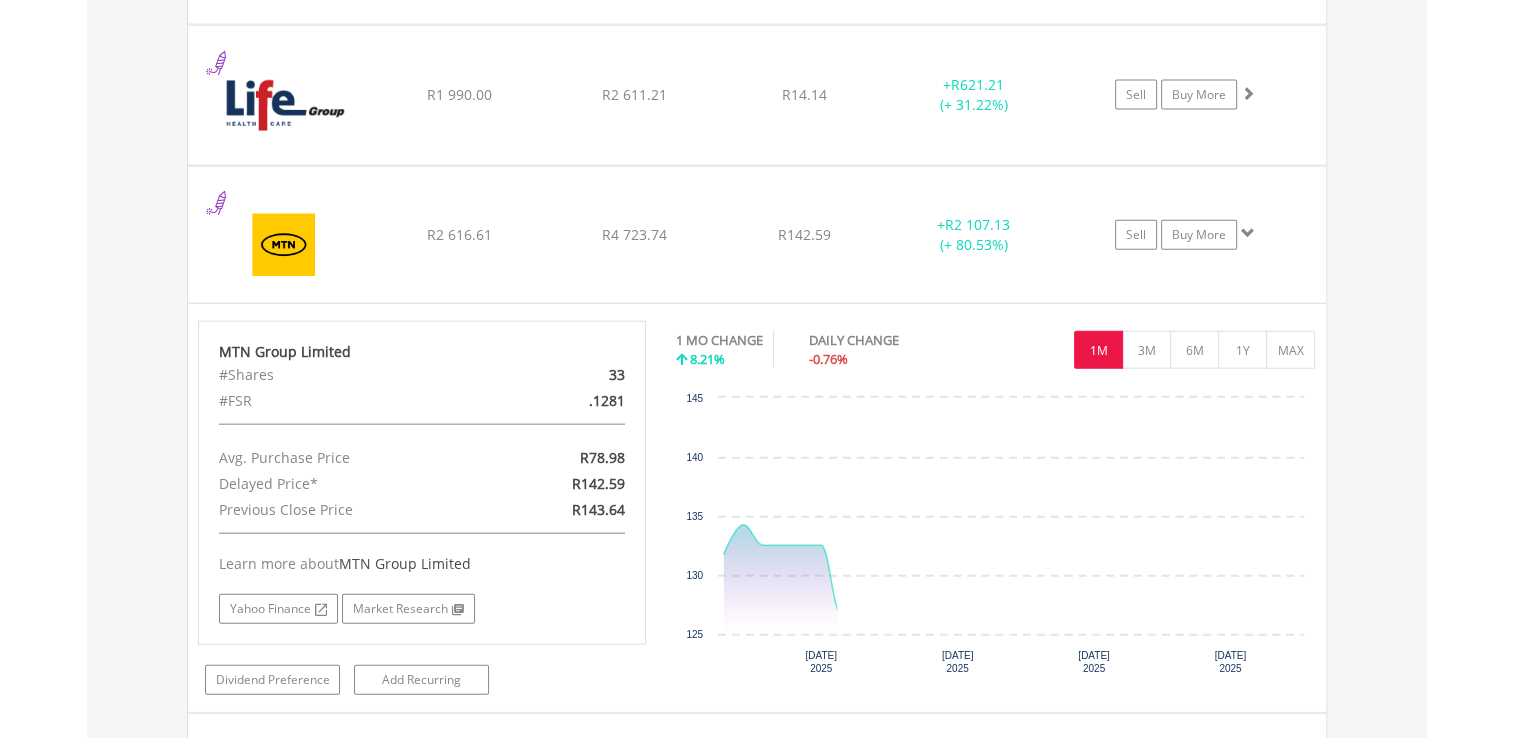 scroll, scrollTop: 4607, scrollLeft: 0, axis: vertical 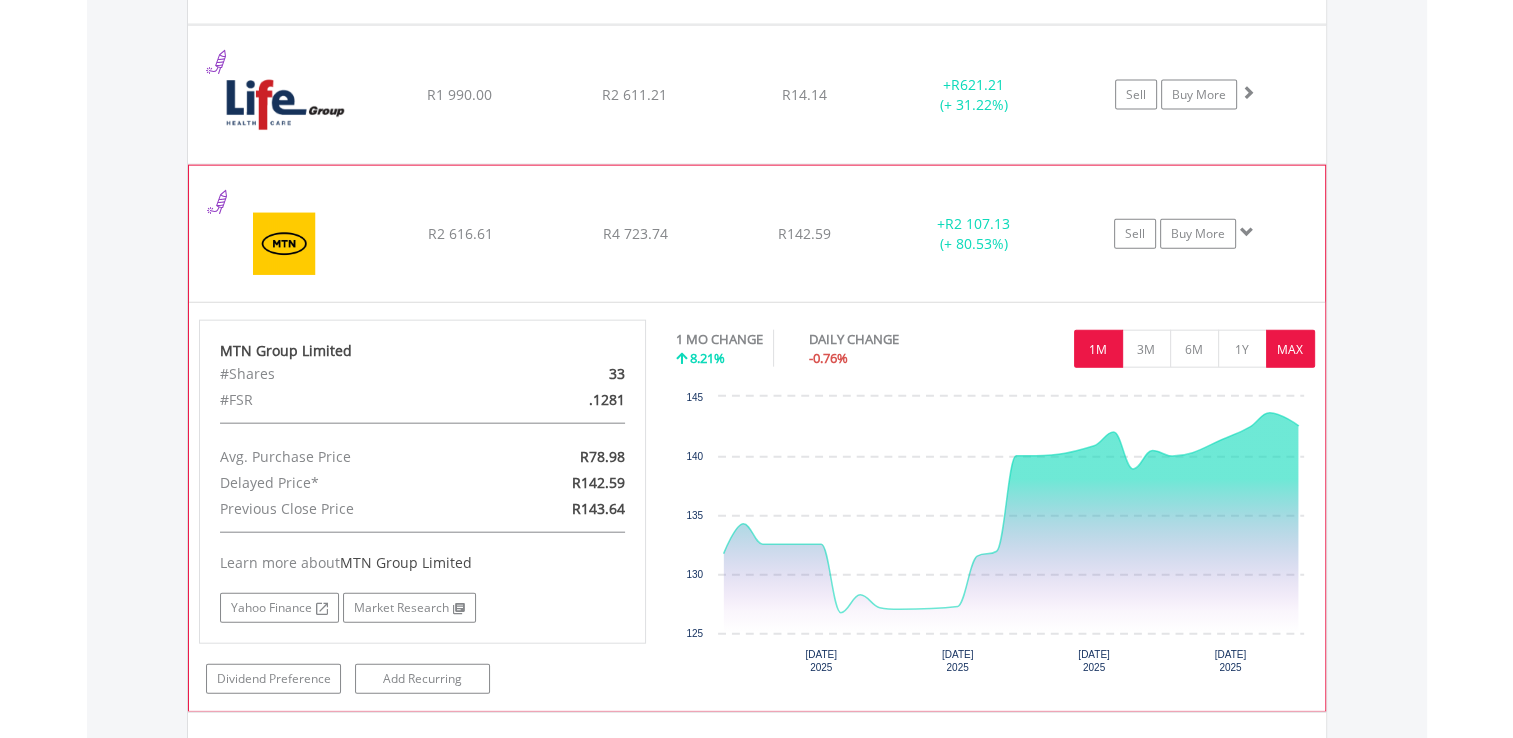 click on "MAX" at bounding box center [1290, 349] 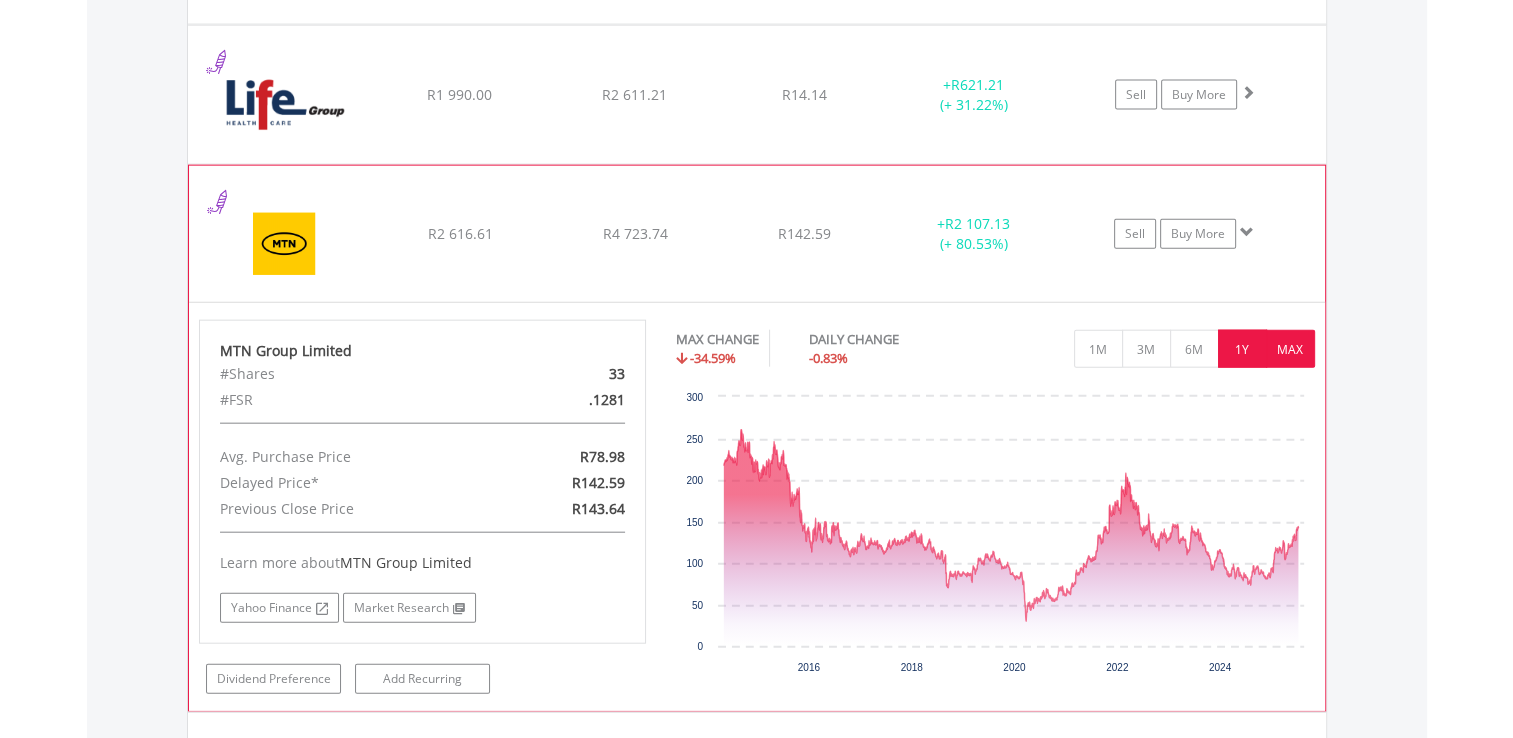click on "1Y" at bounding box center [1242, 349] 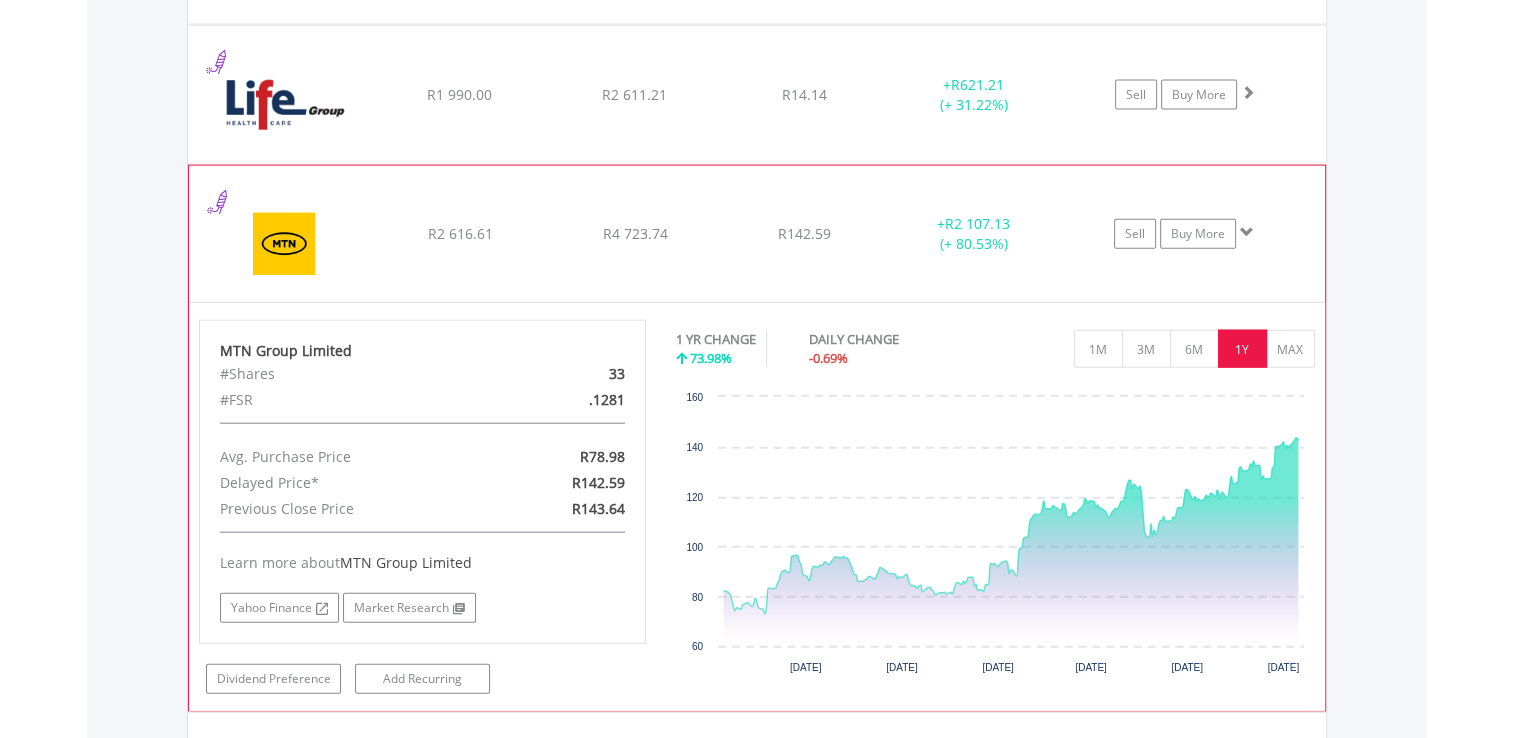 click on "R142.59" at bounding box center [804, -2877] 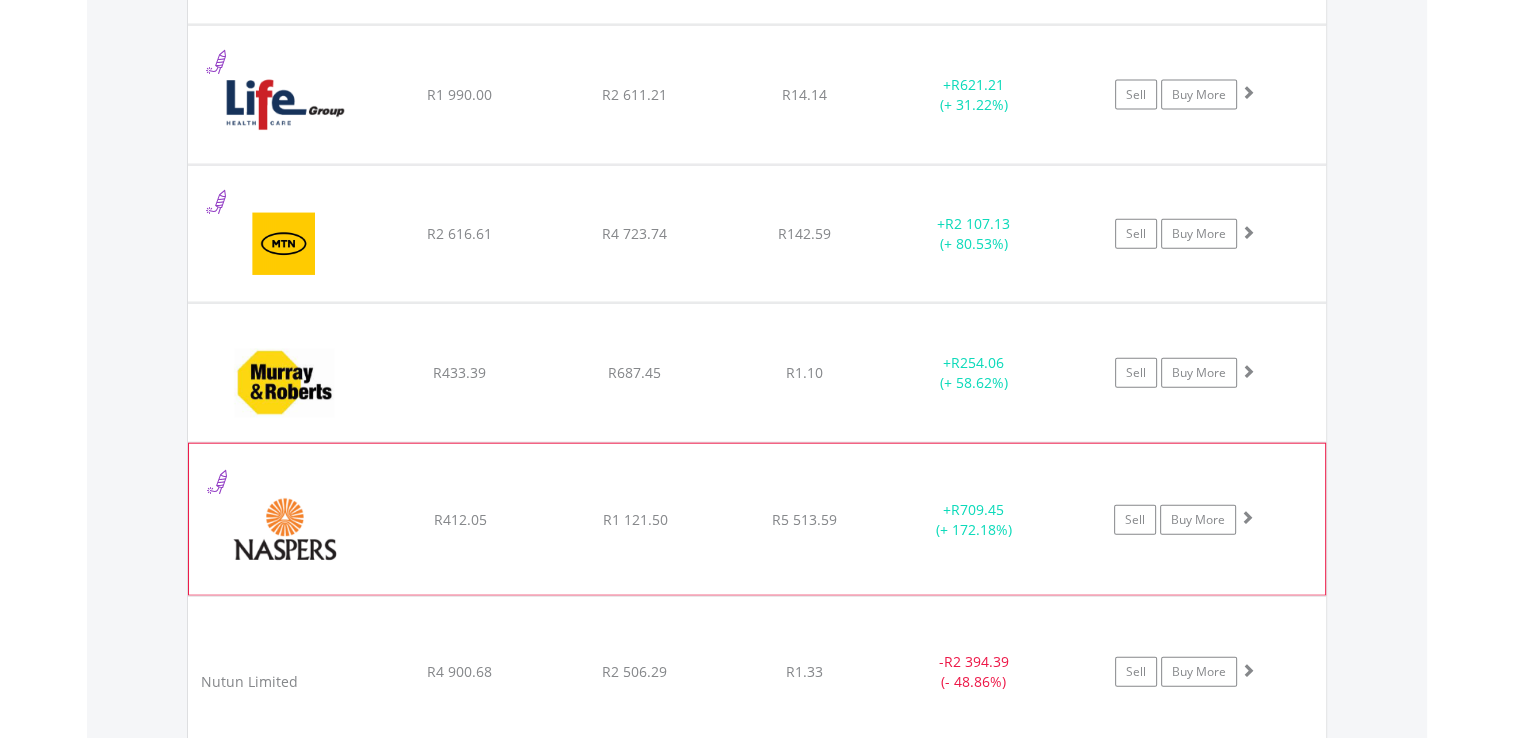 click on "R5 513.59" at bounding box center (804, -2877) 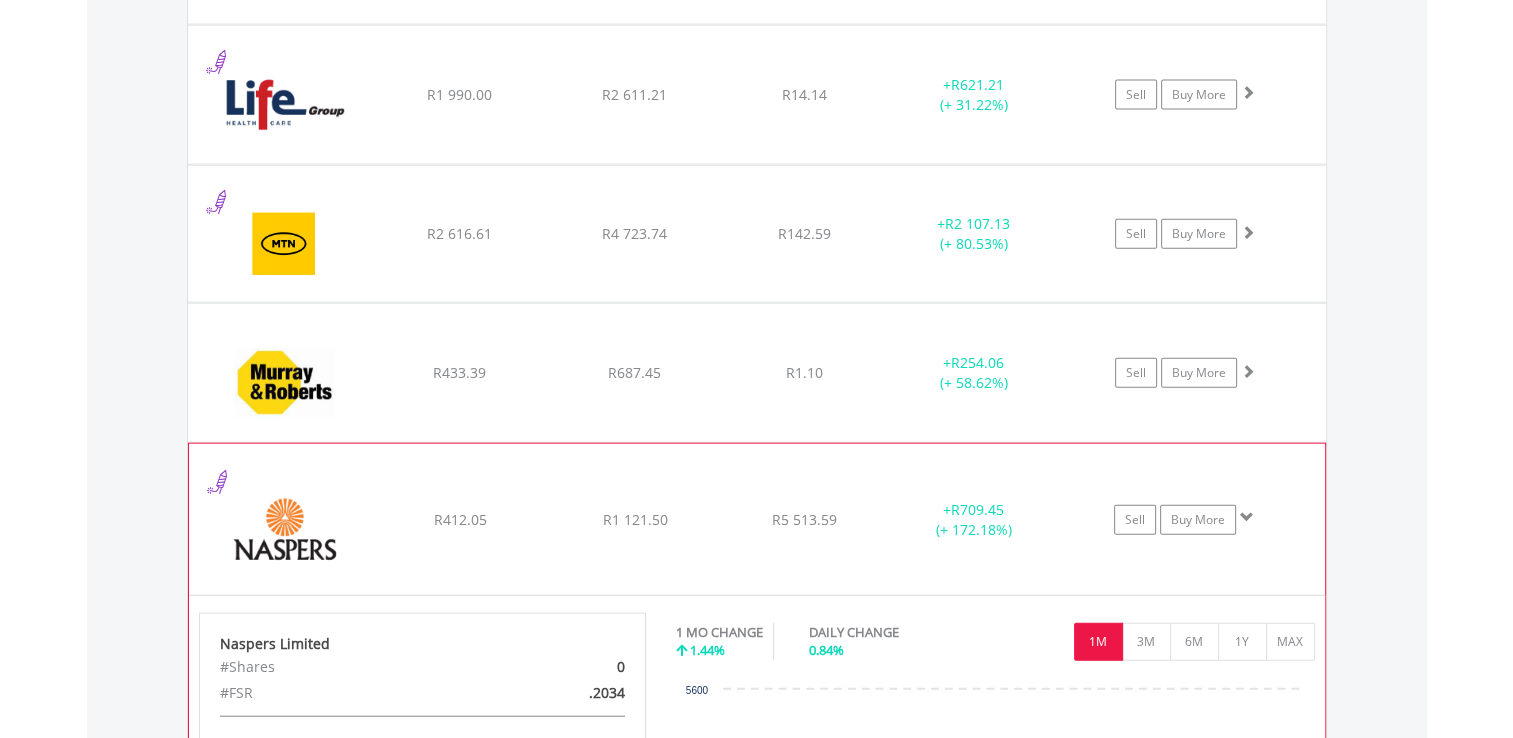 scroll, scrollTop: 4975, scrollLeft: 0, axis: vertical 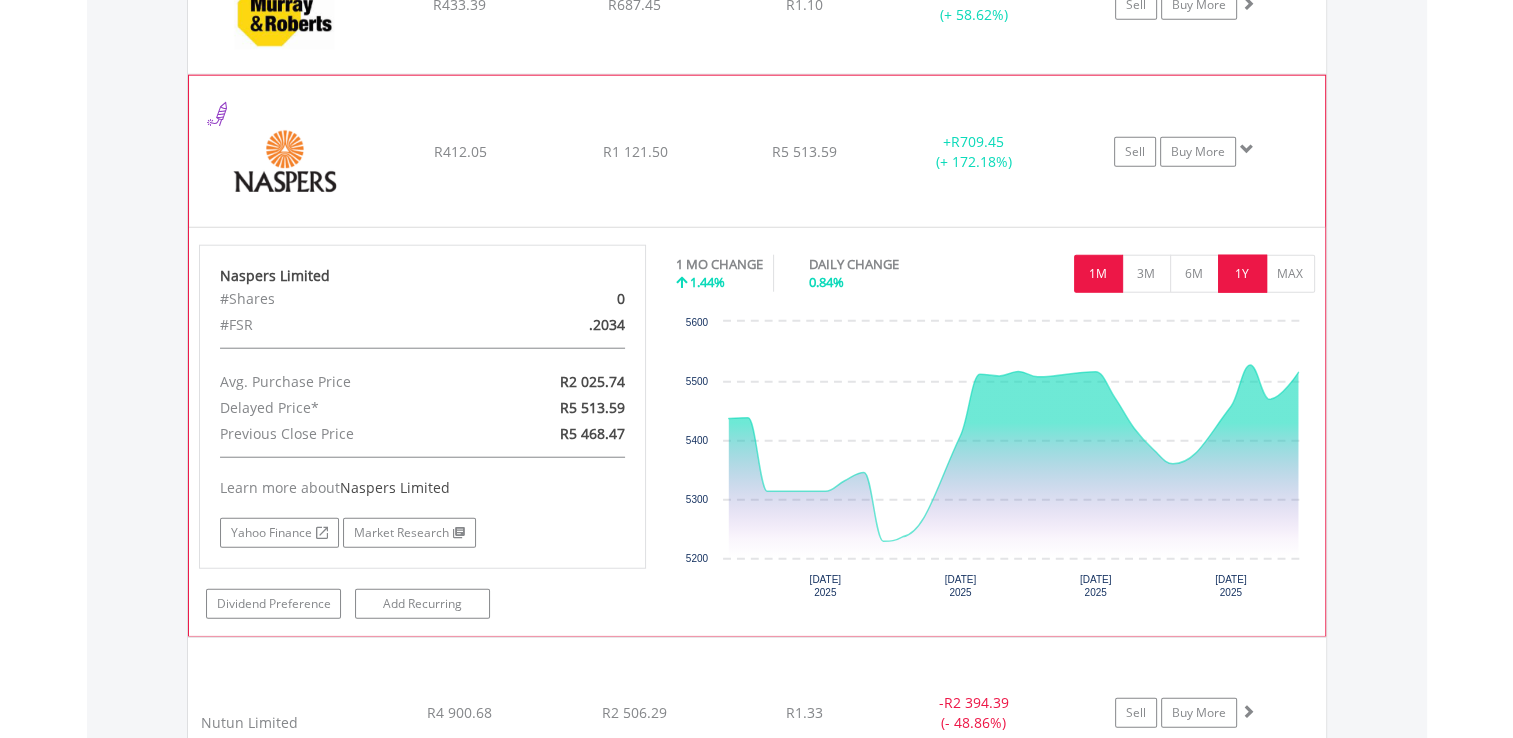 click on "1Y" at bounding box center (1242, 274) 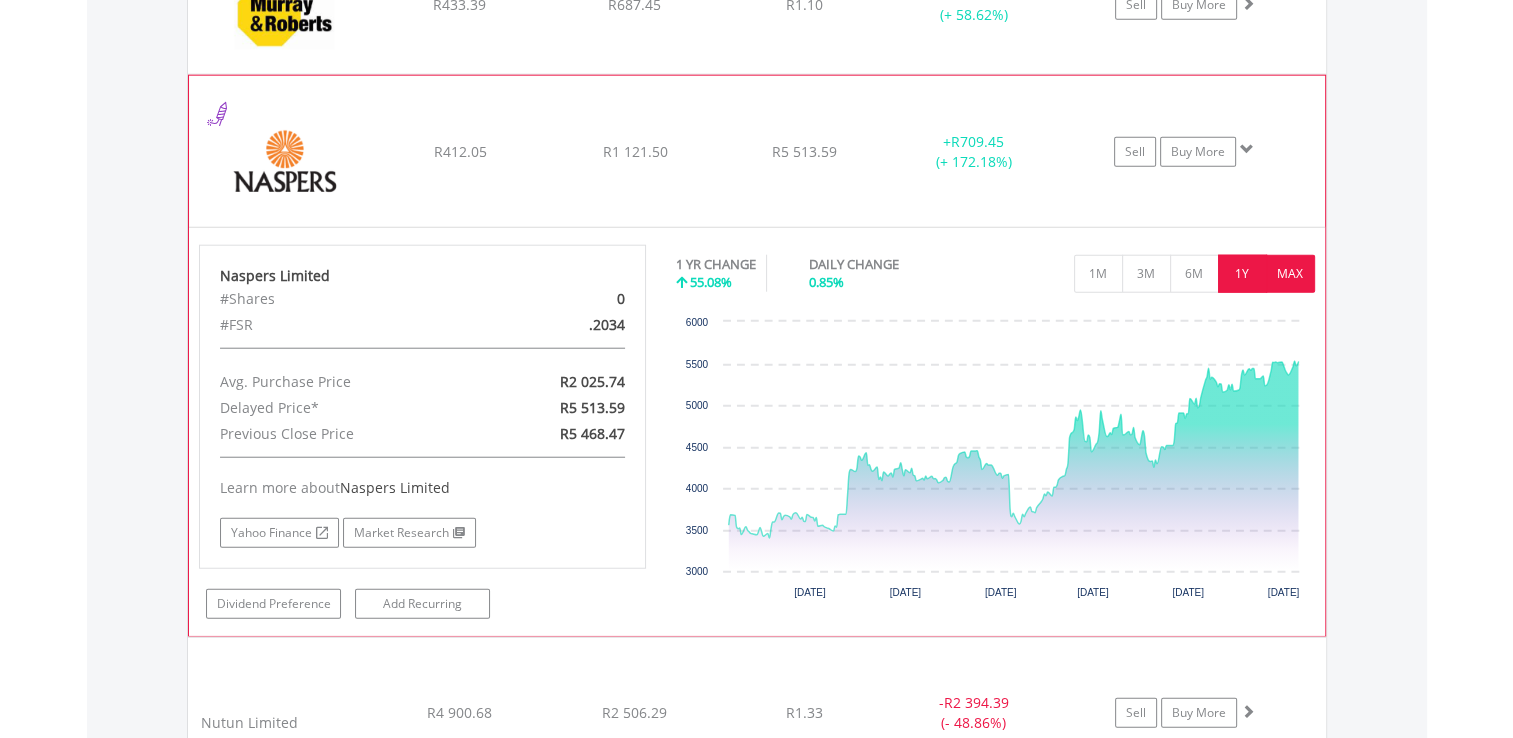 click on "MAX" at bounding box center [1290, 274] 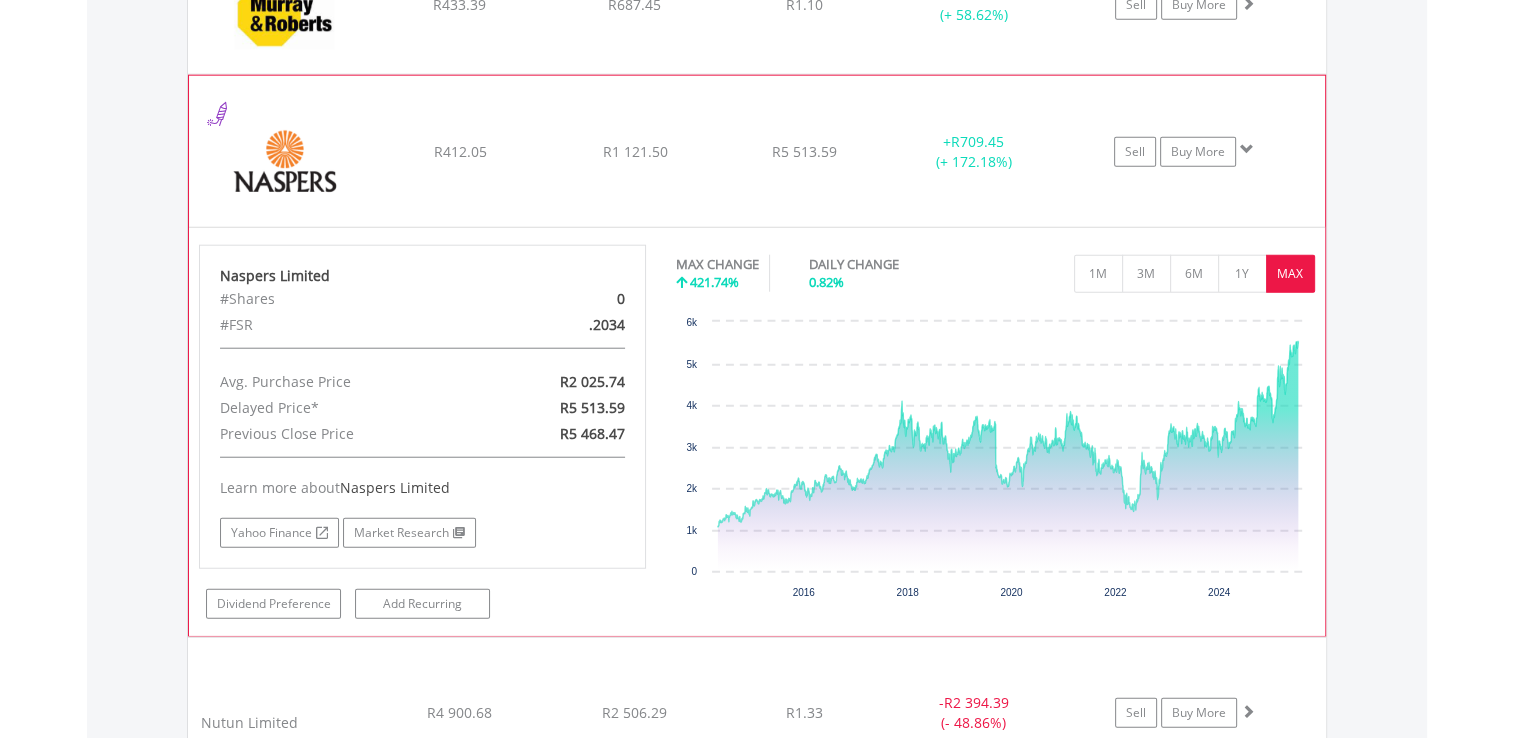 click on "R5 513.59" at bounding box center [804, -3245] 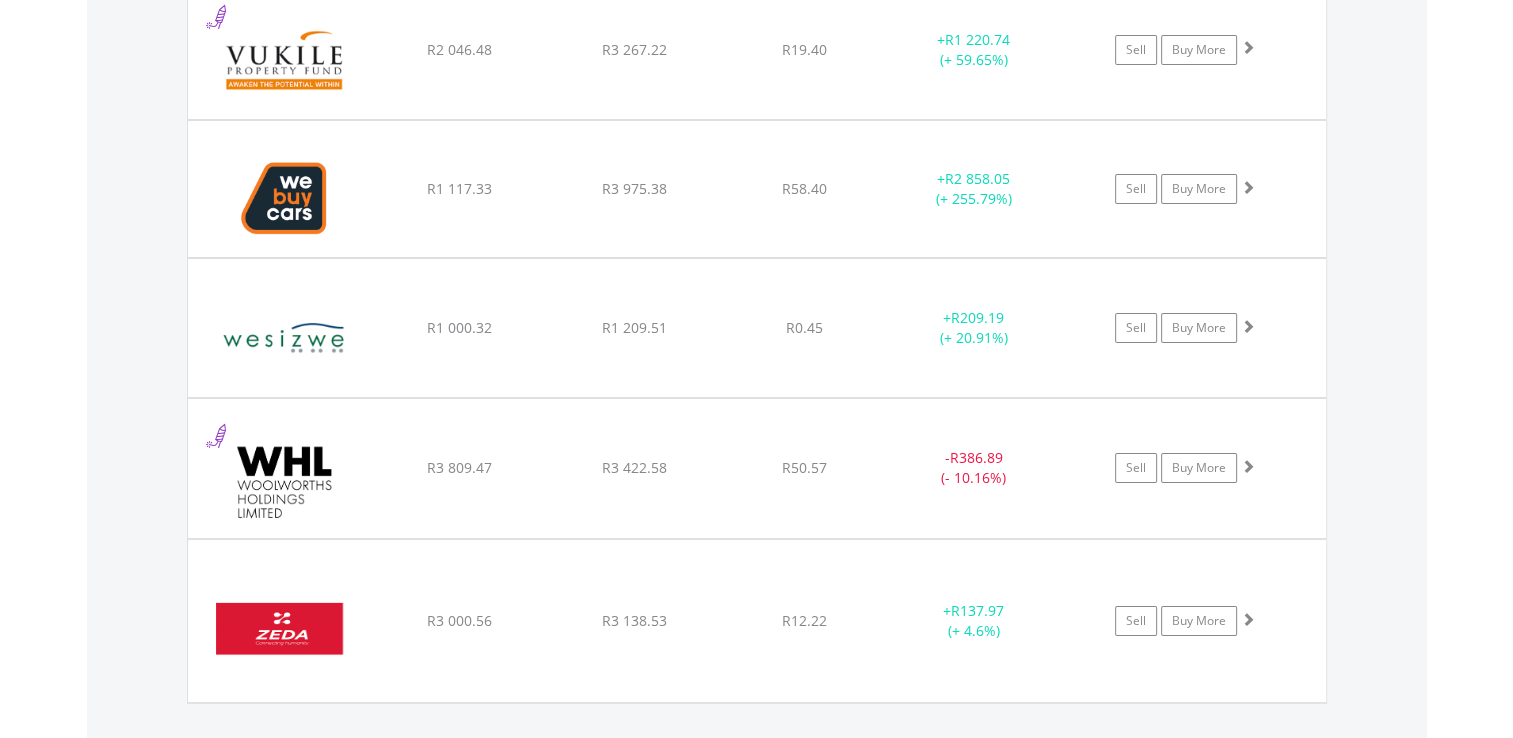 scroll, scrollTop: 7535, scrollLeft: 0, axis: vertical 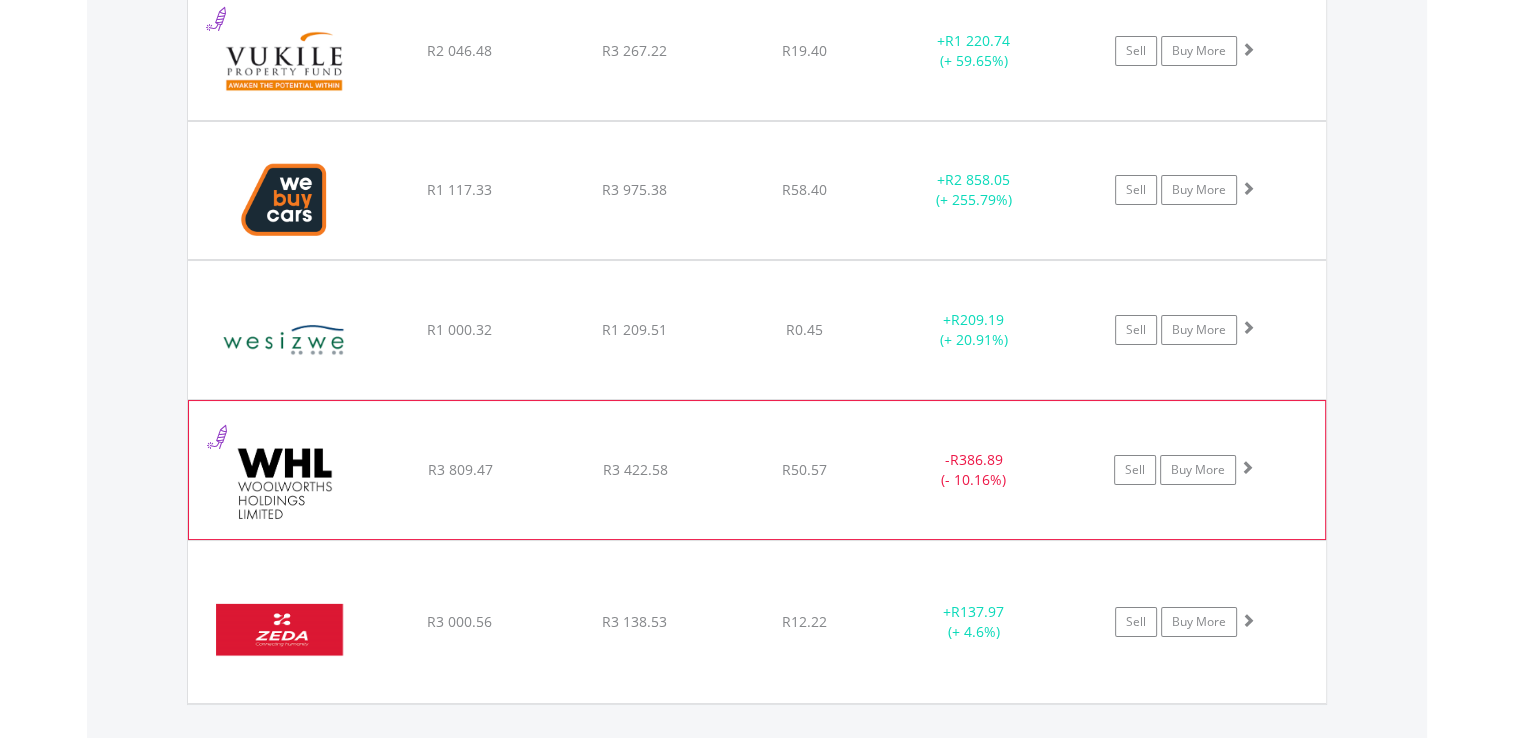 click on "R50.57" at bounding box center [804, -5805] 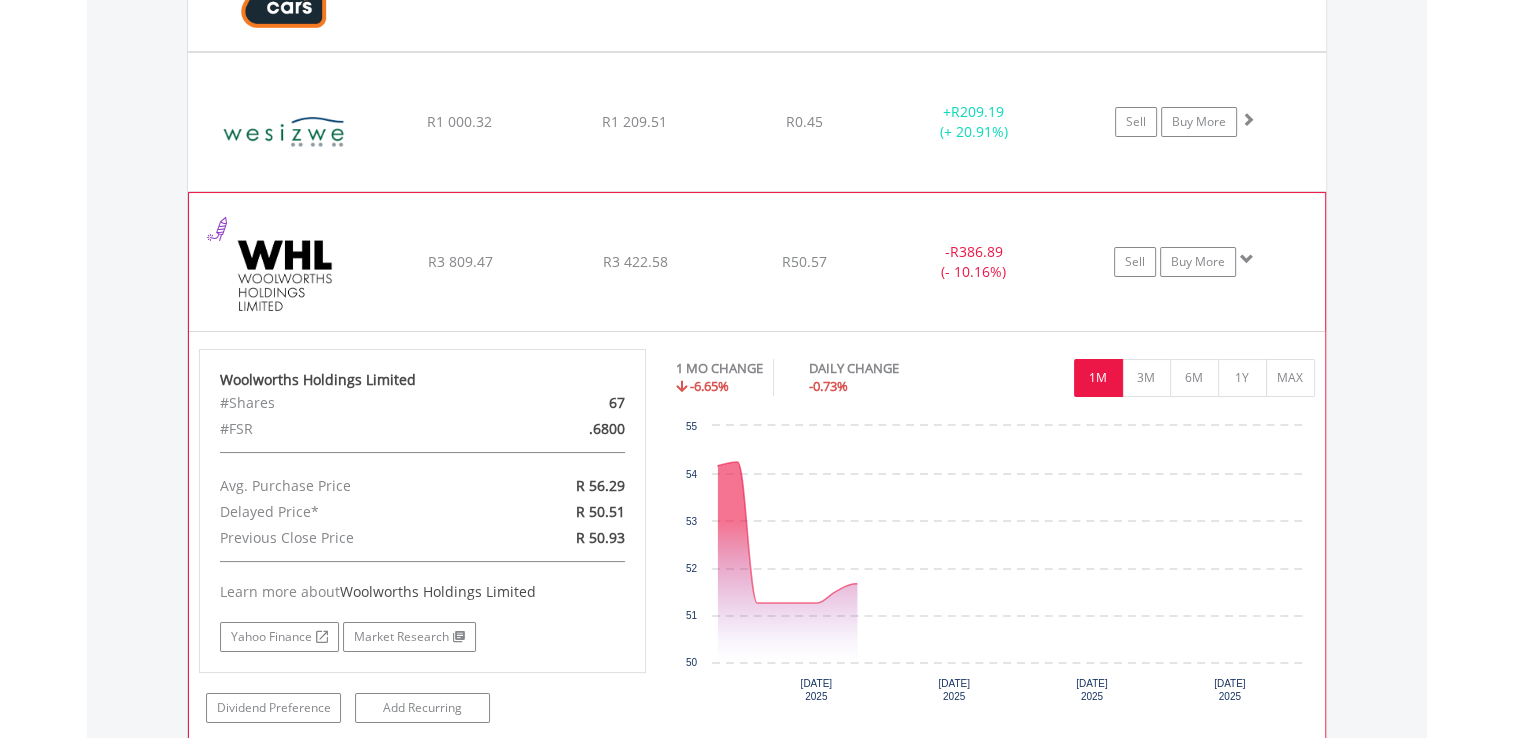 scroll, scrollTop: 7759, scrollLeft: 0, axis: vertical 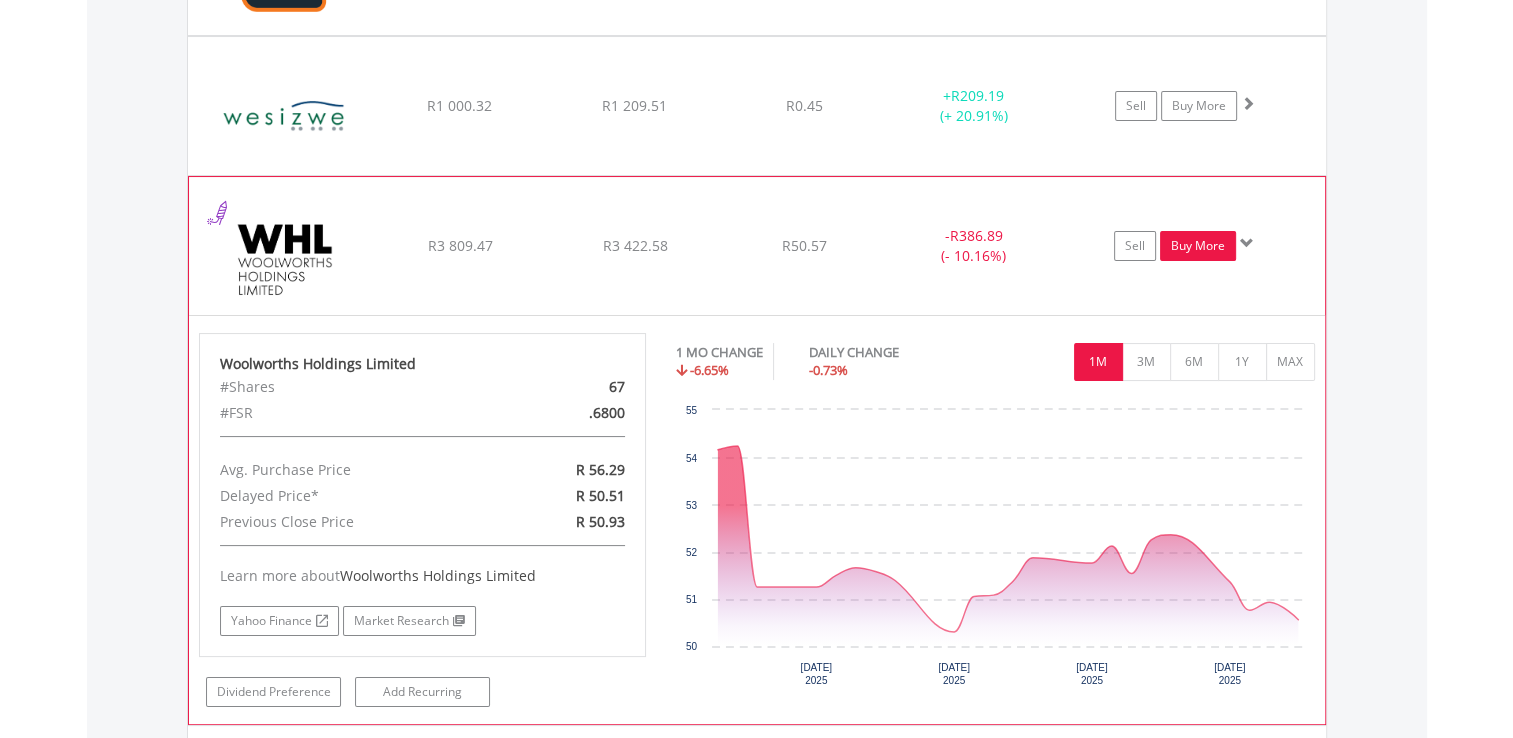 click on "Buy More" at bounding box center [1198, 246] 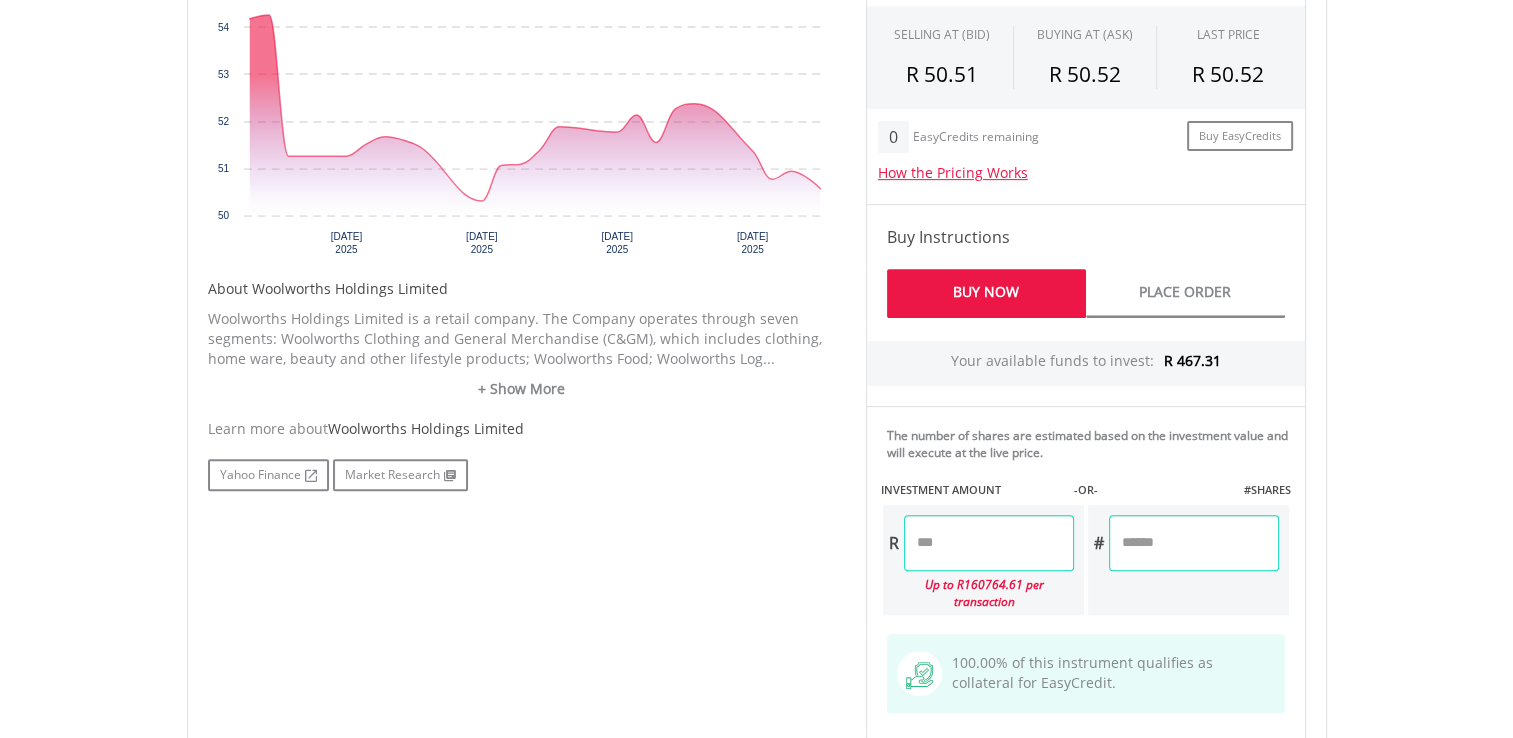 scroll, scrollTop: 794, scrollLeft: 0, axis: vertical 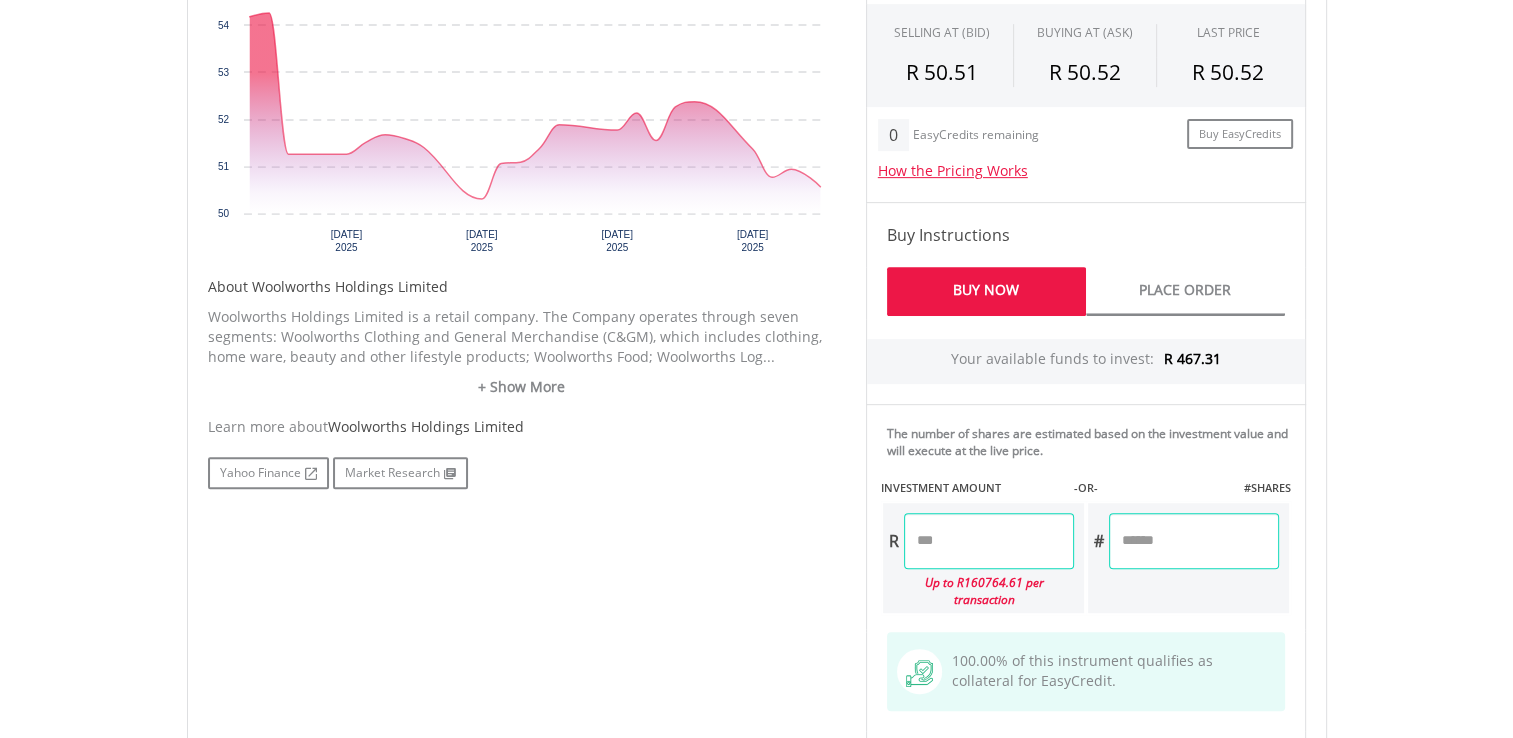 click at bounding box center [989, 541] 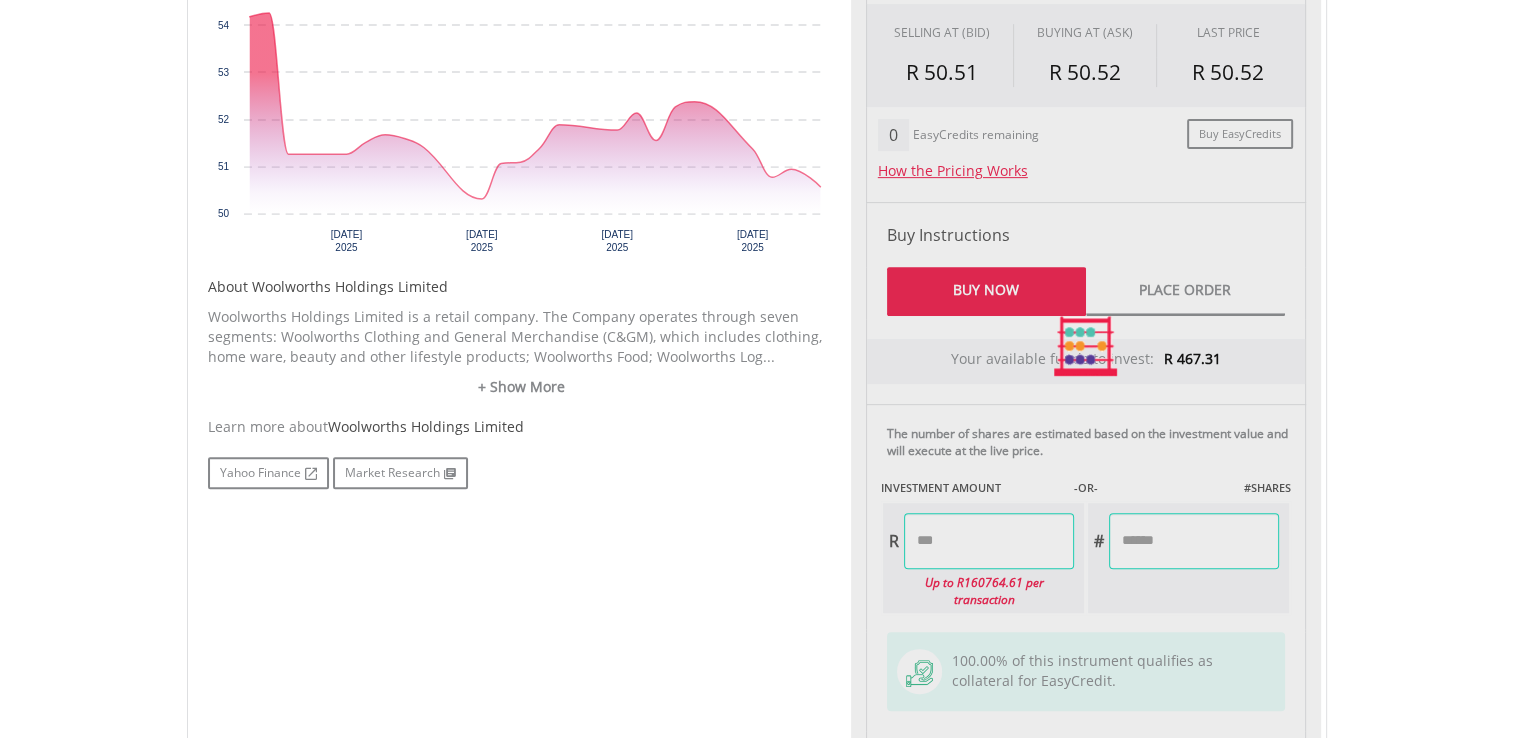 type on "******" 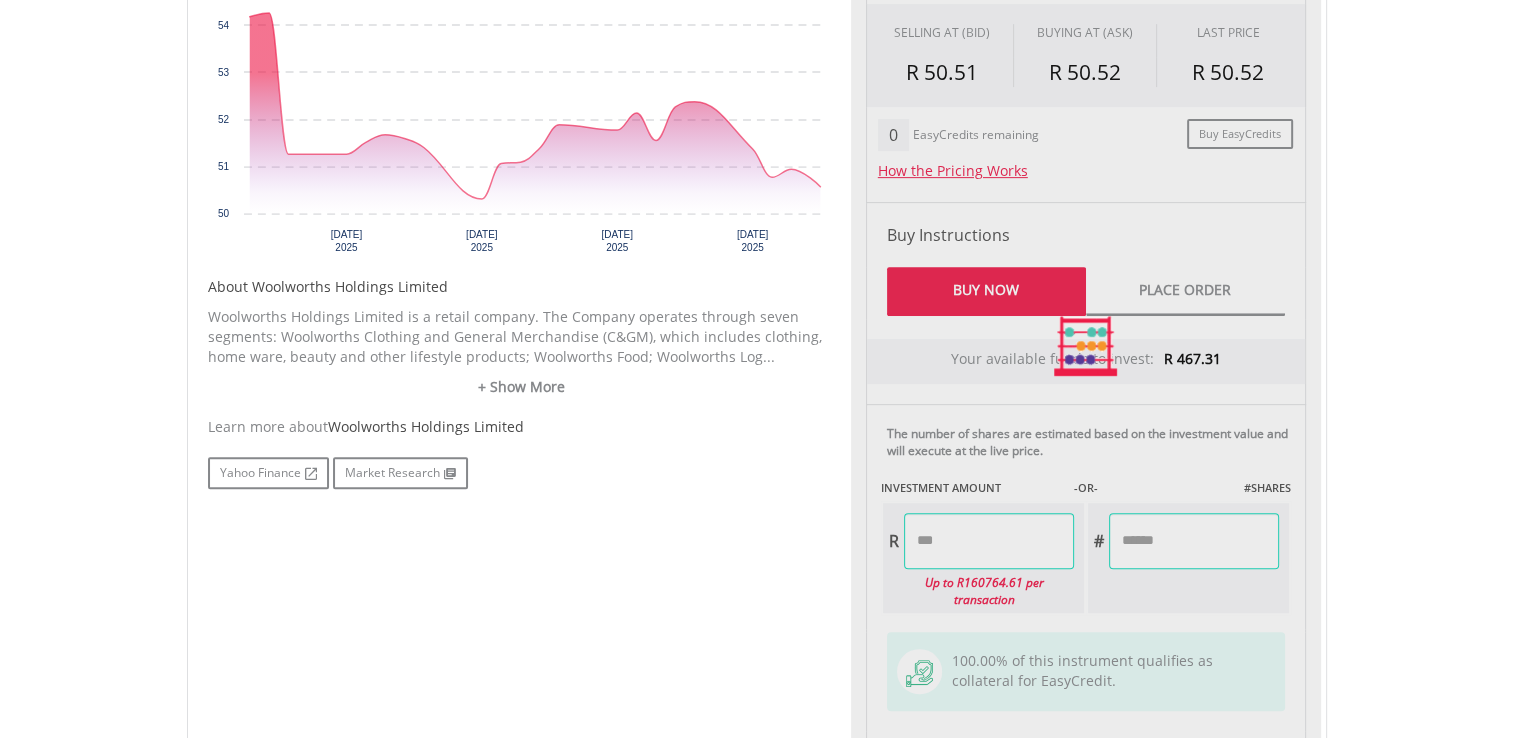 type on "******" 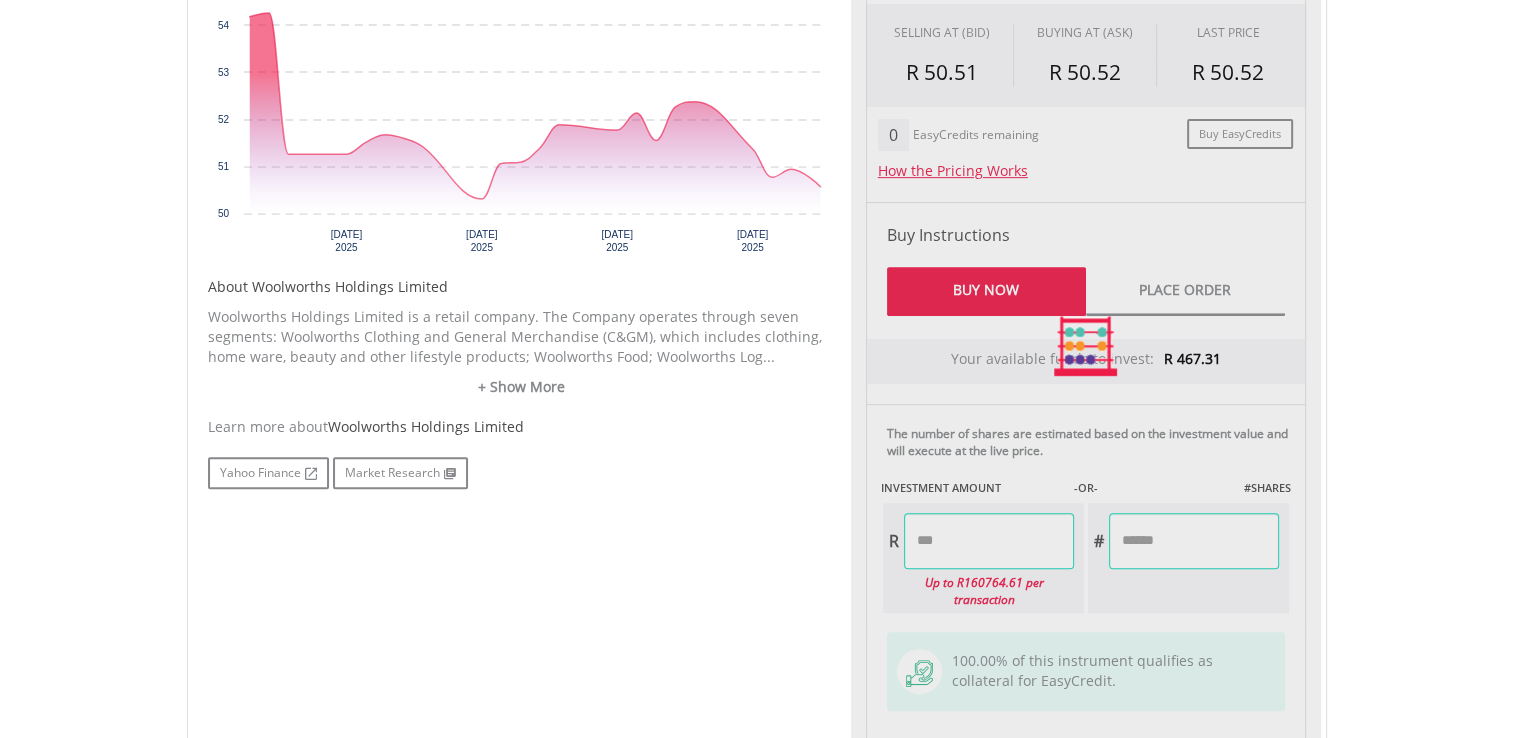 click on "﻿
Woolworths Holdings Limited
Woolworths Holdings Limited
Short Name:
WHL
Exchange:
JSE
OPEN" at bounding box center [757, 238] 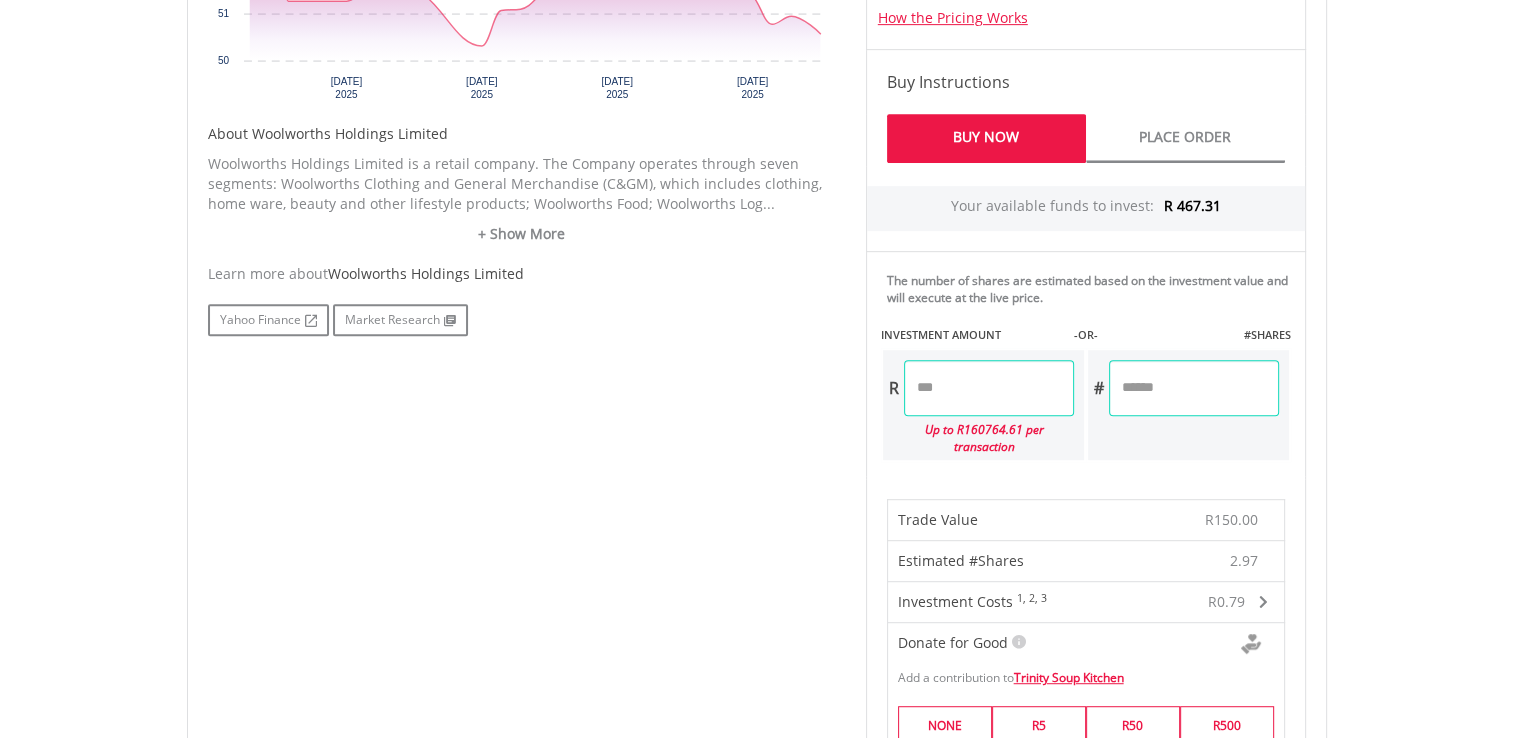 scroll, scrollTop: 950, scrollLeft: 0, axis: vertical 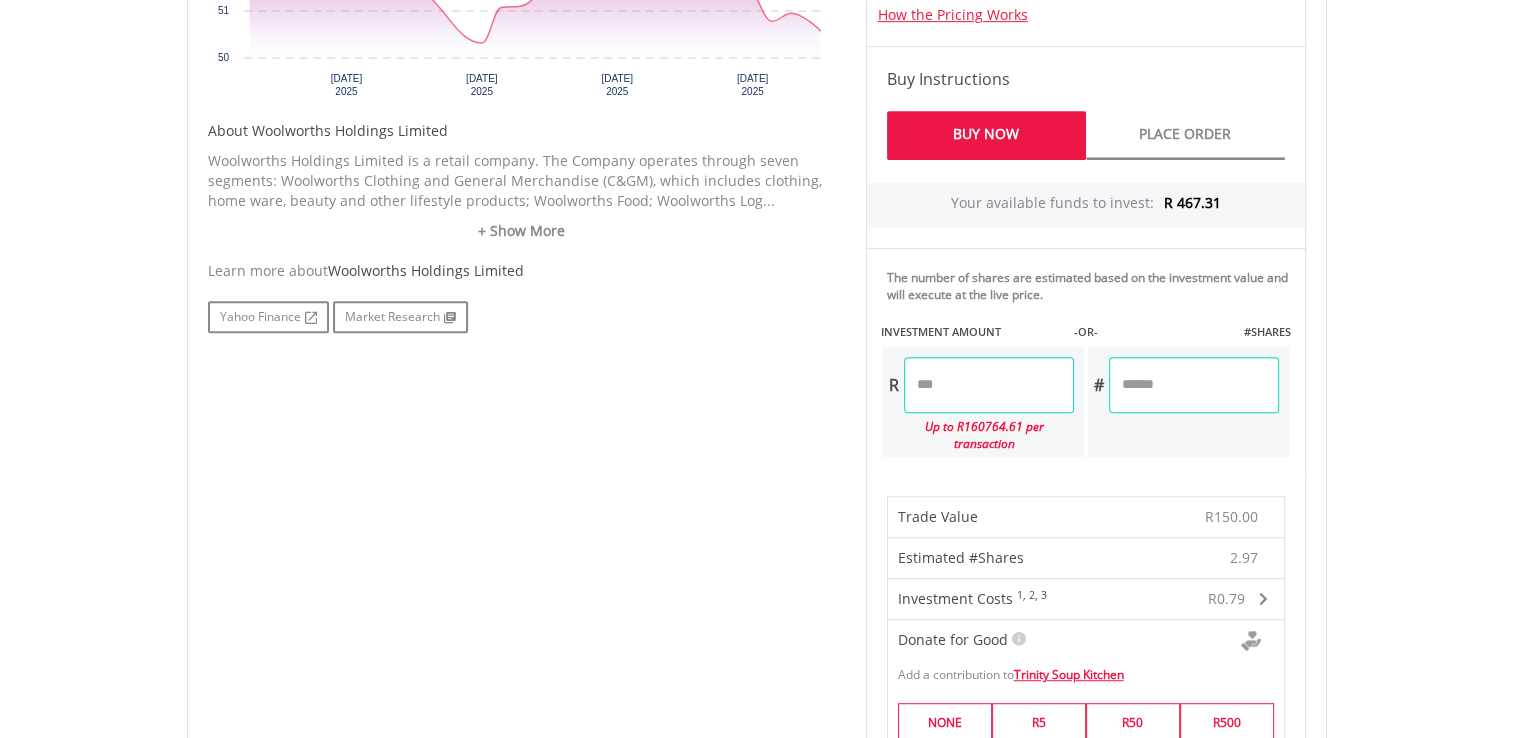 click on "******" at bounding box center (989, 385) 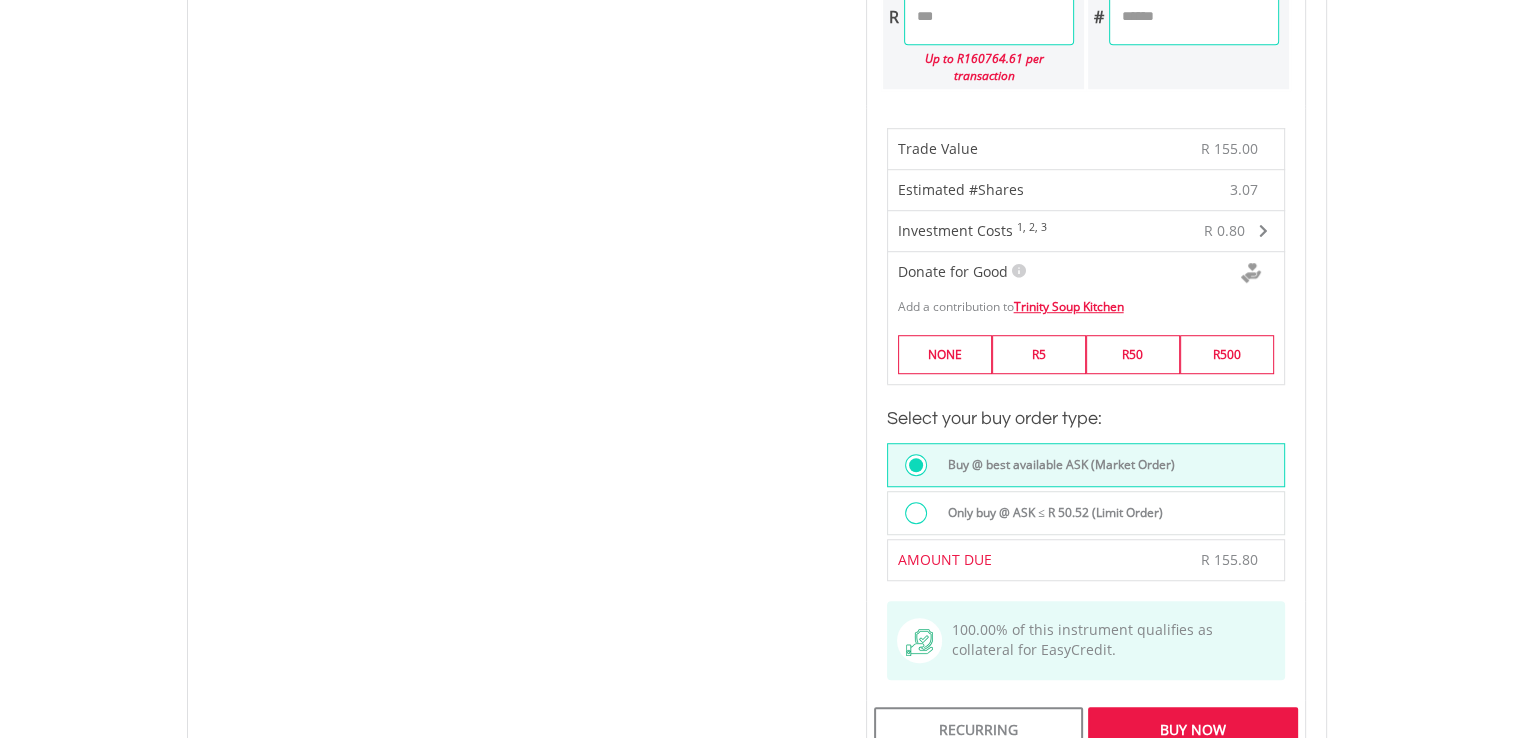 scroll, scrollTop: 1320, scrollLeft: 0, axis: vertical 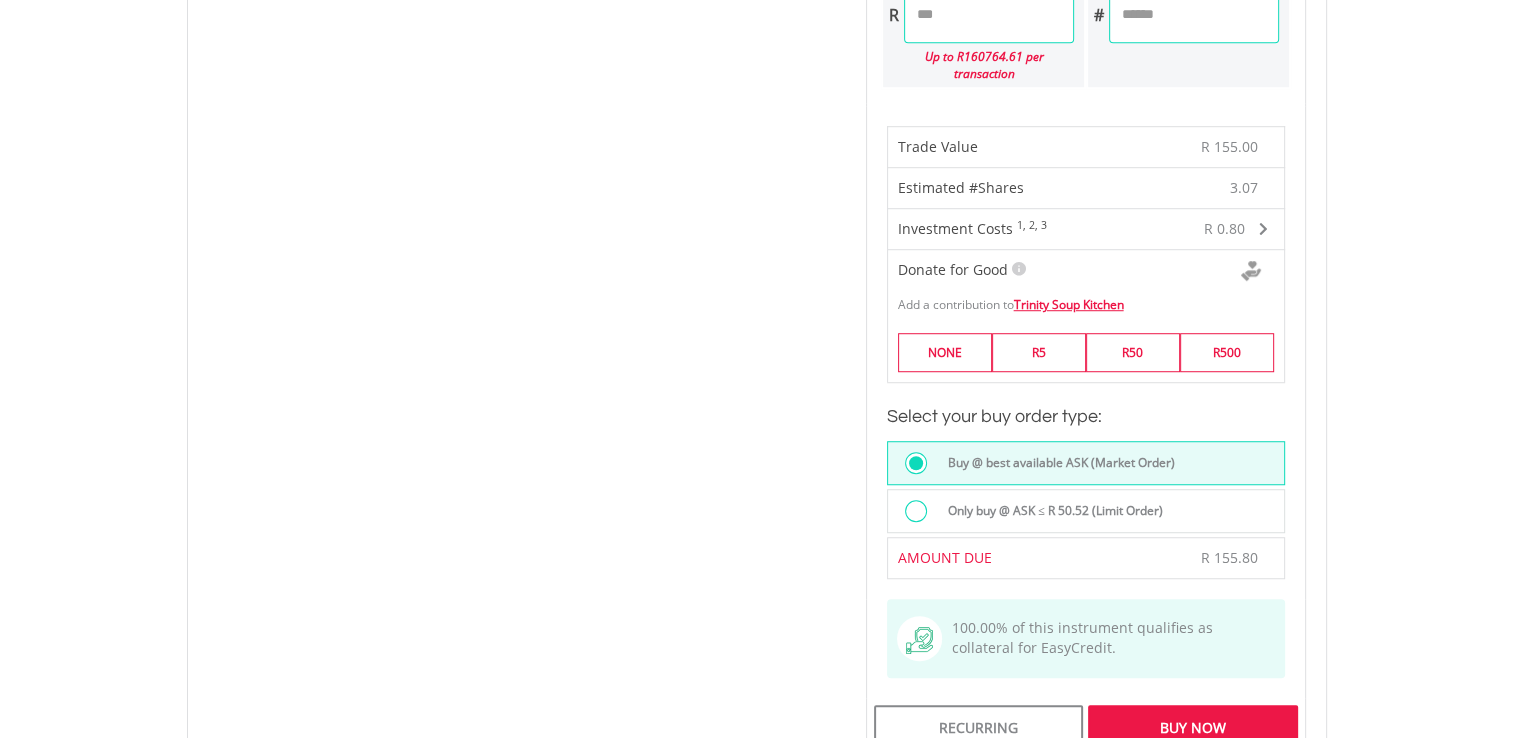 click on "Only buy @ ASK ≤ R 50.52 (Limit Order)" at bounding box center (1049, 511) 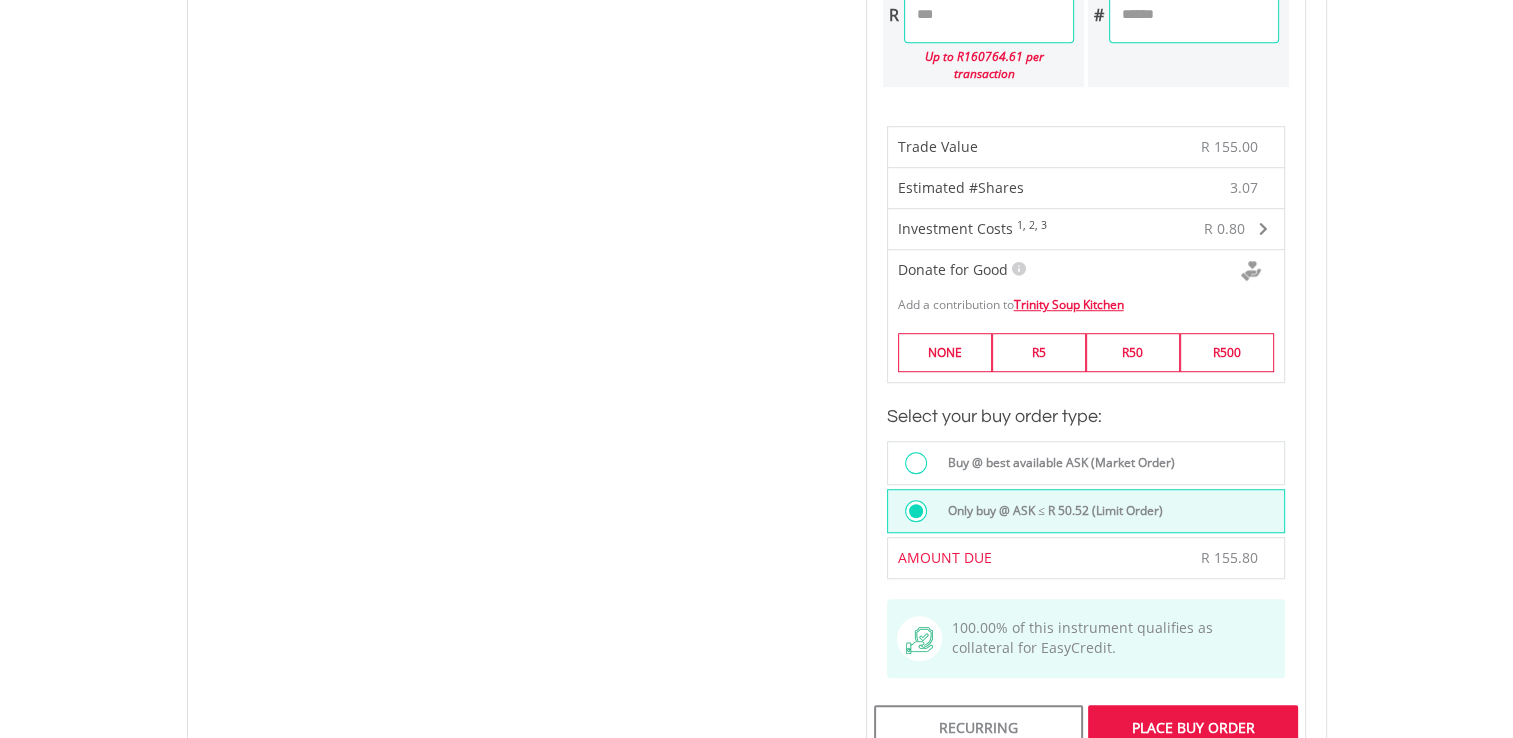 click on "Place Buy Order" at bounding box center [1192, 728] 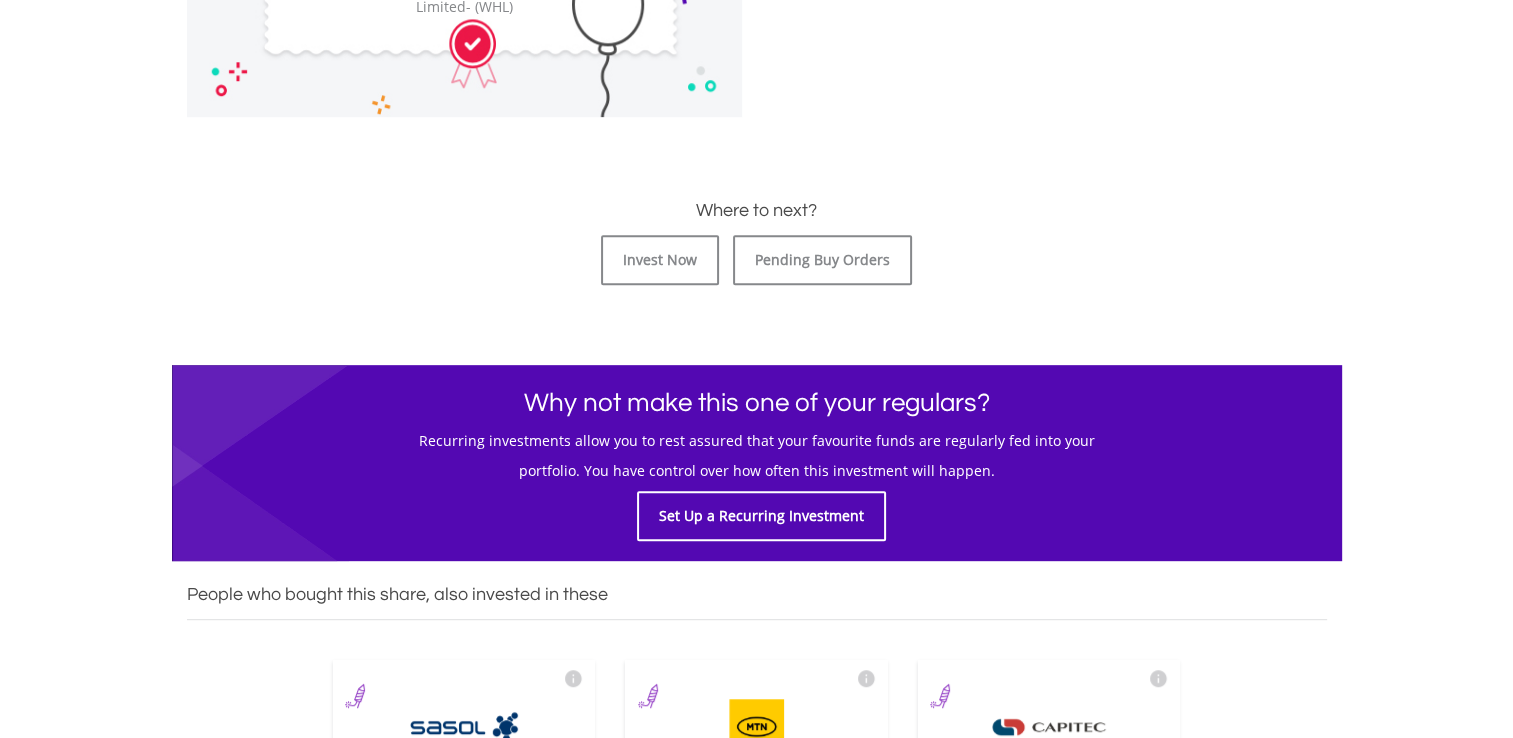 scroll, scrollTop: 842, scrollLeft: 0, axis: vertical 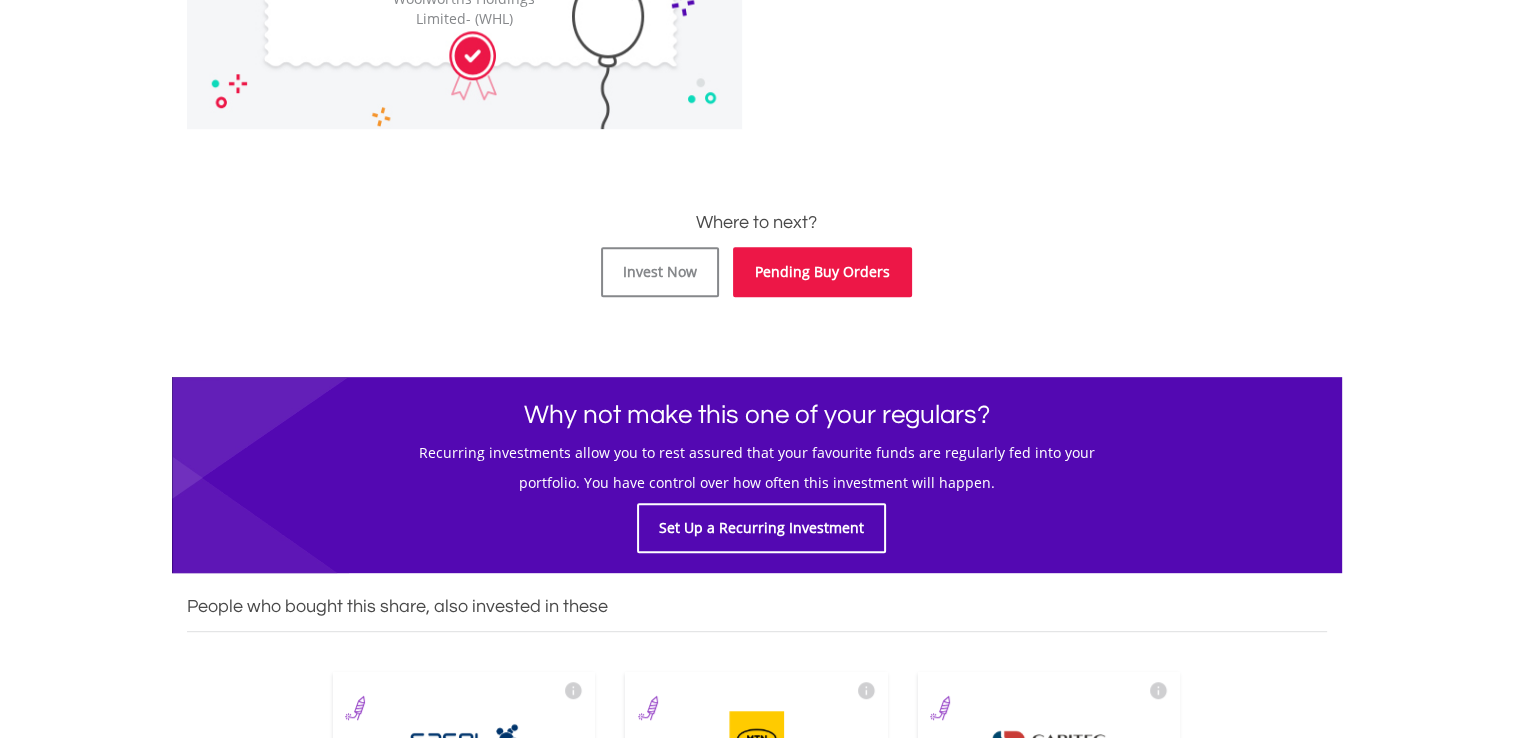 click on "Pending Buy Orders" at bounding box center (822, 272) 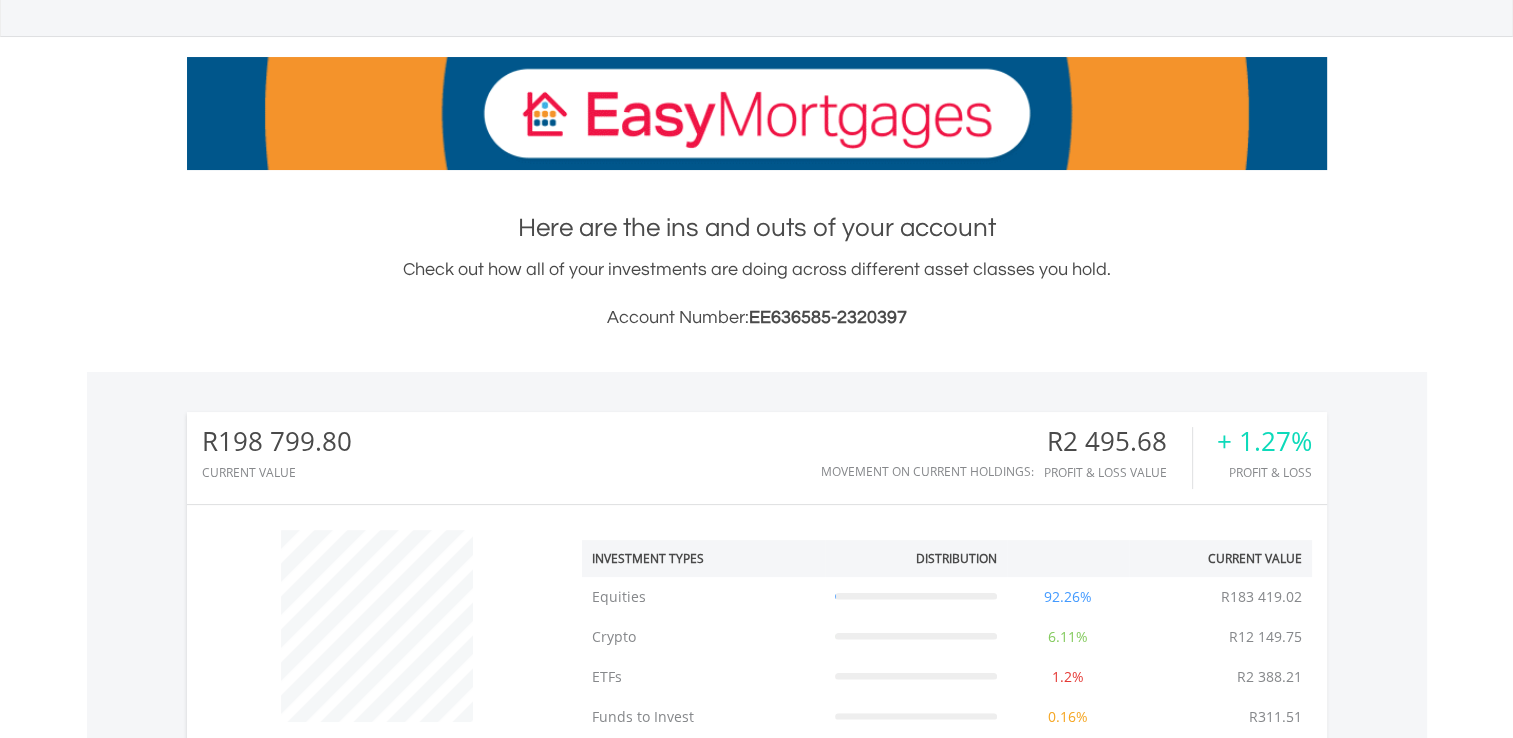scroll, scrollTop: 252, scrollLeft: 0, axis: vertical 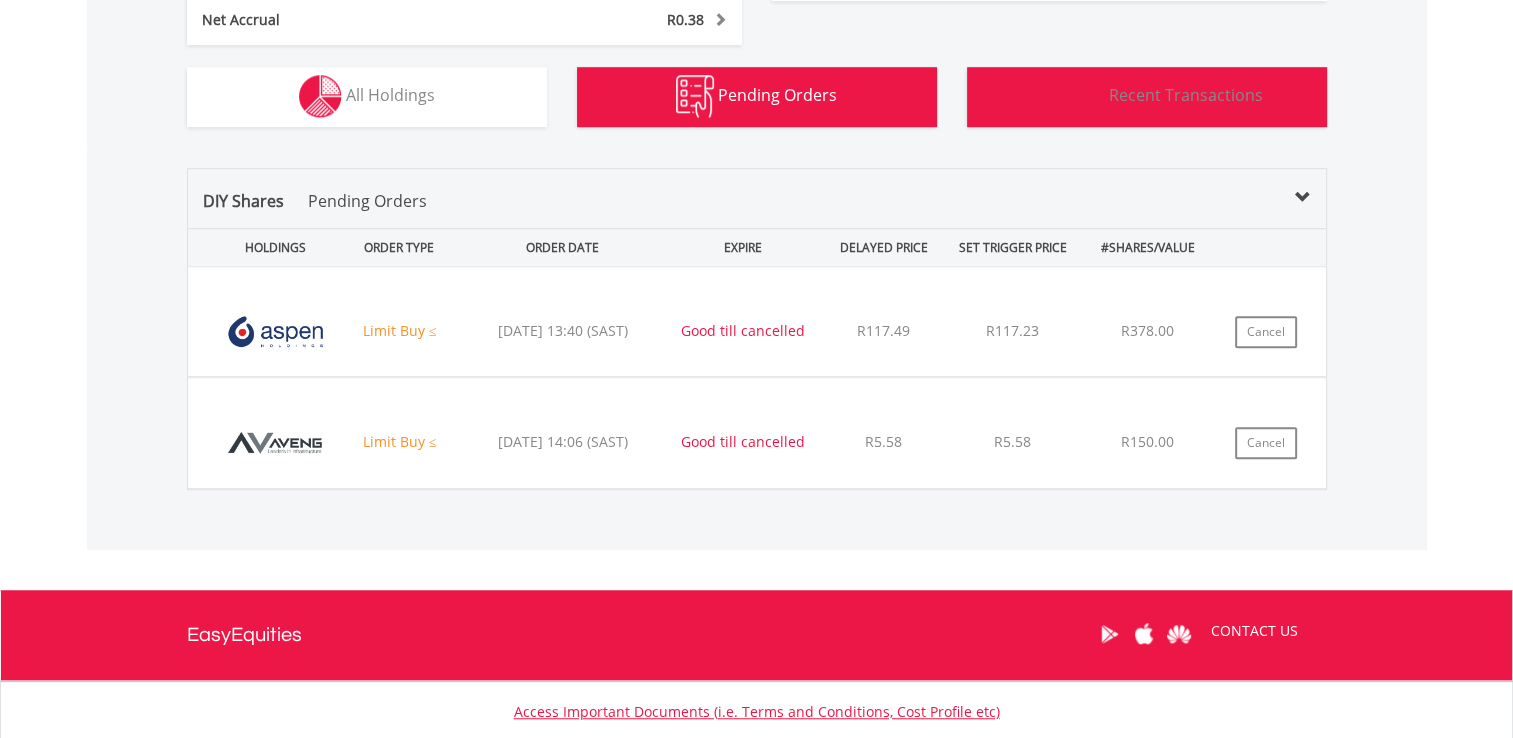 click on "Recent Transactions" at bounding box center [1186, 95] 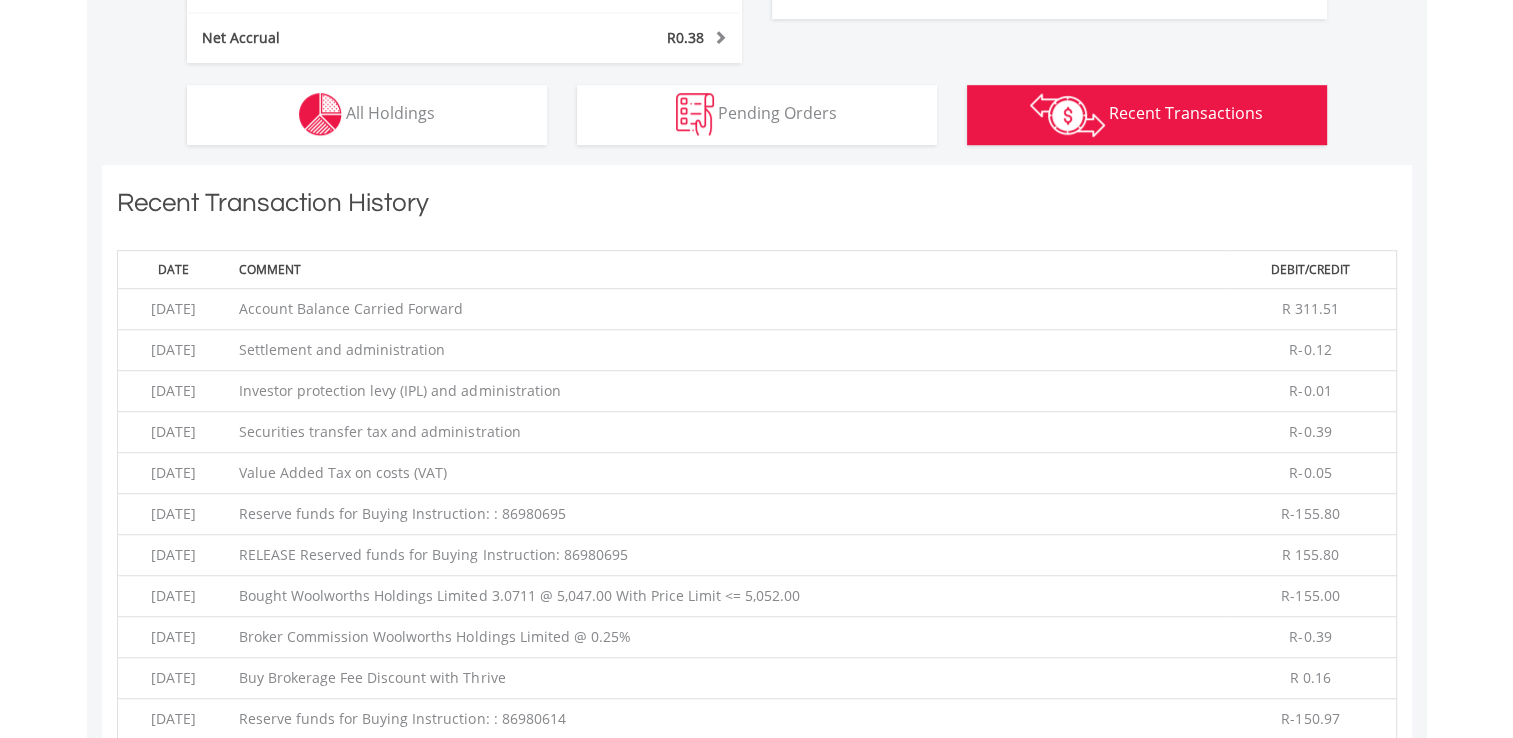 scroll, scrollTop: 1357, scrollLeft: 0, axis: vertical 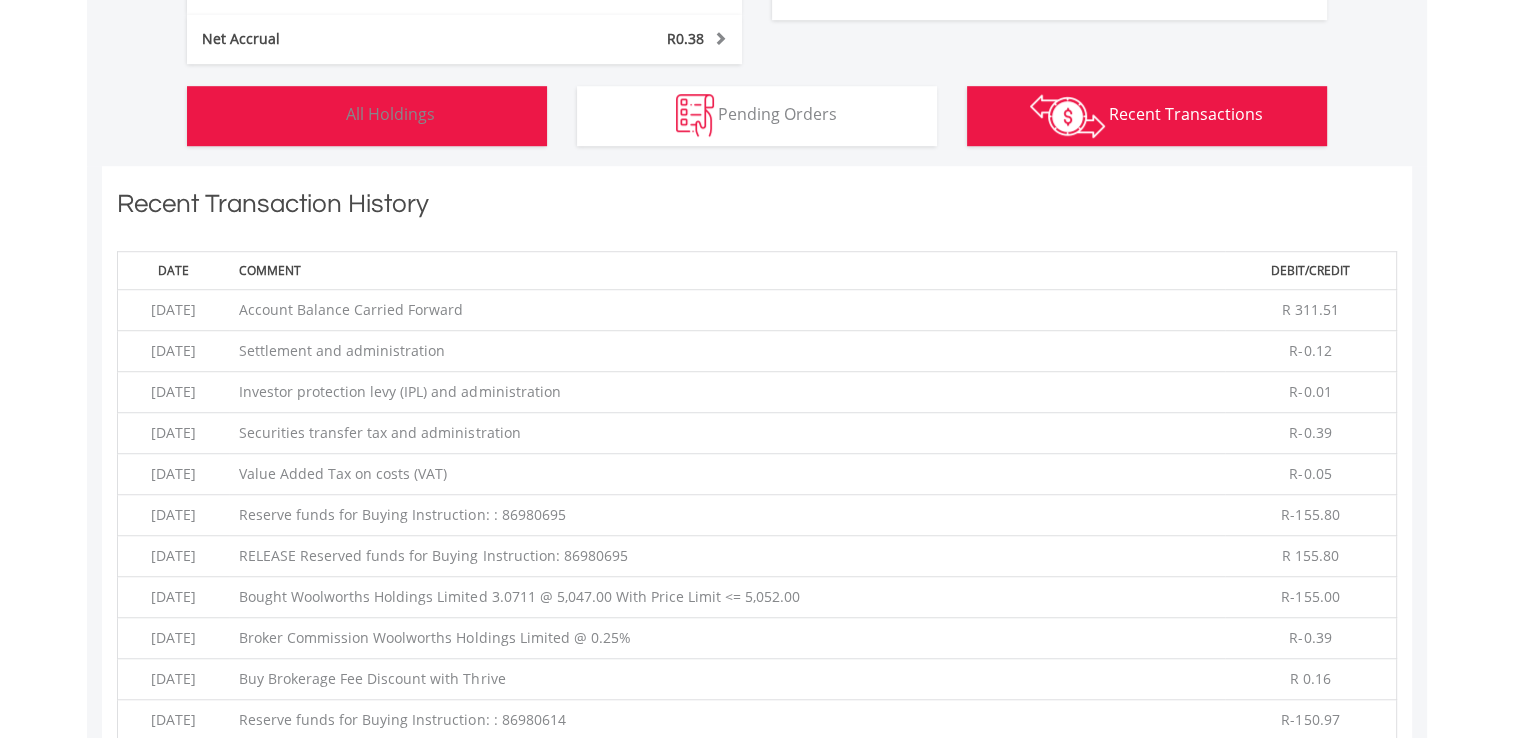 click on "Holdings
All Holdings" at bounding box center [367, 116] 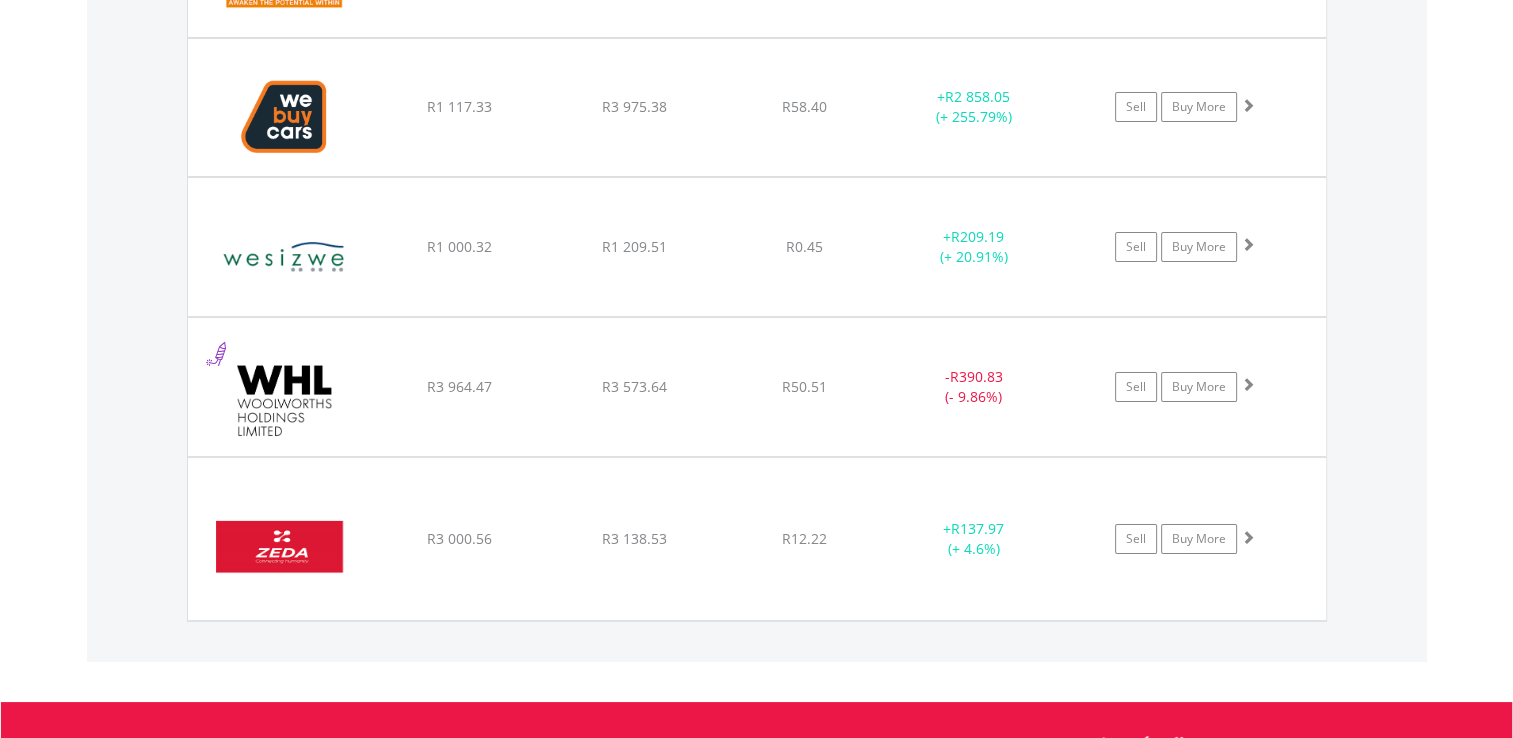 scroll, scrollTop: 7617, scrollLeft: 0, axis: vertical 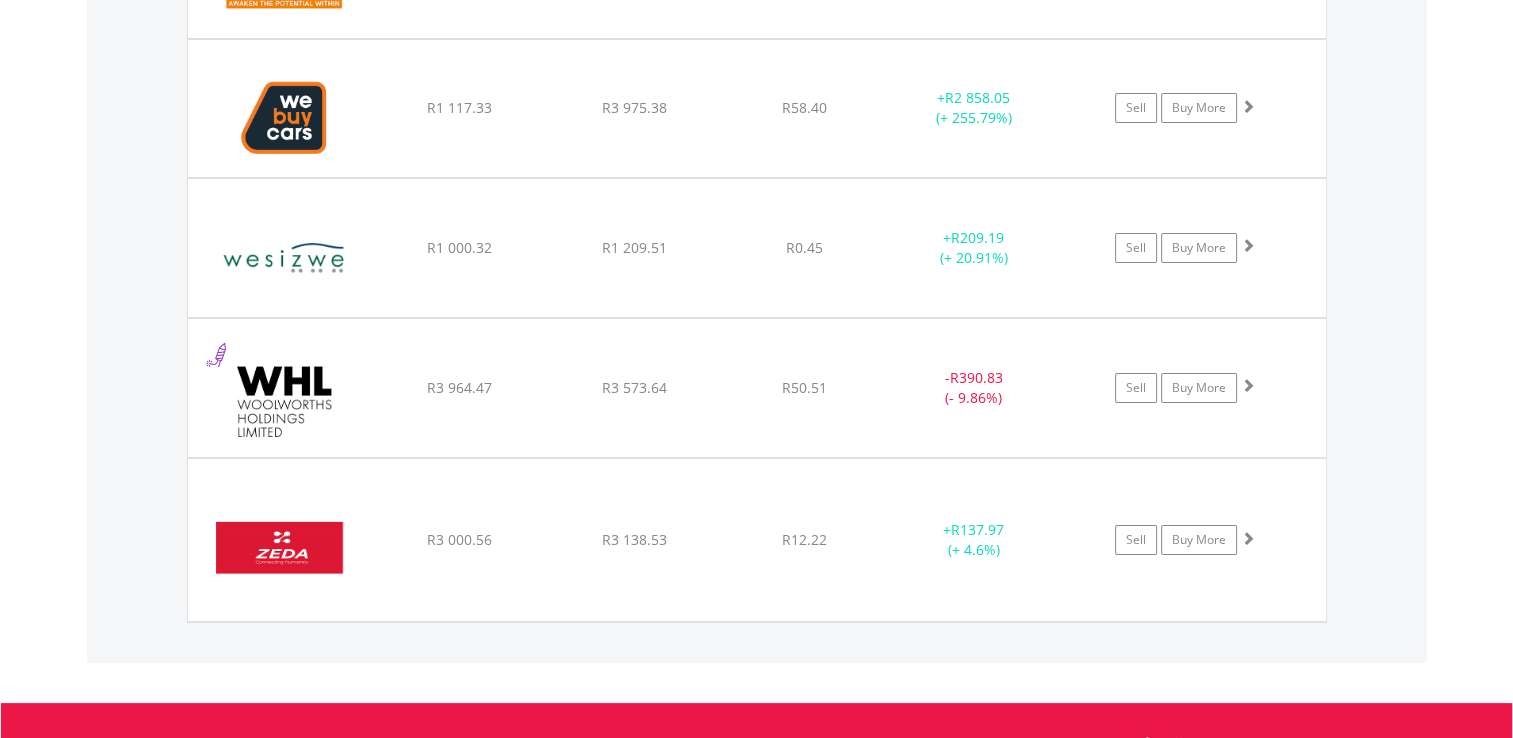 click on "R3 573.64" at bounding box center (634, -5887) 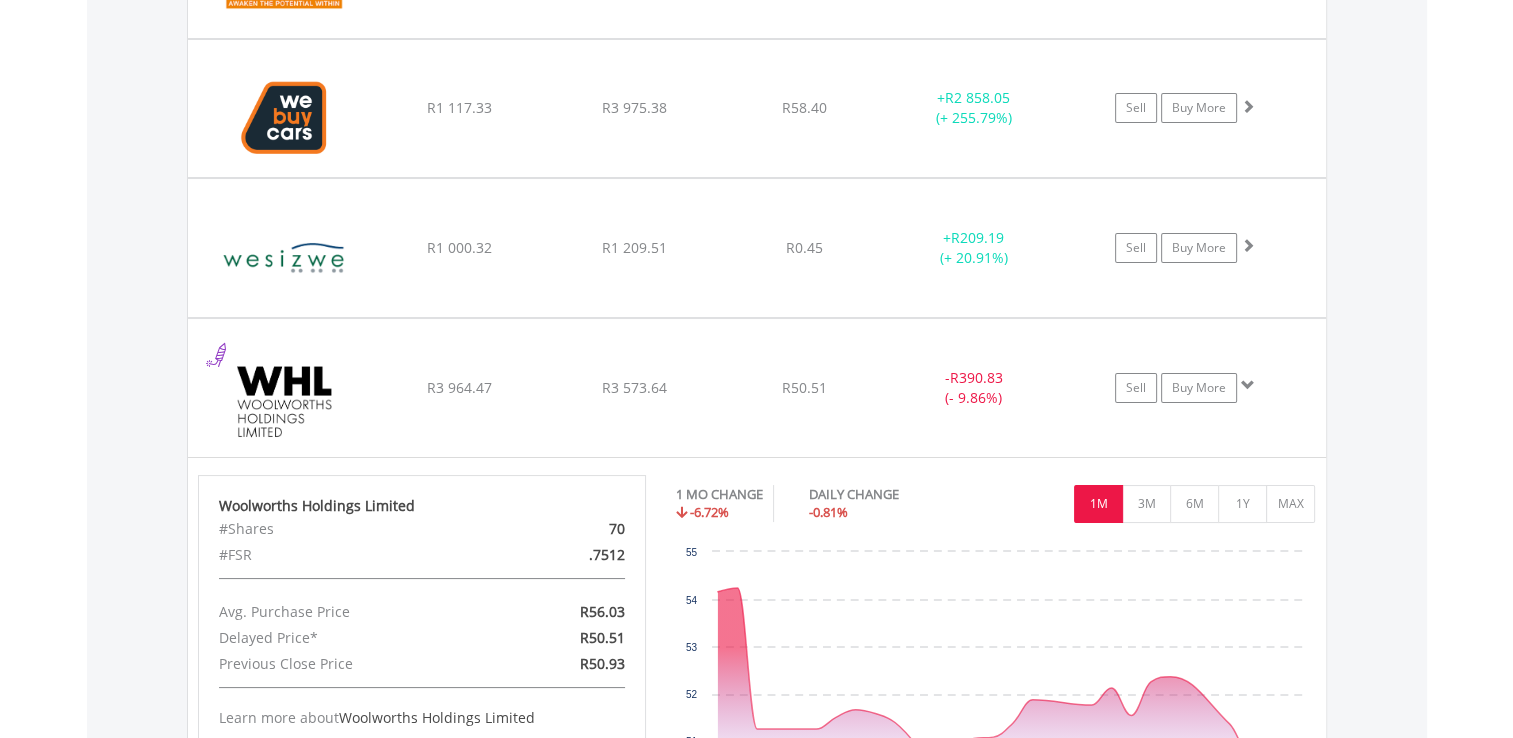 click on "R3 573.64" at bounding box center [634, -5887] 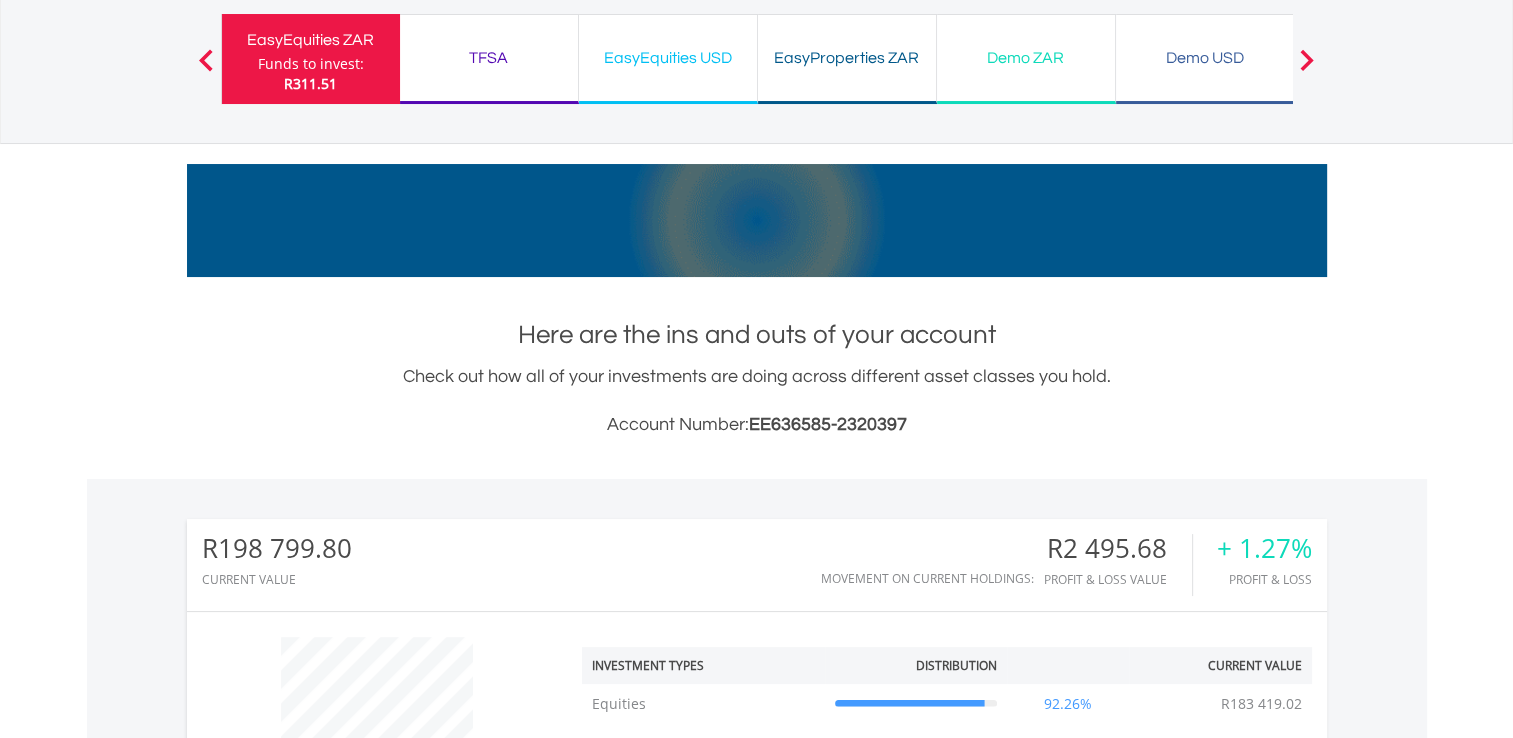 scroll, scrollTop: 0, scrollLeft: 0, axis: both 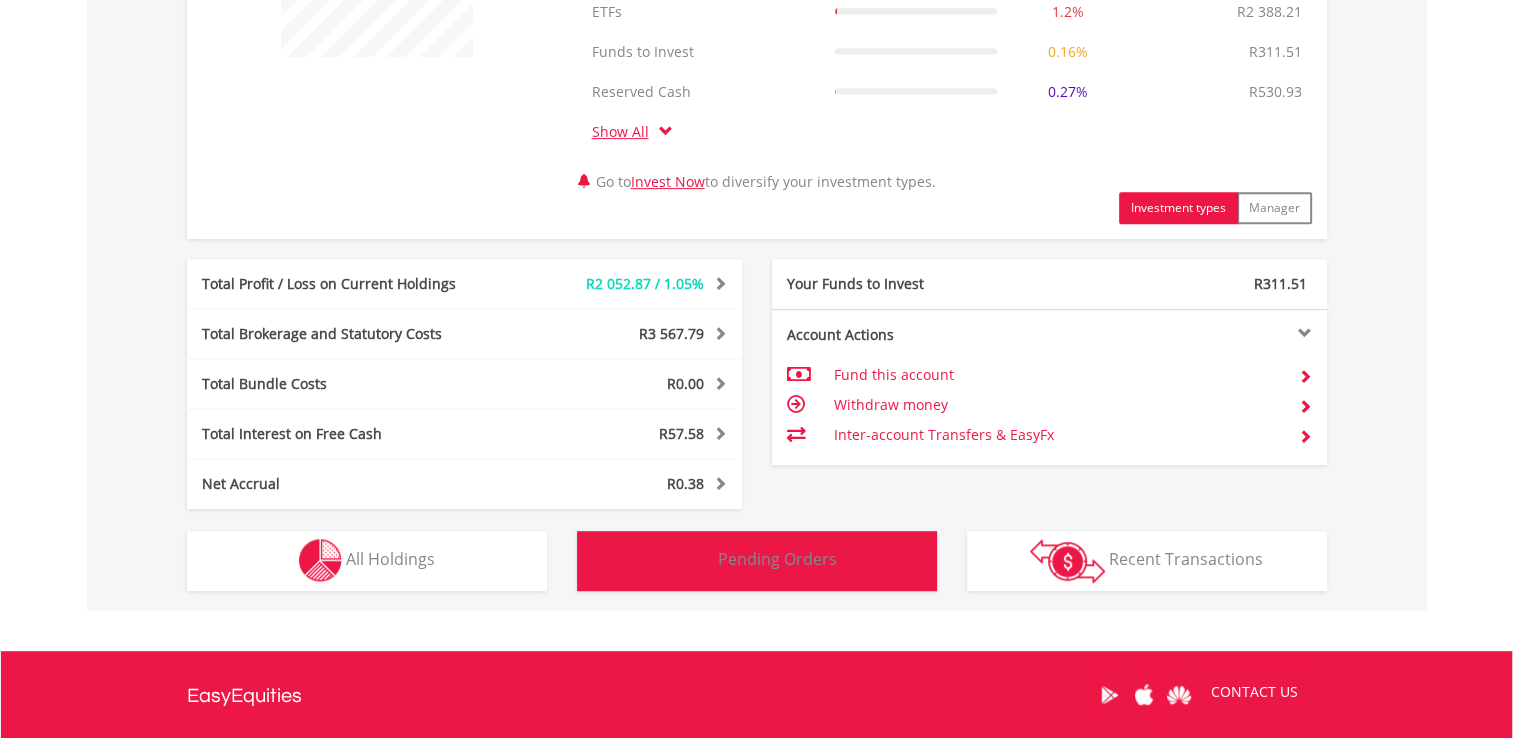 click at bounding box center (695, 560) 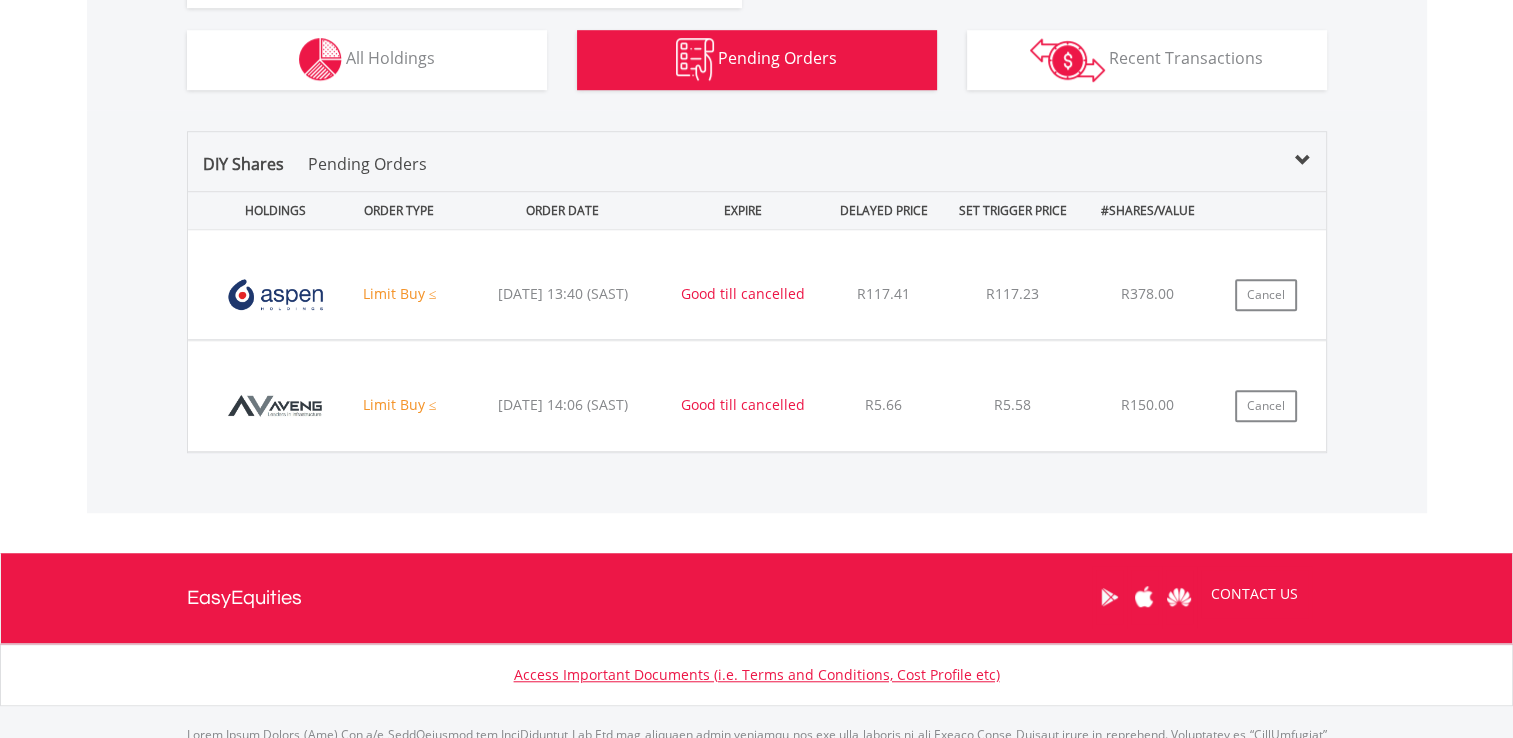 scroll, scrollTop: 1400, scrollLeft: 0, axis: vertical 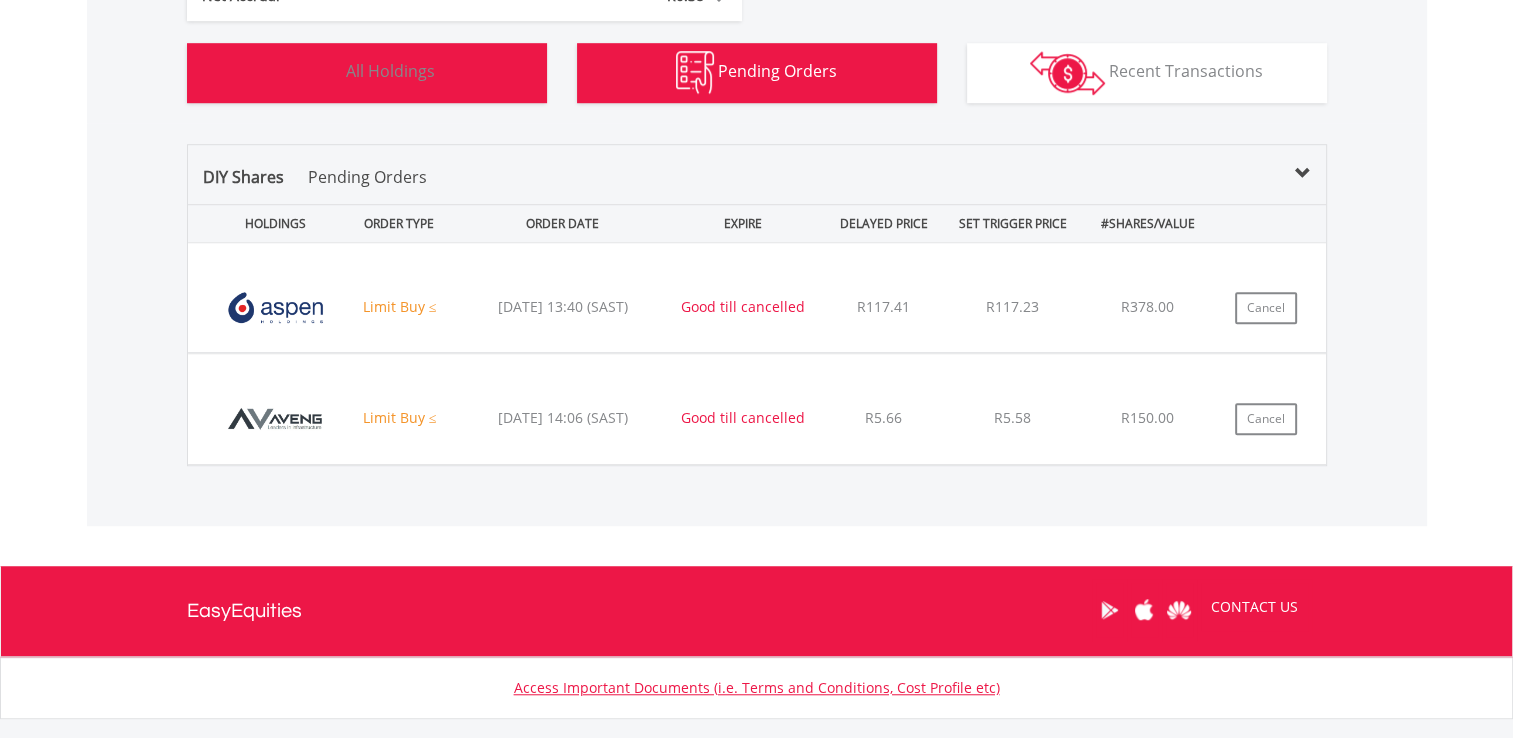 click on "All Holdings" at bounding box center [390, 71] 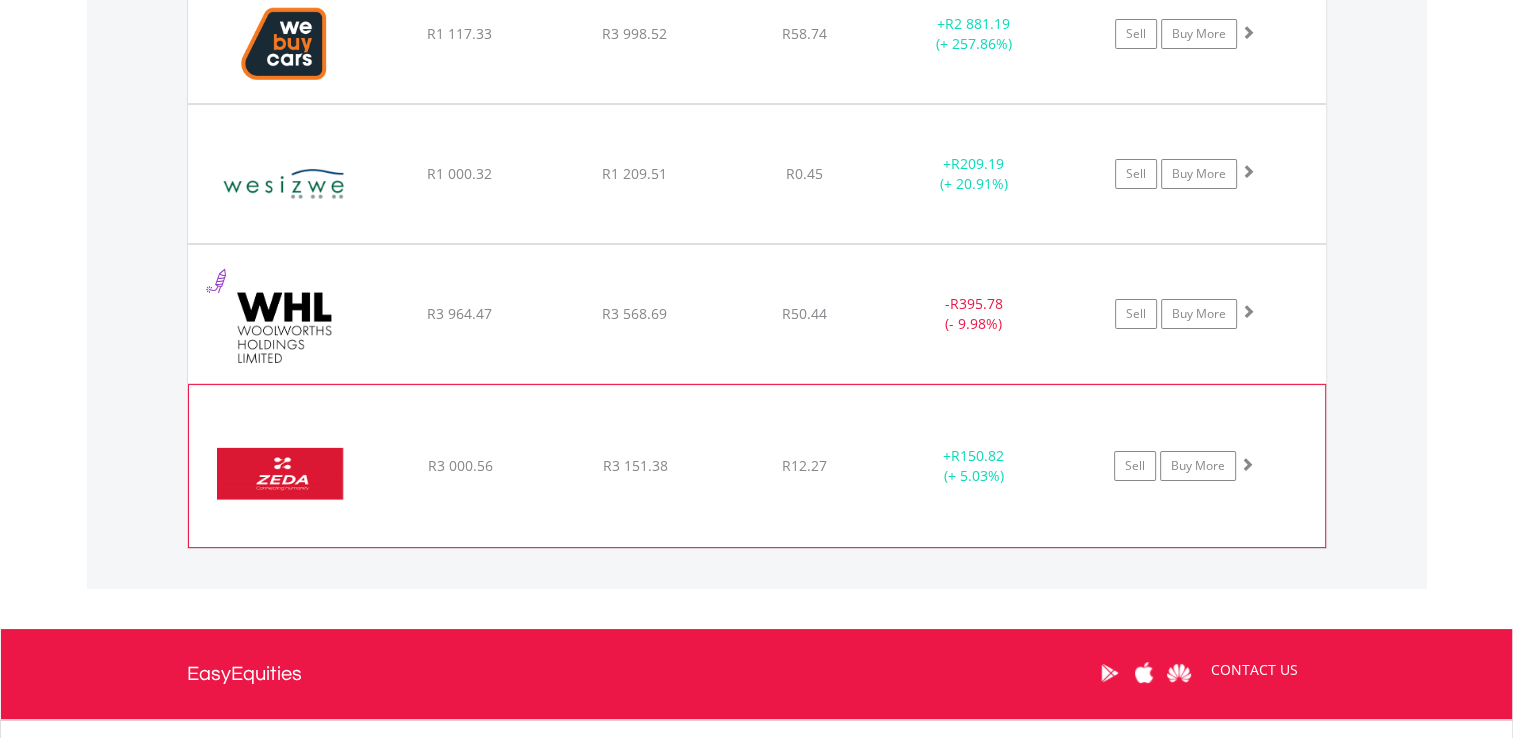 scroll, scrollTop: 7690, scrollLeft: 0, axis: vertical 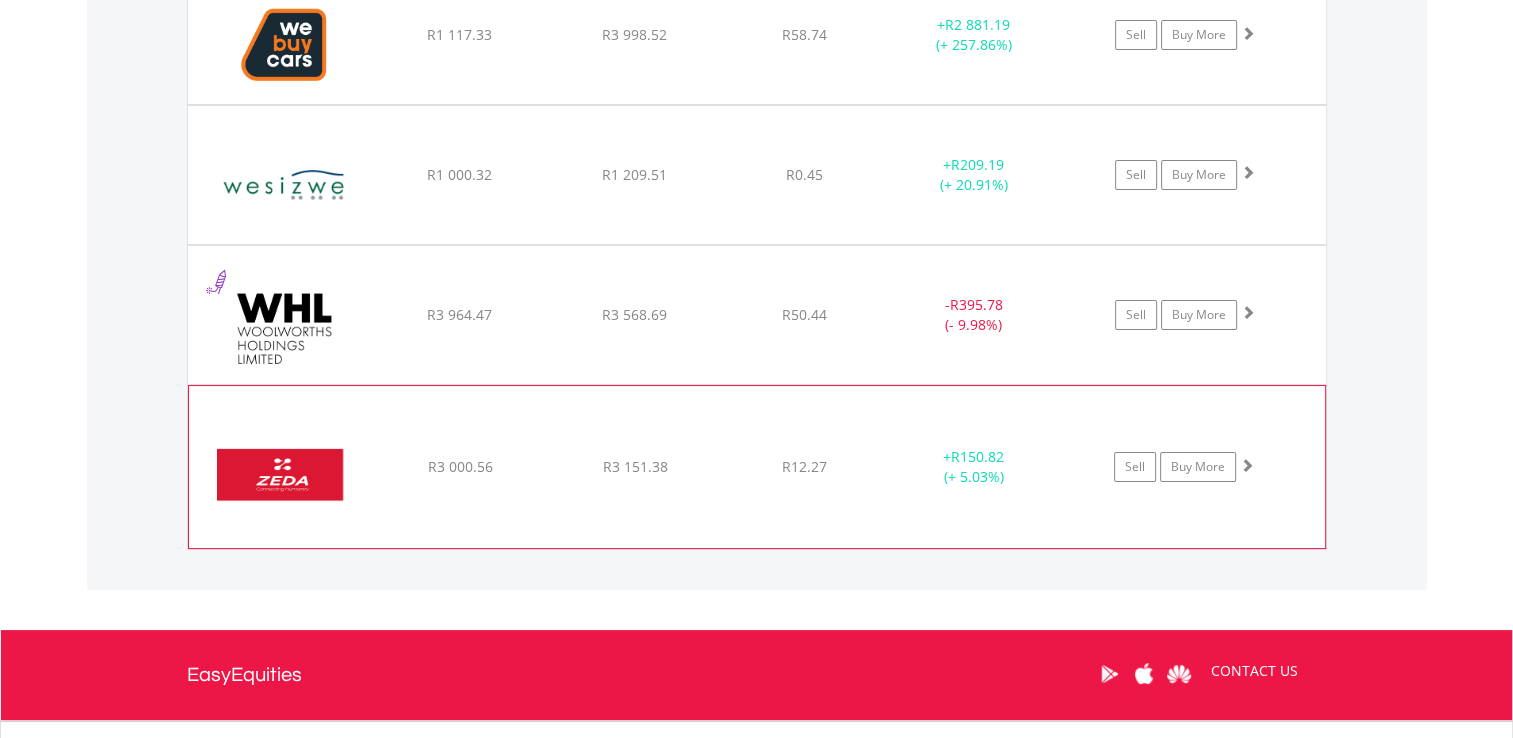 click on "﻿
Woolworths Holdings Limited
R3 964.47
R3 568.69
R50.44
-  R395.78 (- 9.98%)
Sell
Buy More" at bounding box center (757, -5959) 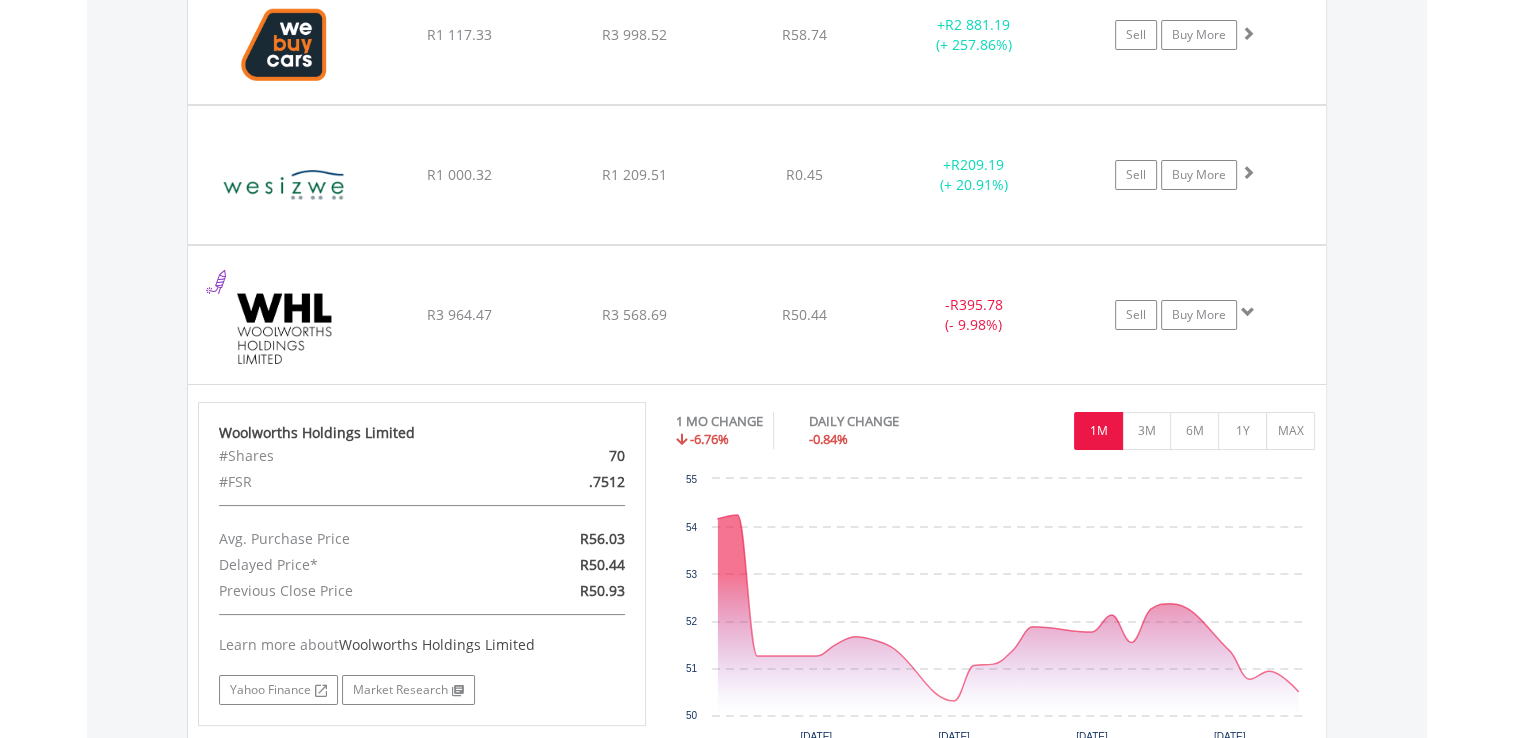 click on "﻿
Woolworths Holdings Limited
R3 964.47
R3 568.69
R50.44
-  R395.78 (- 9.98%)
Sell
Buy More" at bounding box center (757, -5959) 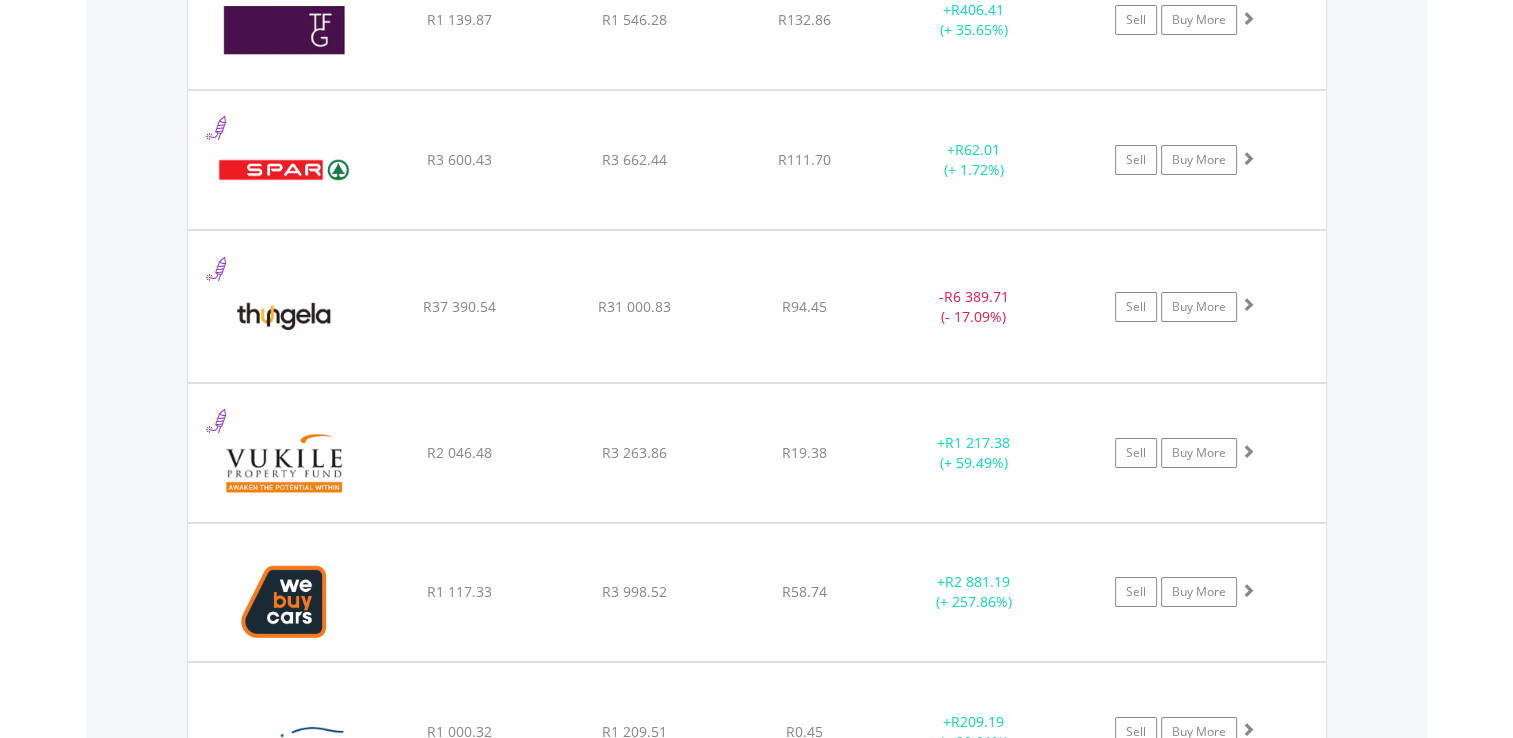 scroll, scrollTop: 7130, scrollLeft: 0, axis: vertical 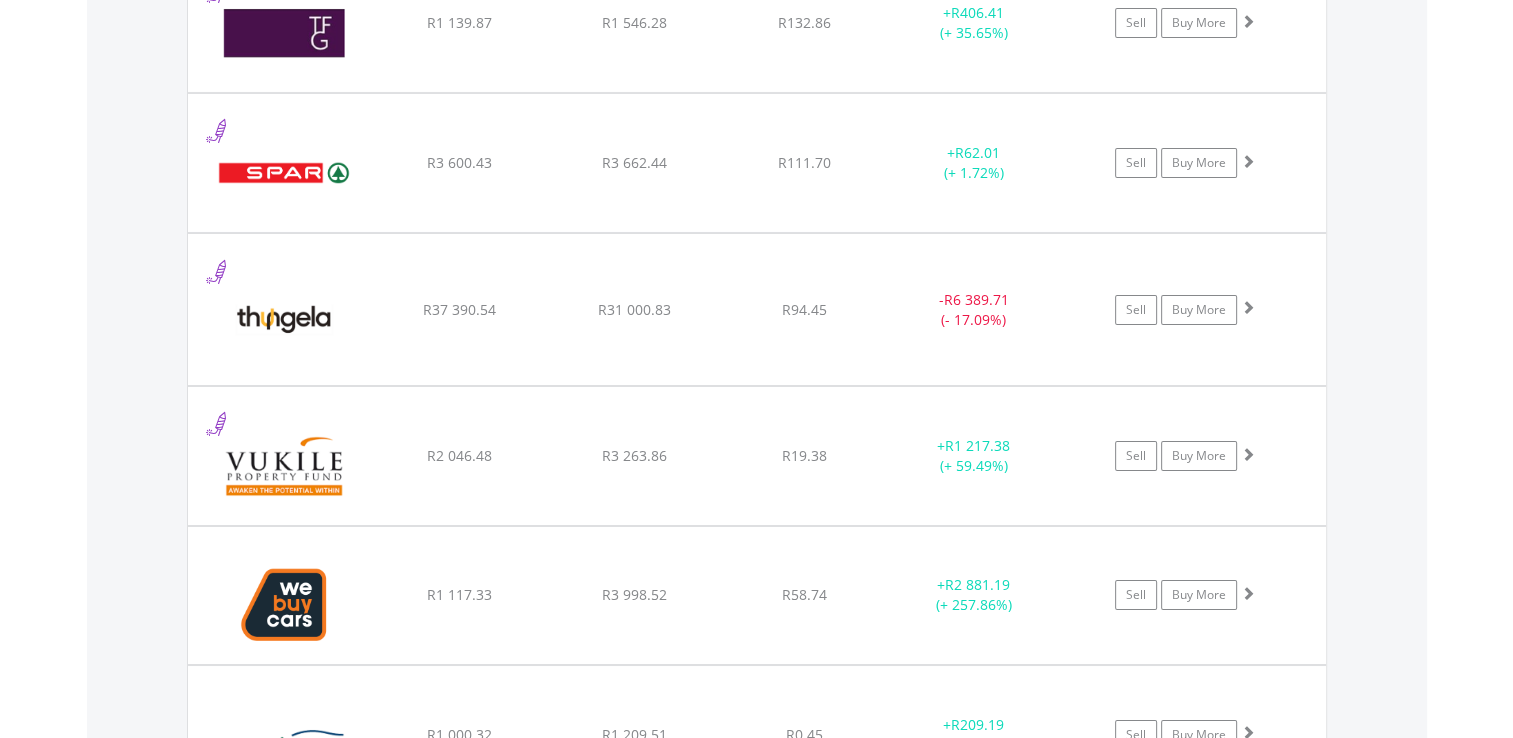 click on "﻿
Thungela Resources Limited
R37 390.54
R31 000.83
R94.45
-  R6 389.71 (- 17.09%)
Sell
Buy More" at bounding box center [757, -5399] 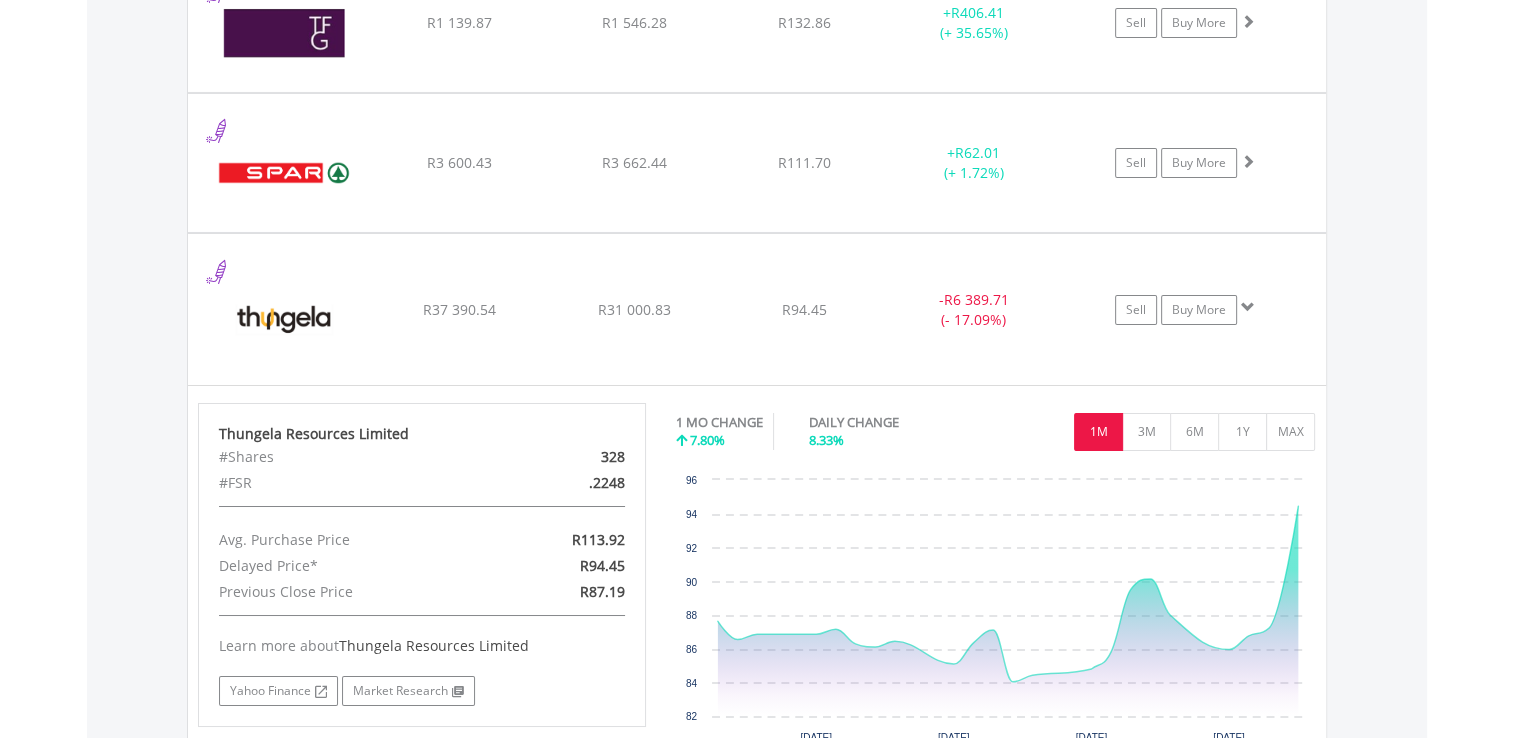 click on "﻿
Thungela Resources Limited
R37 390.54
R31 000.83
R94.45
-  R6 389.71 (- 17.09%)
Sell
Buy More" at bounding box center [757, -5399] 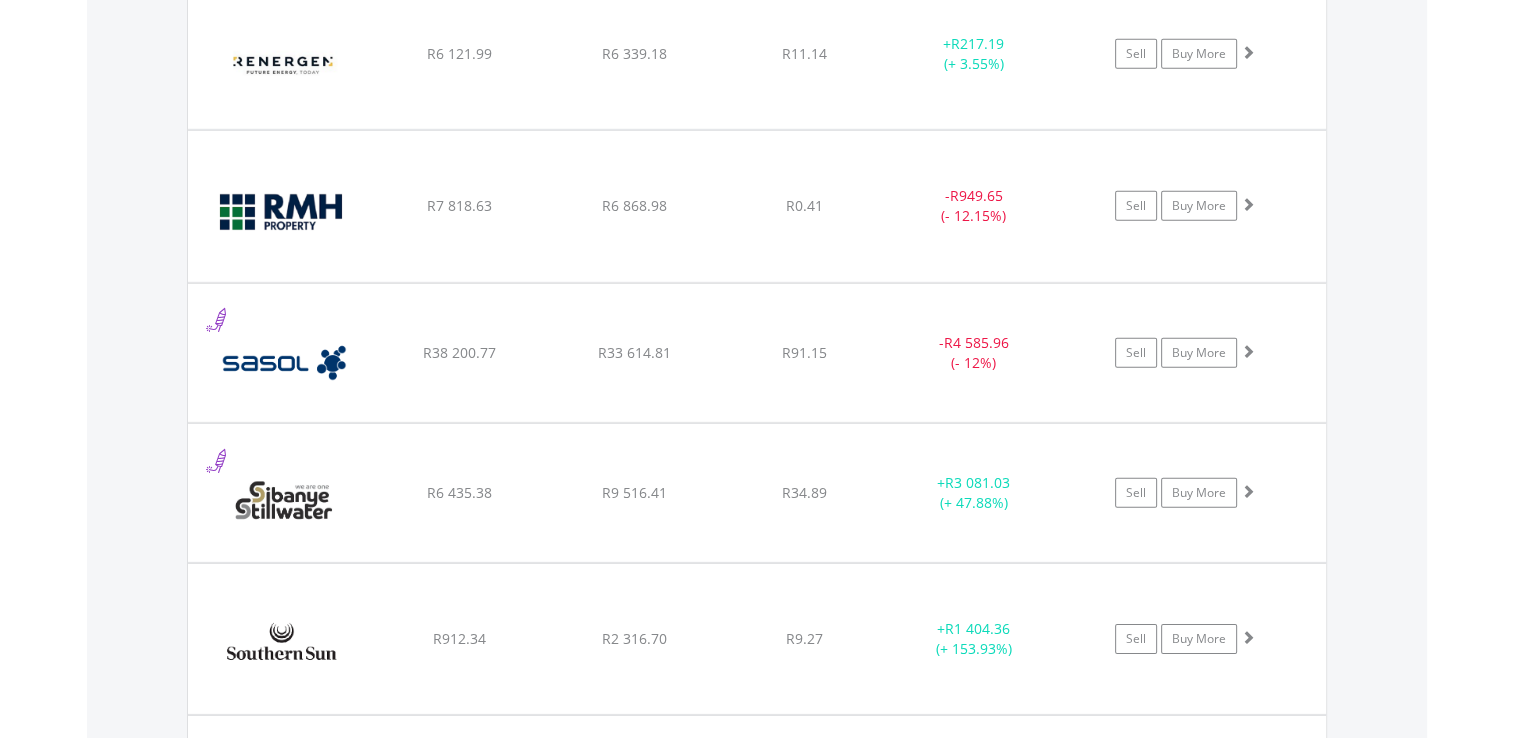 scroll, scrollTop: 6088, scrollLeft: 0, axis: vertical 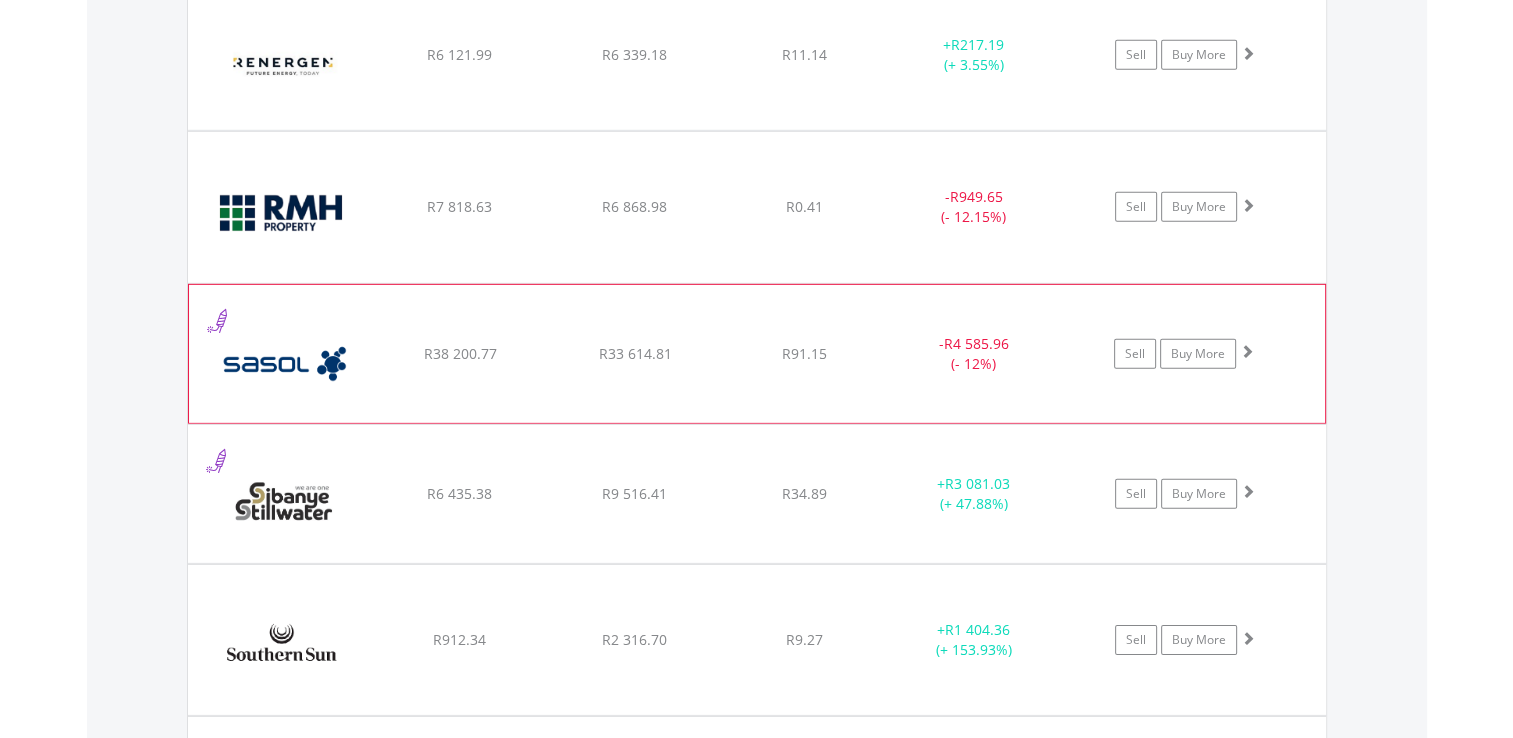 click on "﻿
Sasol Limited
R38 200.77
R33 614.81
R91.15
-  R4 585.96 (- 12%)
Sell
Buy More" at bounding box center [757, -4357] 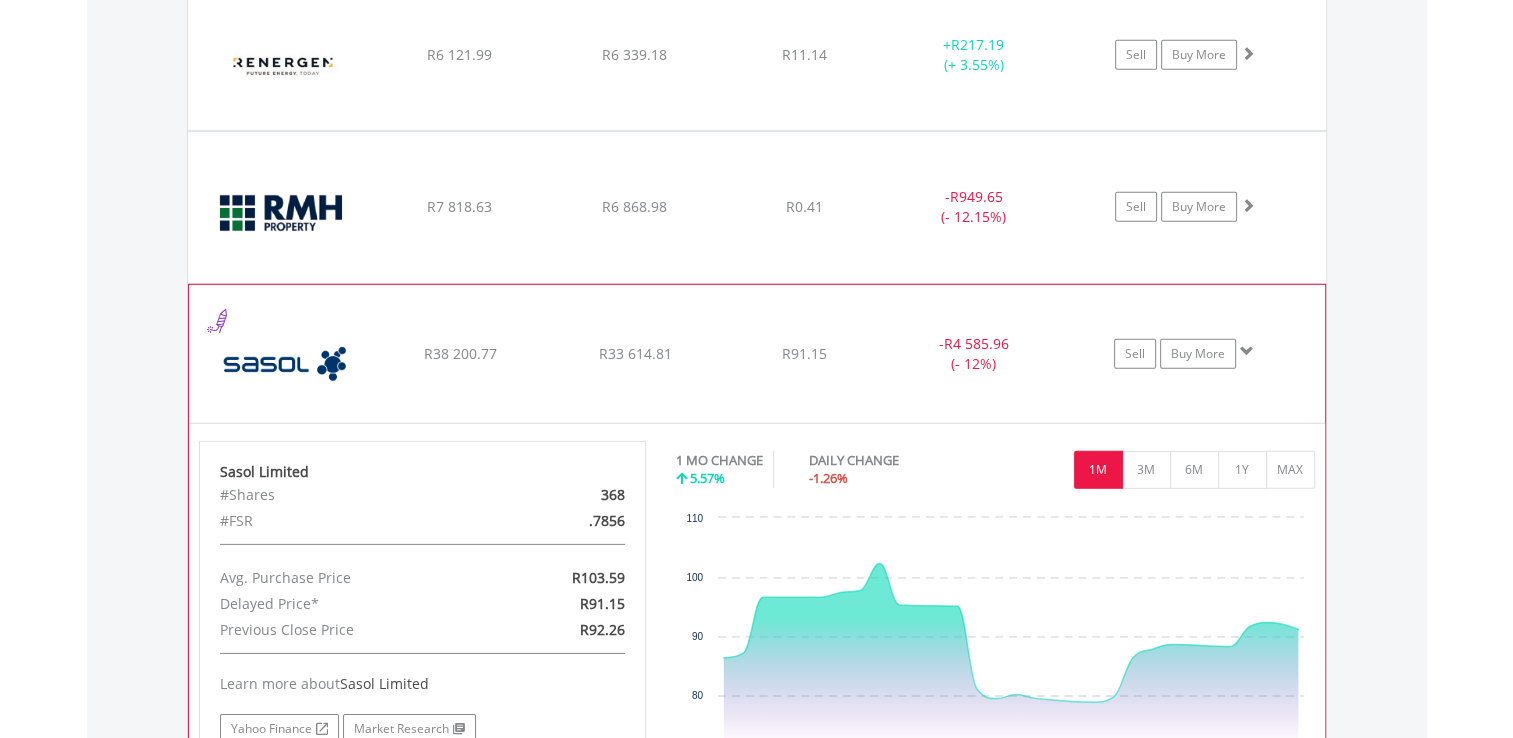 click on "﻿
Sasol Limited
R38 200.77
R33 614.81
R91.15
-  R4 585.96 (- 12%)
Sell
Buy More" at bounding box center (757, -4357) 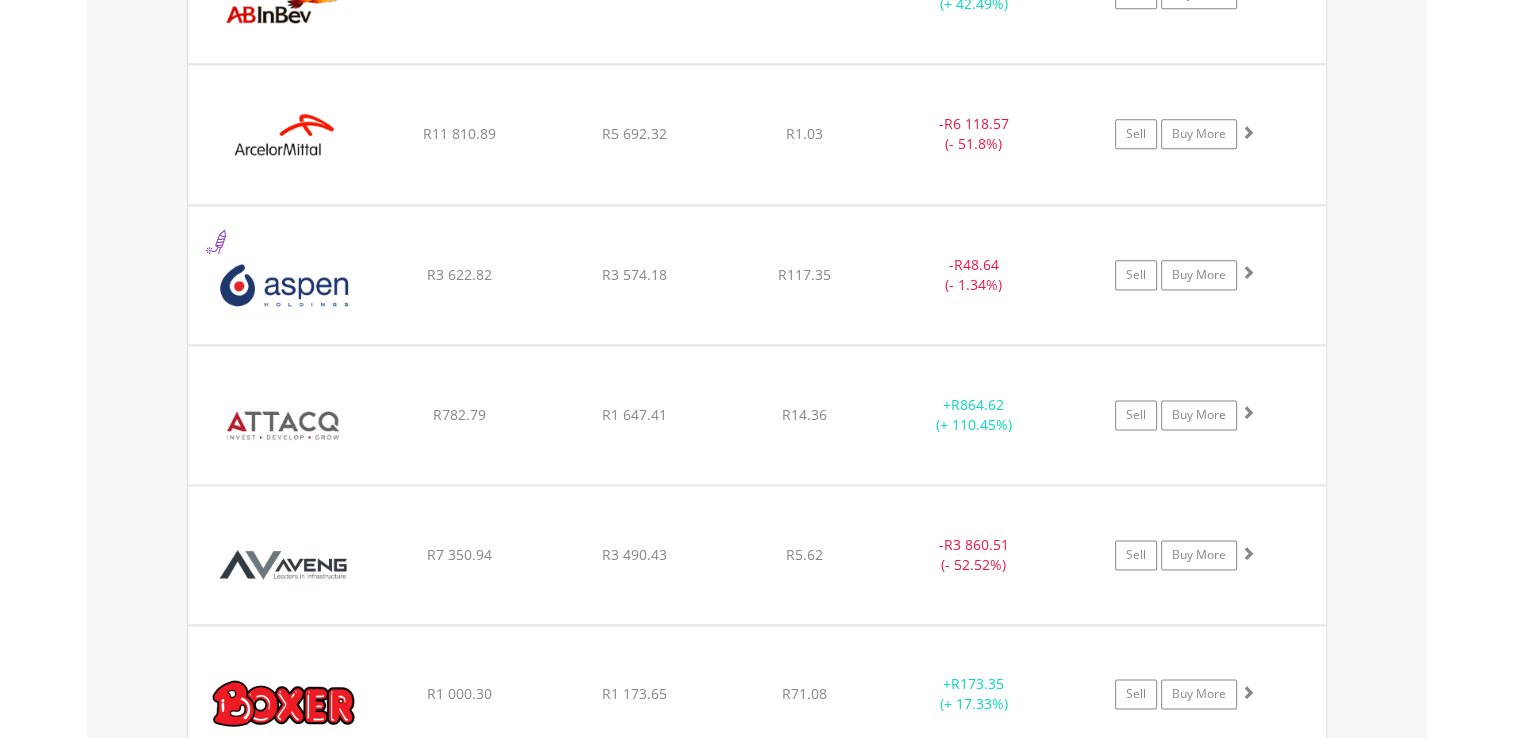 scroll, scrollTop: 2571, scrollLeft: 0, axis: vertical 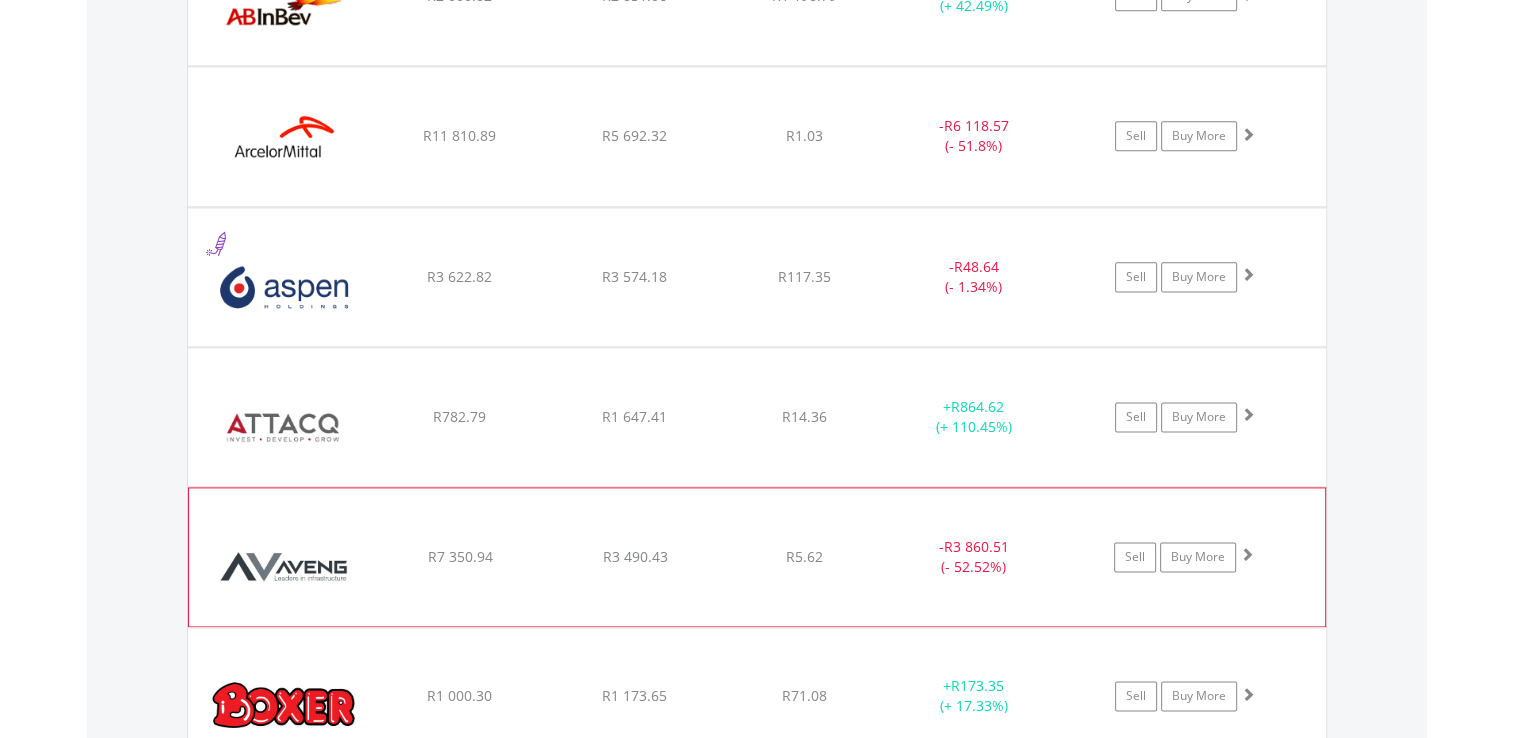 click on "R3 490.43" at bounding box center (634, -841) 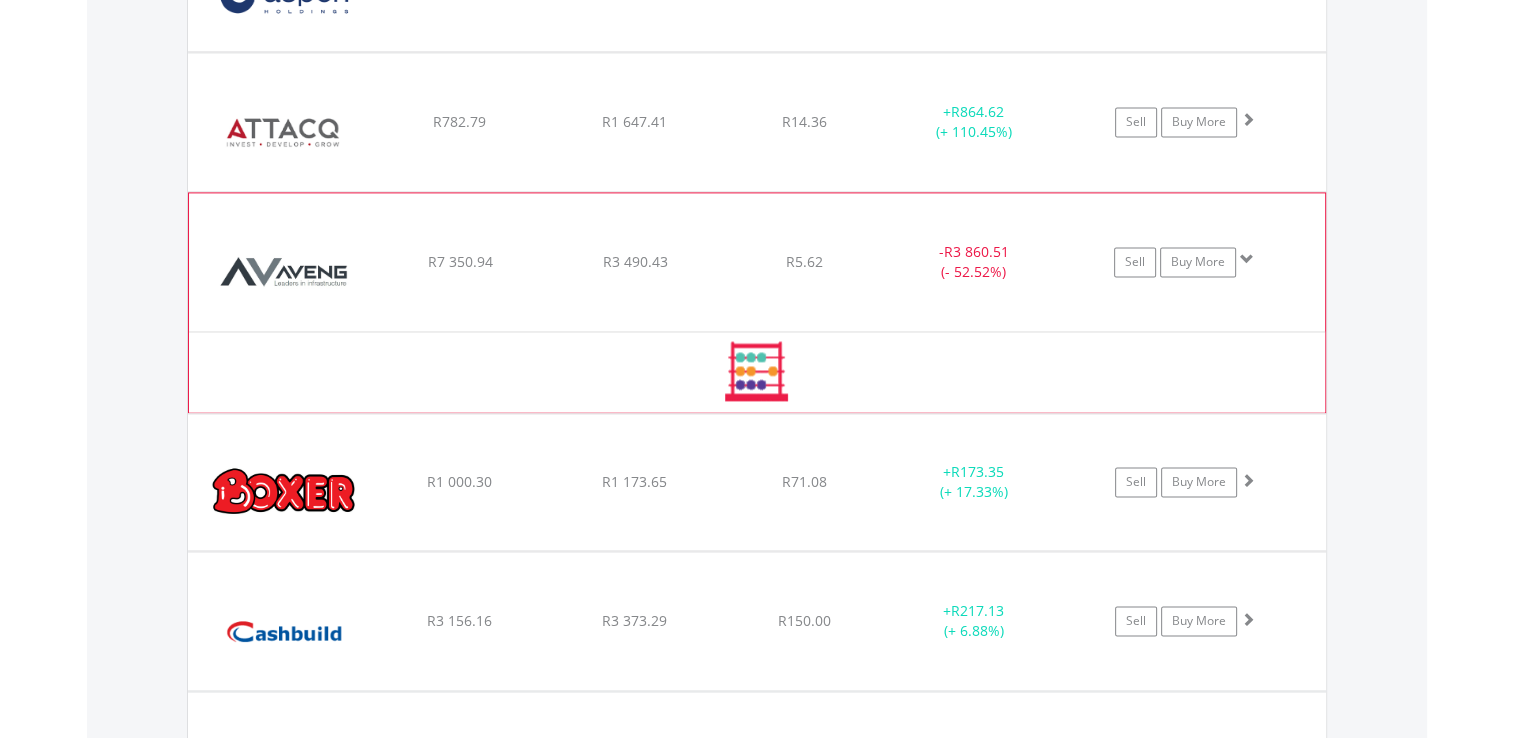 scroll, scrollTop: 2873, scrollLeft: 0, axis: vertical 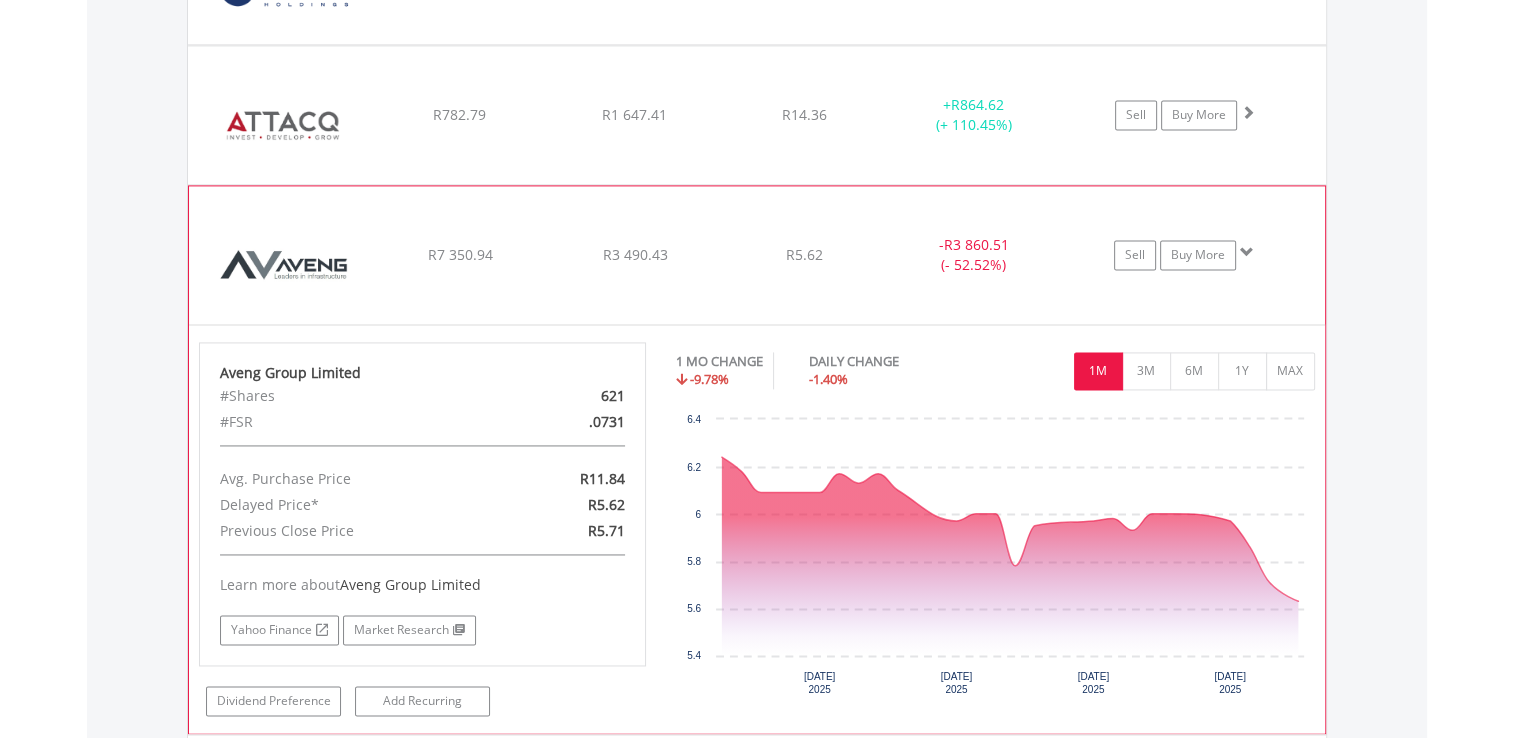 click on "R3 490.43" at bounding box center (634, -1143) 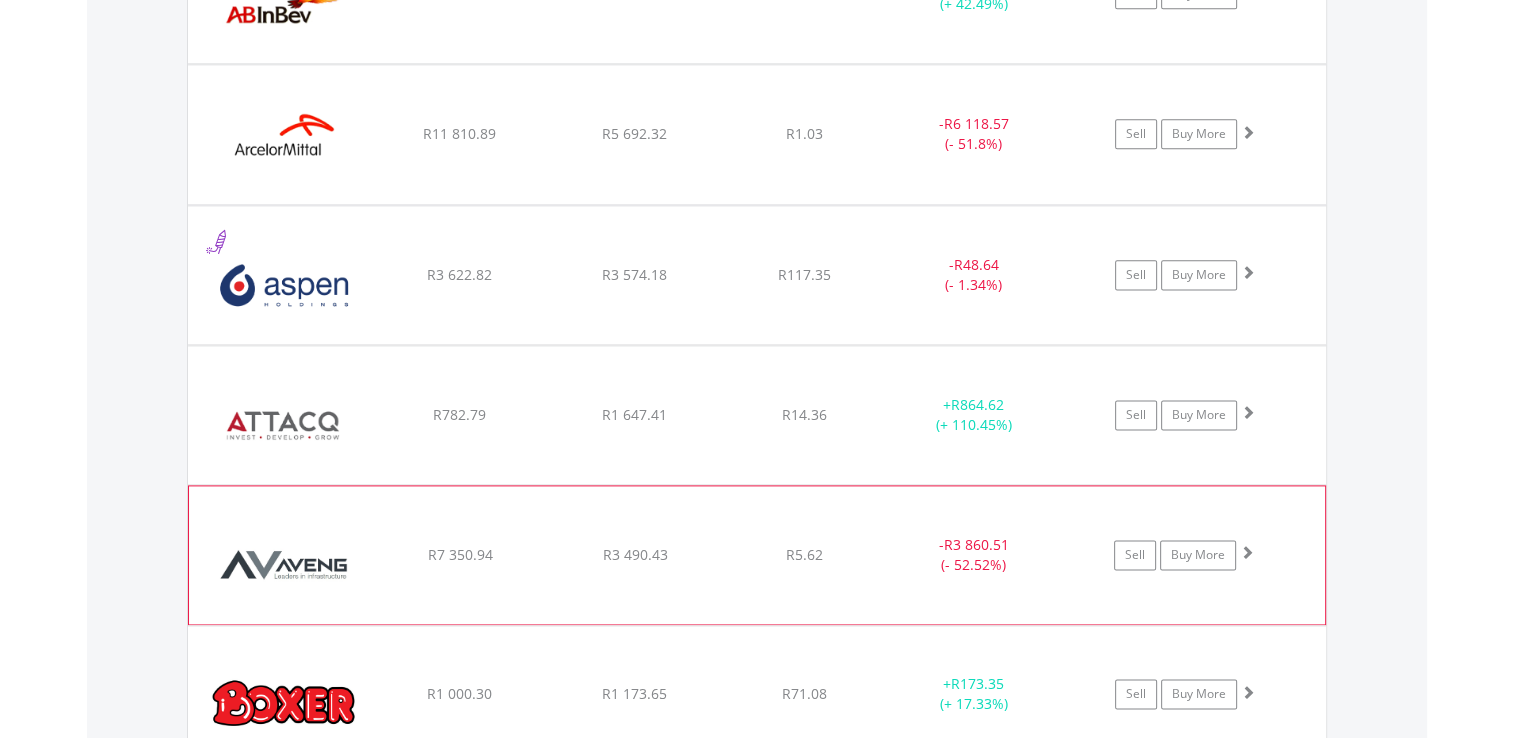 scroll, scrollTop: 2569, scrollLeft: 0, axis: vertical 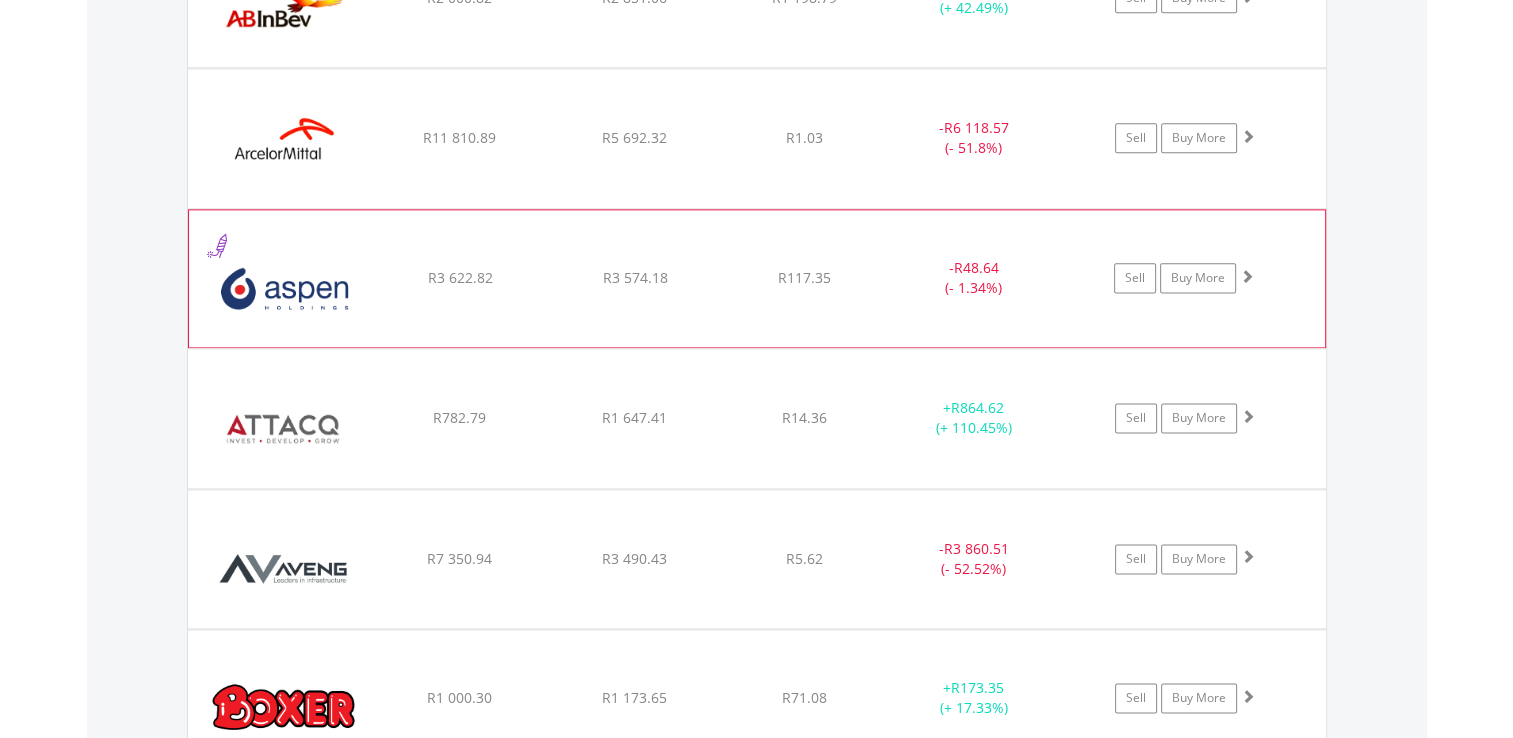 click on "R3 574.18" at bounding box center [634, -839] 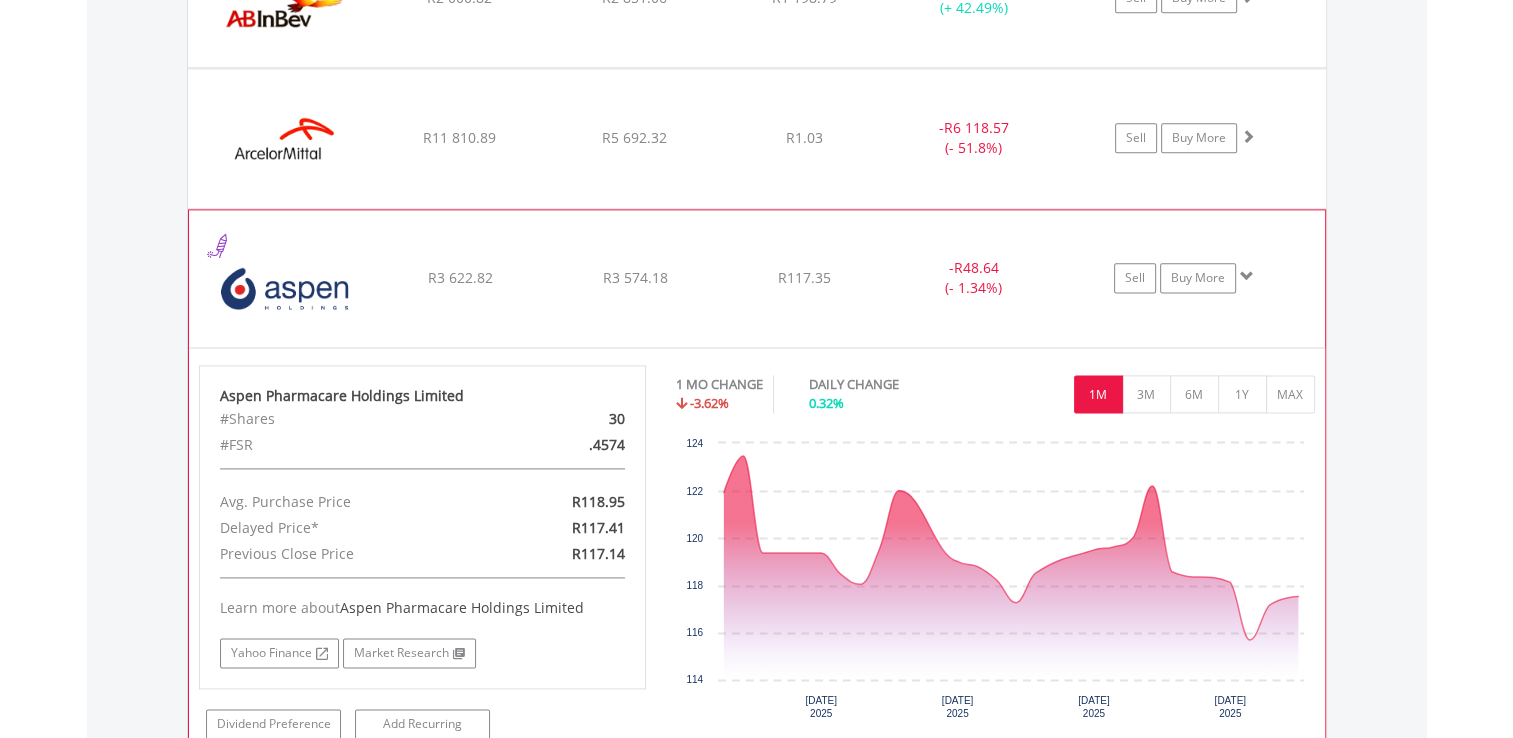click on "R3 574.18" at bounding box center [634, -839] 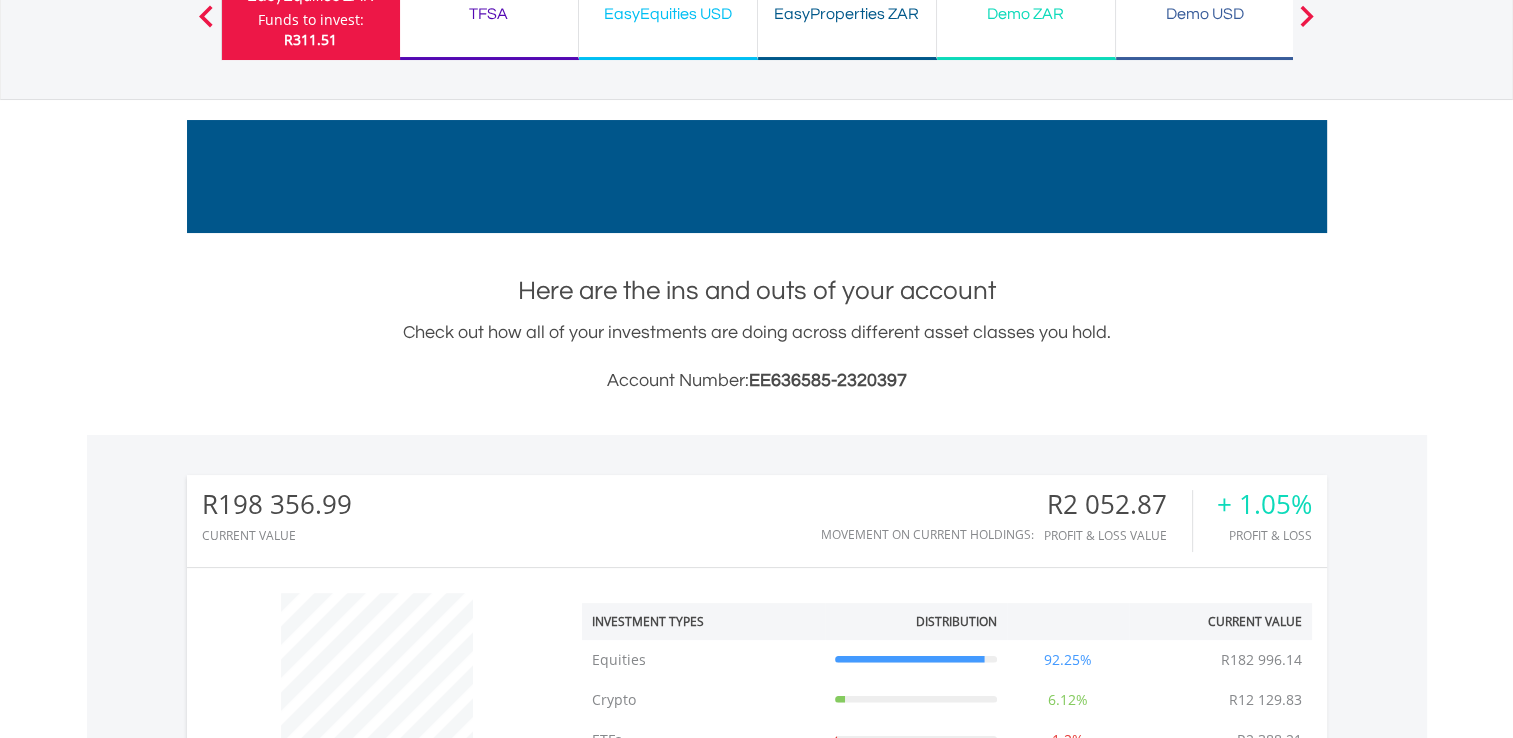scroll, scrollTop: 0, scrollLeft: 0, axis: both 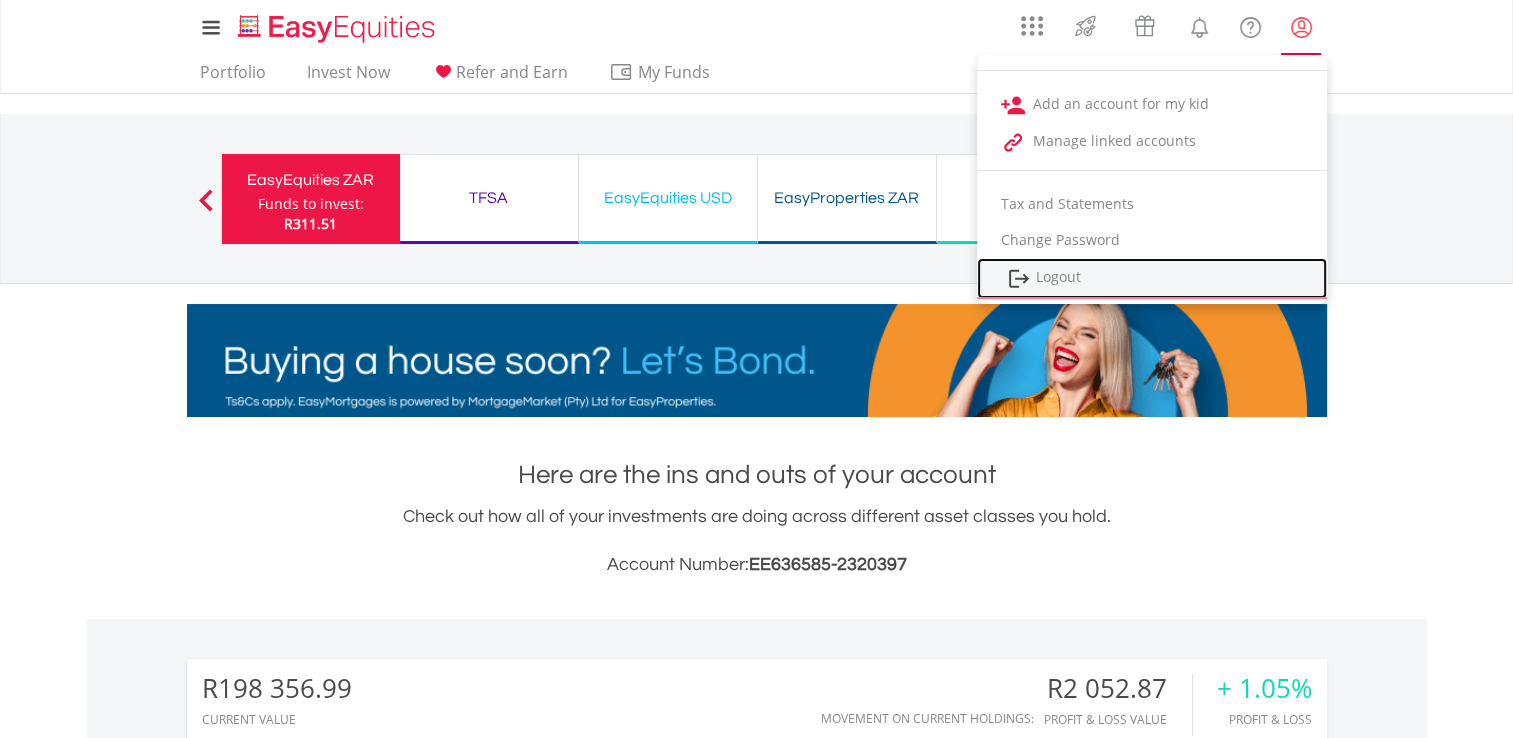 click on "Logout" at bounding box center (1152, 278) 